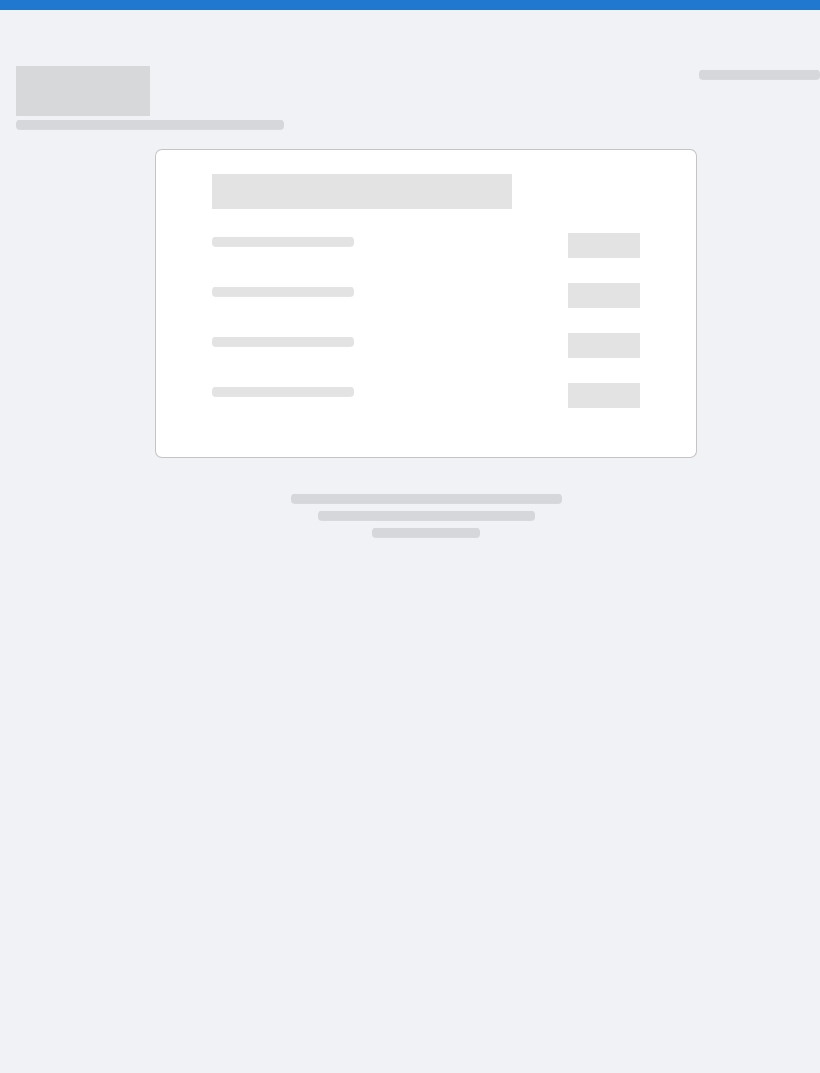 scroll, scrollTop: 0, scrollLeft: 0, axis: both 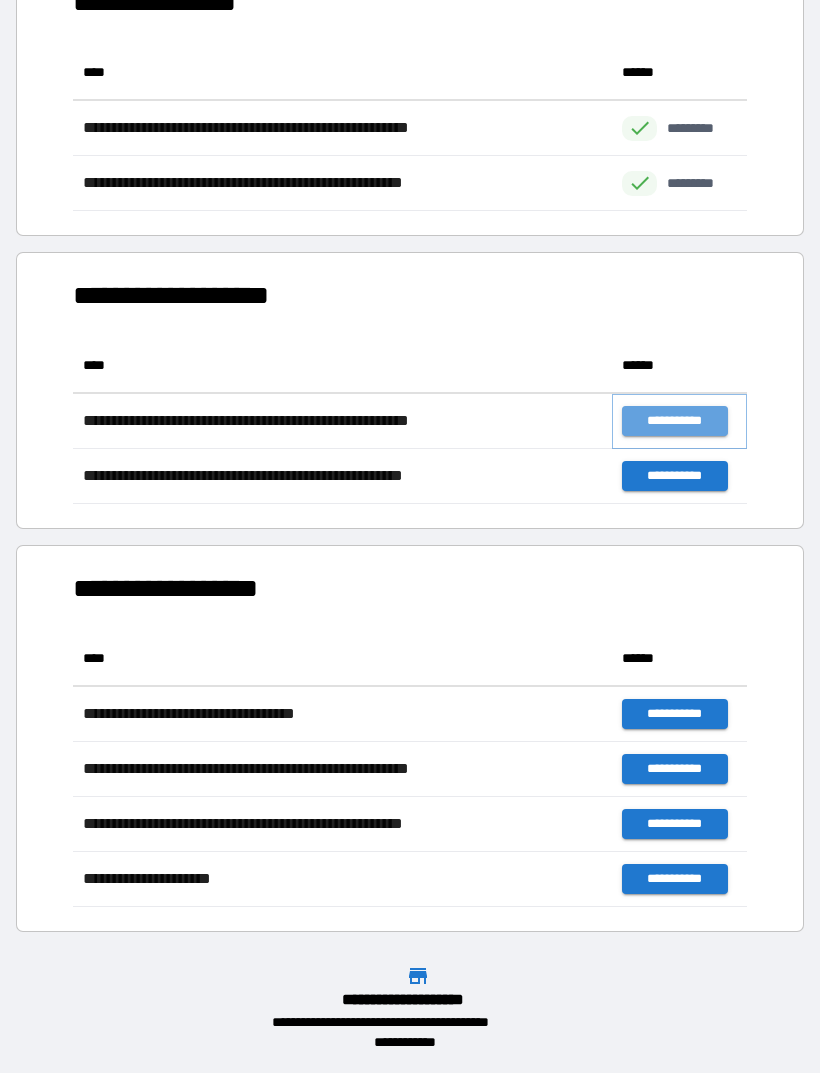 click on "**********" at bounding box center [674, 421] 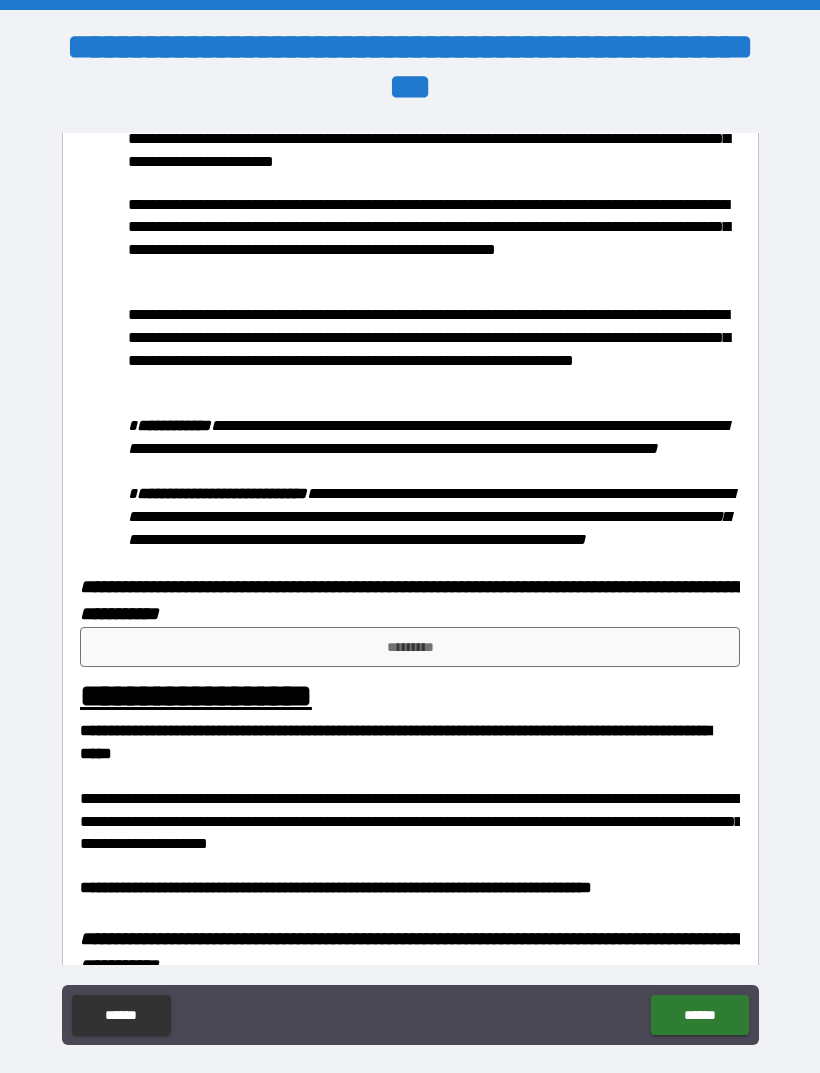 scroll, scrollTop: 883, scrollLeft: 0, axis: vertical 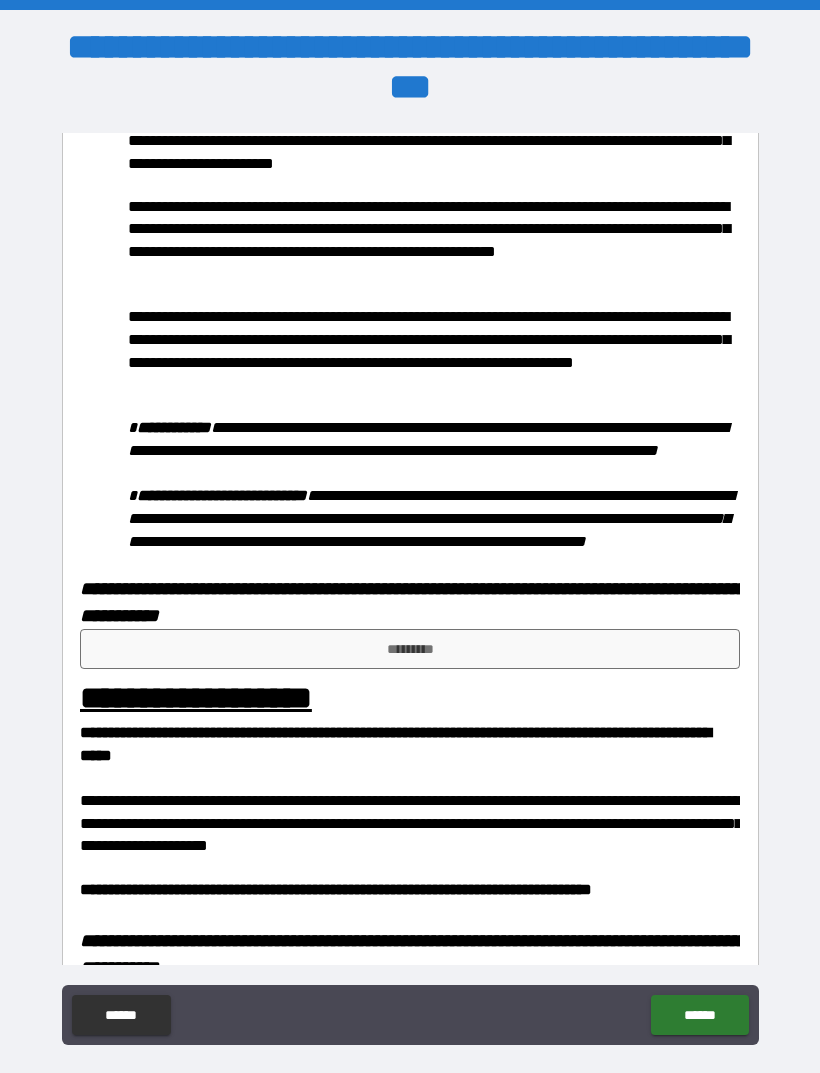 click on "*********" at bounding box center (410, 649) 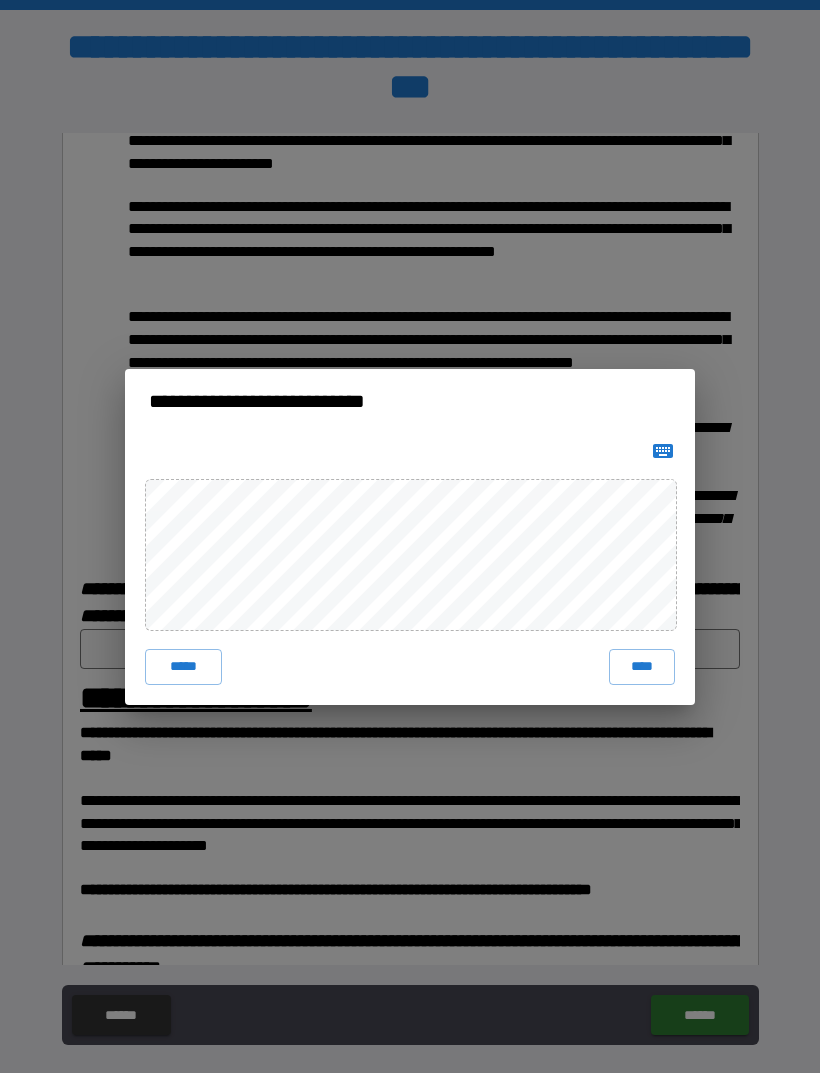 click on "****" at bounding box center [642, 667] 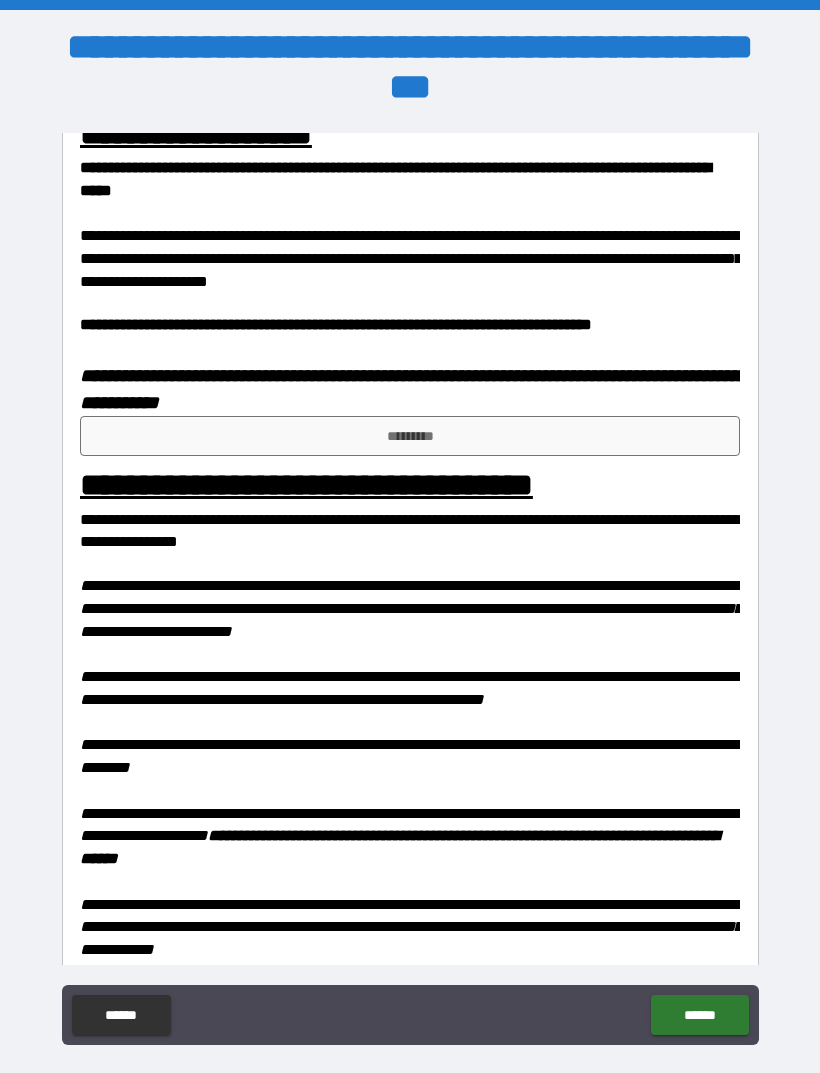 scroll, scrollTop: 1476, scrollLeft: 0, axis: vertical 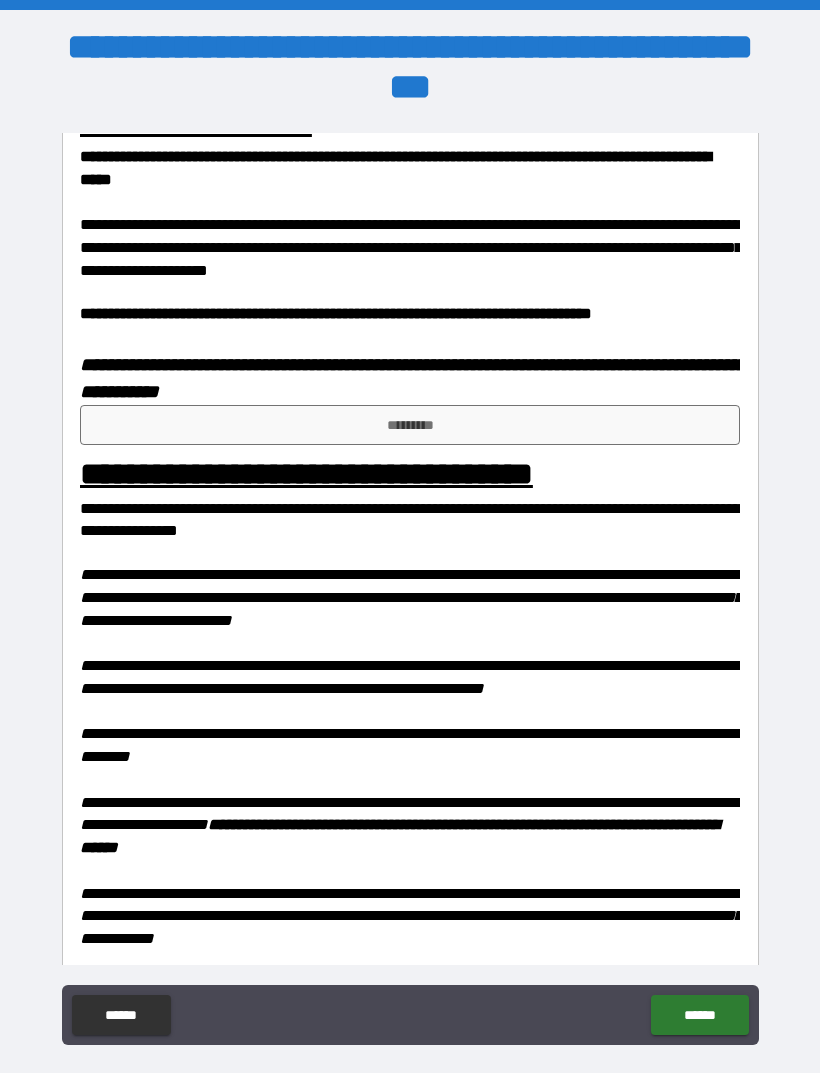 click on "*********" at bounding box center (410, 425) 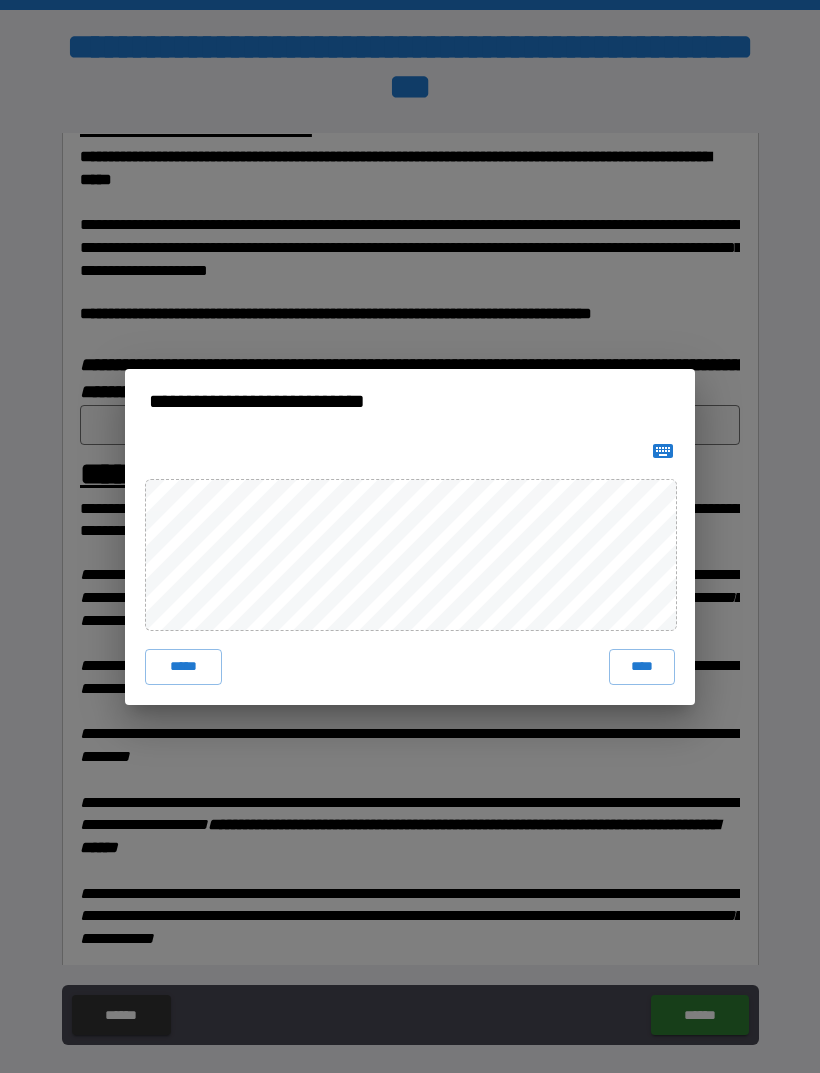 click on "****" at bounding box center (642, 667) 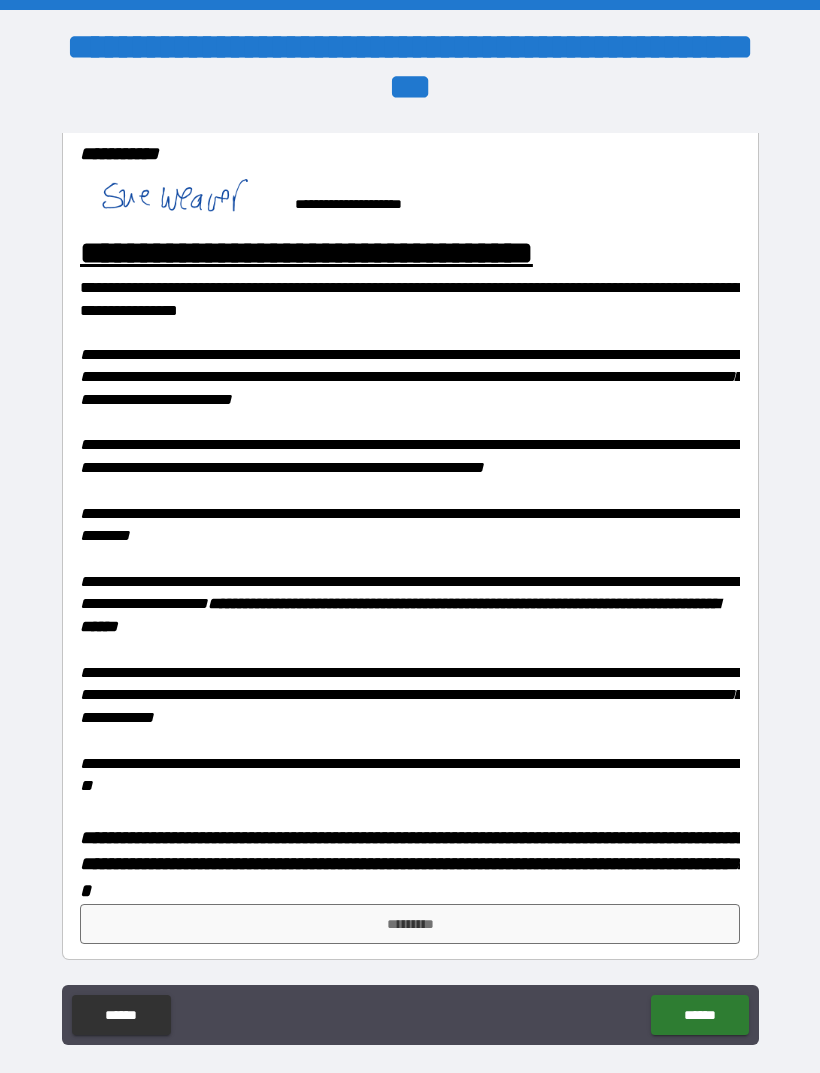 scroll, scrollTop: 1722, scrollLeft: 0, axis: vertical 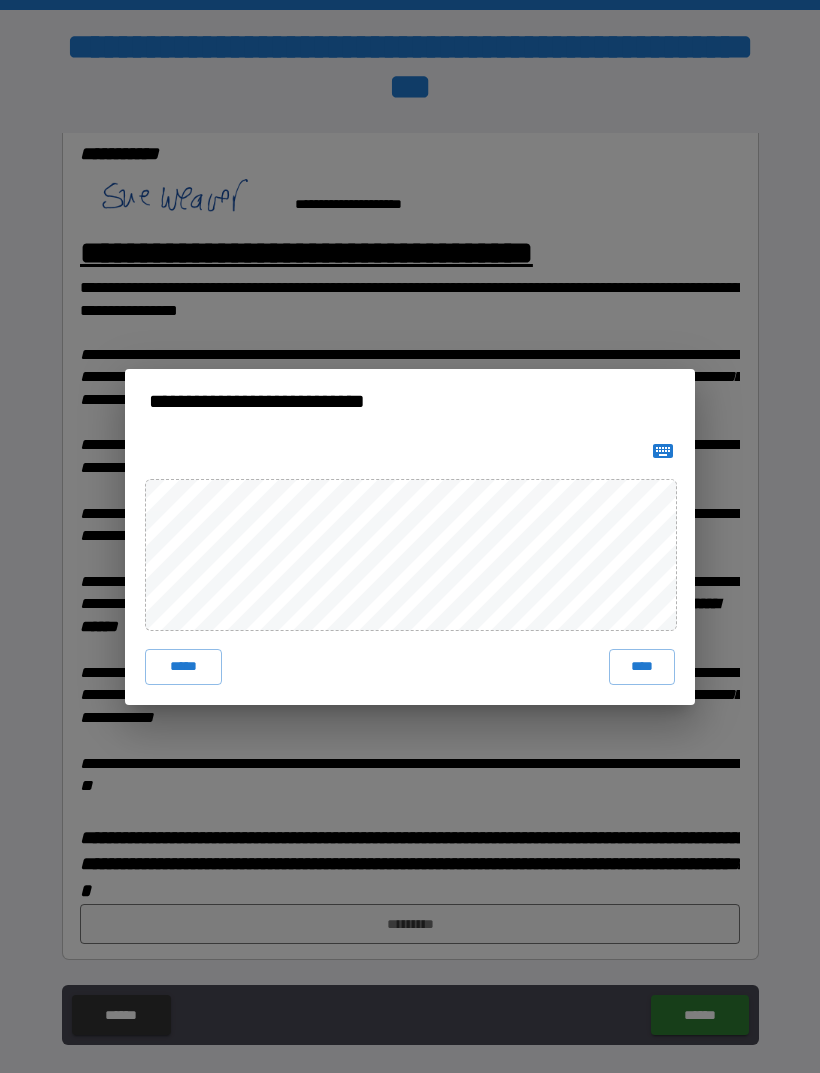 click on "****" at bounding box center (642, 667) 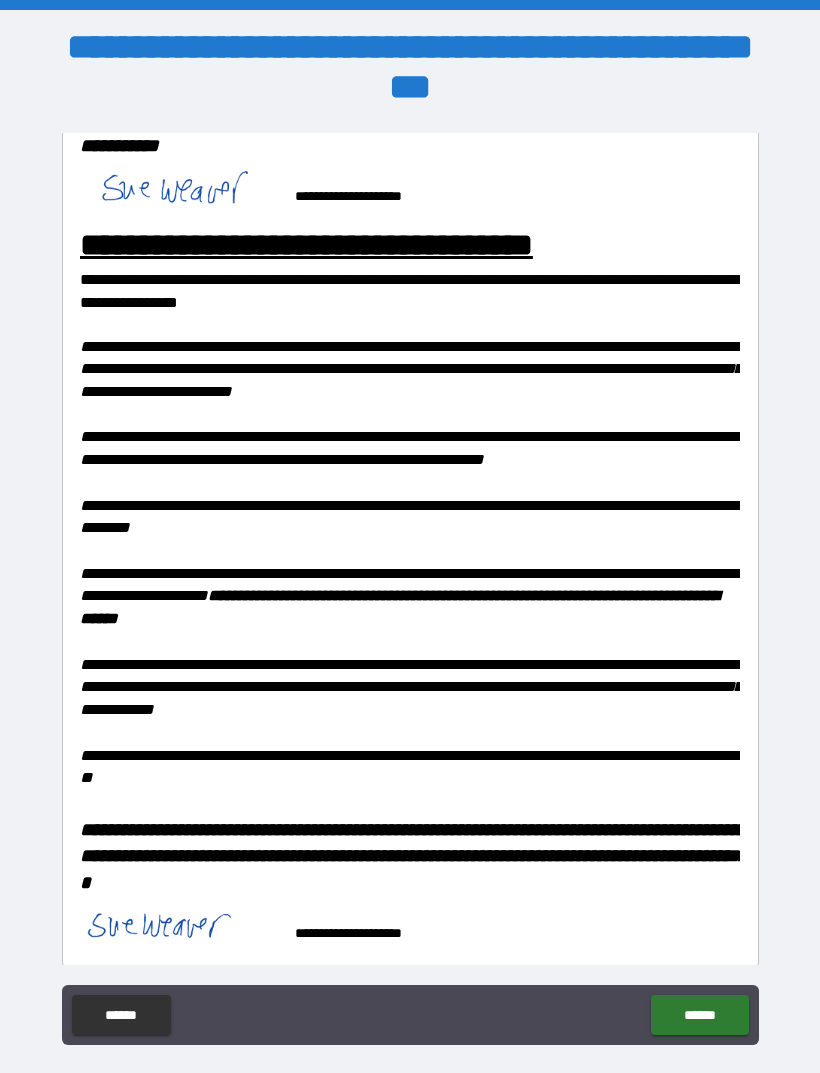 click on "******" at bounding box center [699, 1015] 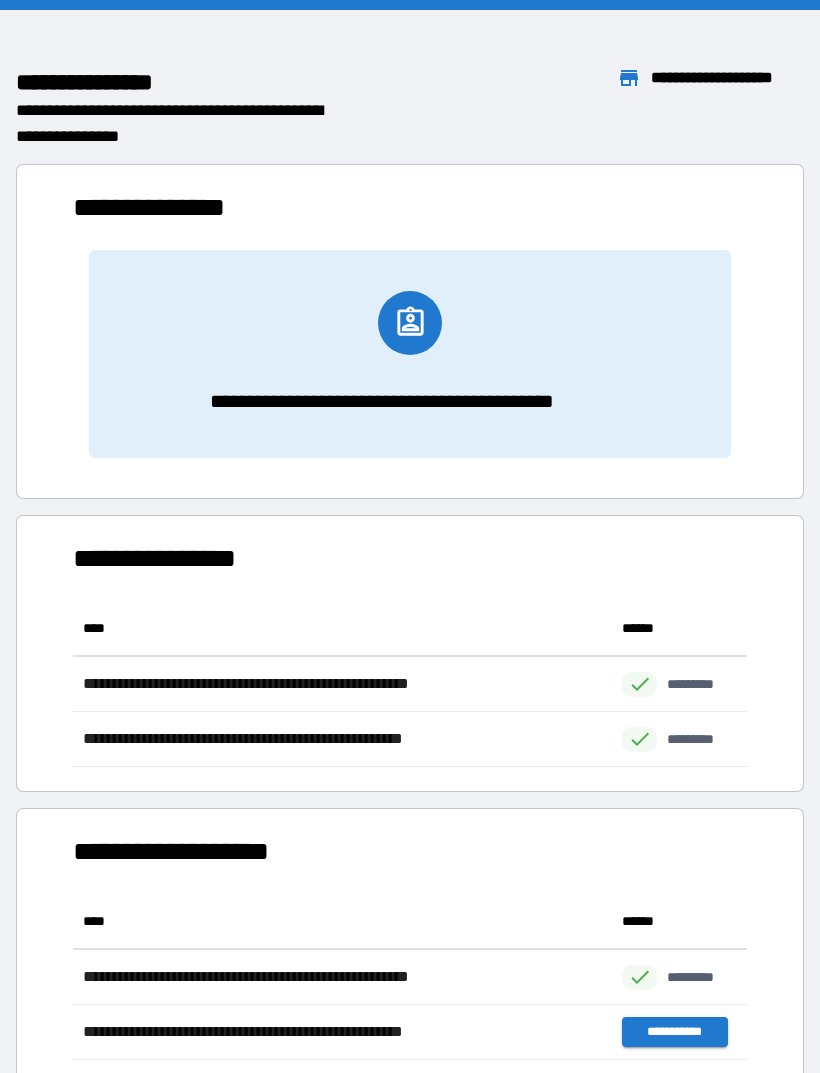 scroll, scrollTop: 166, scrollLeft: 674, axis: both 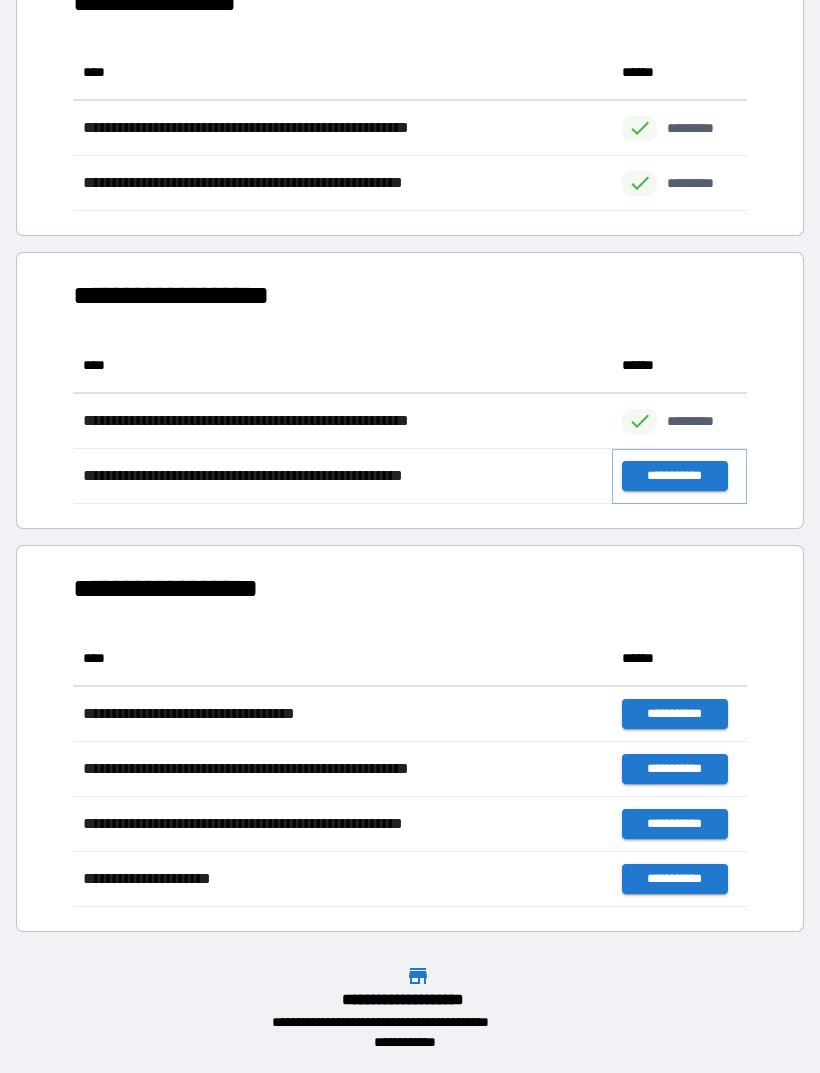 click on "**********" at bounding box center [674, 476] 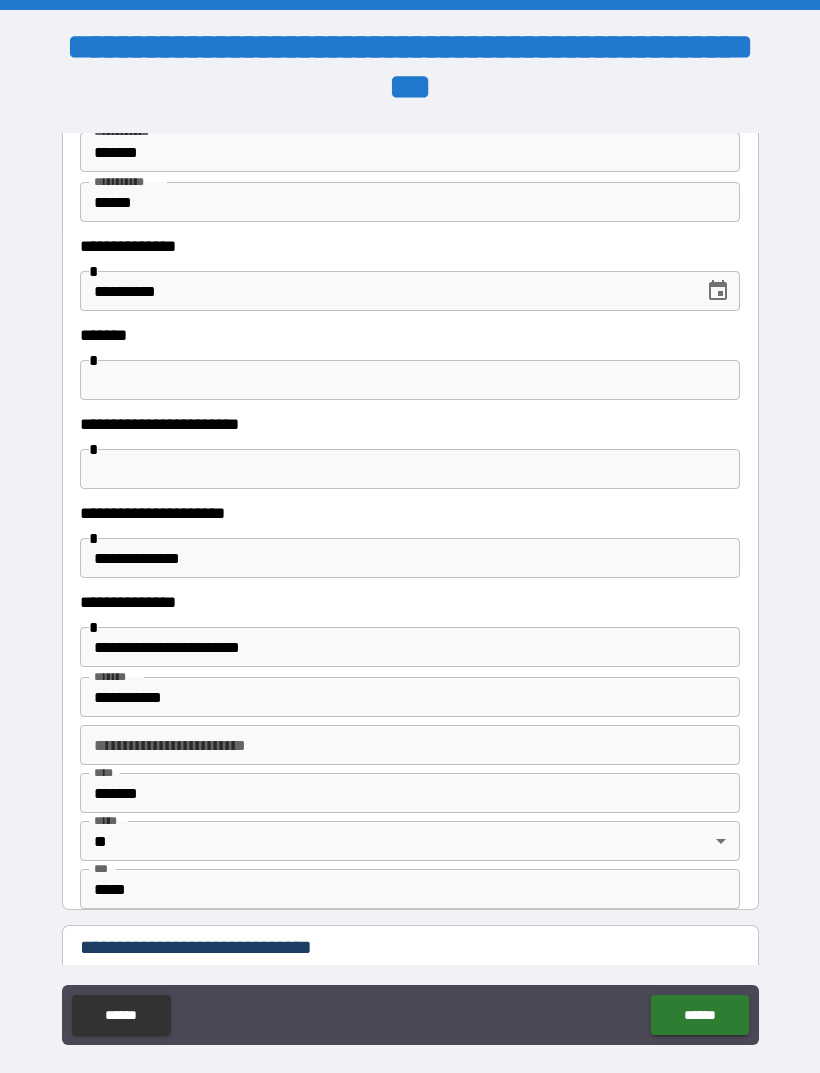 scroll, scrollTop: 201, scrollLeft: 0, axis: vertical 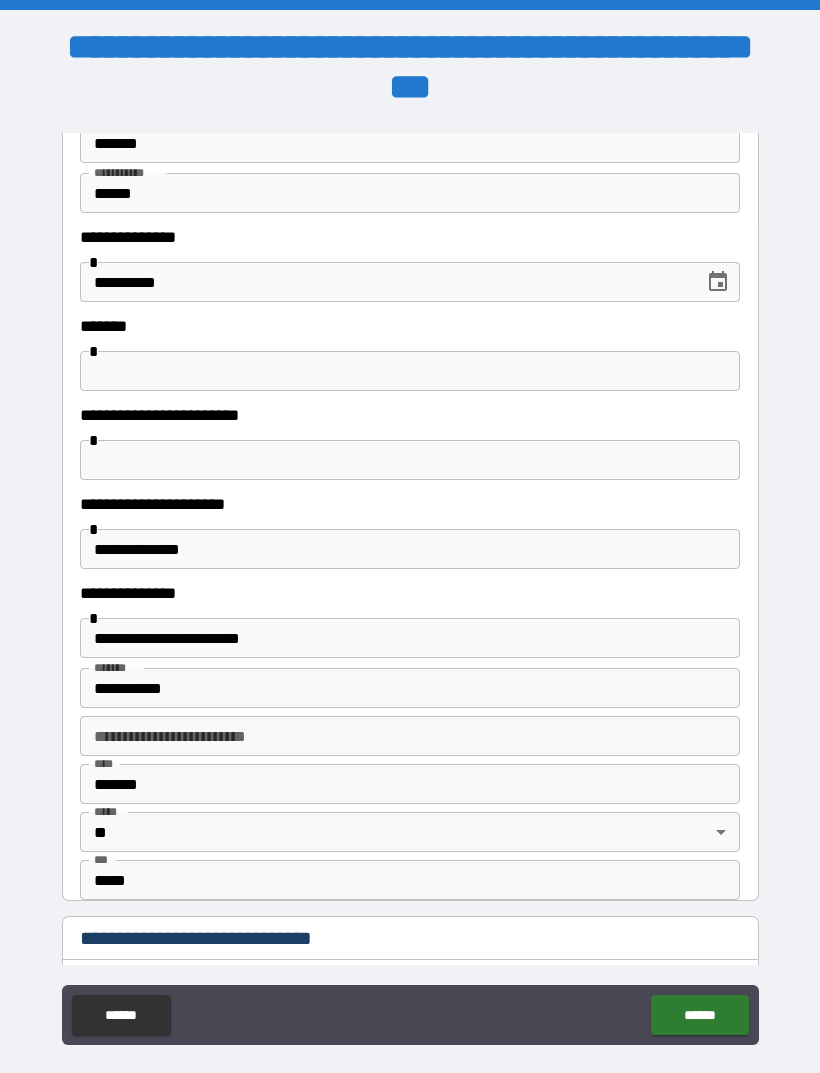 click at bounding box center [410, 460] 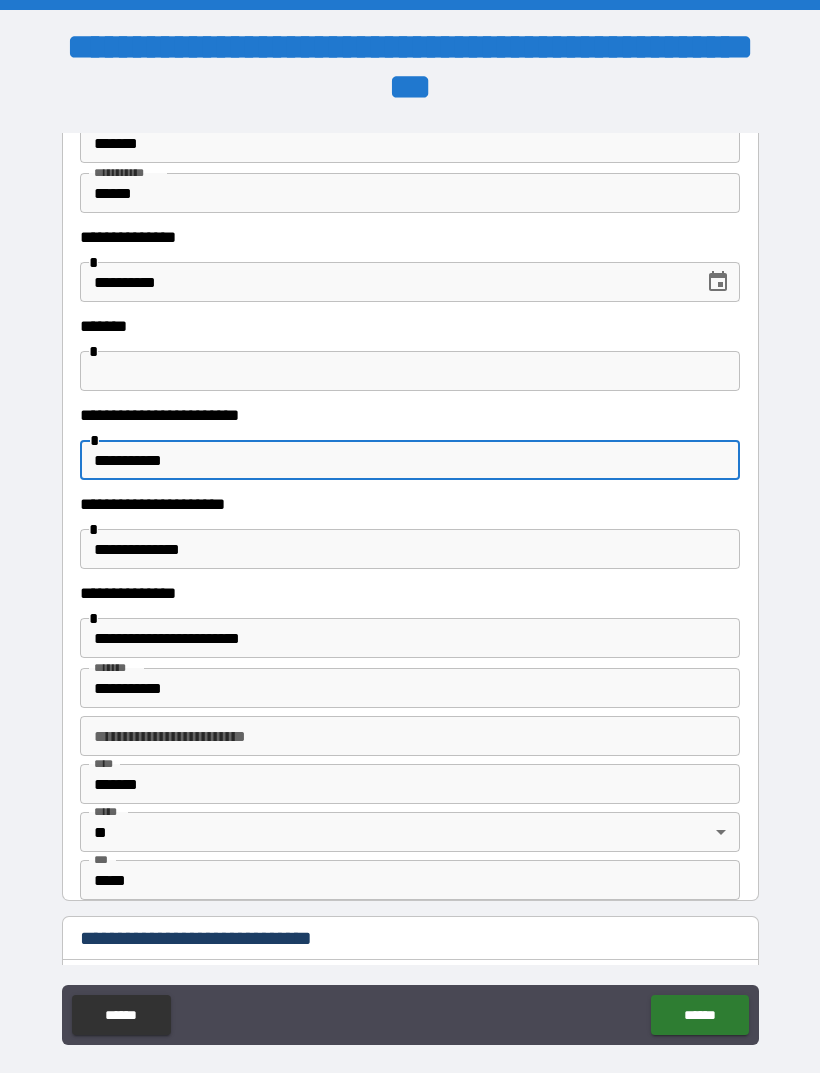 type on "**********" 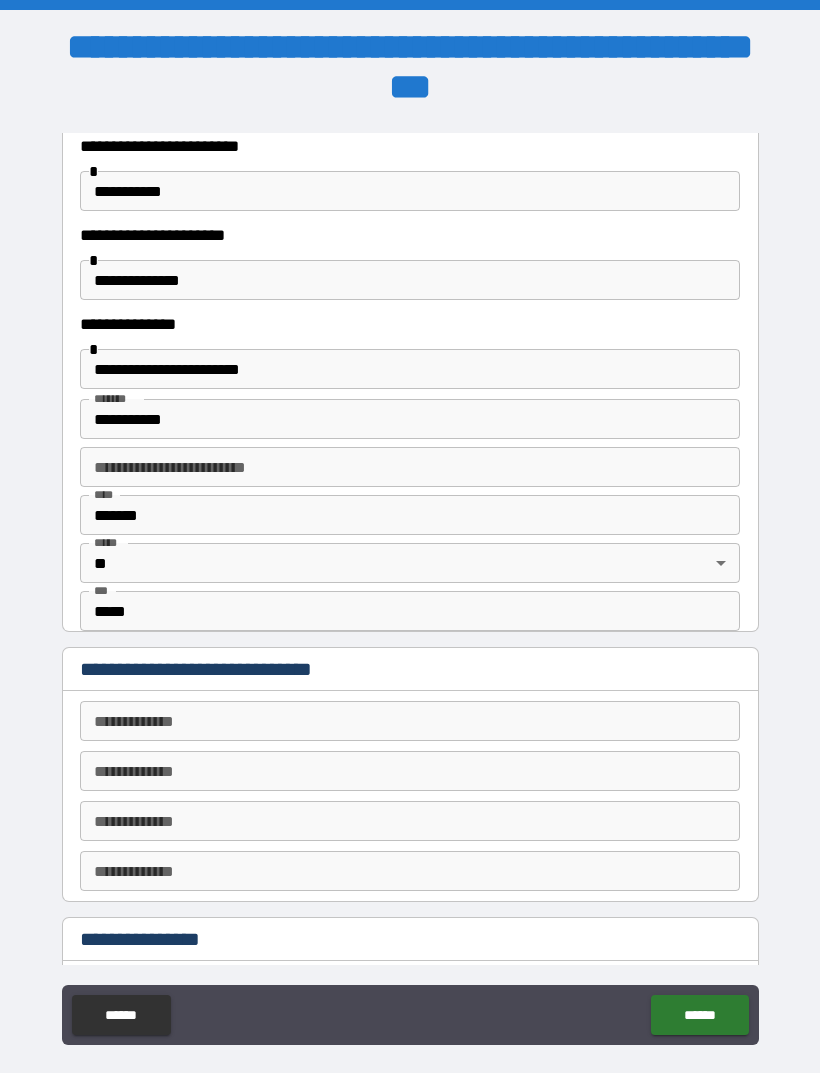 scroll, scrollTop: 535, scrollLeft: 0, axis: vertical 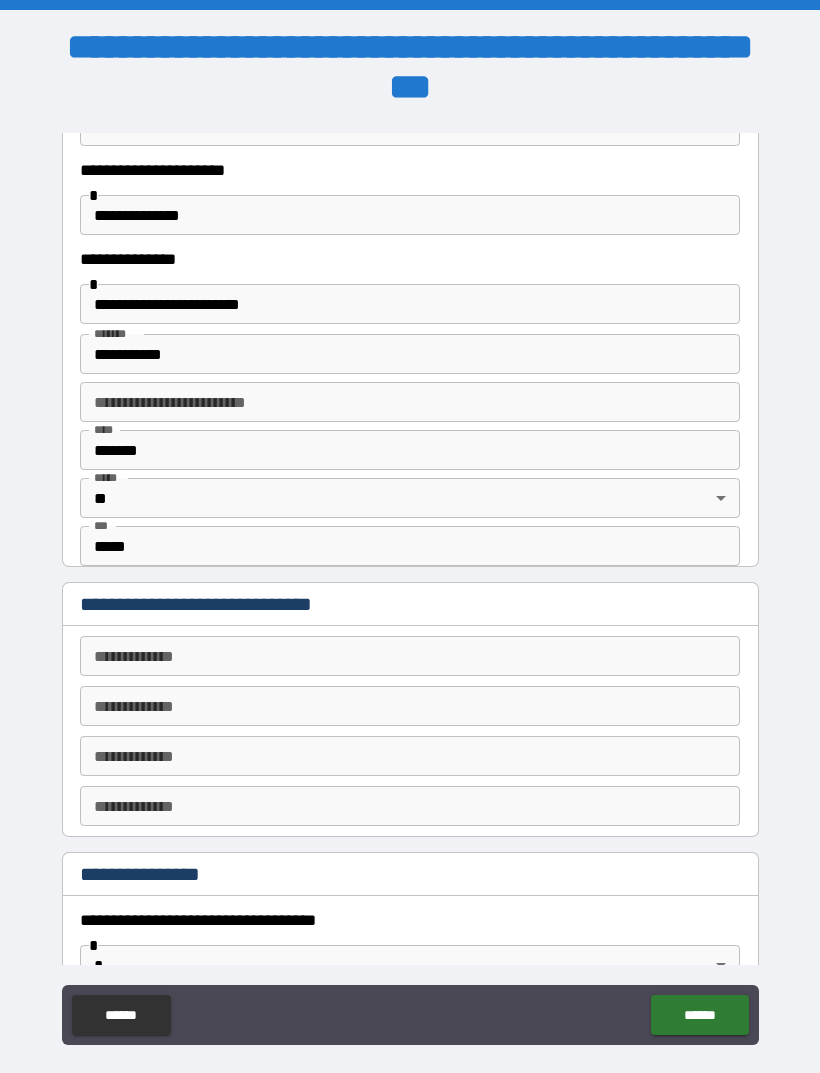 click on "**********" at bounding box center [410, 656] 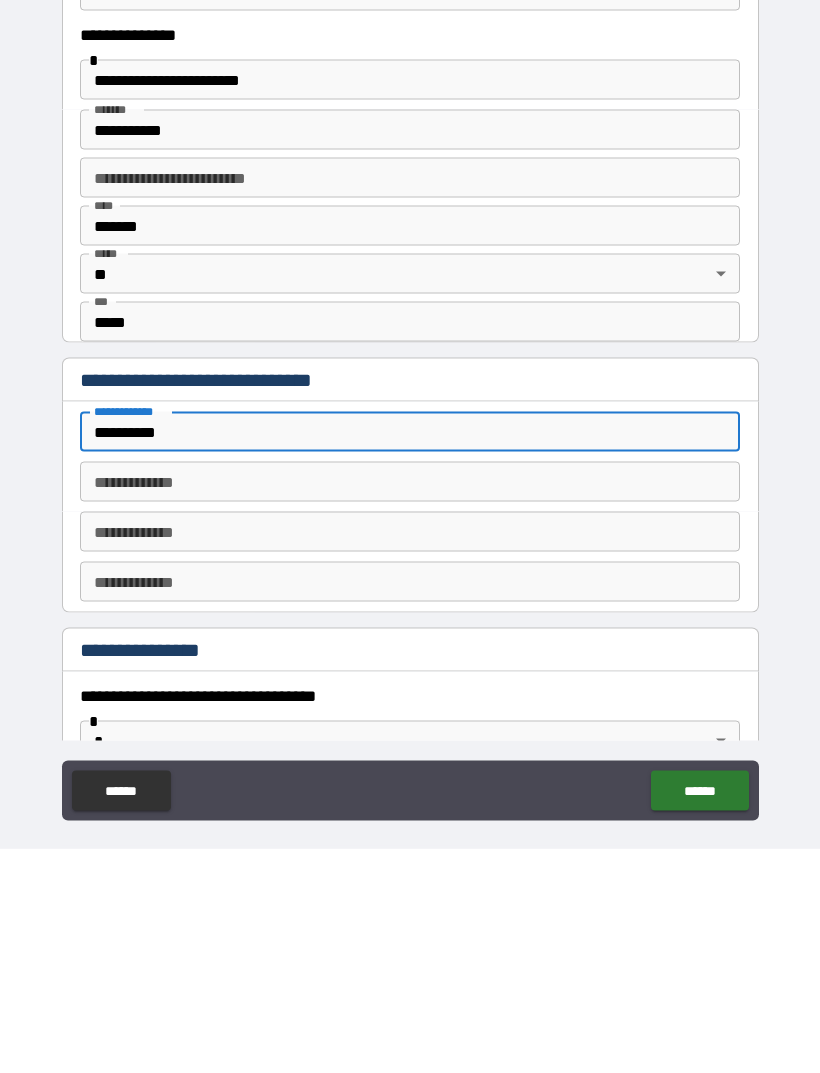 type on "**********" 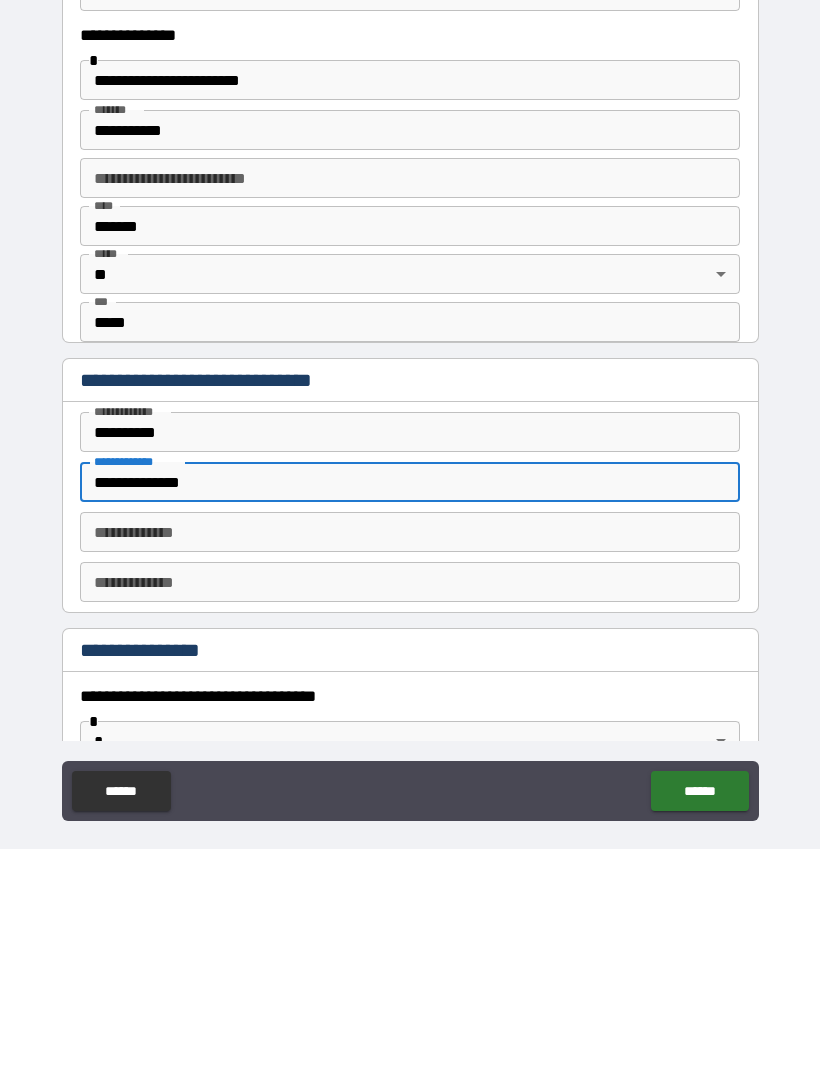 type on "**********" 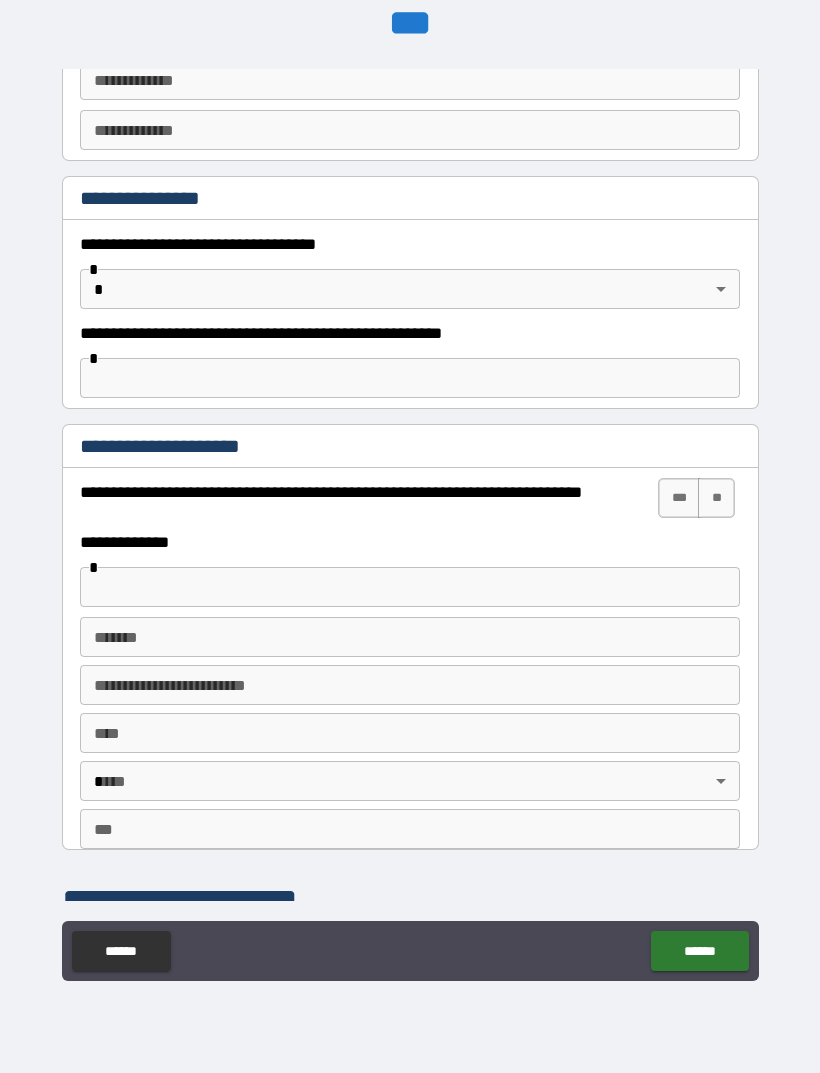 scroll, scrollTop: 1150, scrollLeft: 0, axis: vertical 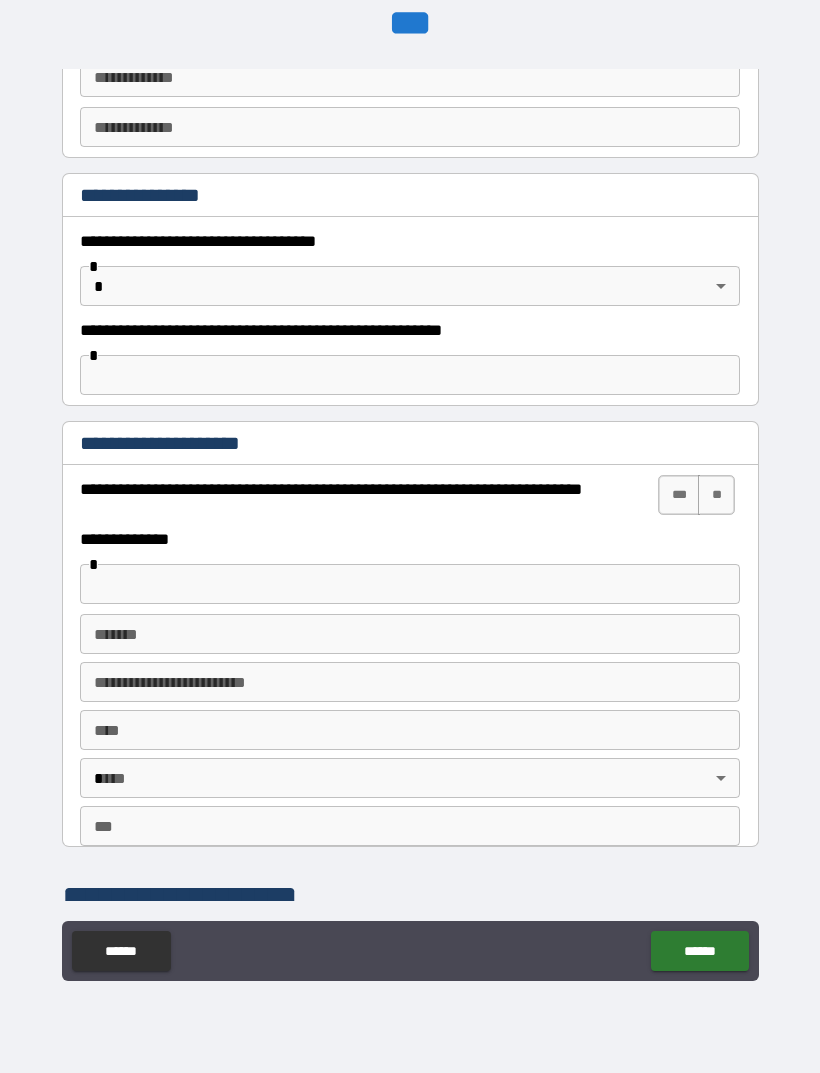 click on "**********" at bounding box center (410, 504) 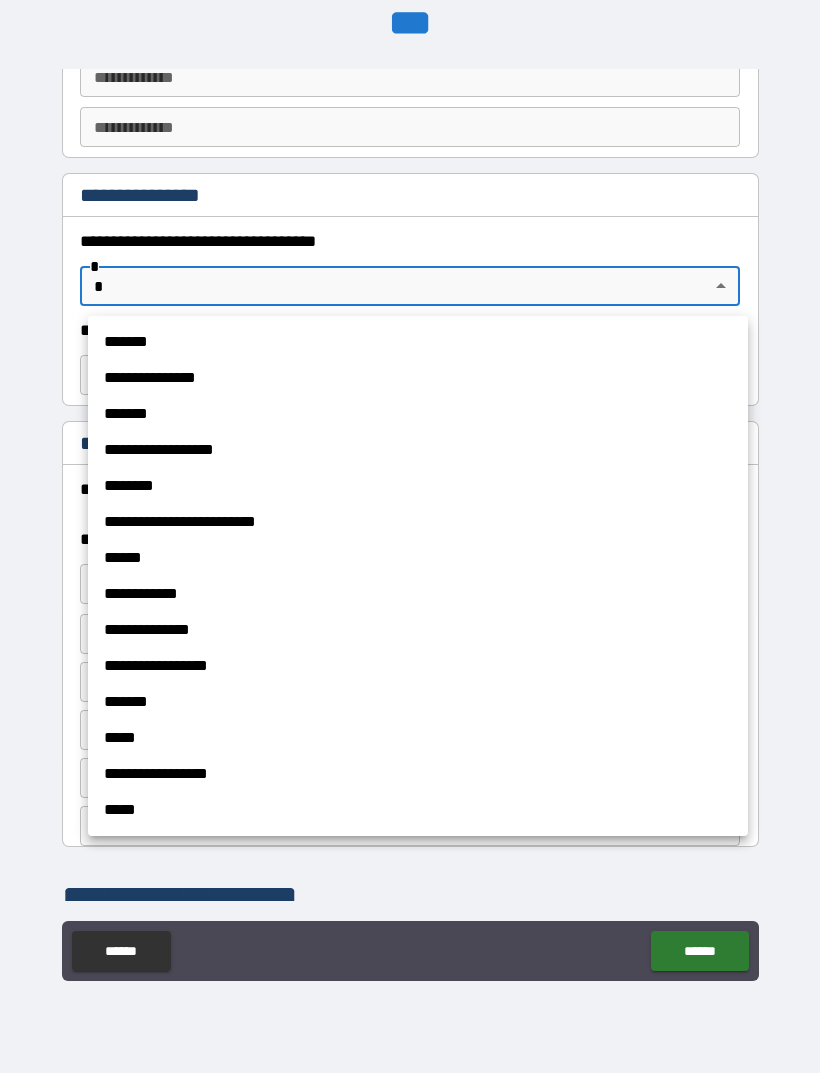 click on "**********" at bounding box center [418, 576] 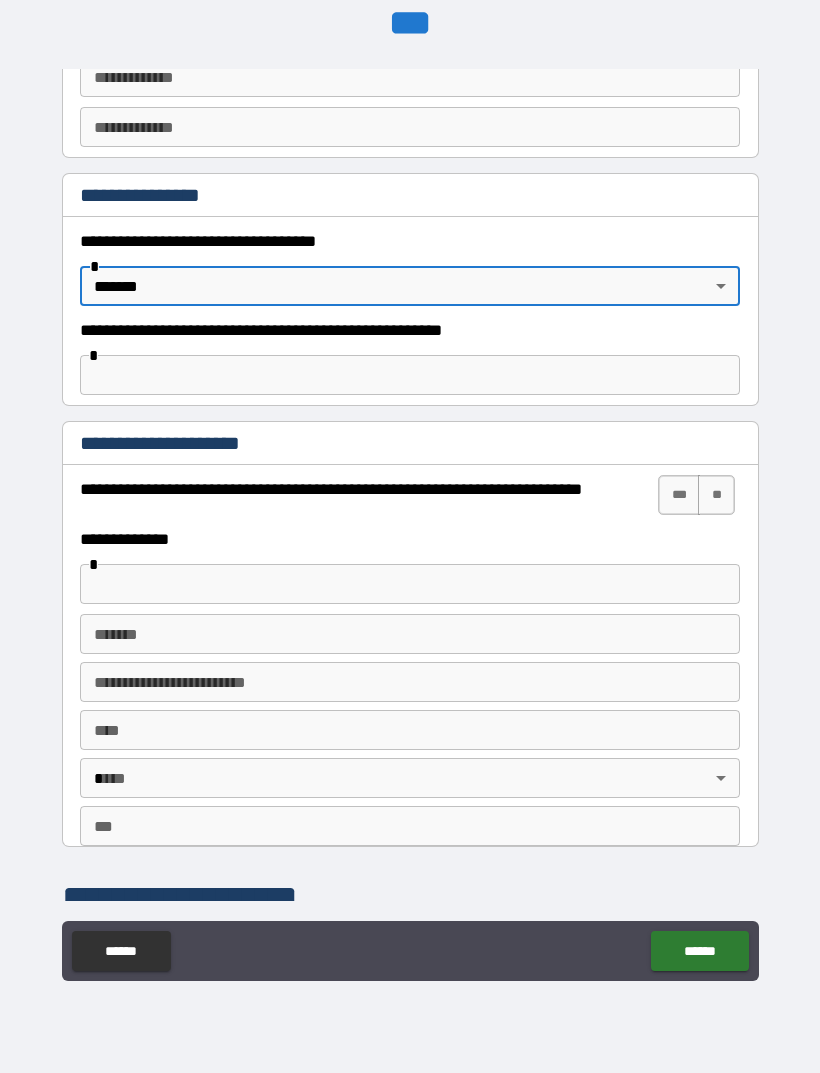 click on "**" at bounding box center (716, 495) 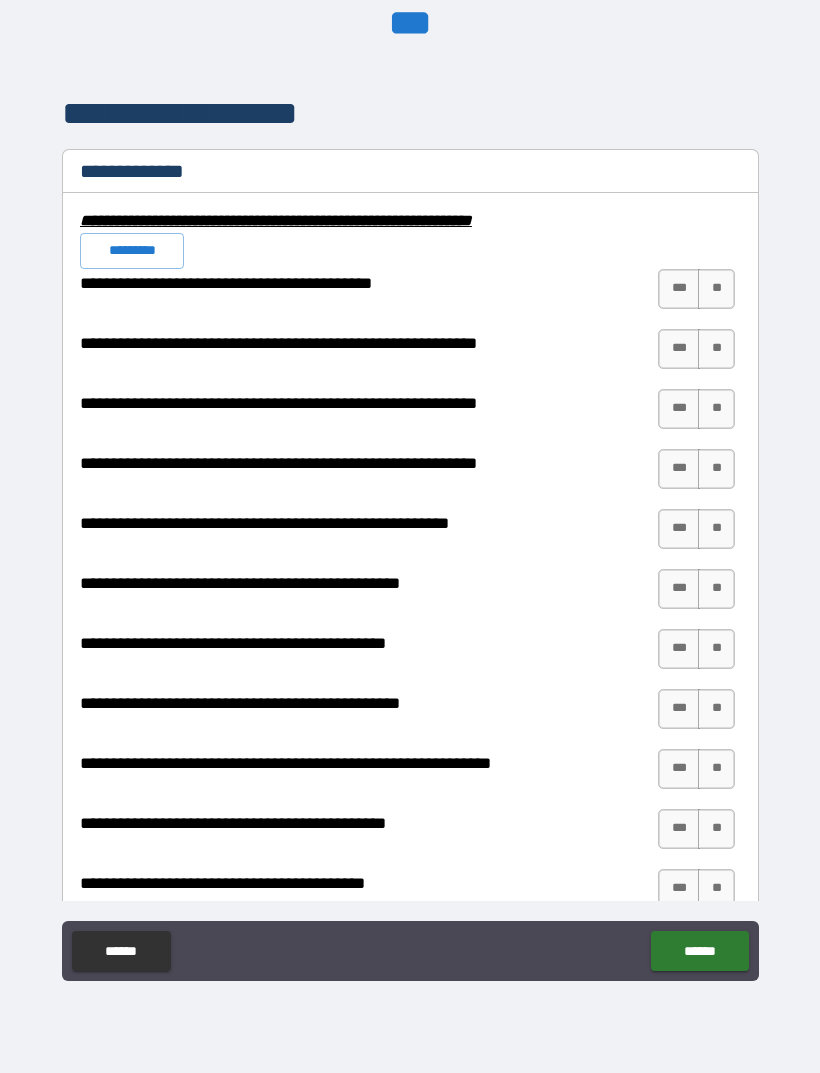 scroll, scrollTop: 1937, scrollLeft: 0, axis: vertical 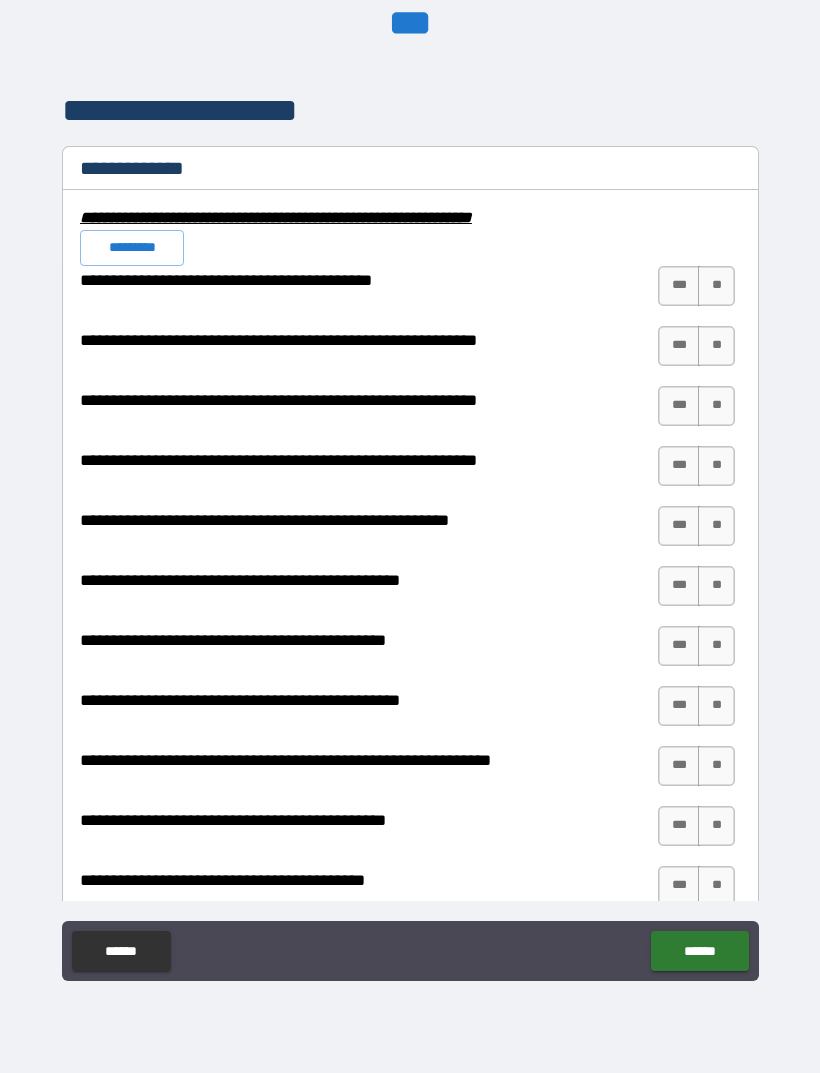 click on "**" at bounding box center (716, 286) 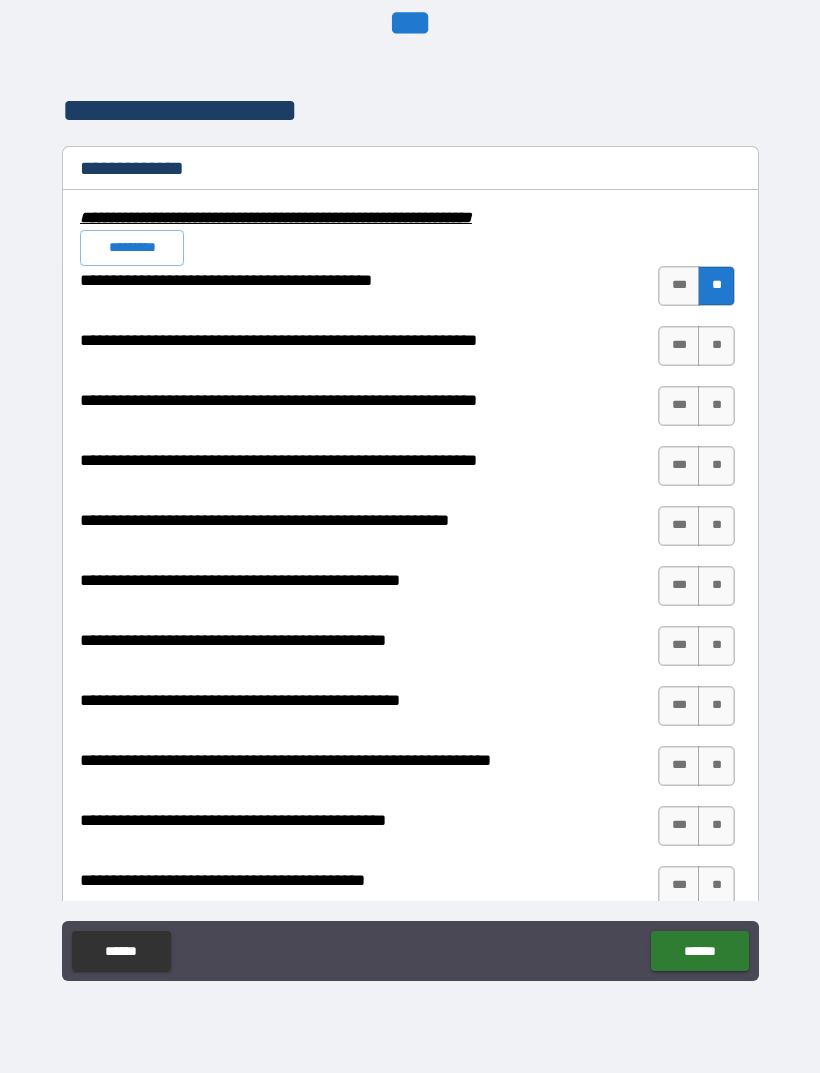 click on "**" at bounding box center [716, 346] 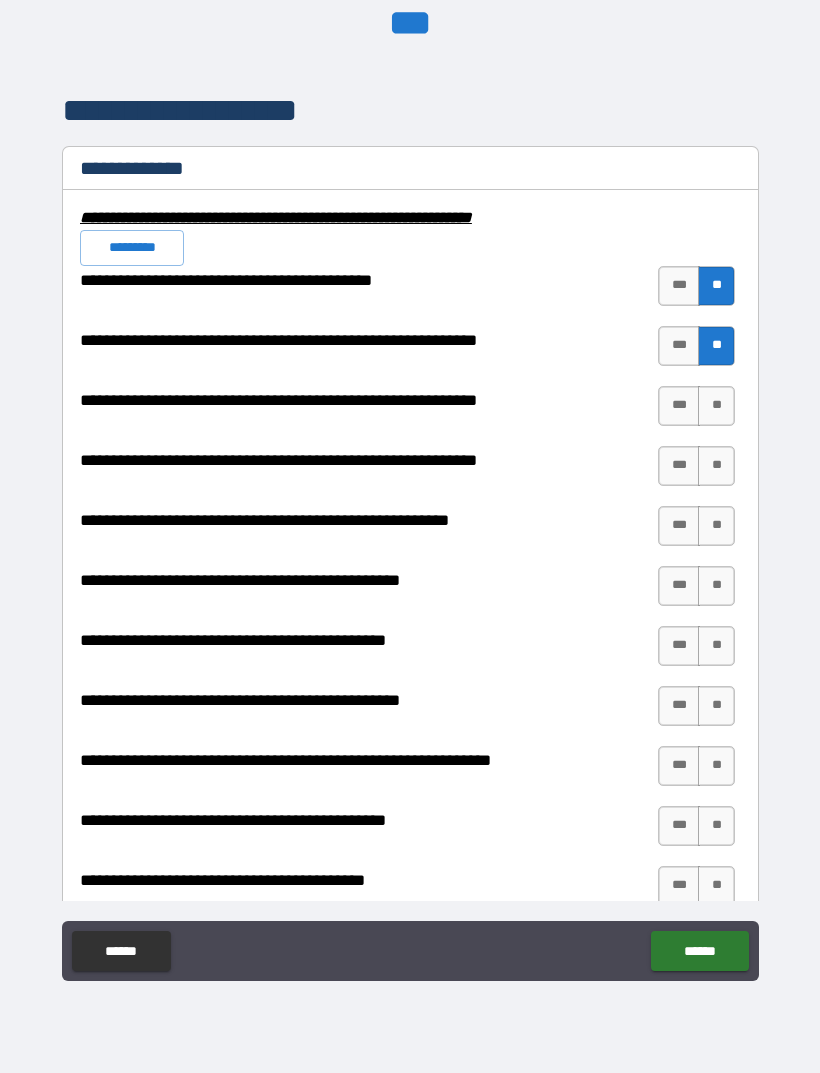 click on "**" at bounding box center [716, 406] 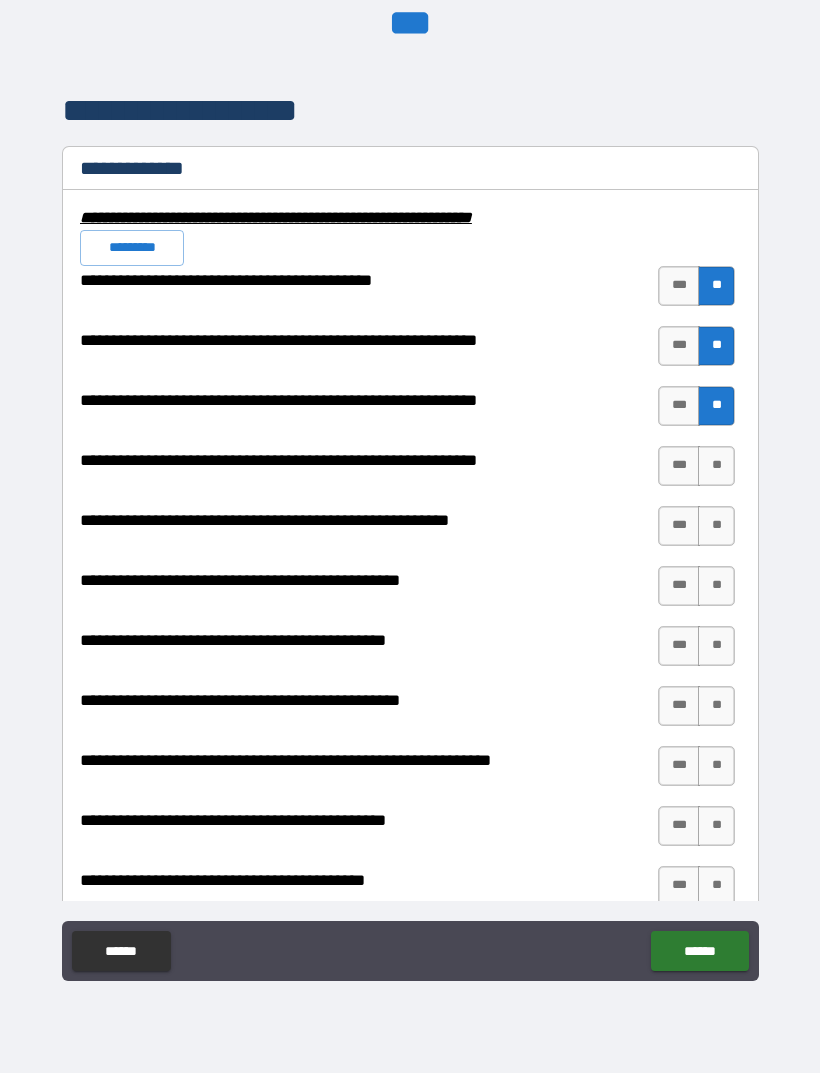 click on "**" at bounding box center (716, 466) 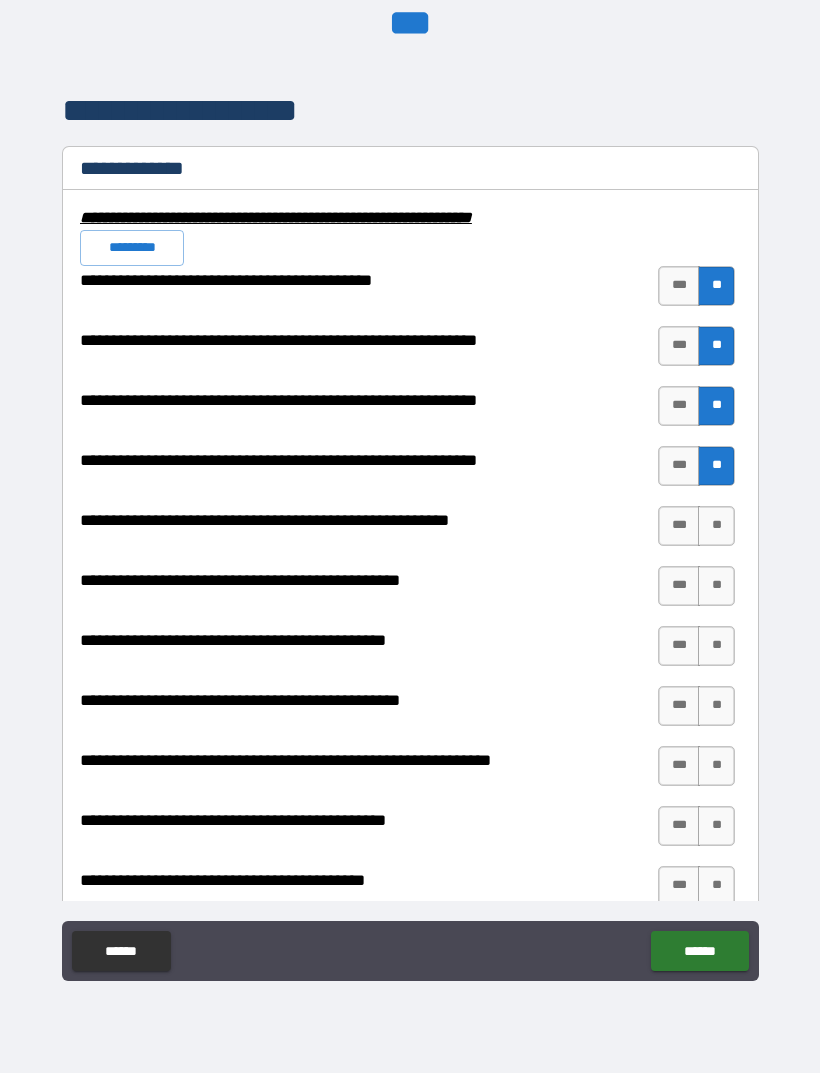click on "**" at bounding box center (716, 526) 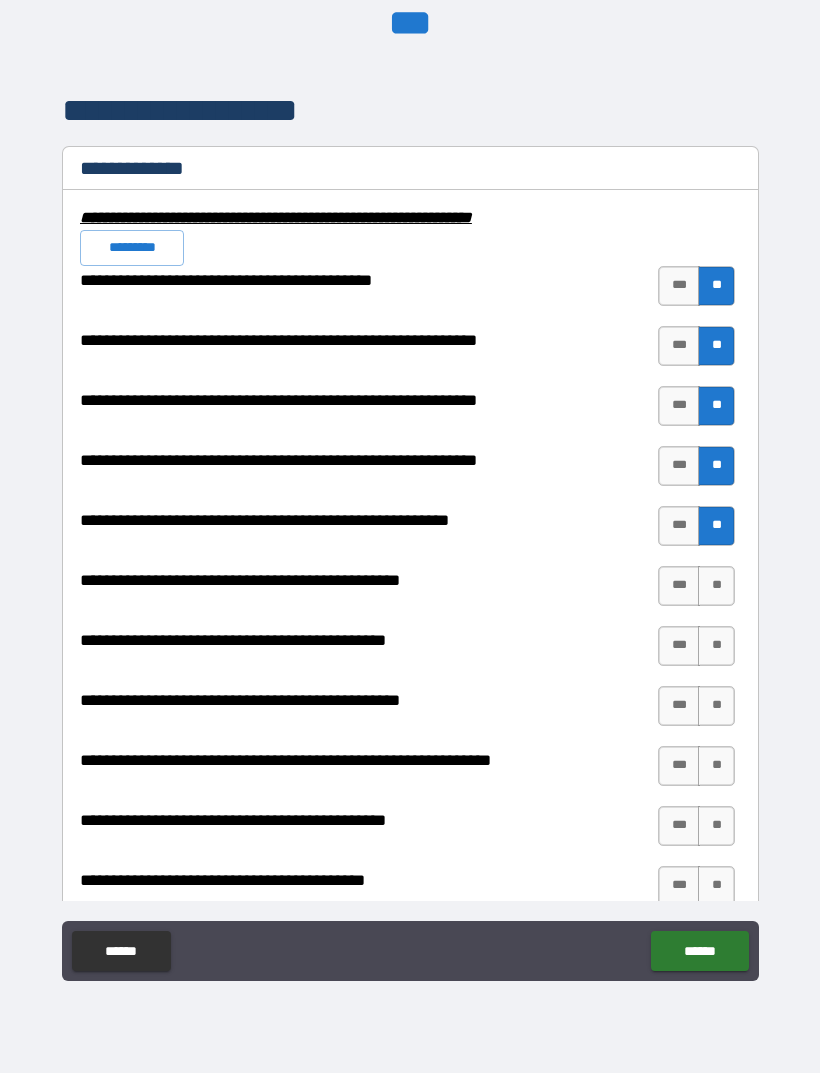 click on "**" at bounding box center [716, 526] 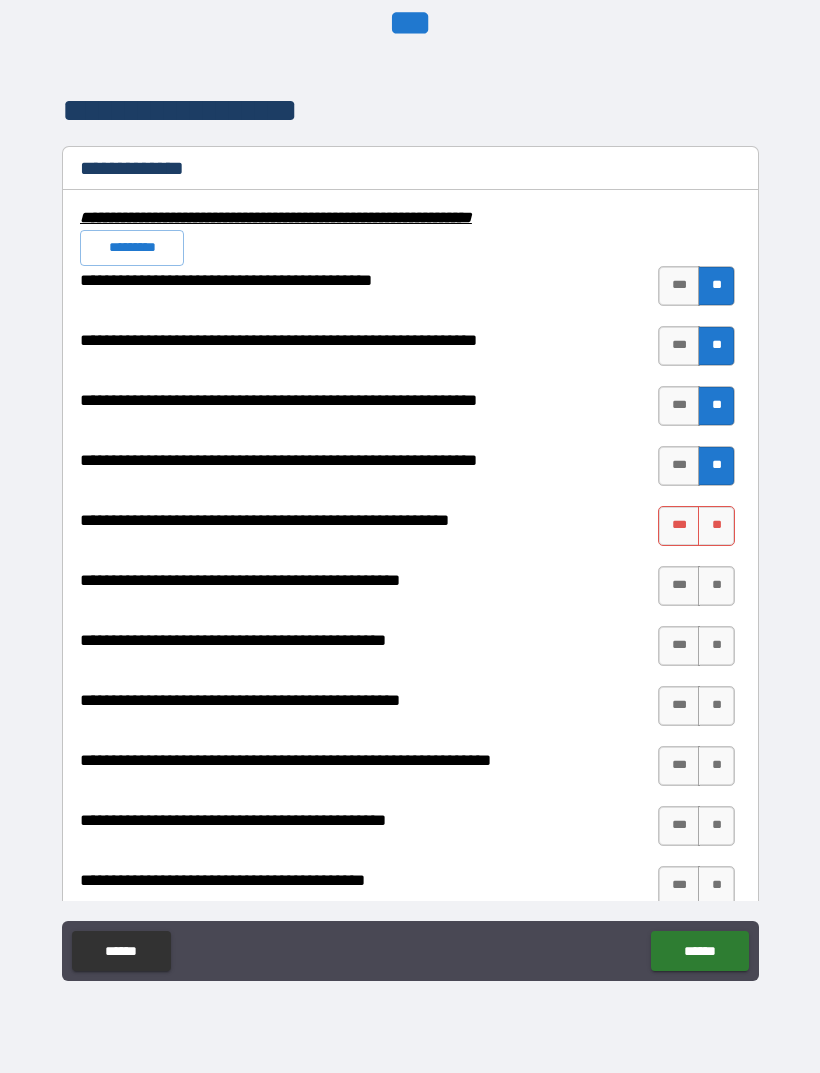 click on "**********" at bounding box center [410, 836] 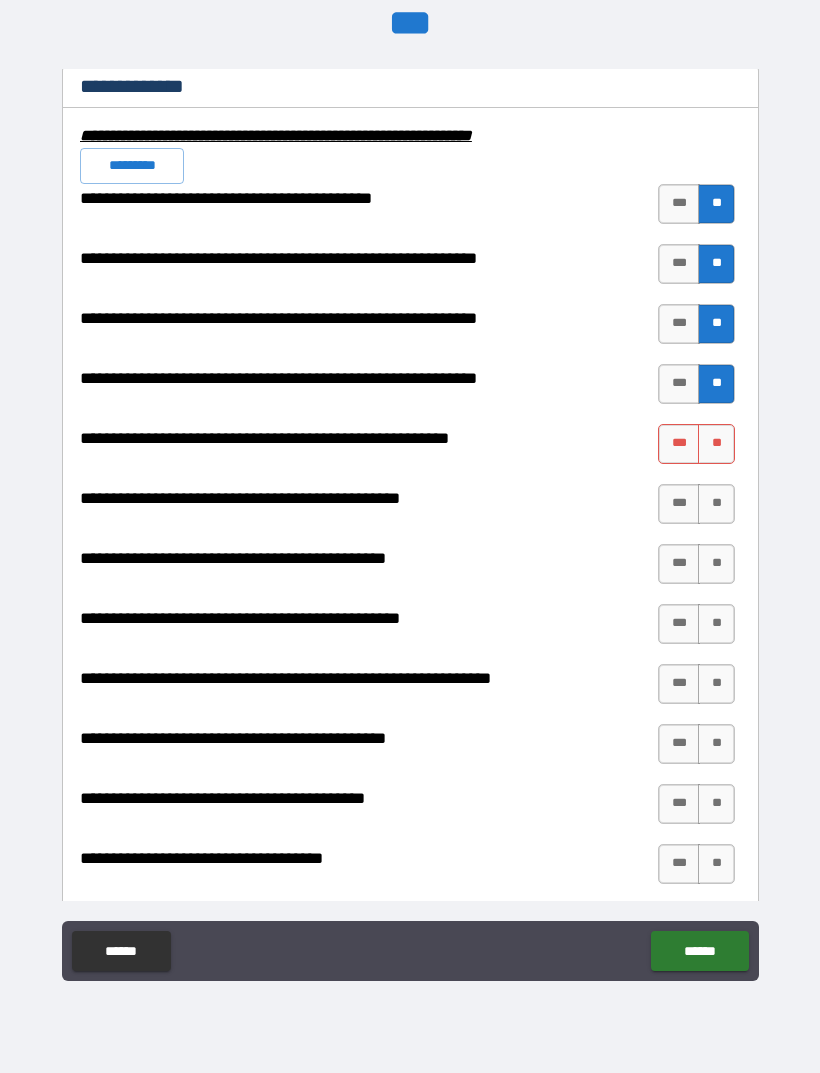 scroll, scrollTop: 2025, scrollLeft: 0, axis: vertical 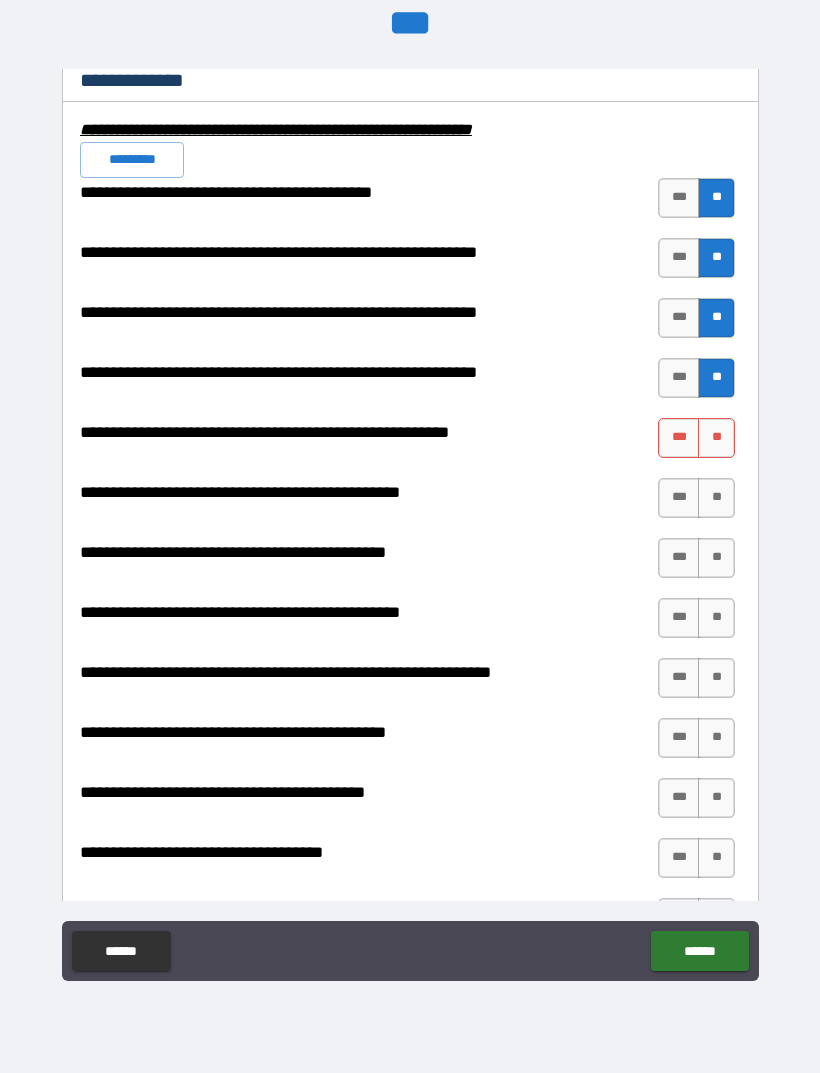 click on "**" at bounding box center (716, 438) 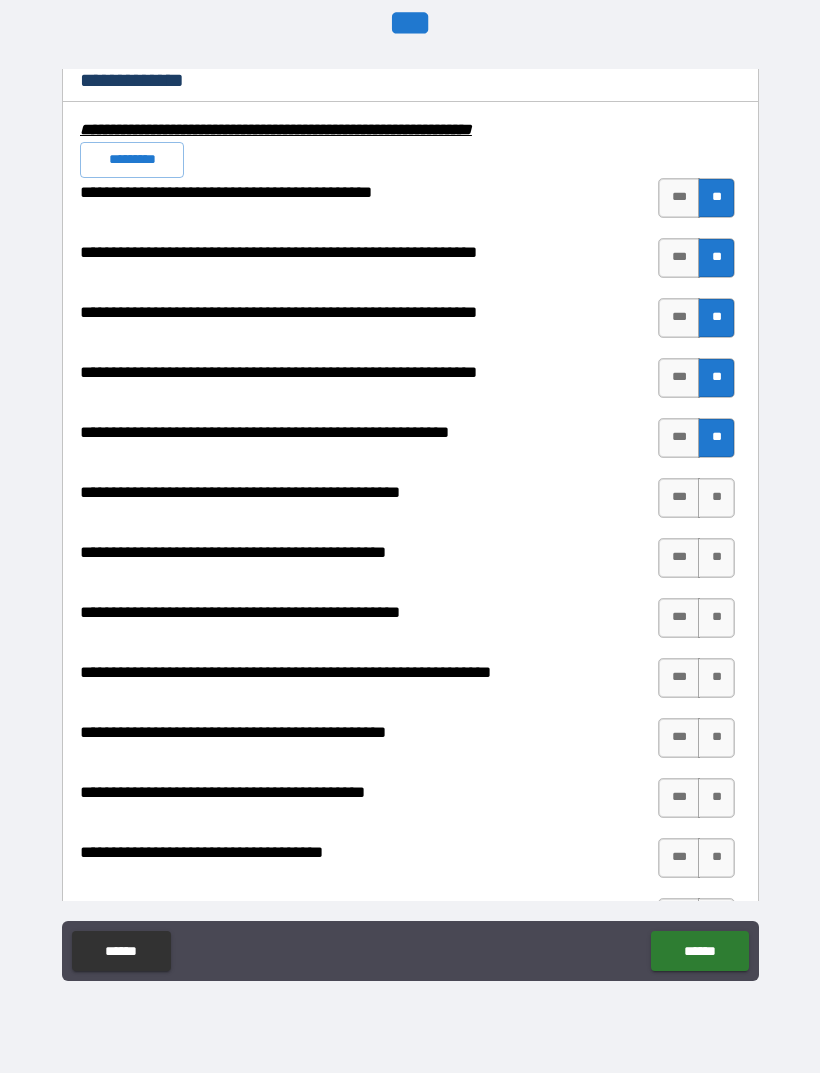 click on "**" at bounding box center [716, 498] 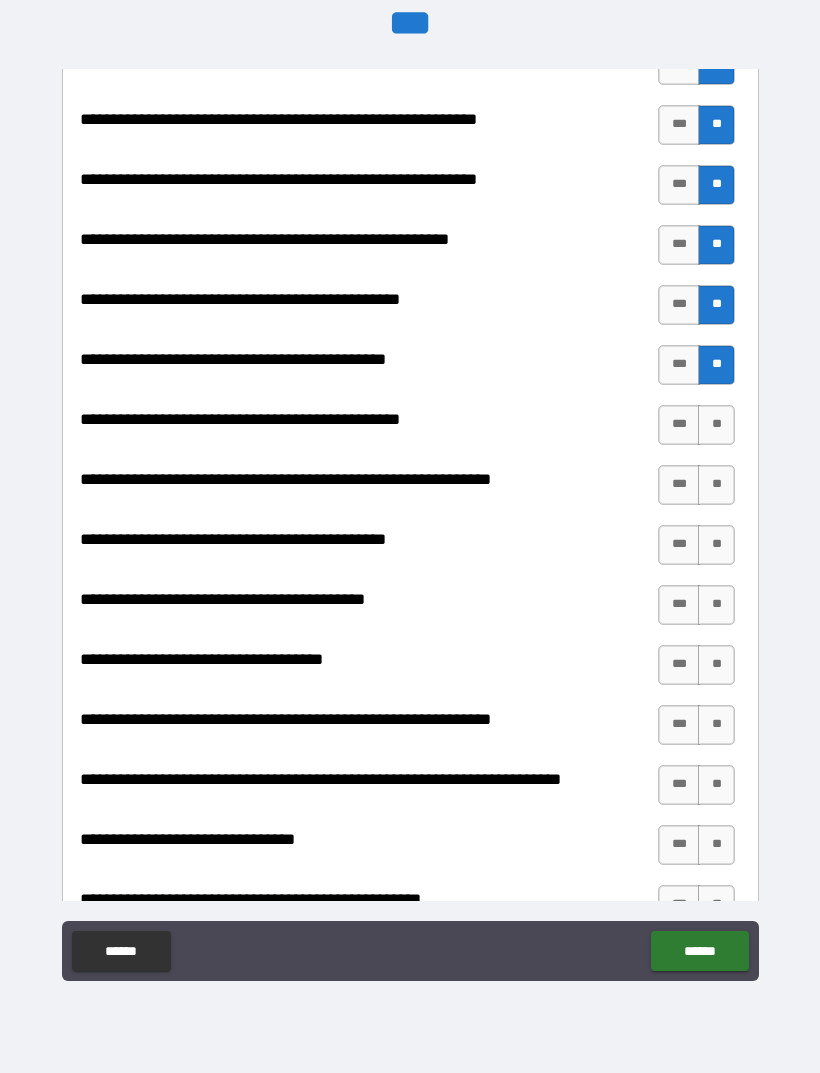 scroll, scrollTop: 2219, scrollLeft: 0, axis: vertical 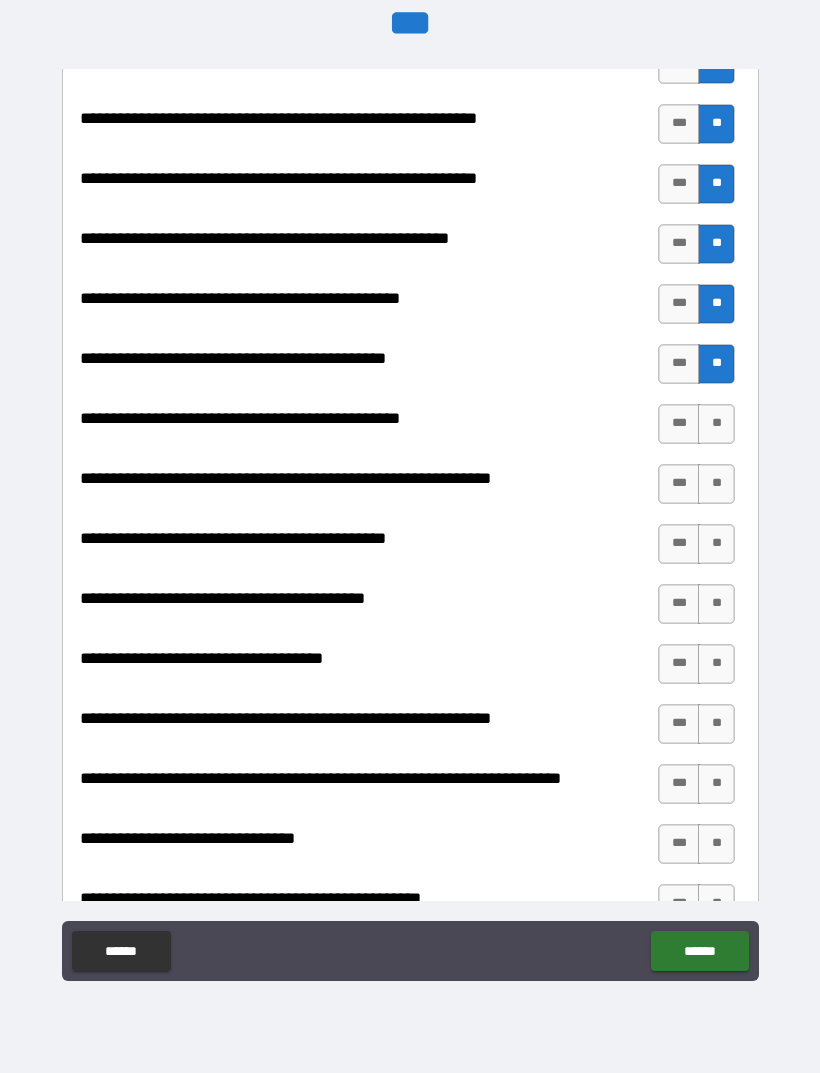 click on "**" at bounding box center (716, 484) 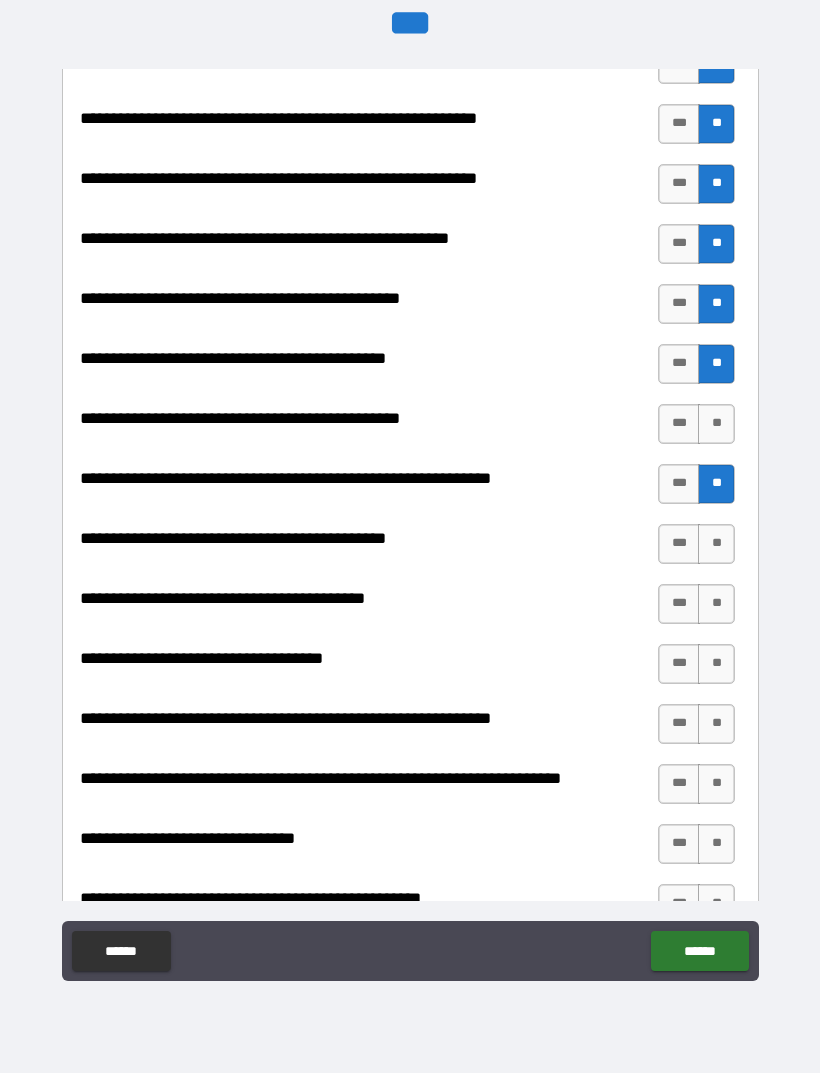 click on "**" at bounding box center [716, 424] 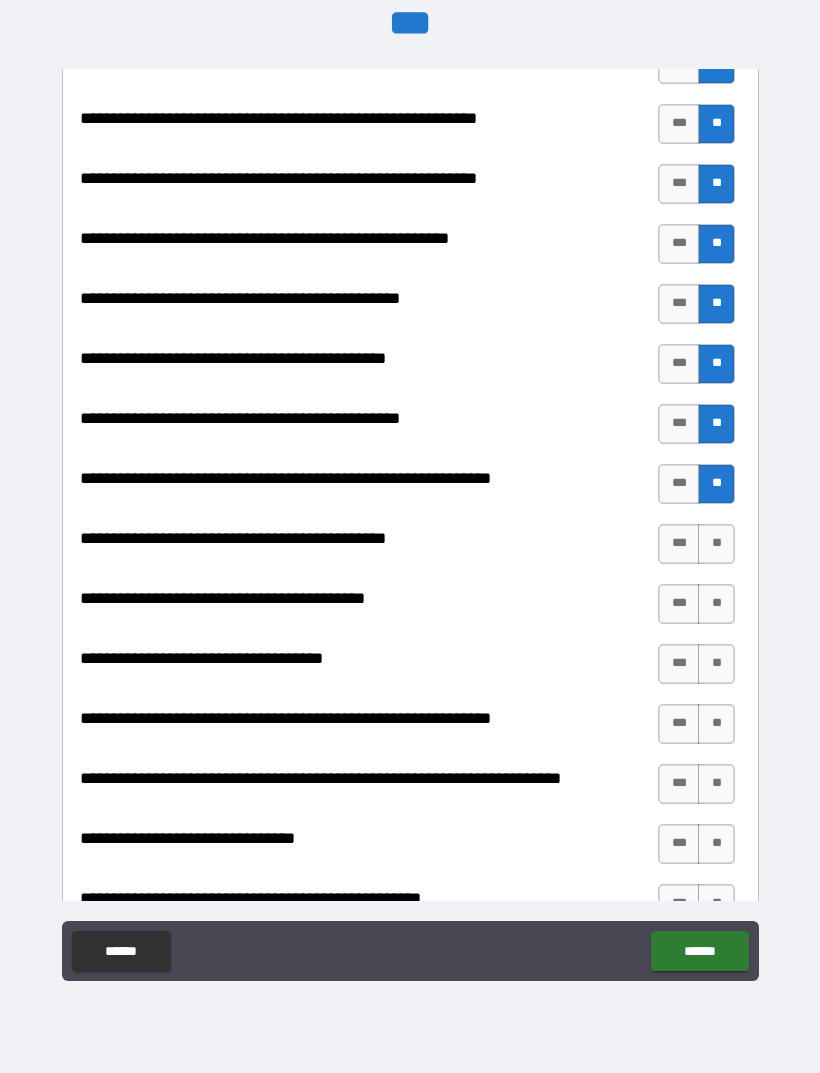 click on "**" at bounding box center (716, 544) 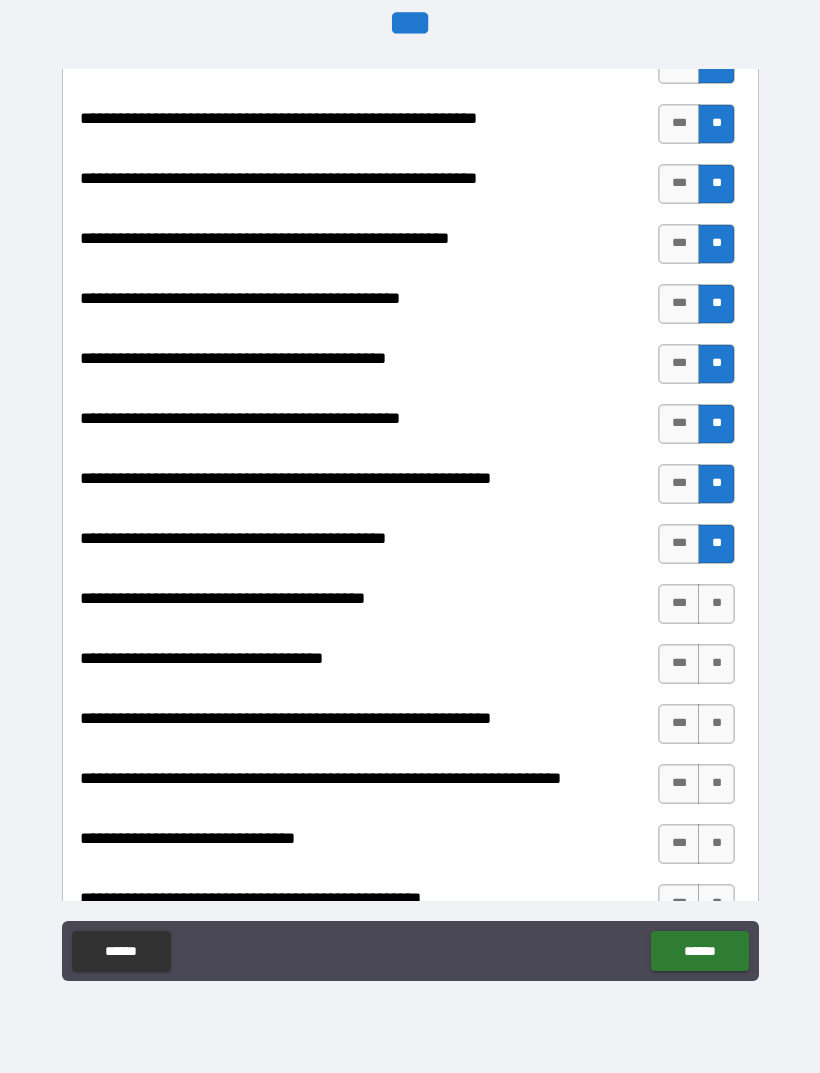 click on "**" at bounding box center [716, 604] 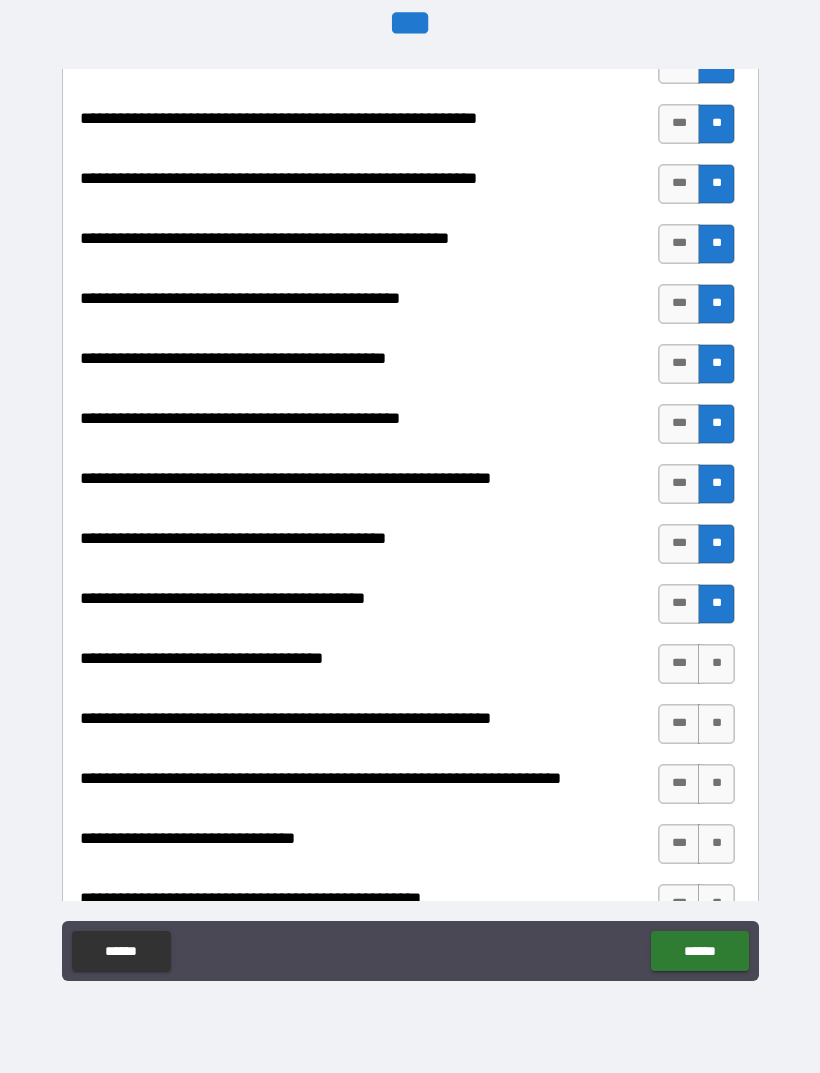 click on "**" at bounding box center (716, 664) 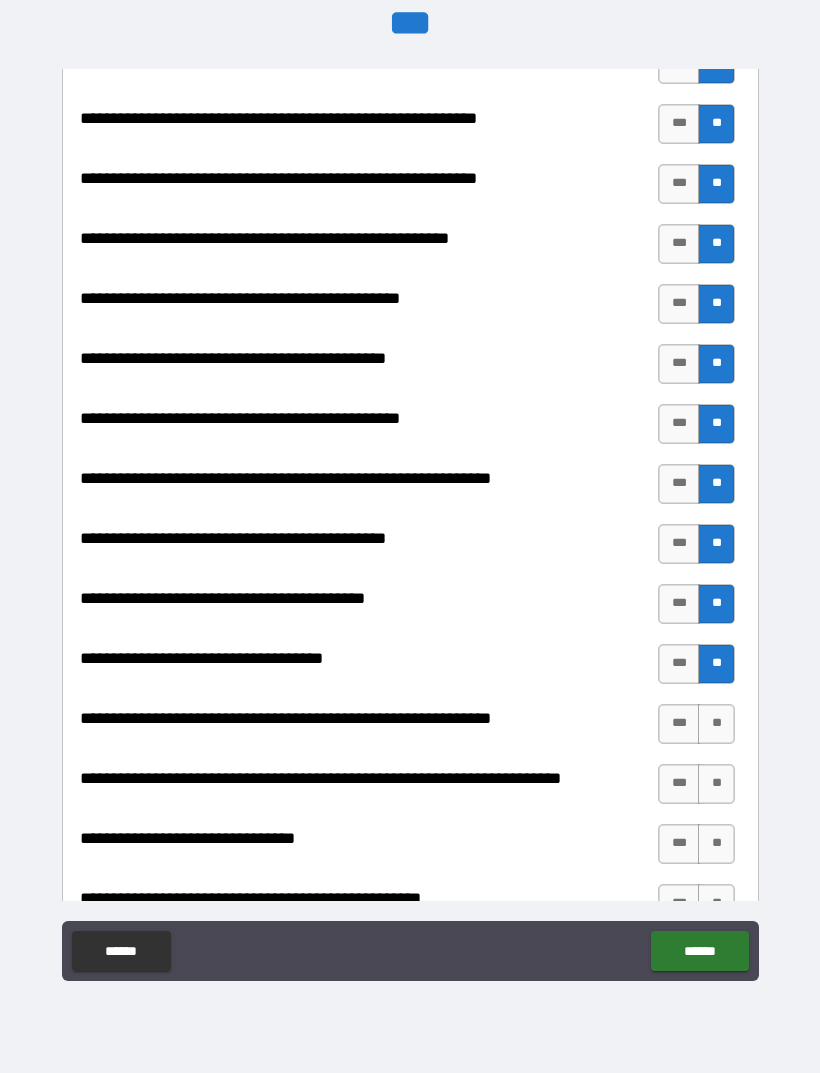 click on "**" at bounding box center [716, 664] 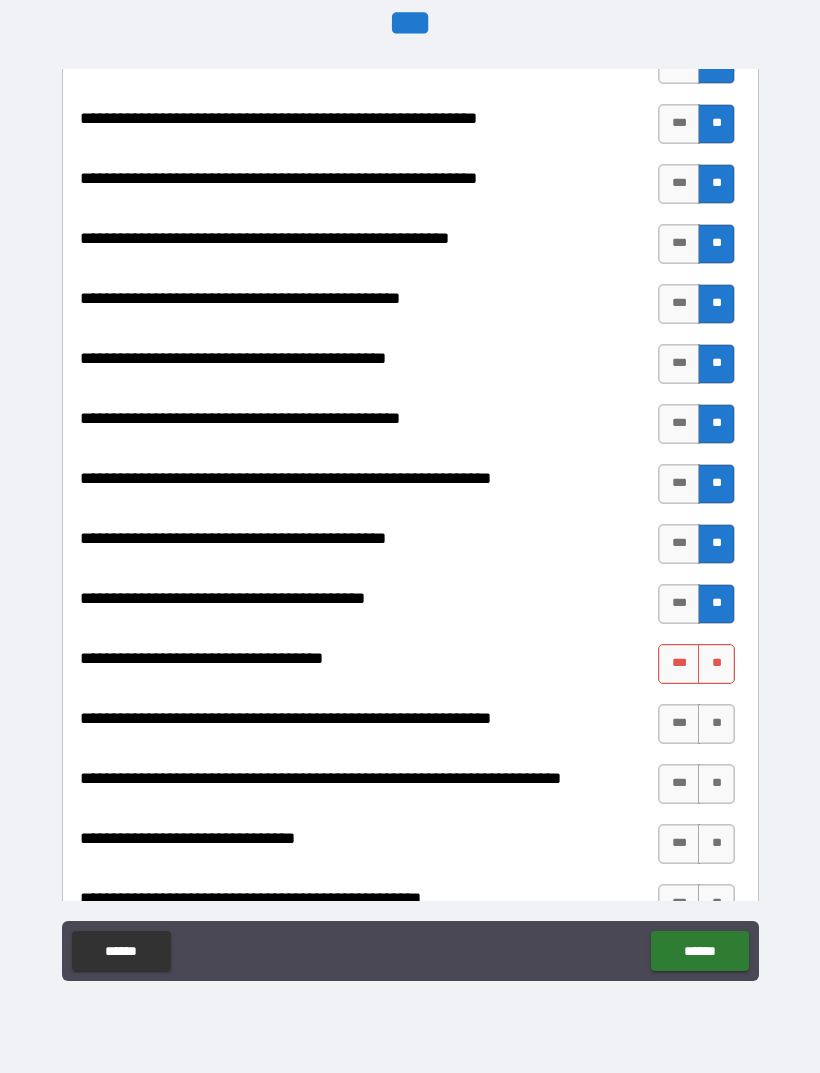 click on "**" at bounding box center [716, 664] 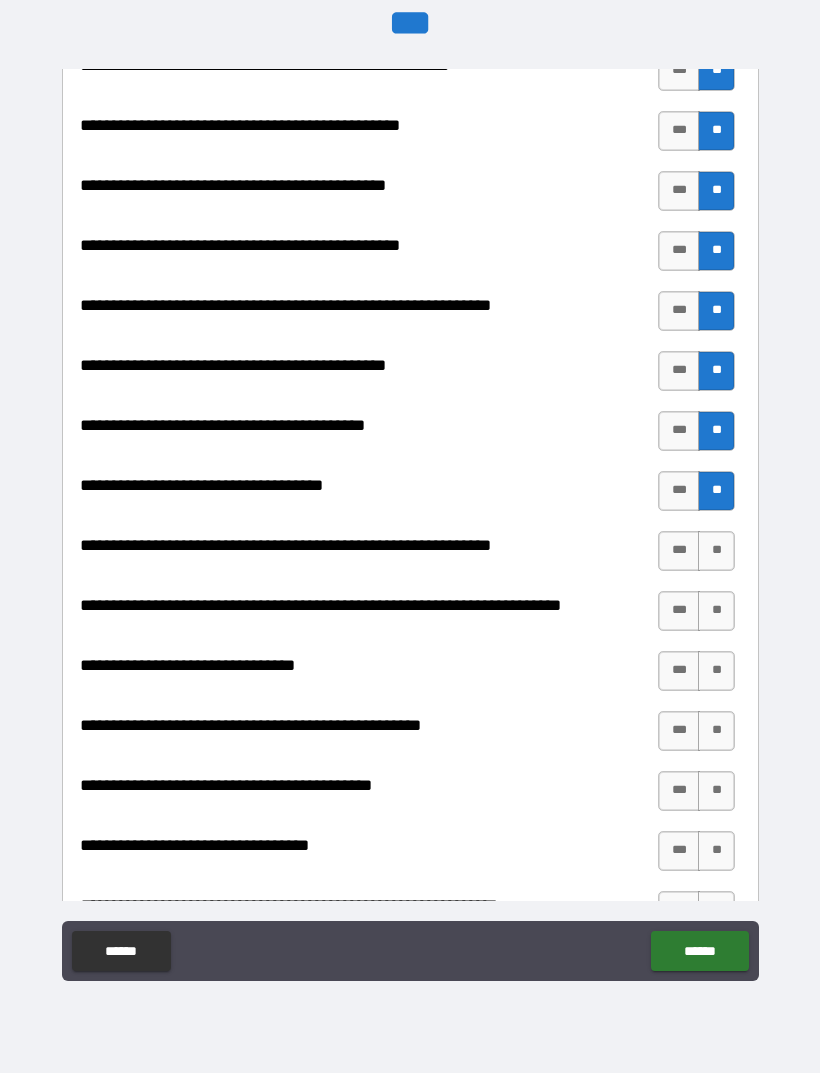 scroll, scrollTop: 2395, scrollLeft: 0, axis: vertical 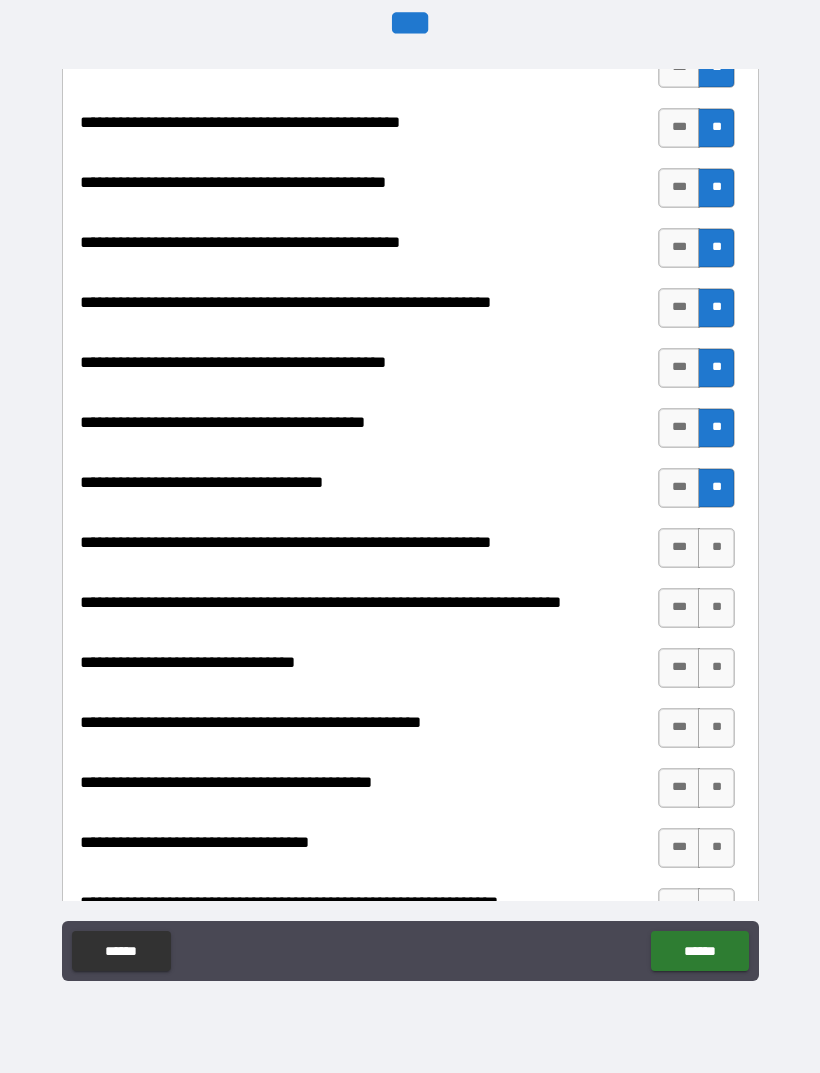 click on "**" at bounding box center [716, 548] 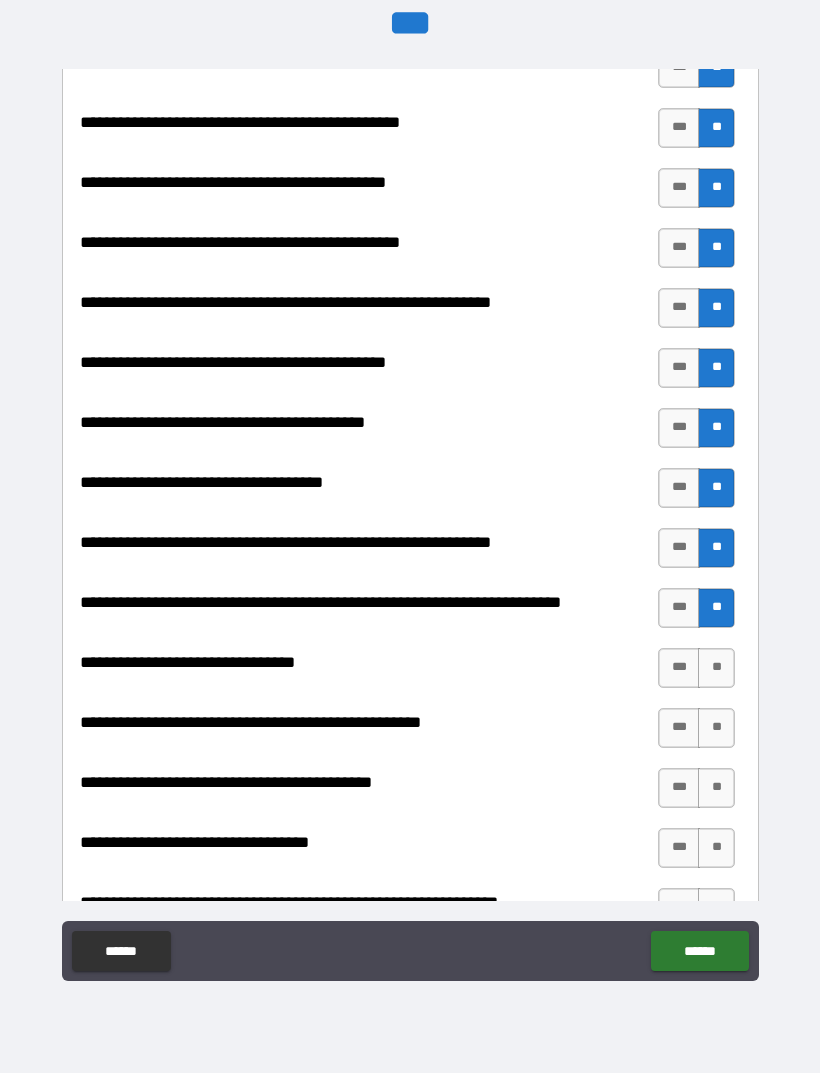 click on "**" at bounding box center (716, 668) 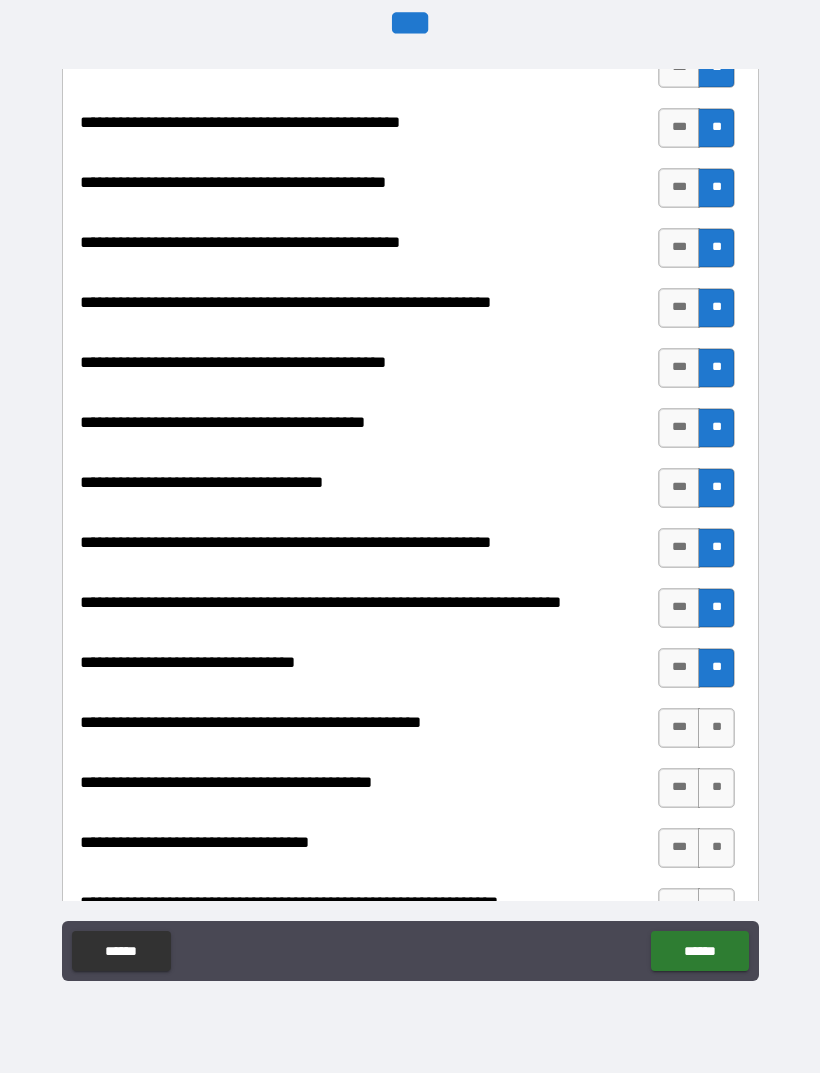 click on "**" at bounding box center (716, 668) 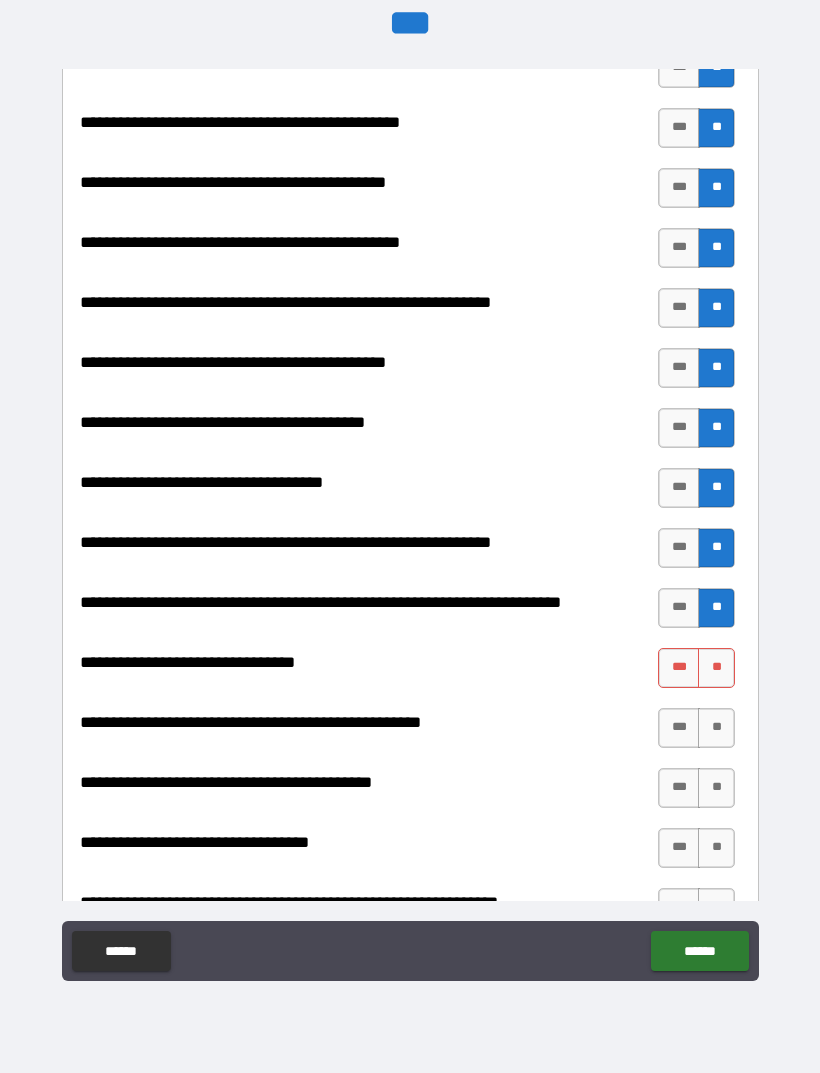 click on "**" at bounding box center (716, 728) 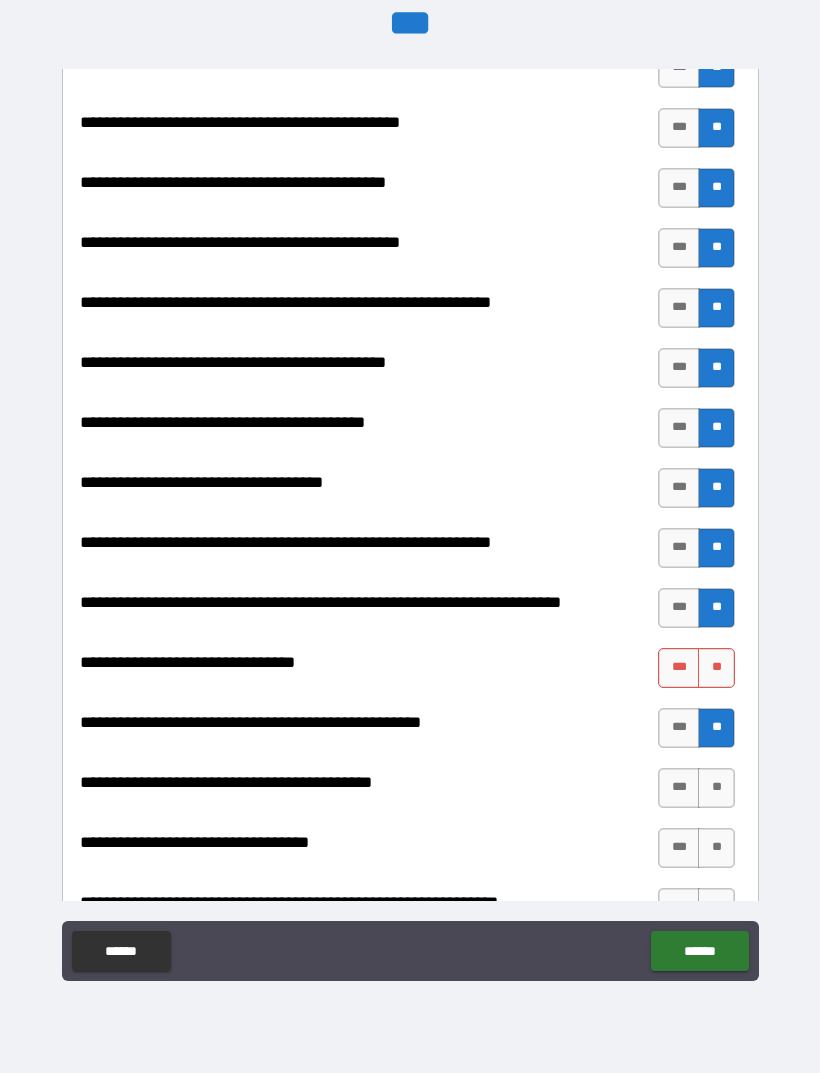 click on "**" at bounding box center [716, 668] 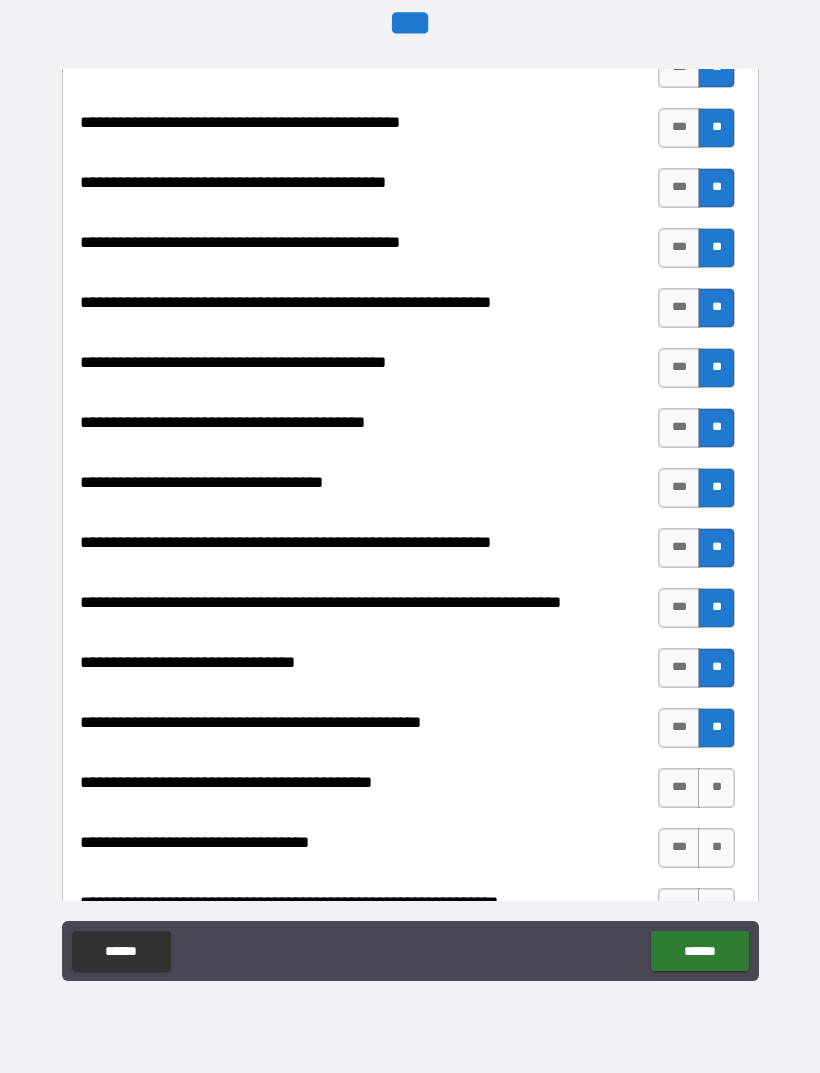 click on "**" at bounding box center [716, 788] 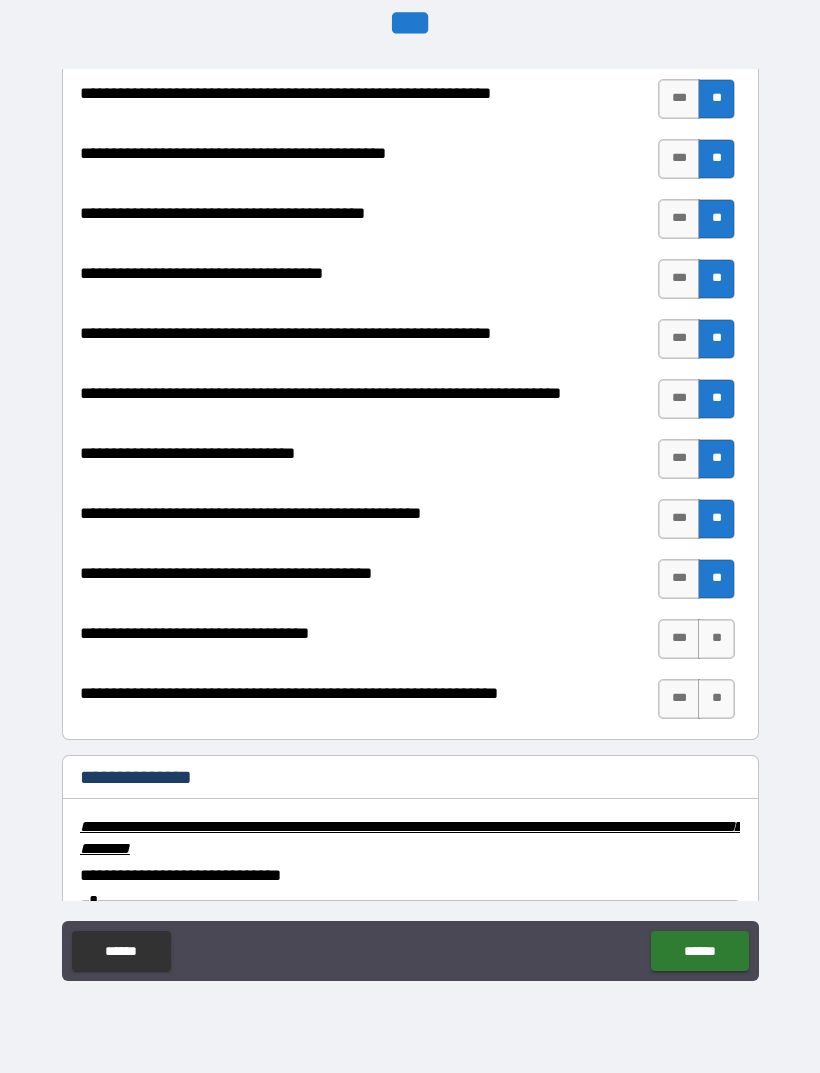 scroll, scrollTop: 2609, scrollLeft: 0, axis: vertical 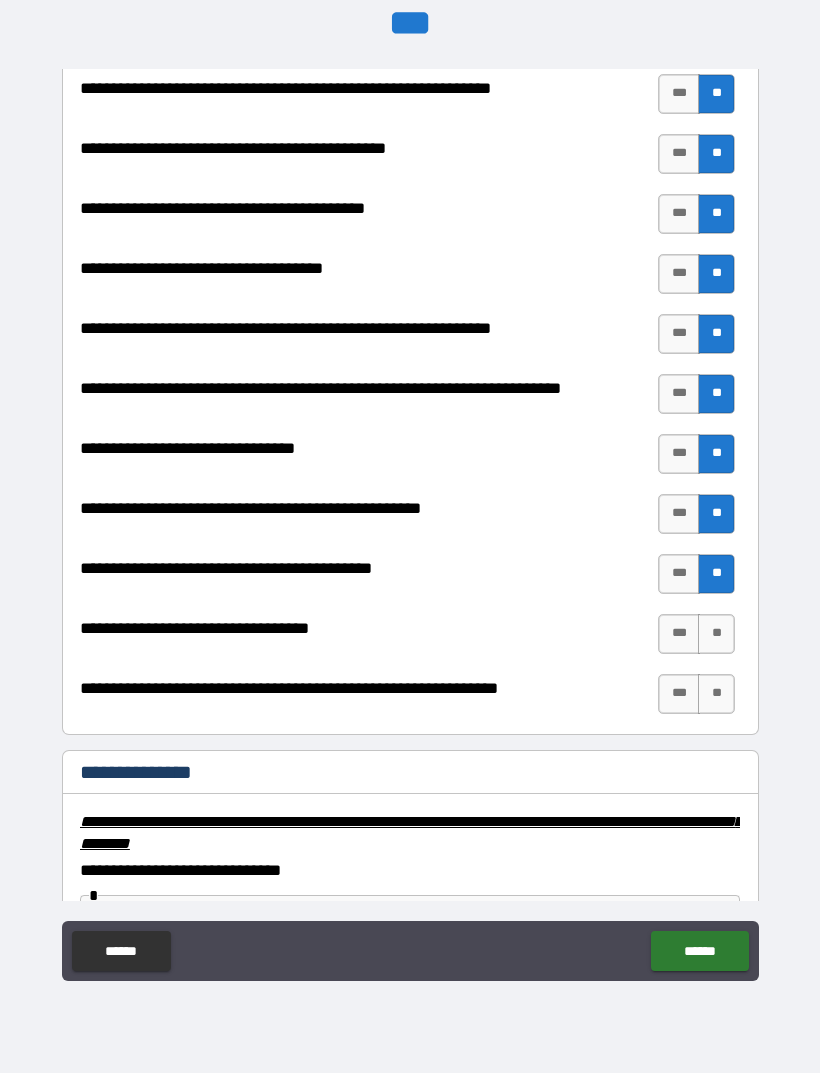 click on "**" at bounding box center (716, 694) 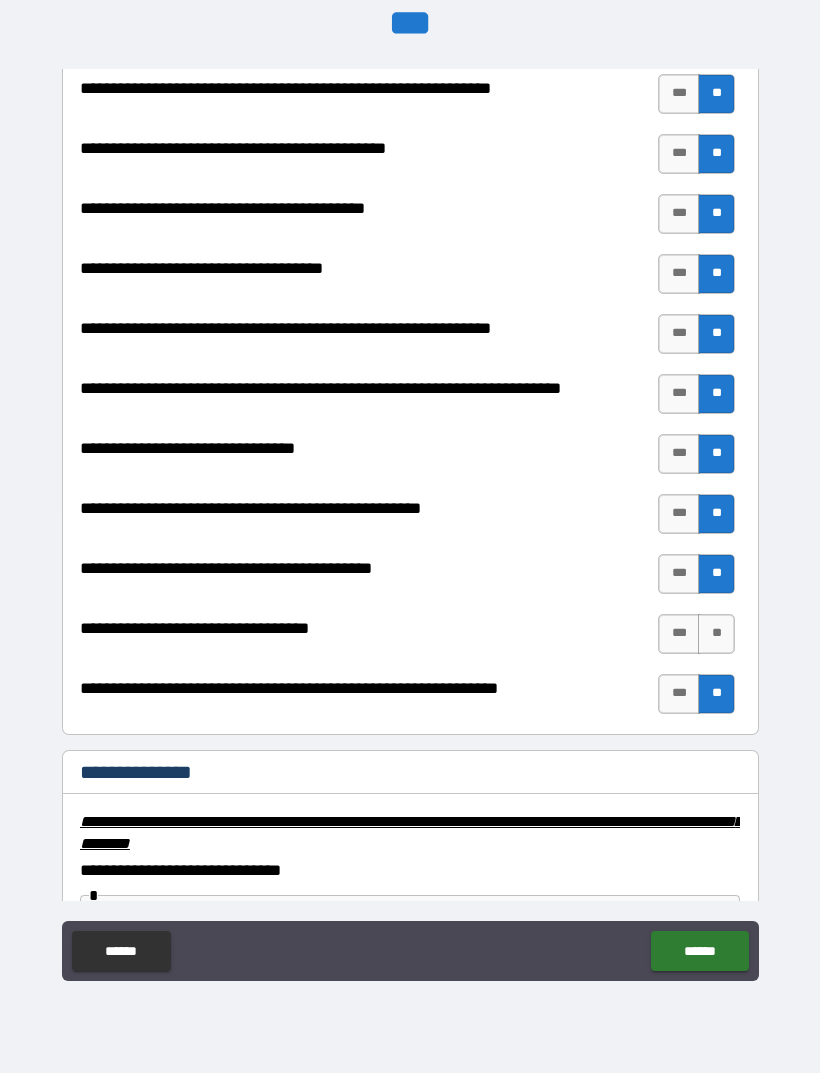 click on "**" at bounding box center [716, 634] 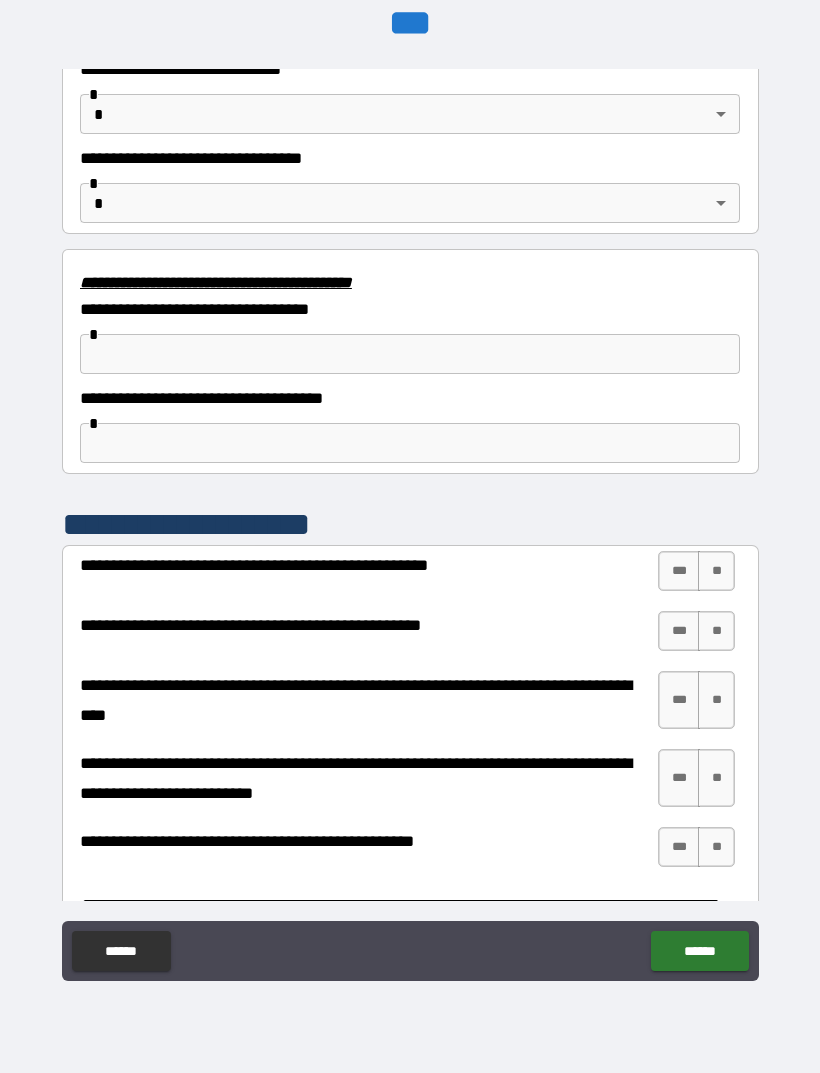 scroll, scrollTop: 3418, scrollLeft: 0, axis: vertical 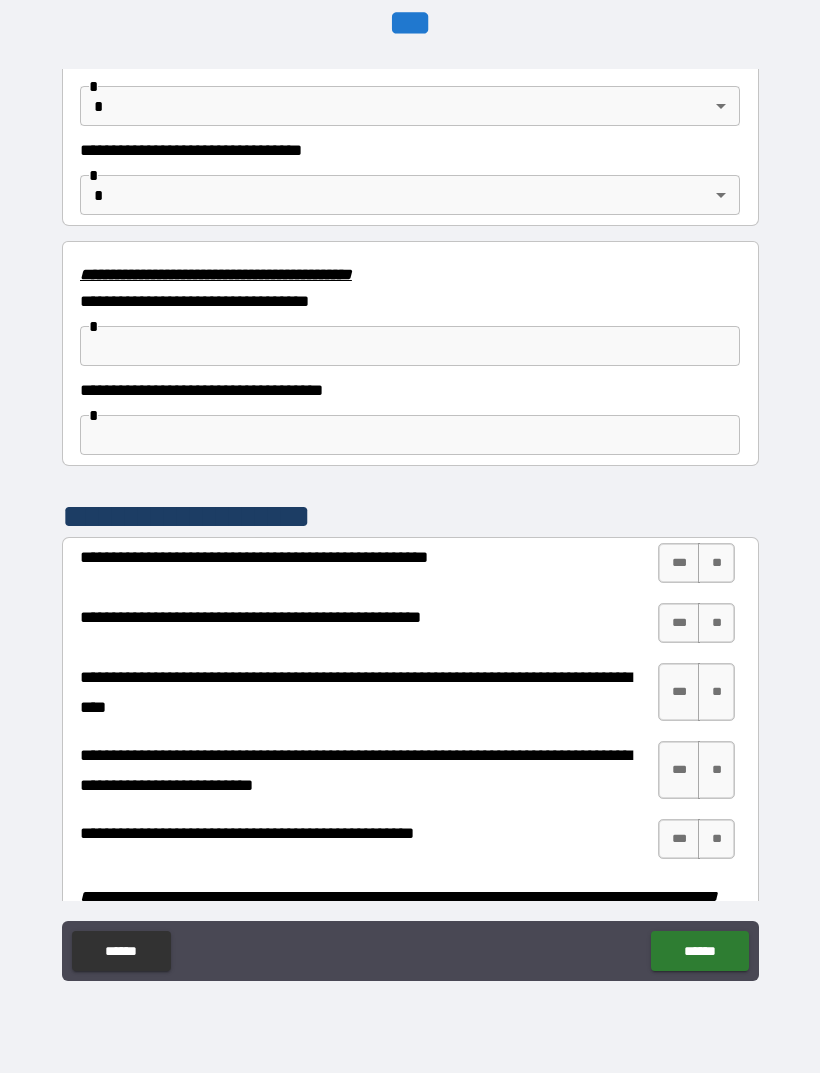 click on "**" at bounding box center (716, 563) 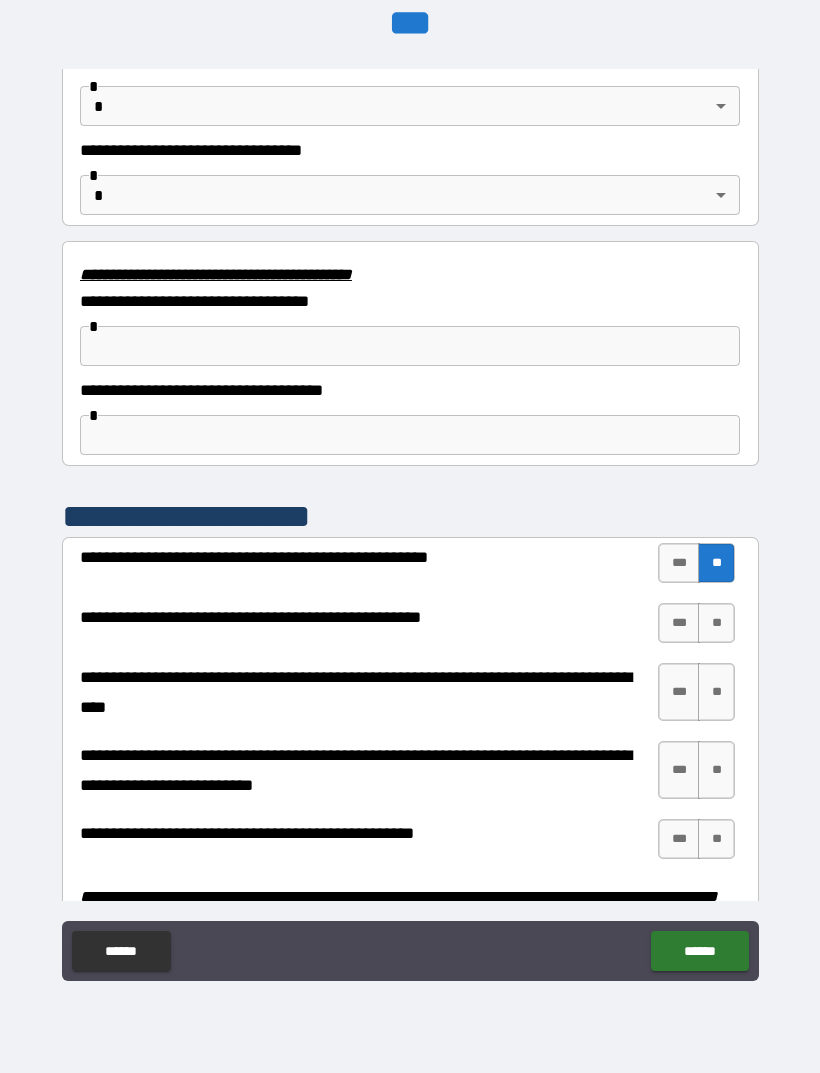 click on "**" at bounding box center (716, 623) 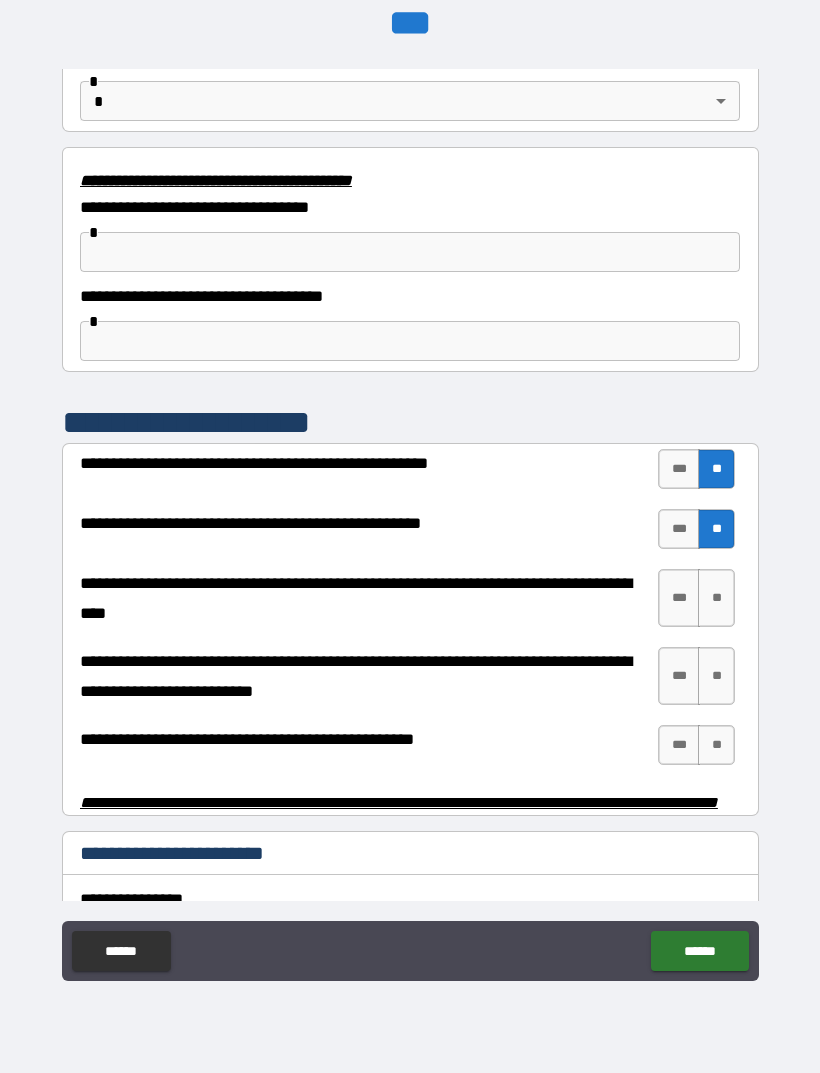 scroll, scrollTop: 3513, scrollLeft: 0, axis: vertical 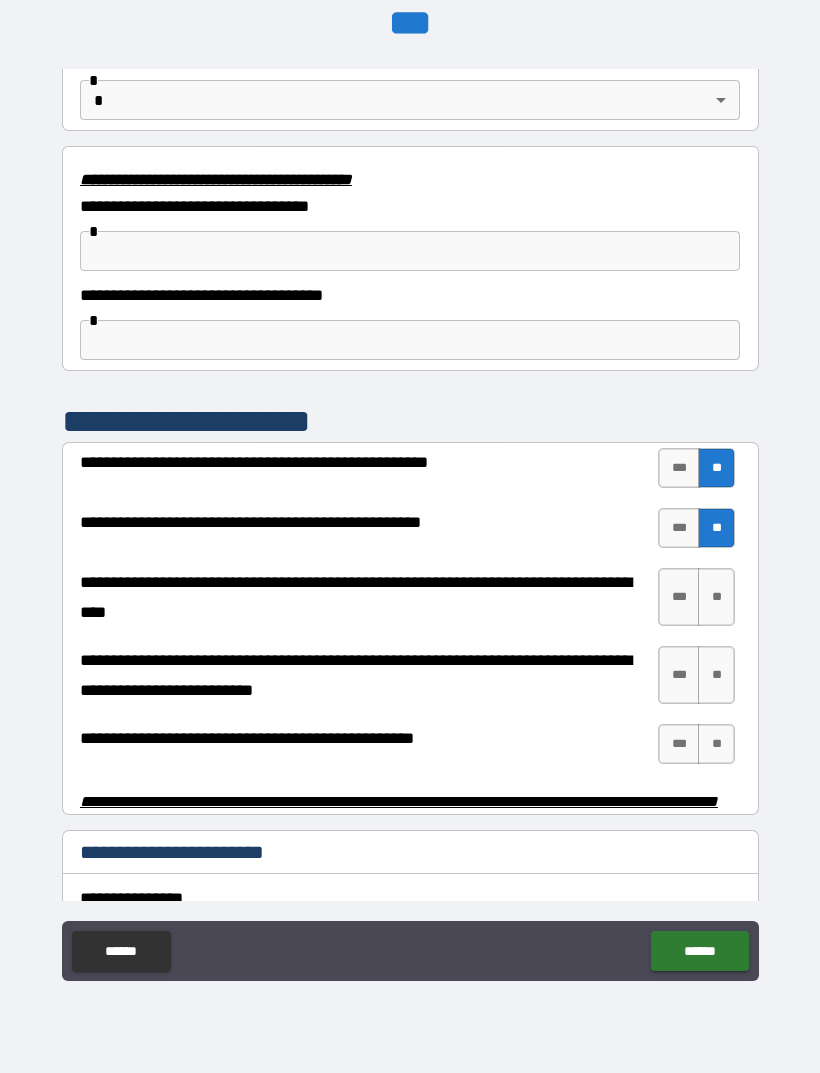 click on "**" at bounding box center [716, 597] 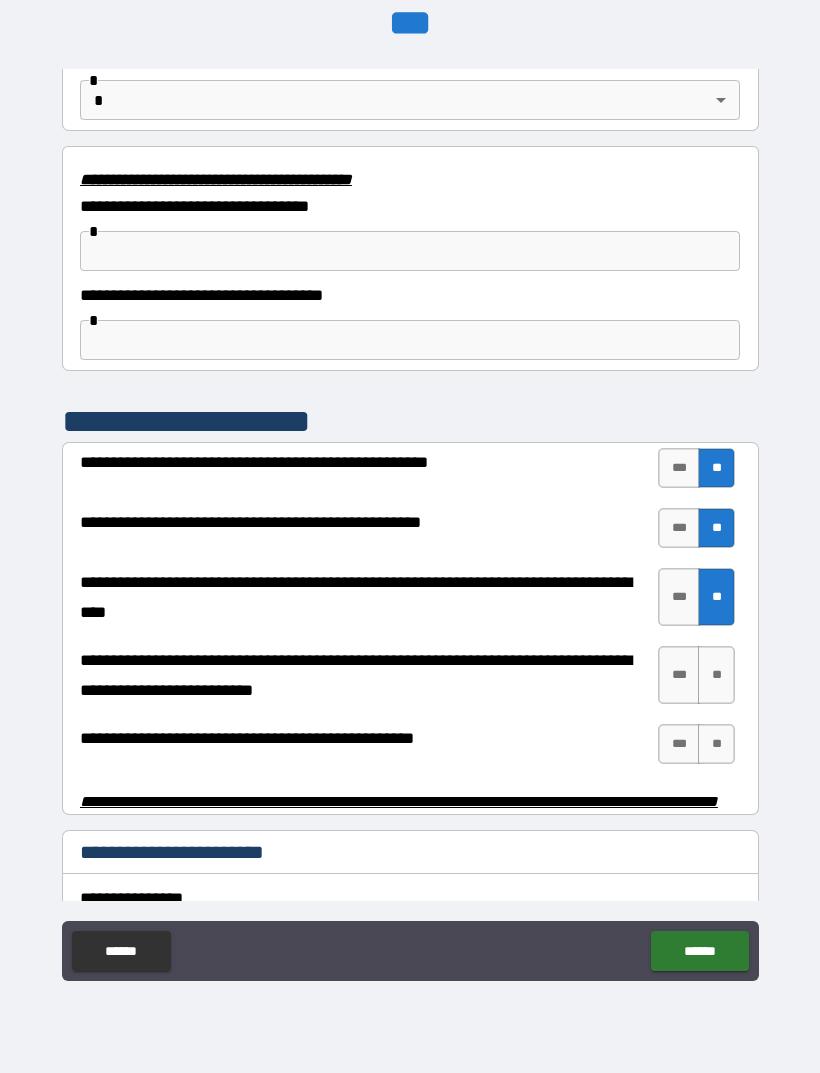 click on "**" at bounding box center [716, 675] 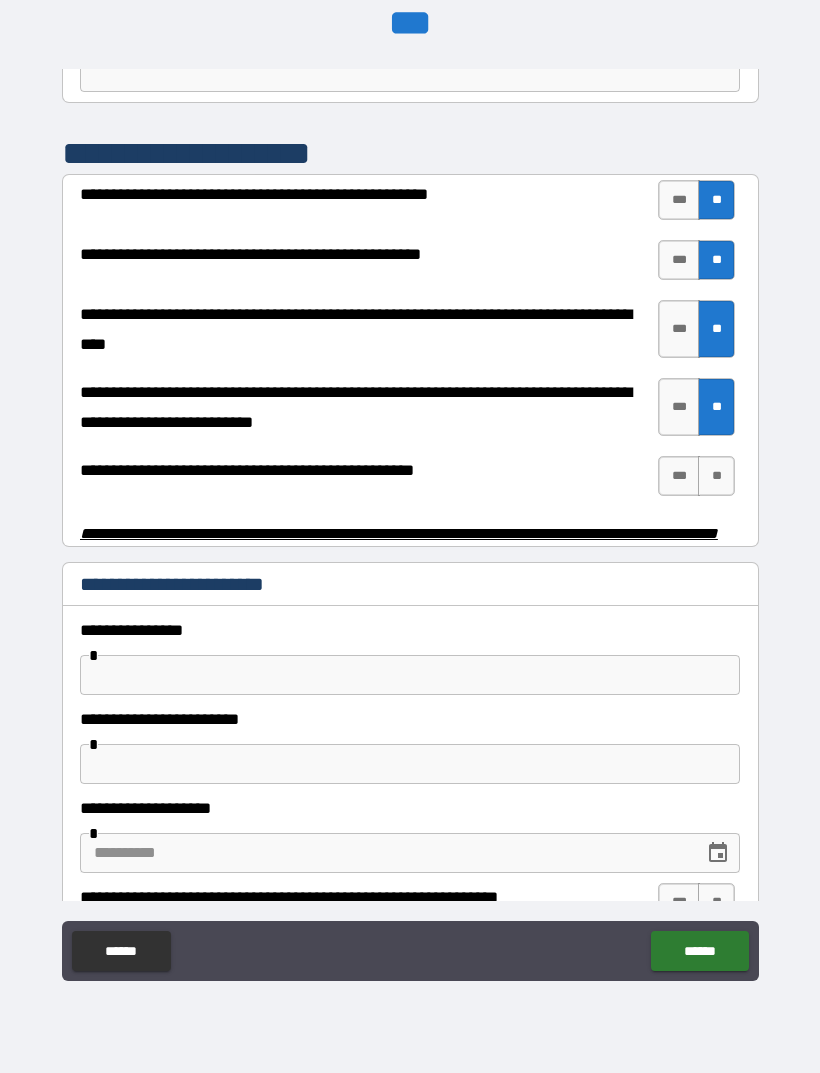 scroll, scrollTop: 3781, scrollLeft: 0, axis: vertical 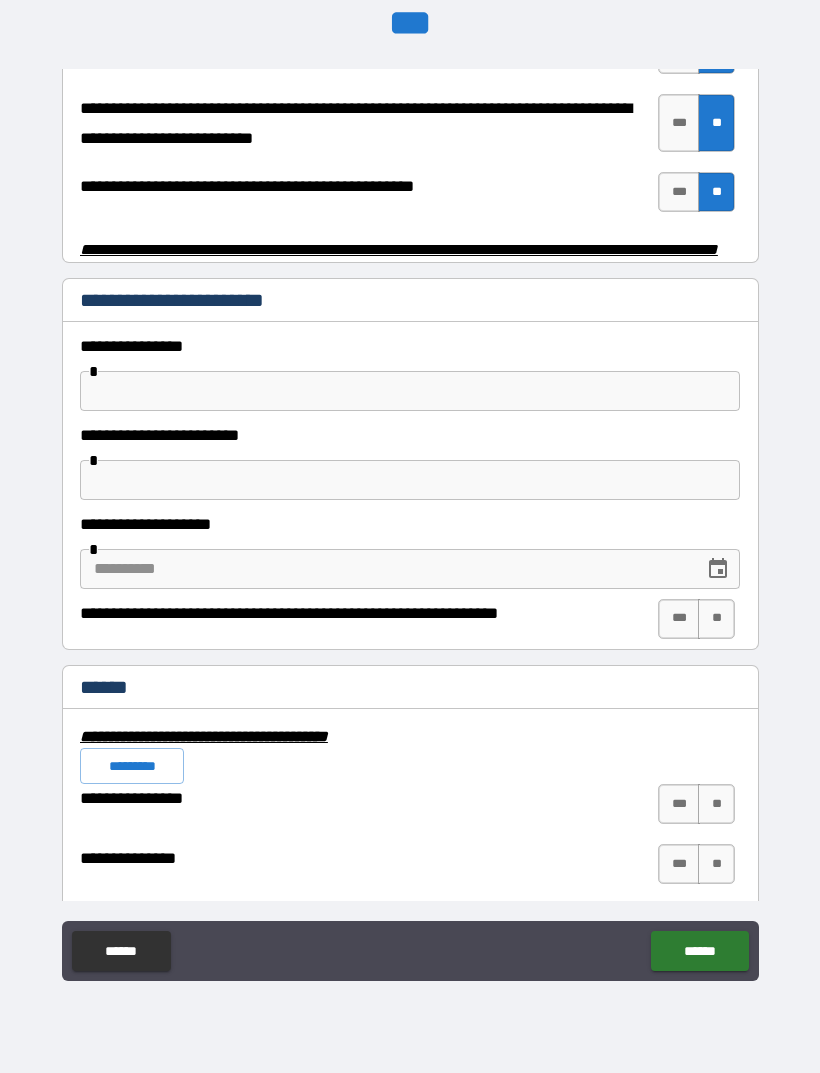 click on "**" at bounding box center [716, 619] 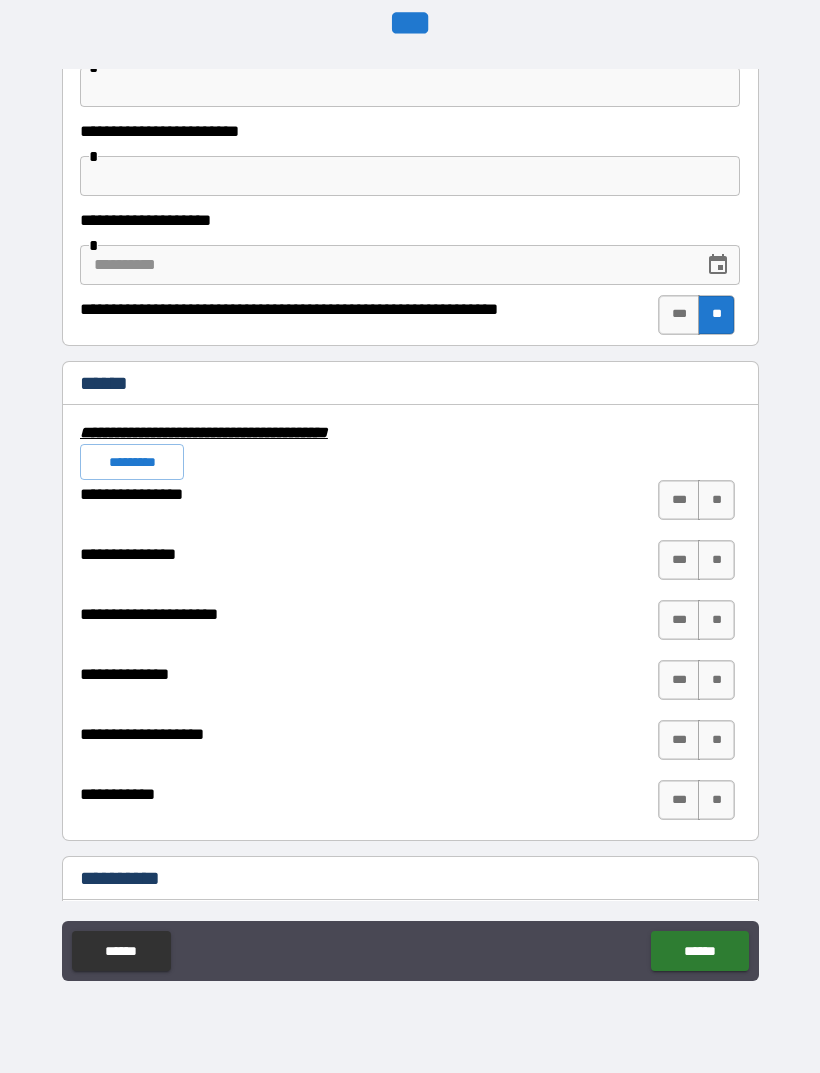 scroll, scrollTop: 4374, scrollLeft: 0, axis: vertical 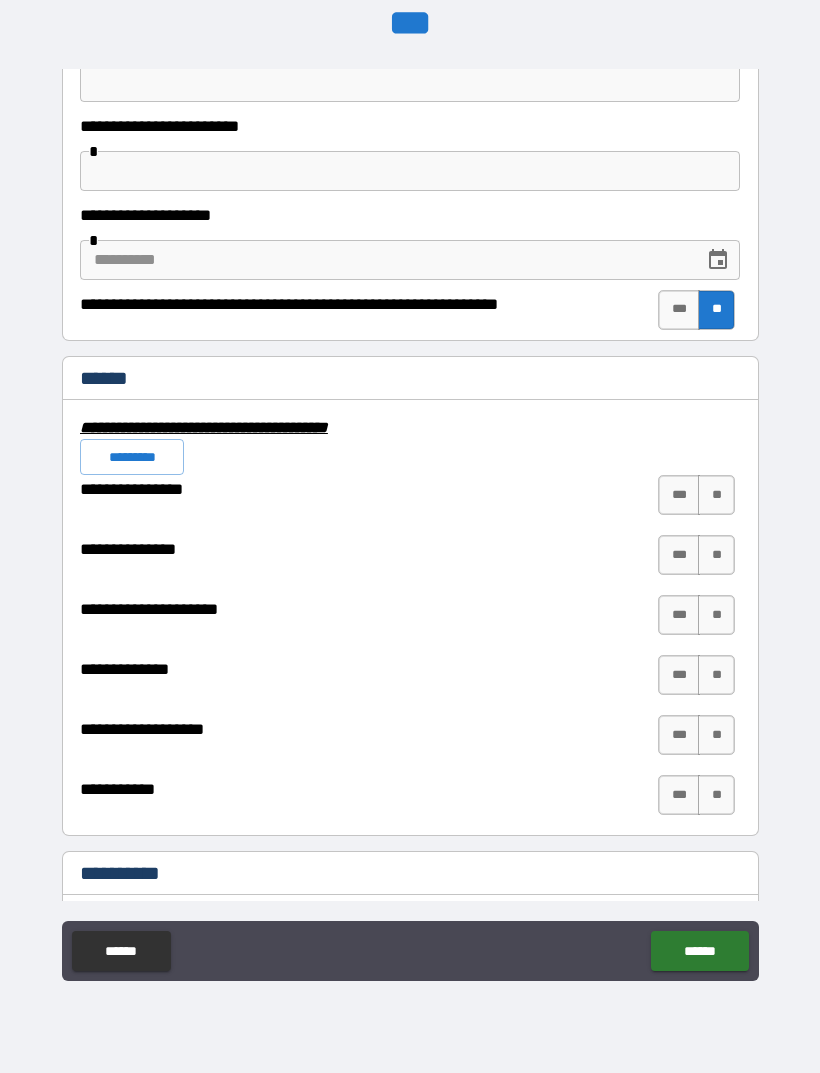 click on "**" at bounding box center (716, 495) 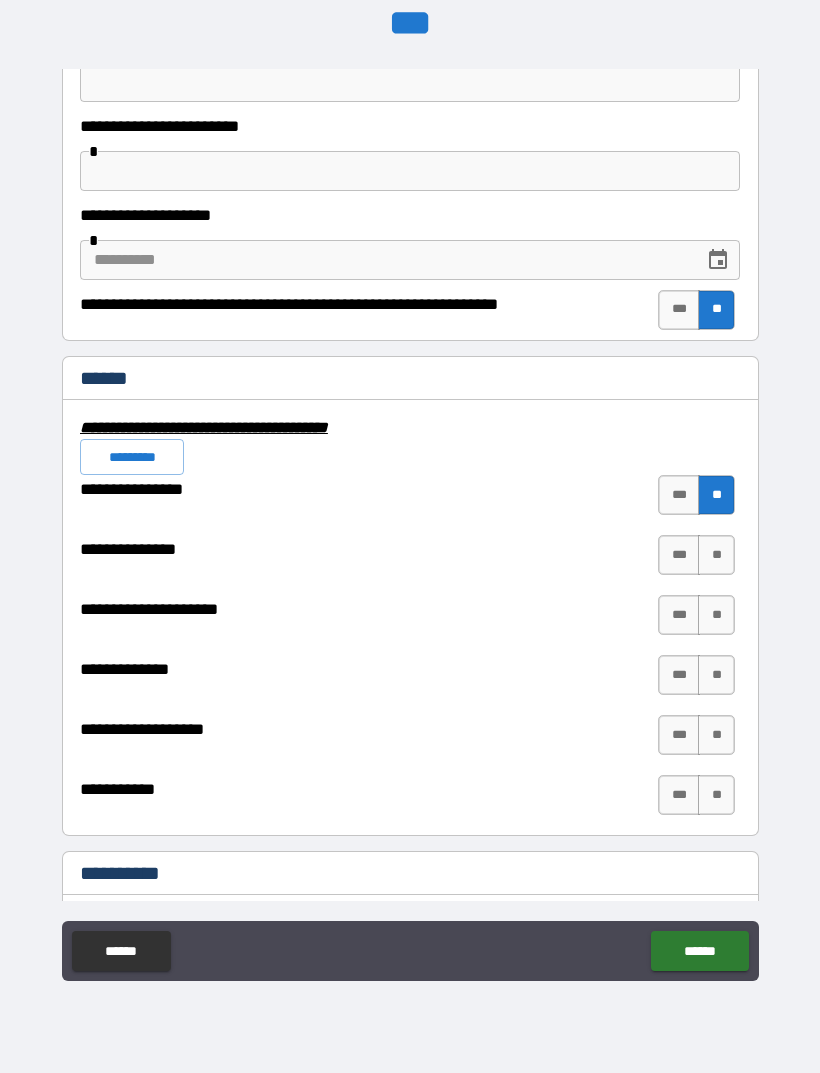 click on "**" at bounding box center [716, 555] 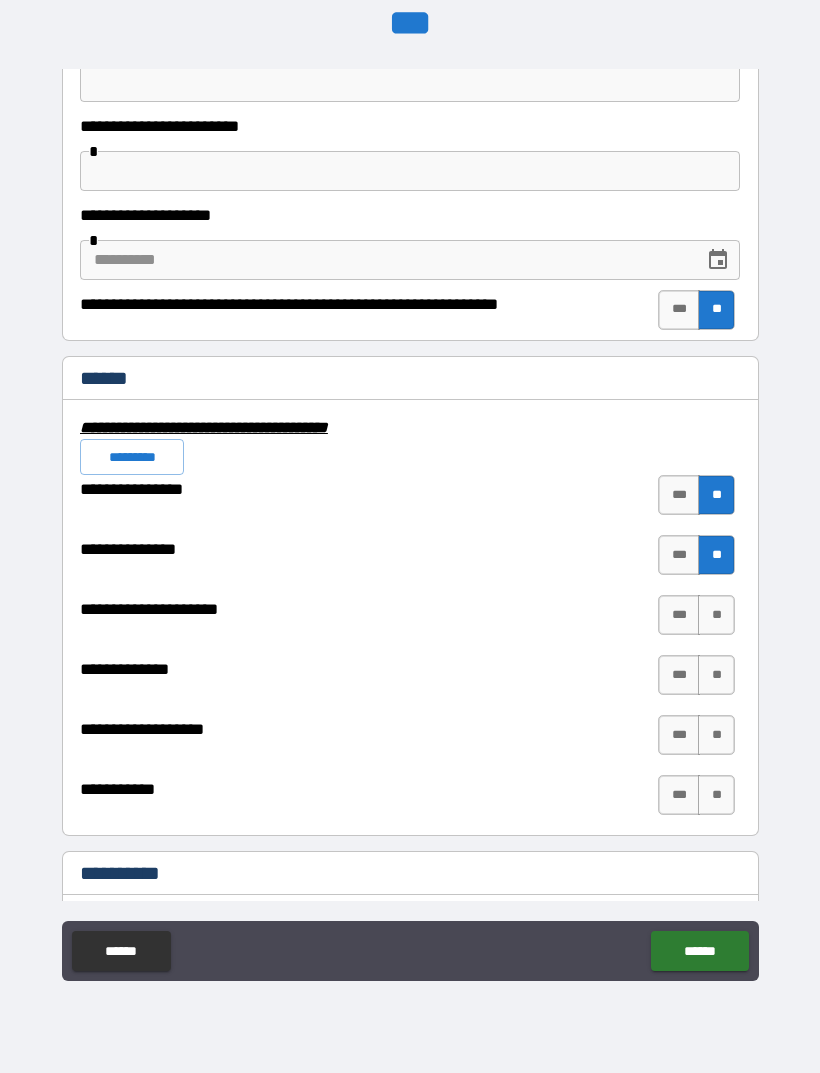 click on "**" at bounding box center [716, 615] 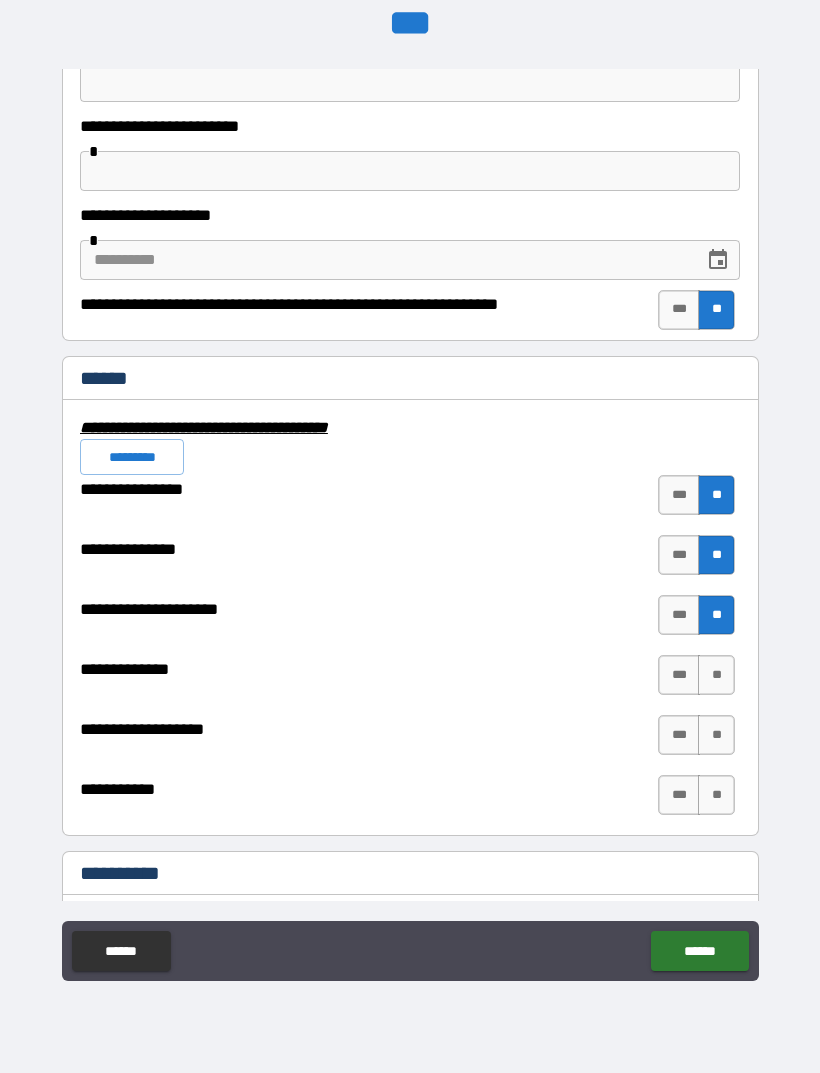 click on "**" at bounding box center [716, 675] 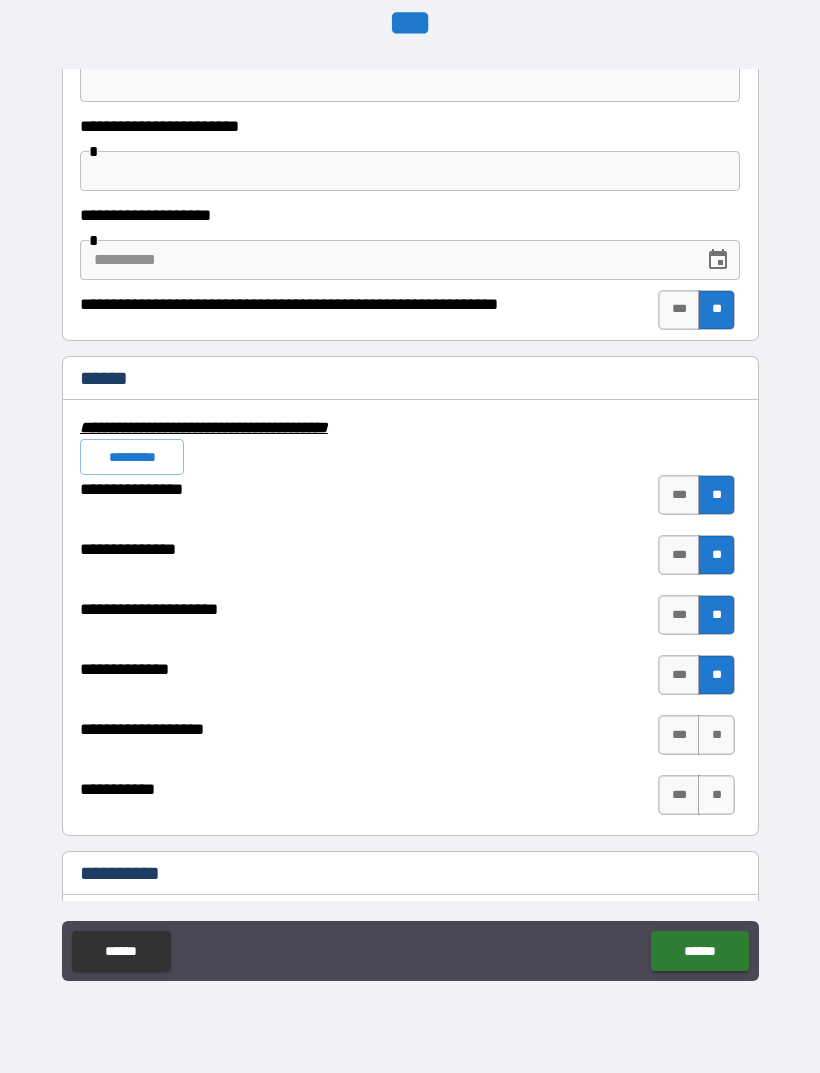 click on "**" at bounding box center [716, 735] 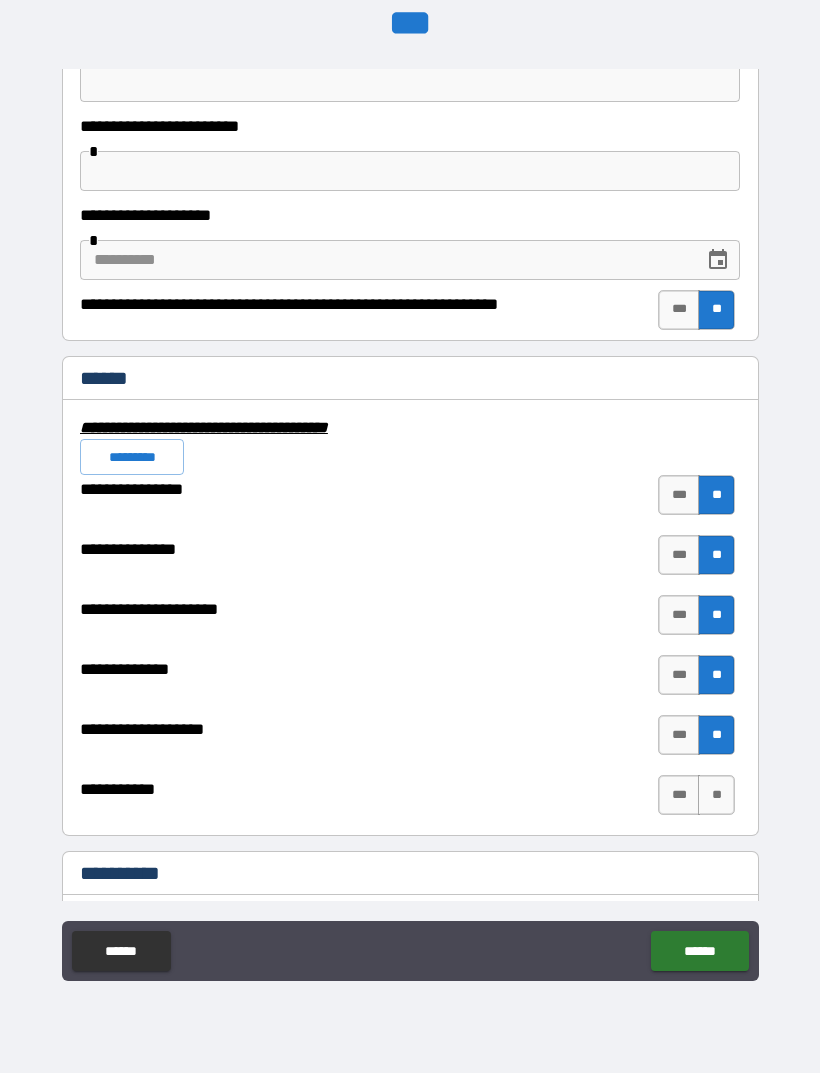 click on "**" at bounding box center (716, 795) 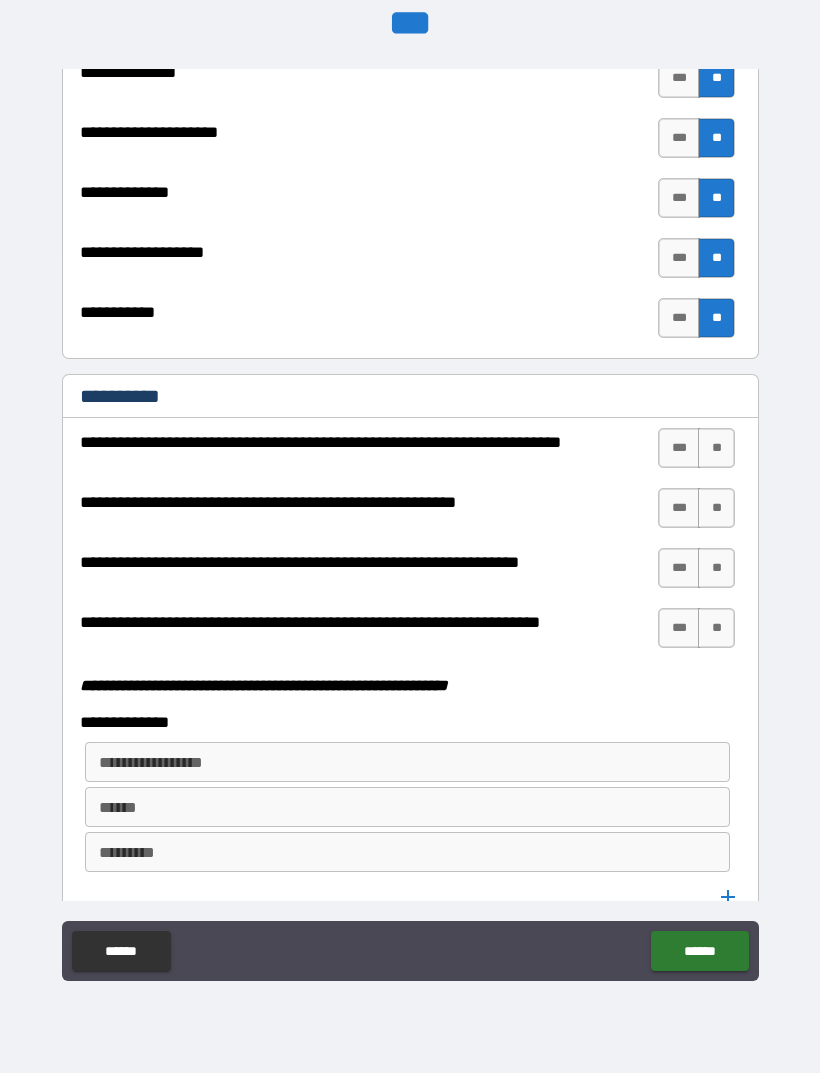 scroll, scrollTop: 4852, scrollLeft: 0, axis: vertical 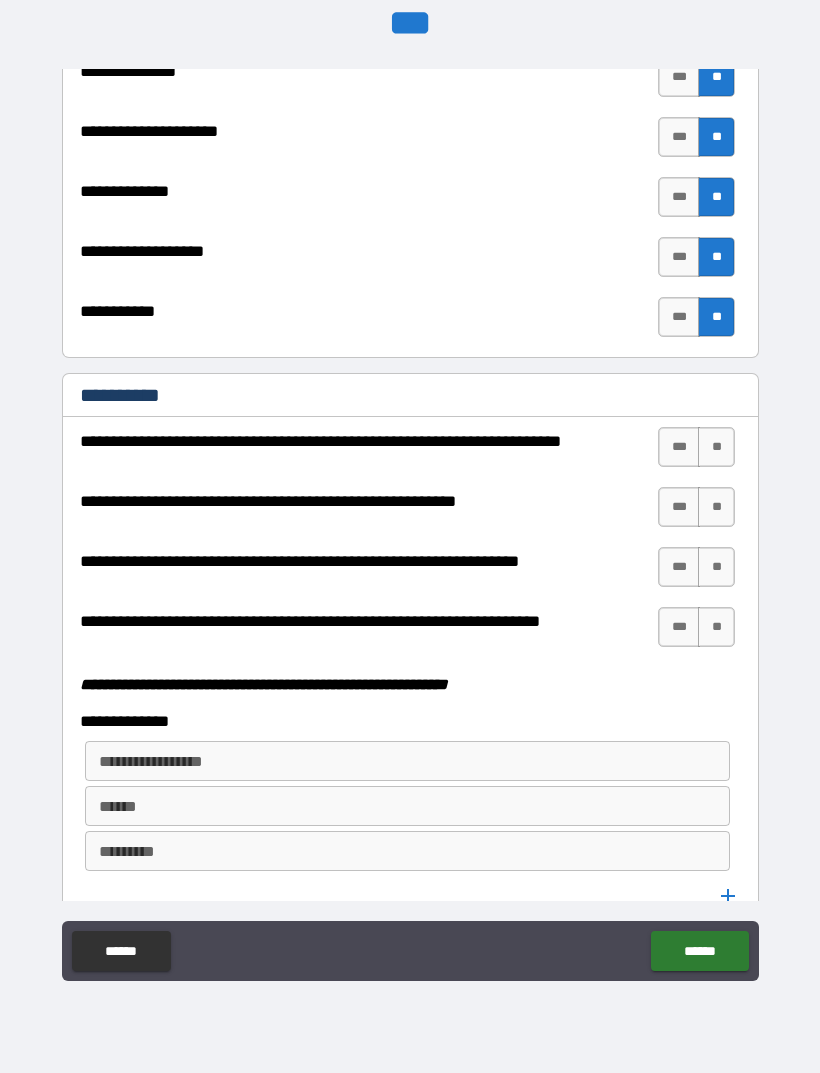 click on "**" at bounding box center (716, 447) 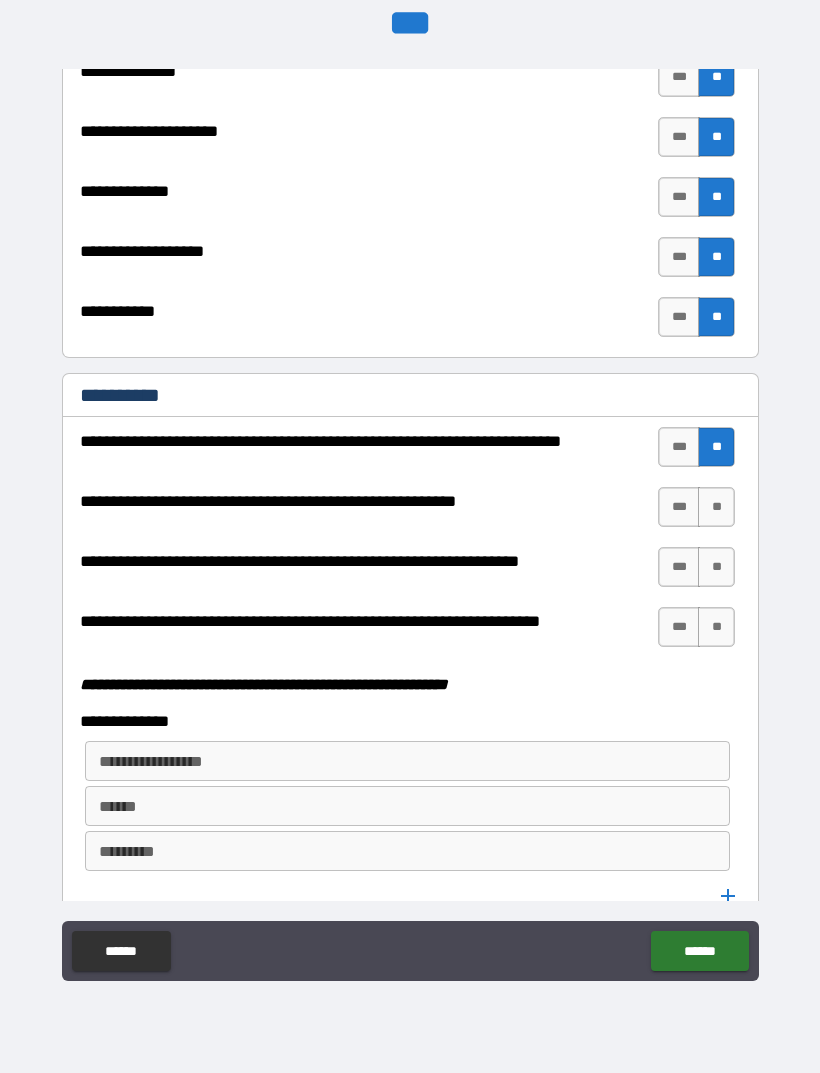 click on "**" at bounding box center (716, 507) 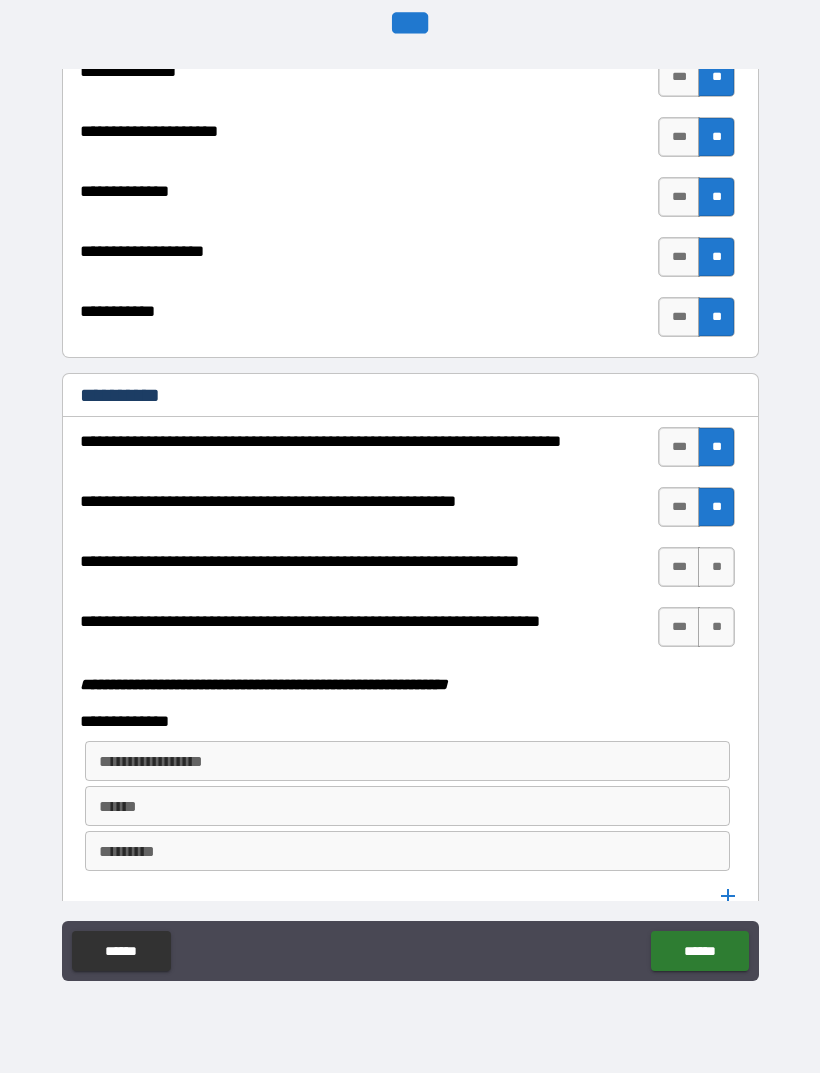 click on "**" at bounding box center [716, 567] 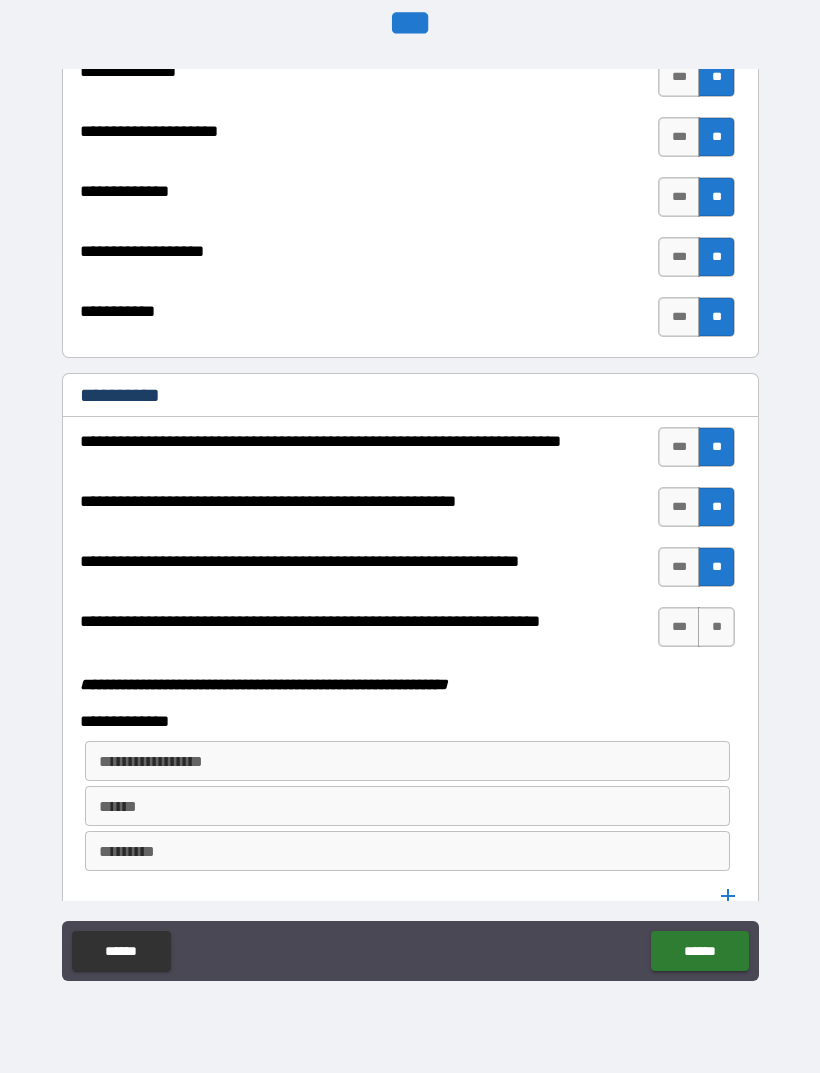 click on "**" at bounding box center [716, 627] 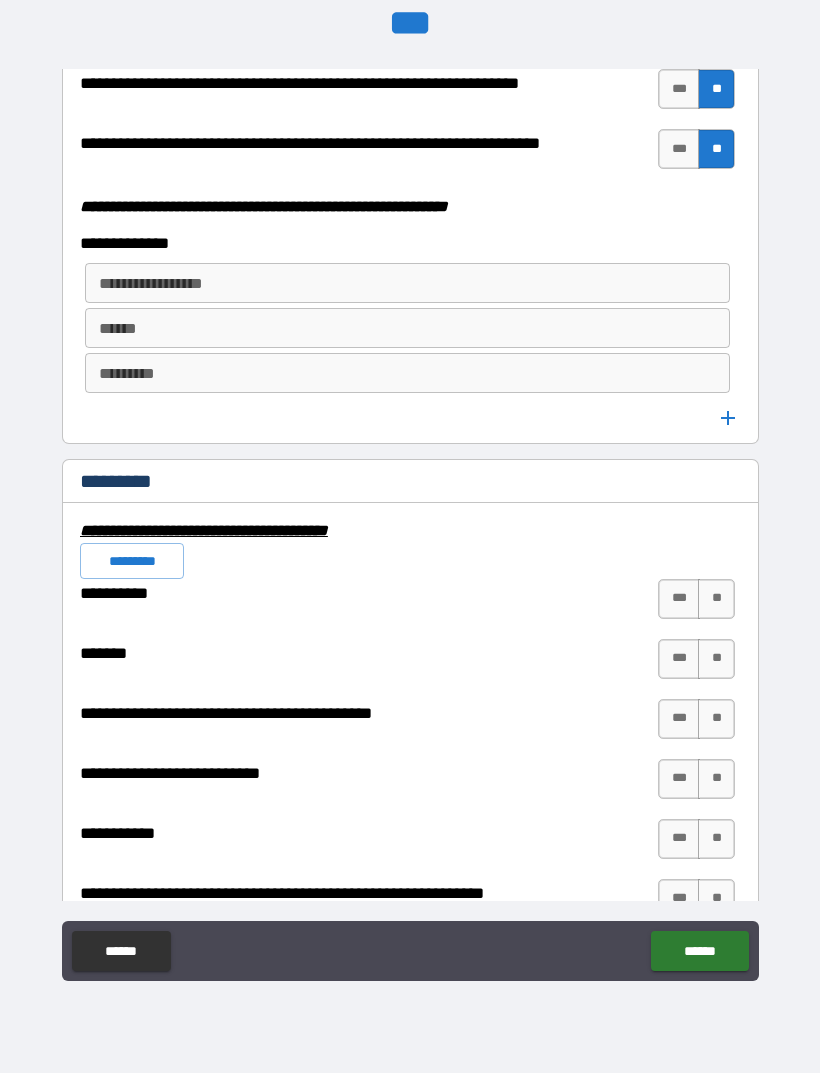 scroll, scrollTop: 5336, scrollLeft: 0, axis: vertical 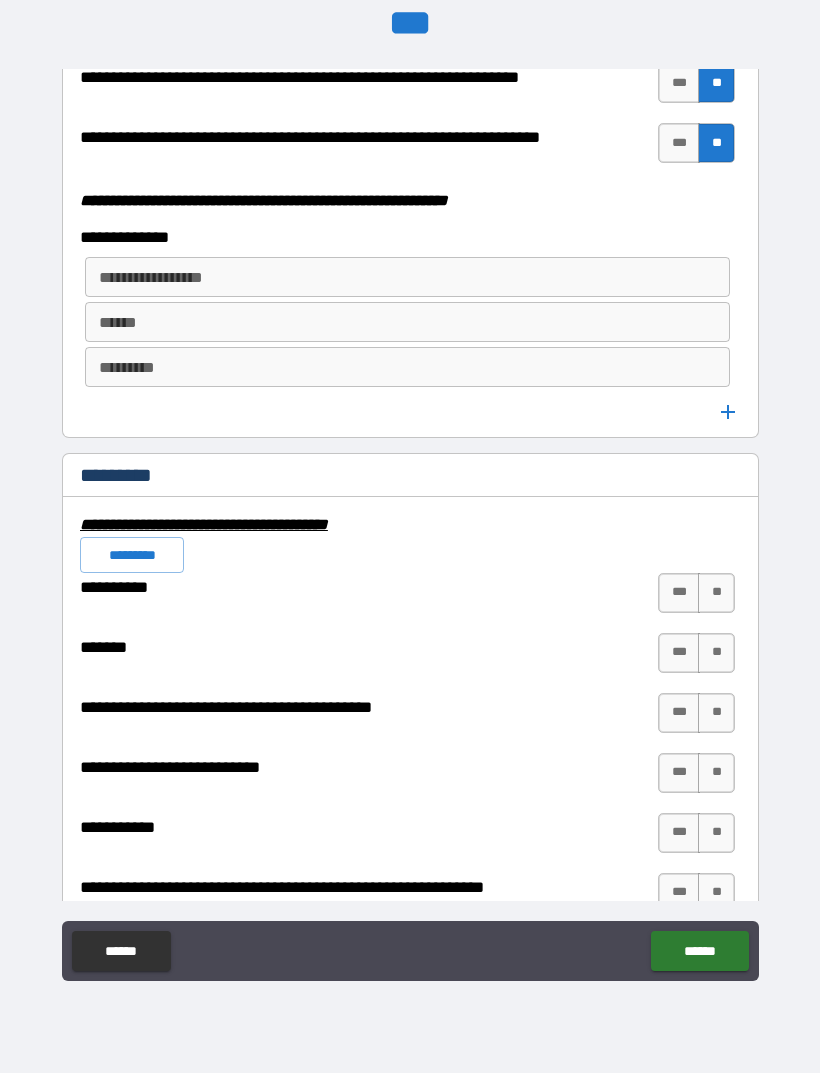 click on "**" at bounding box center [716, 593] 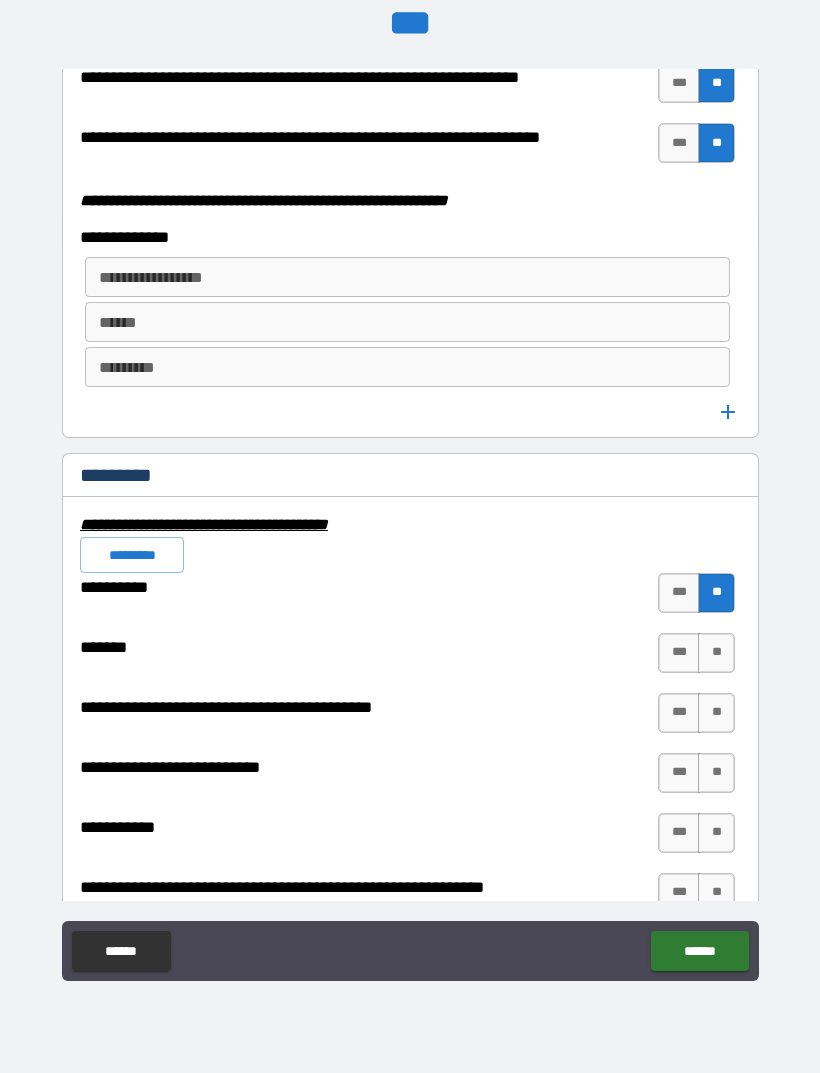 click on "**" at bounding box center (716, 653) 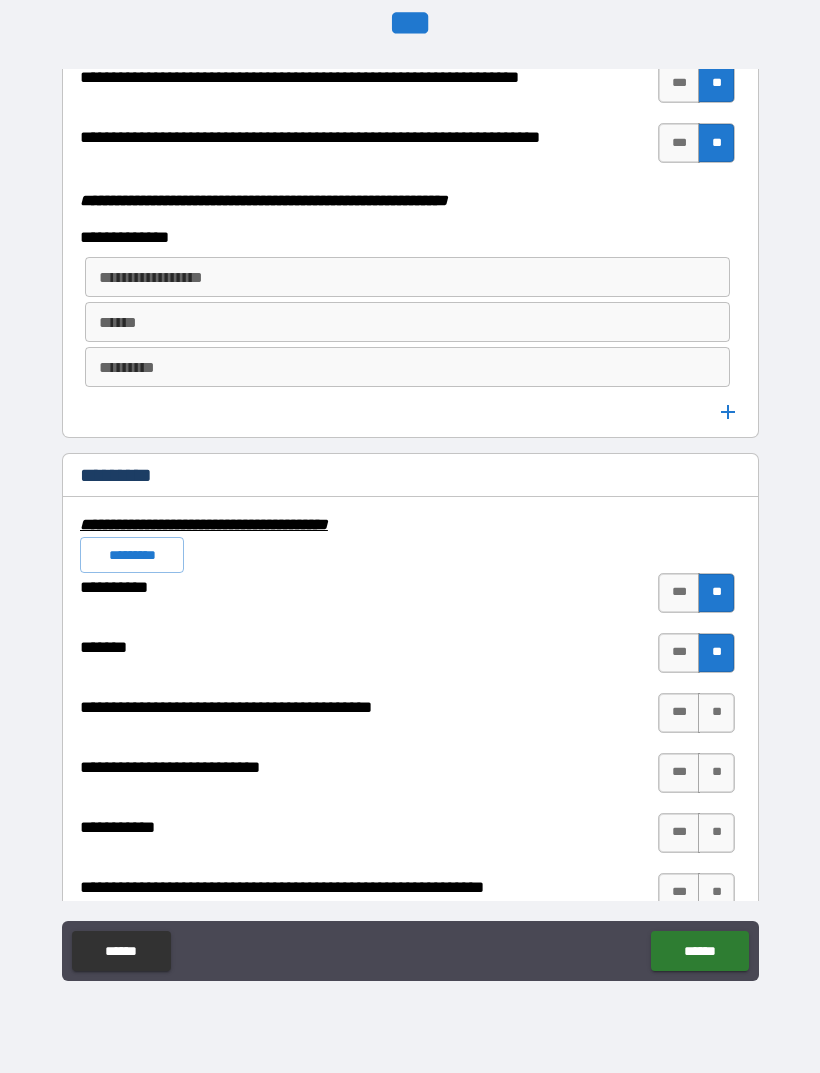 click on "**" at bounding box center (716, 713) 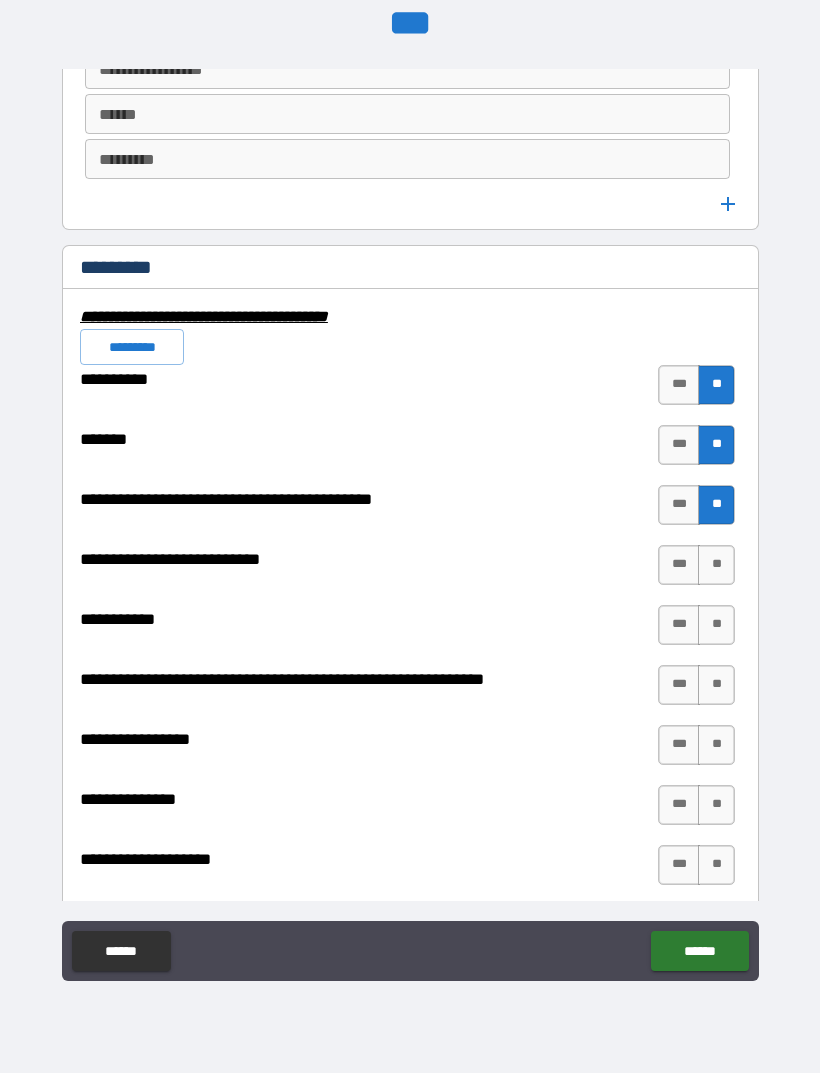 scroll, scrollTop: 5549, scrollLeft: 0, axis: vertical 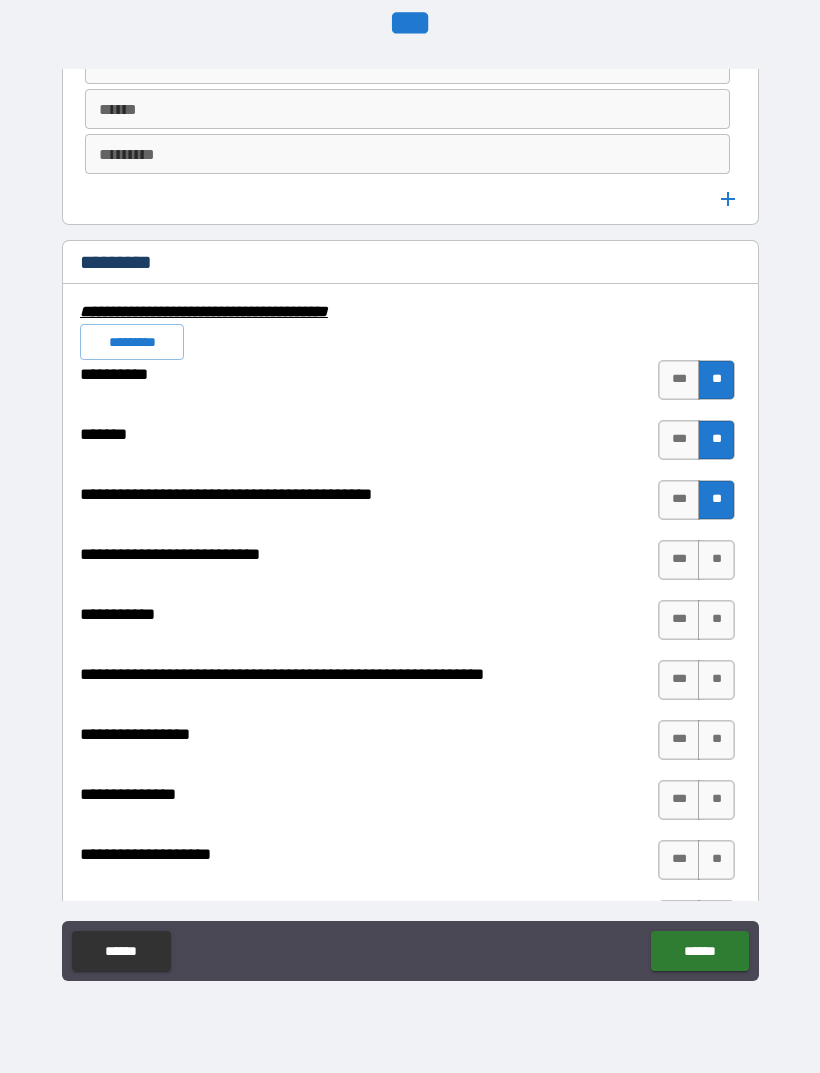 click on "**" at bounding box center (716, 560) 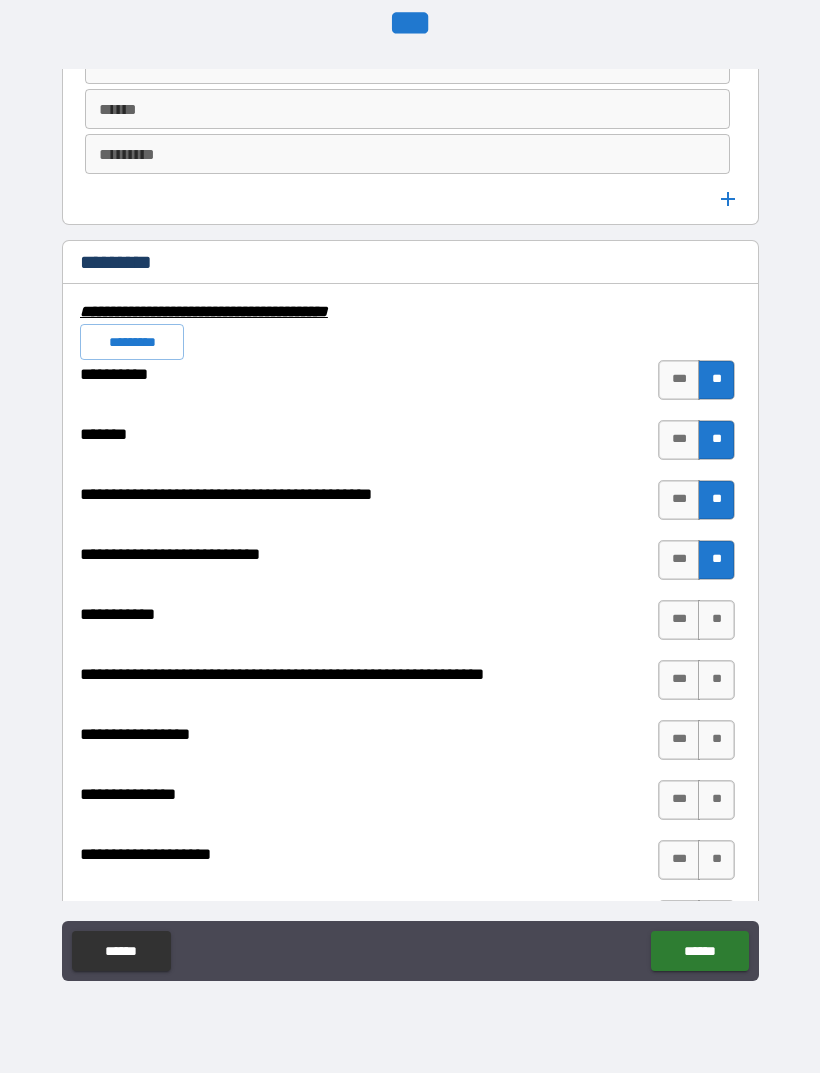 click on "**" at bounding box center [716, 620] 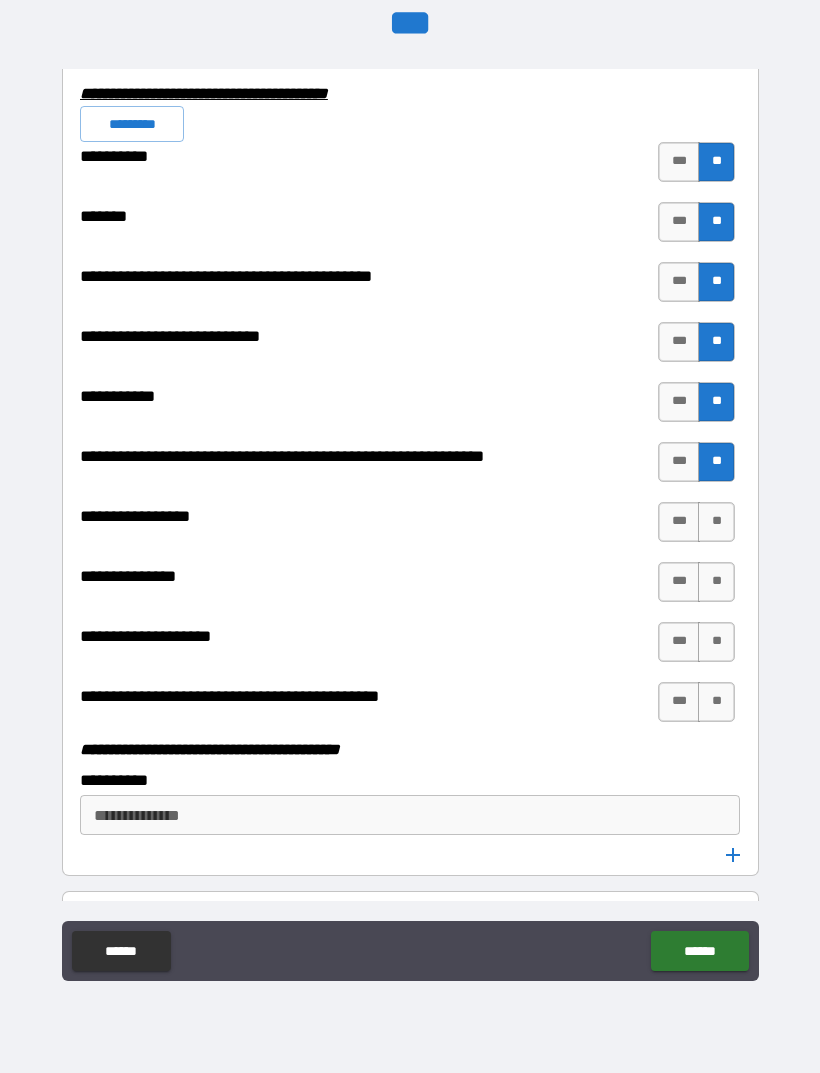 scroll, scrollTop: 5769, scrollLeft: 0, axis: vertical 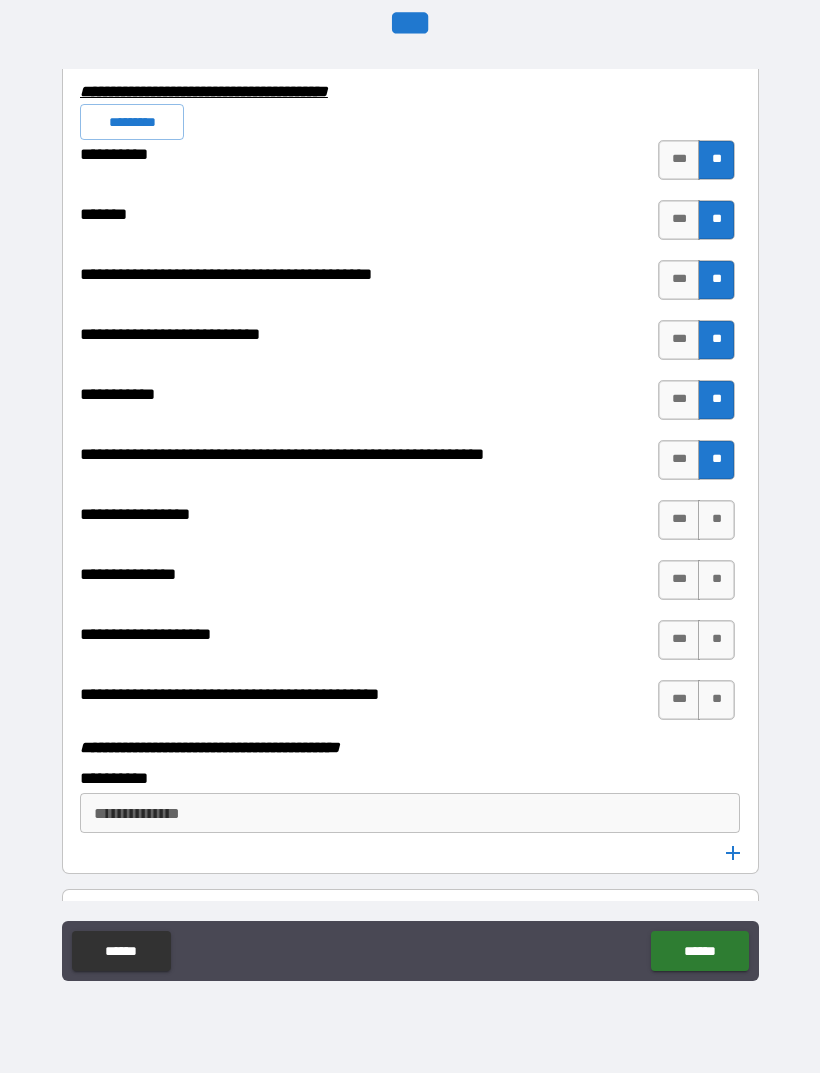 click on "**" at bounding box center [716, 580] 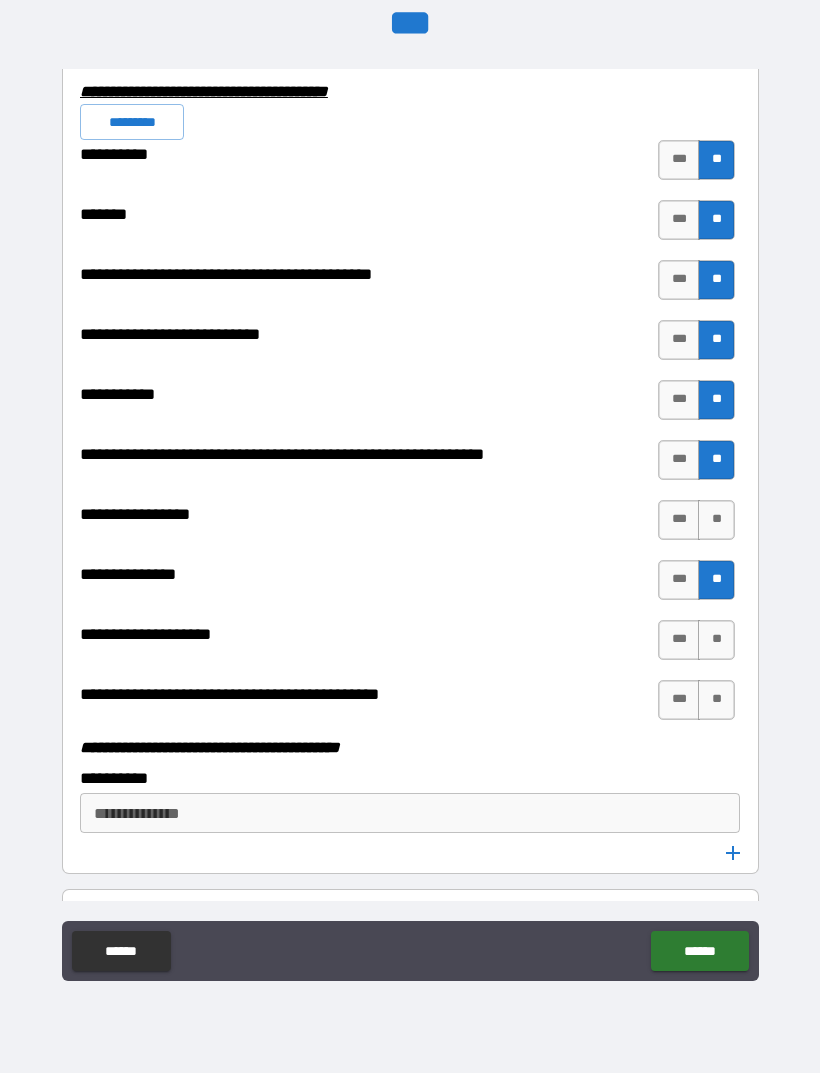 click on "**" at bounding box center (716, 520) 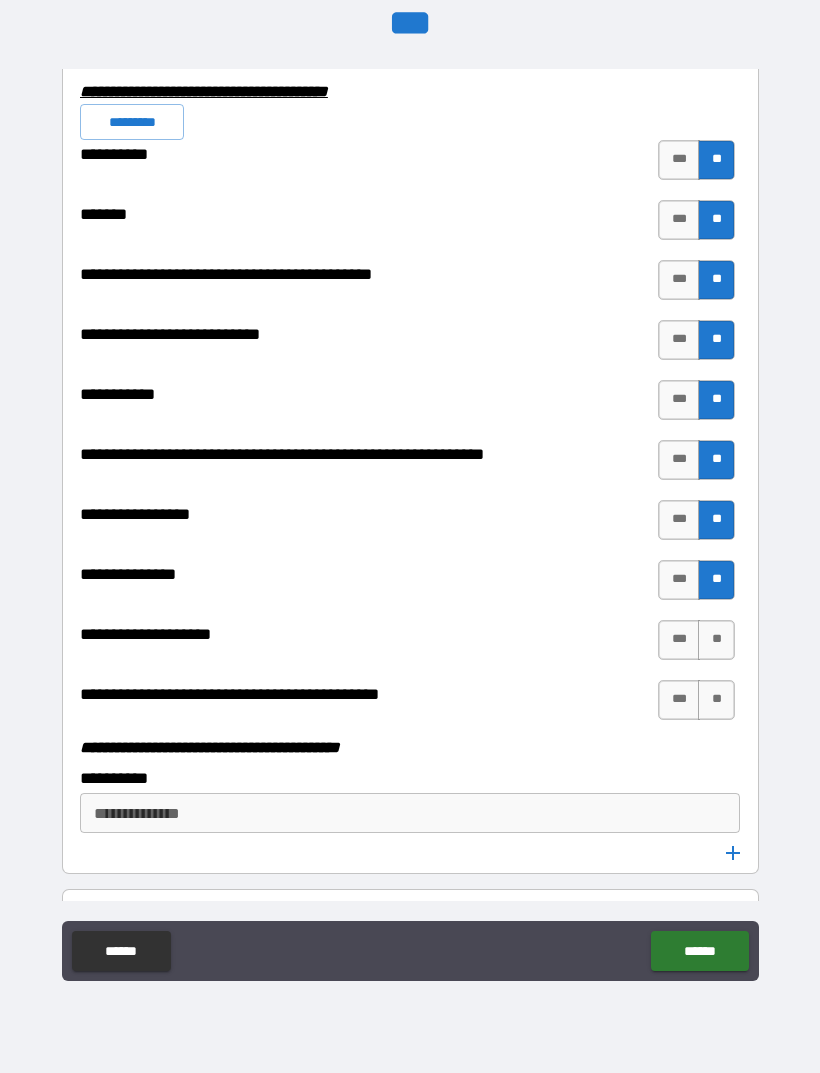 click on "**" at bounding box center (716, 640) 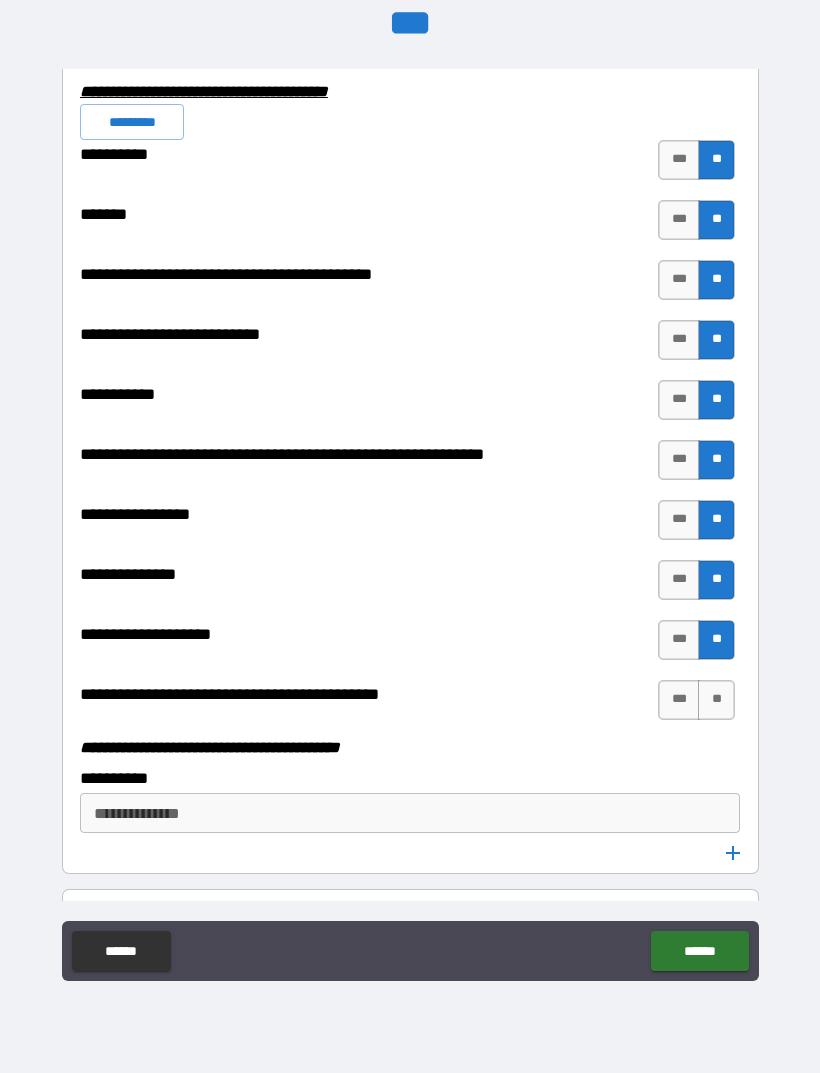 click on "**" at bounding box center [716, 700] 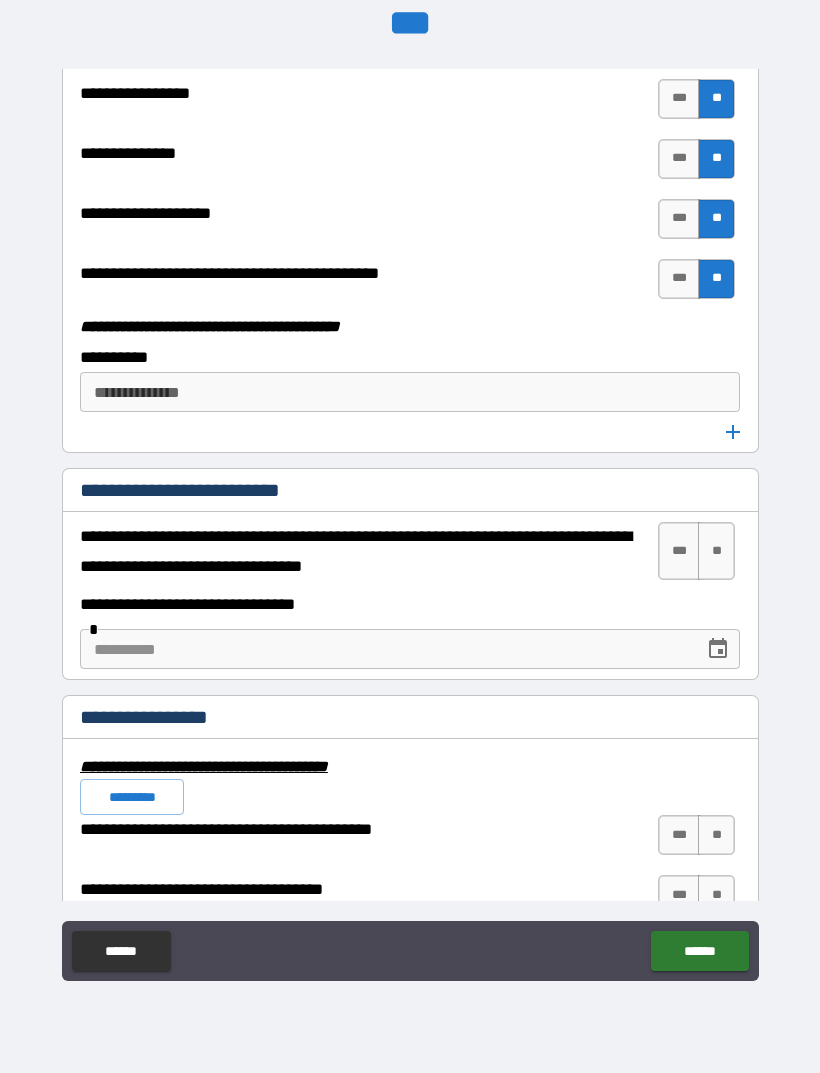 click on "**" at bounding box center [716, 551] 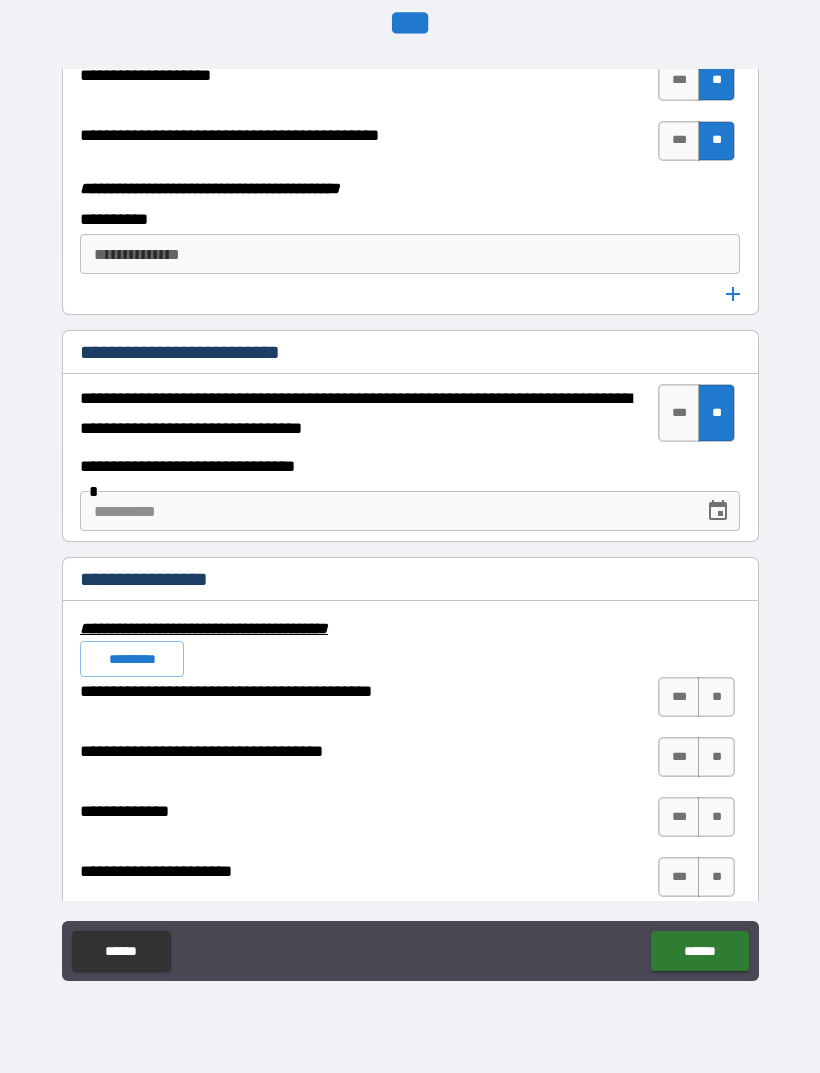 scroll, scrollTop: 6331, scrollLeft: 0, axis: vertical 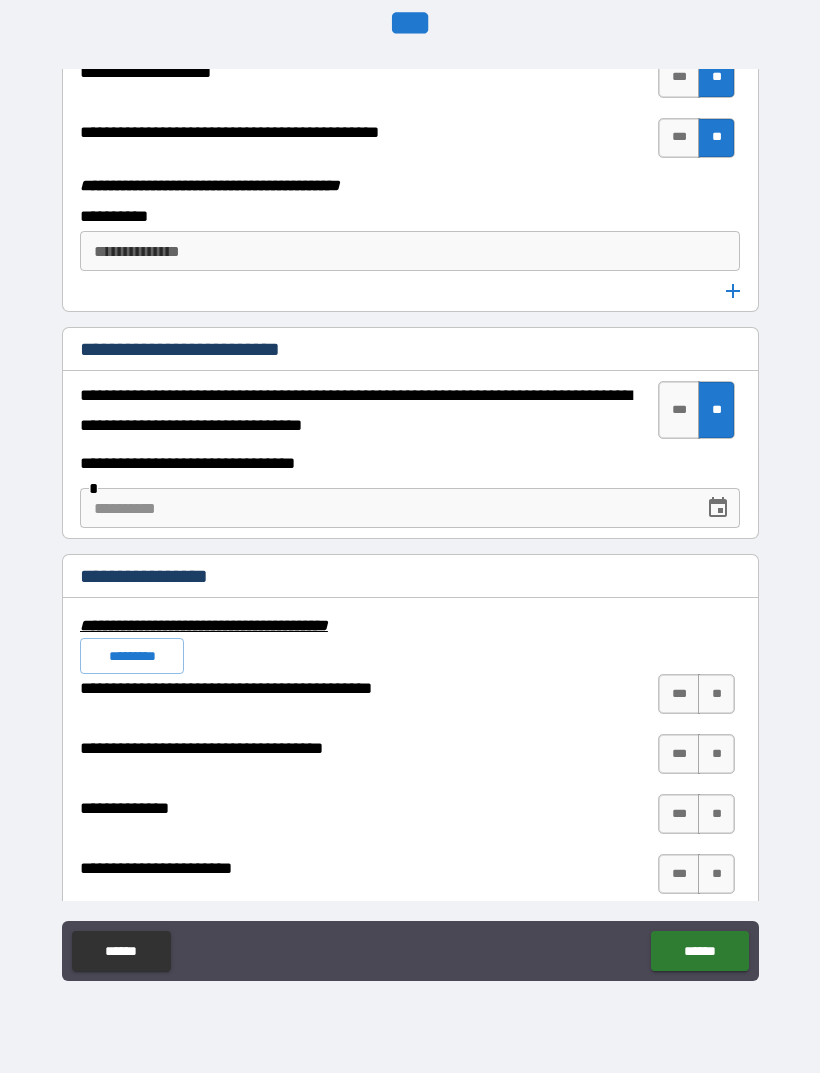 click on "**" at bounding box center (716, 694) 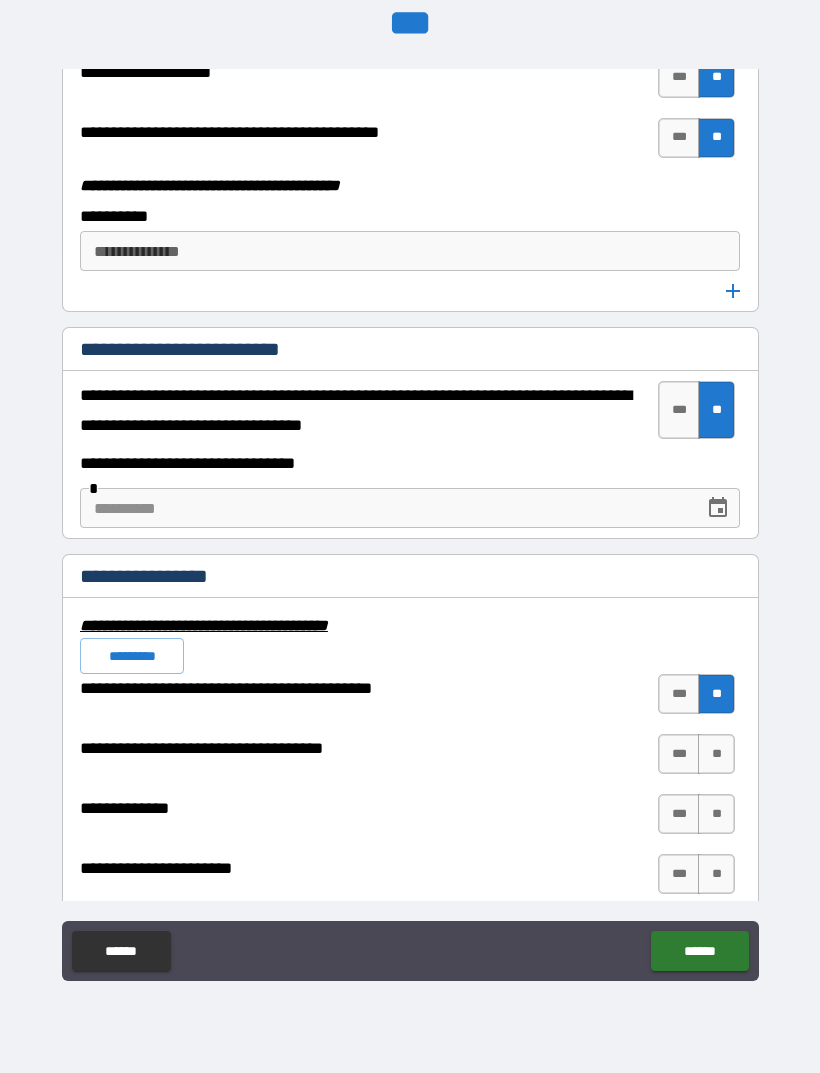 click on "**" at bounding box center (716, 754) 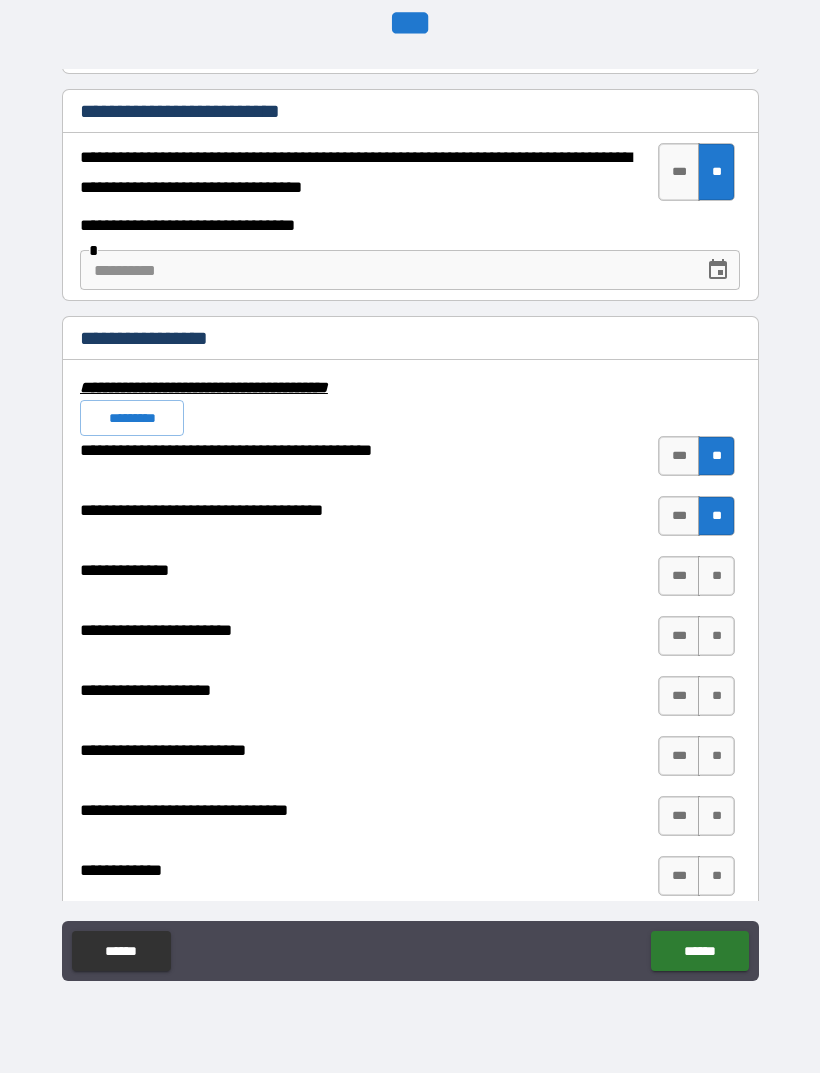 scroll, scrollTop: 6586, scrollLeft: 0, axis: vertical 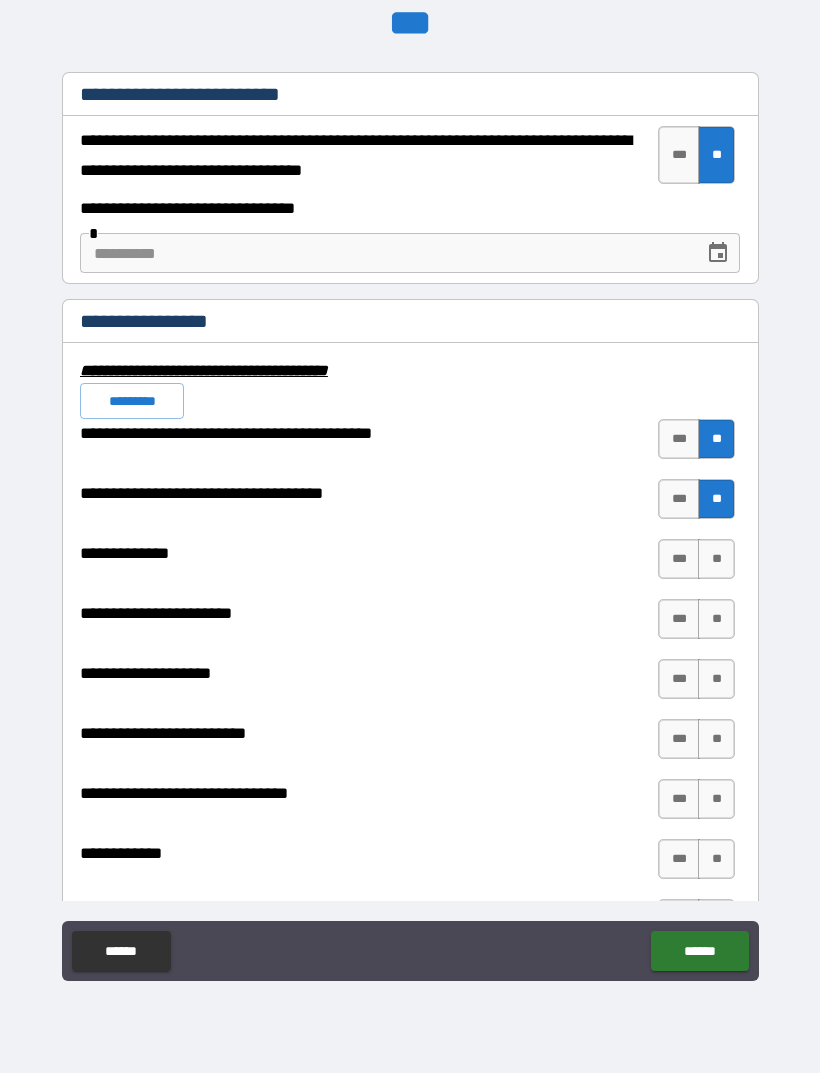 click on "**" at bounding box center [716, 559] 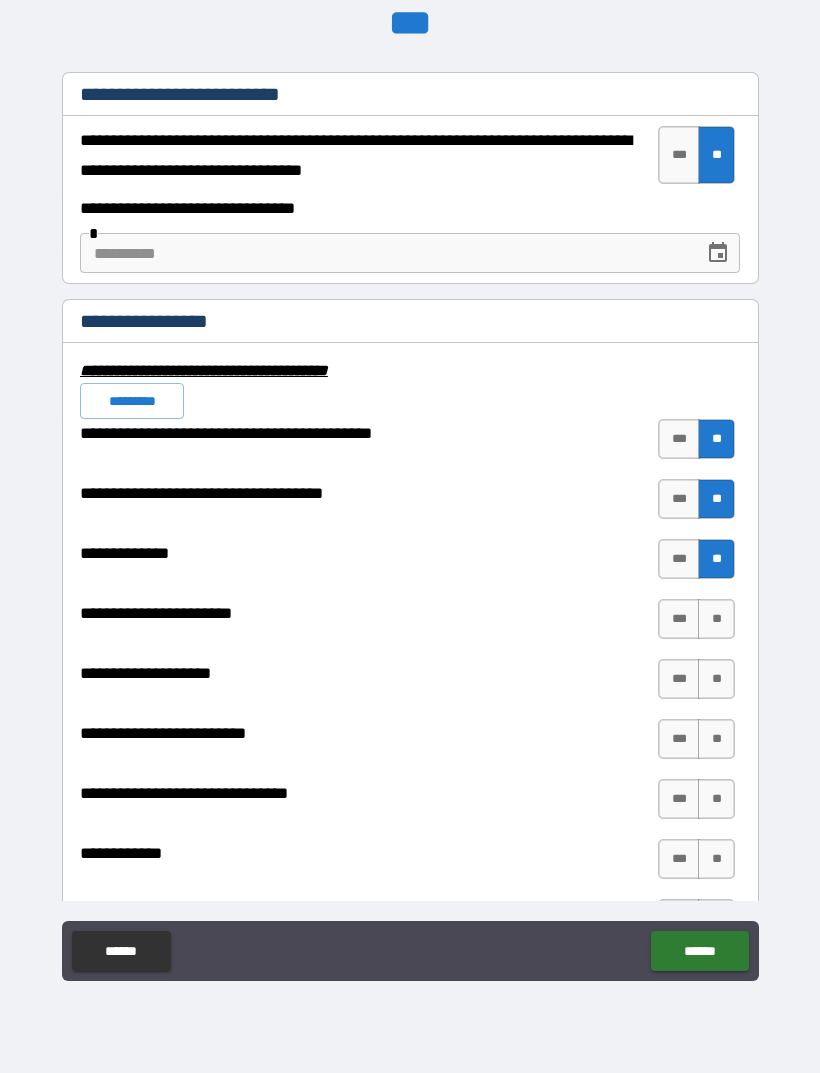 click on "**" at bounding box center (716, 619) 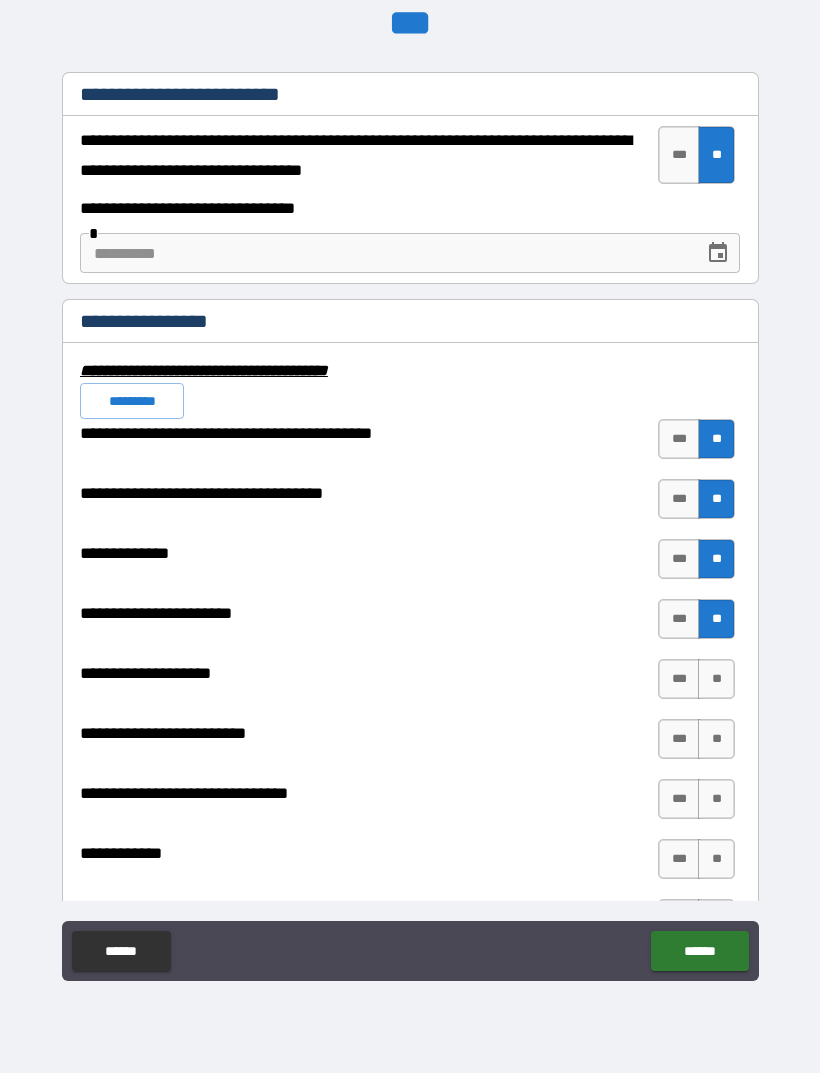 click on "**" at bounding box center [716, 679] 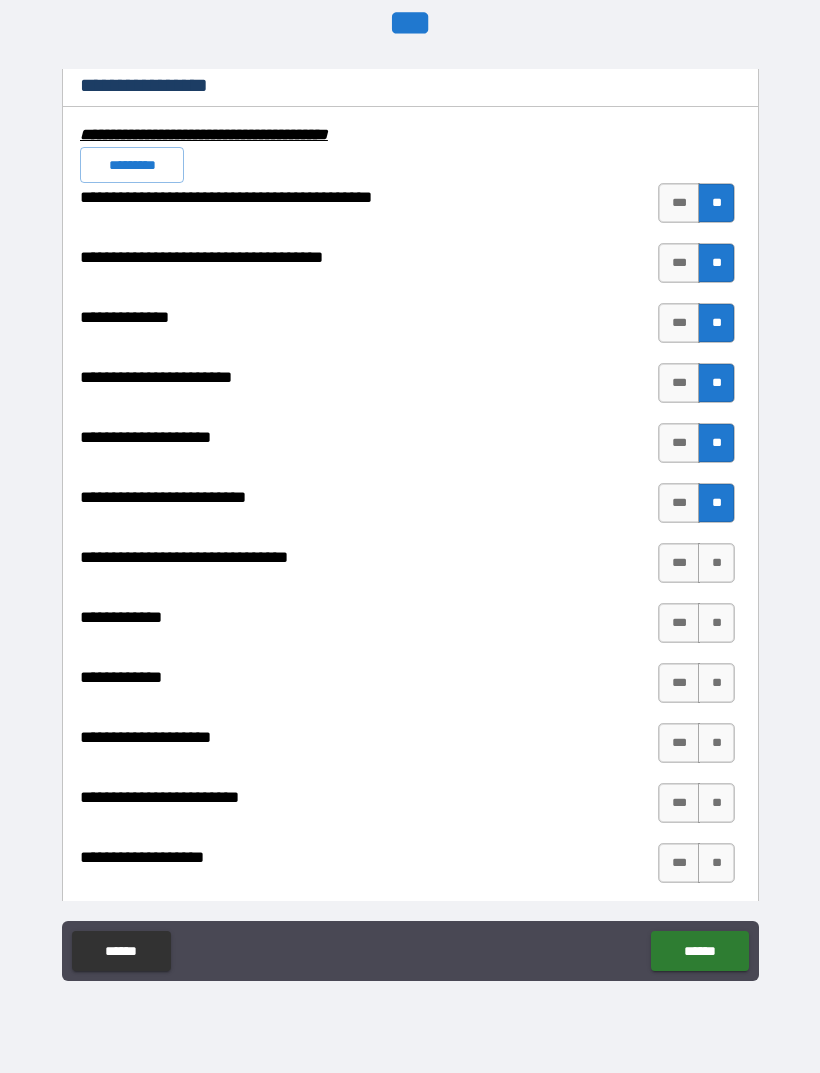 scroll, scrollTop: 6825, scrollLeft: 0, axis: vertical 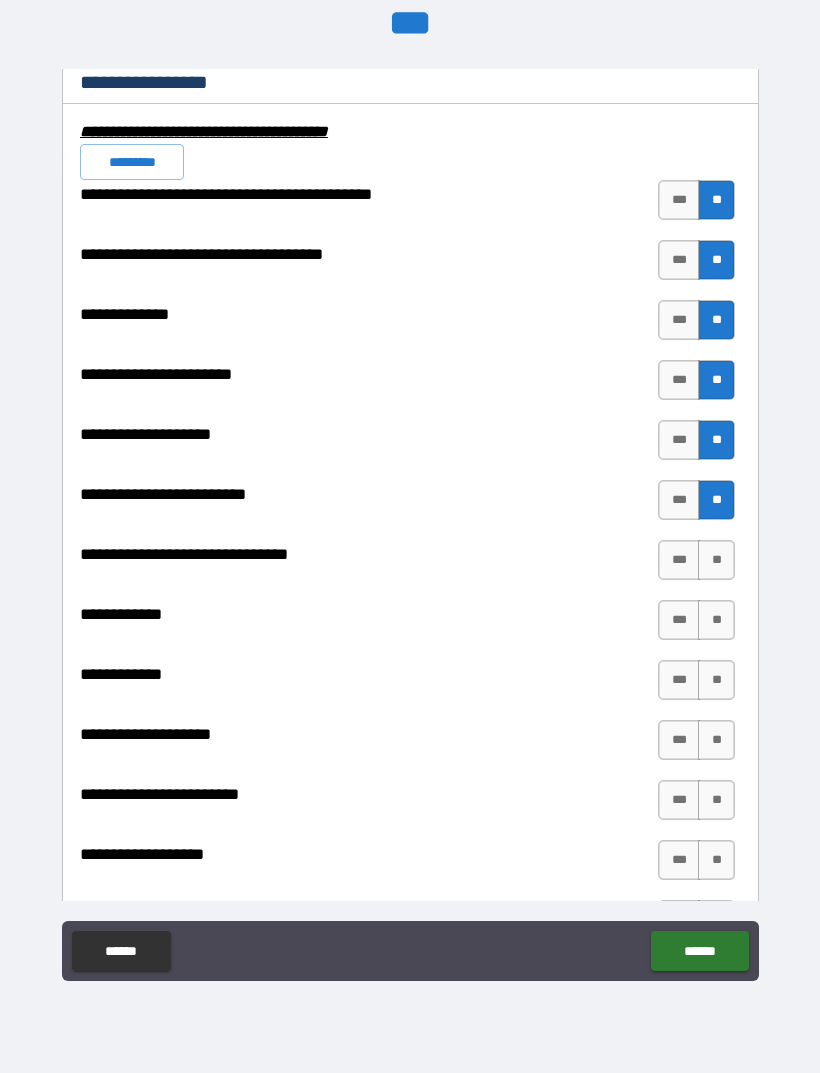 click on "**" at bounding box center (716, 560) 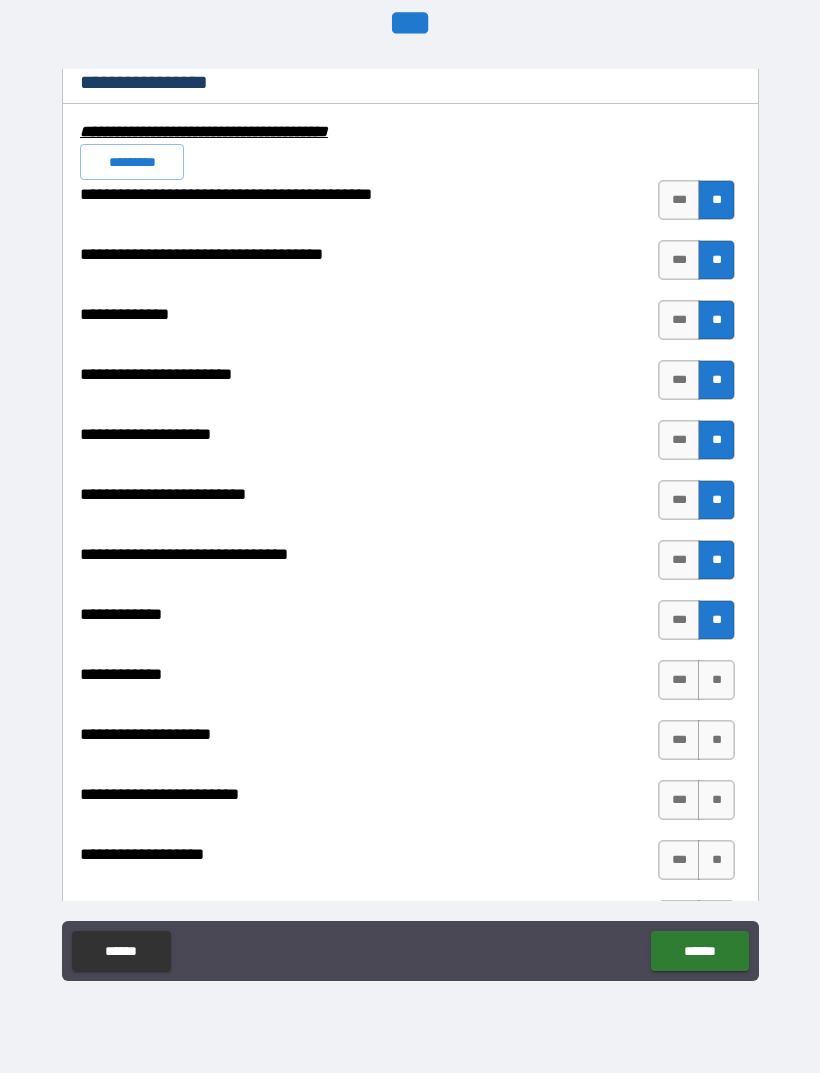 click on "**********" at bounding box center [410, 600] 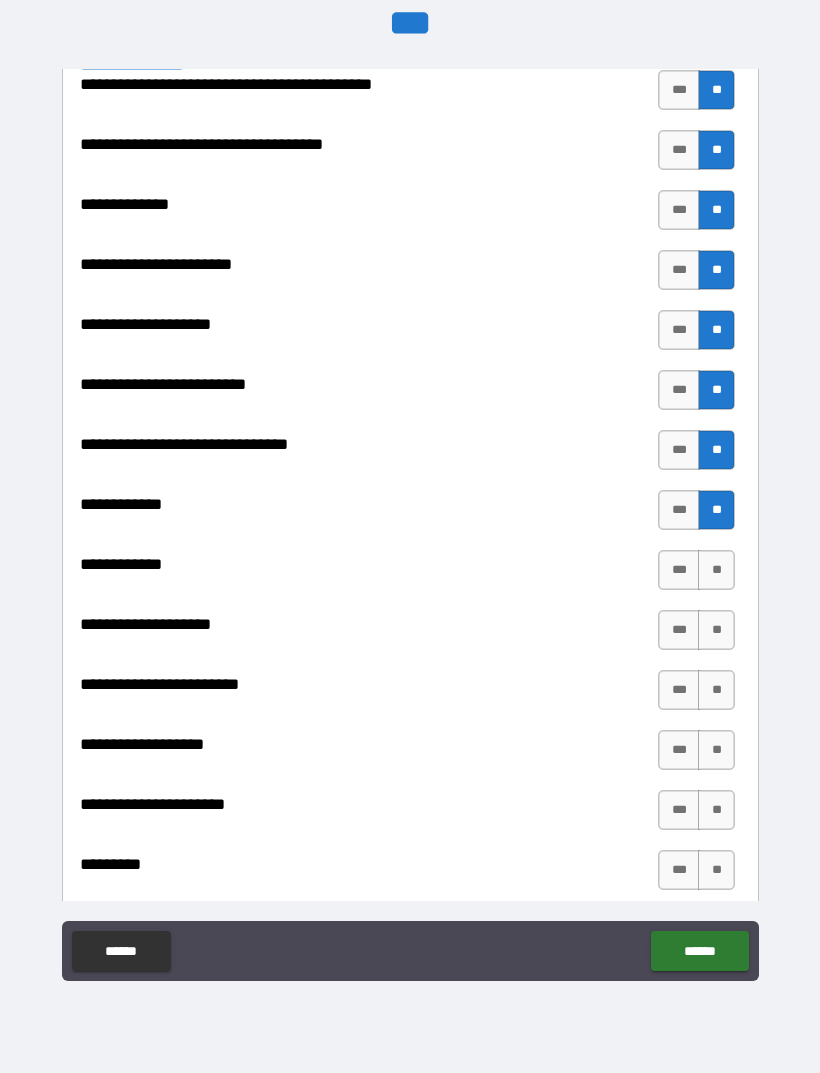 scroll, scrollTop: 6940, scrollLeft: 0, axis: vertical 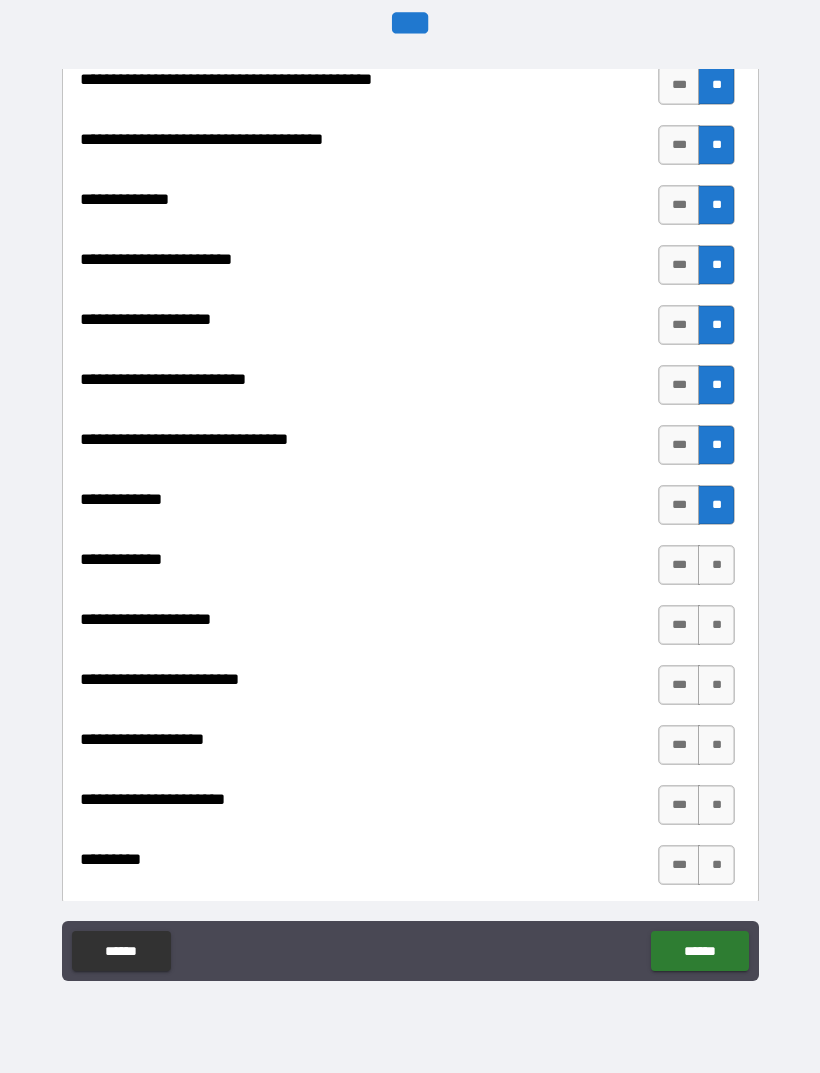 click on "**" at bounding box center (716, 565) 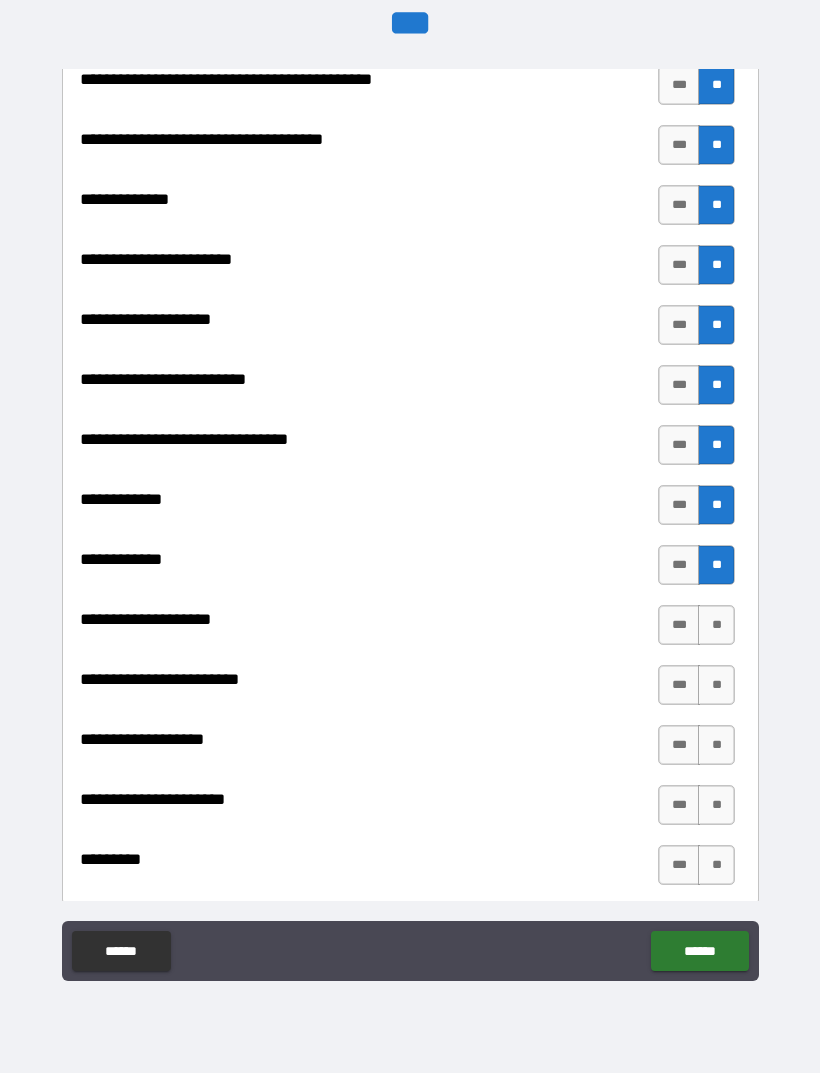 click on "**" at bounding box center (716, 625) 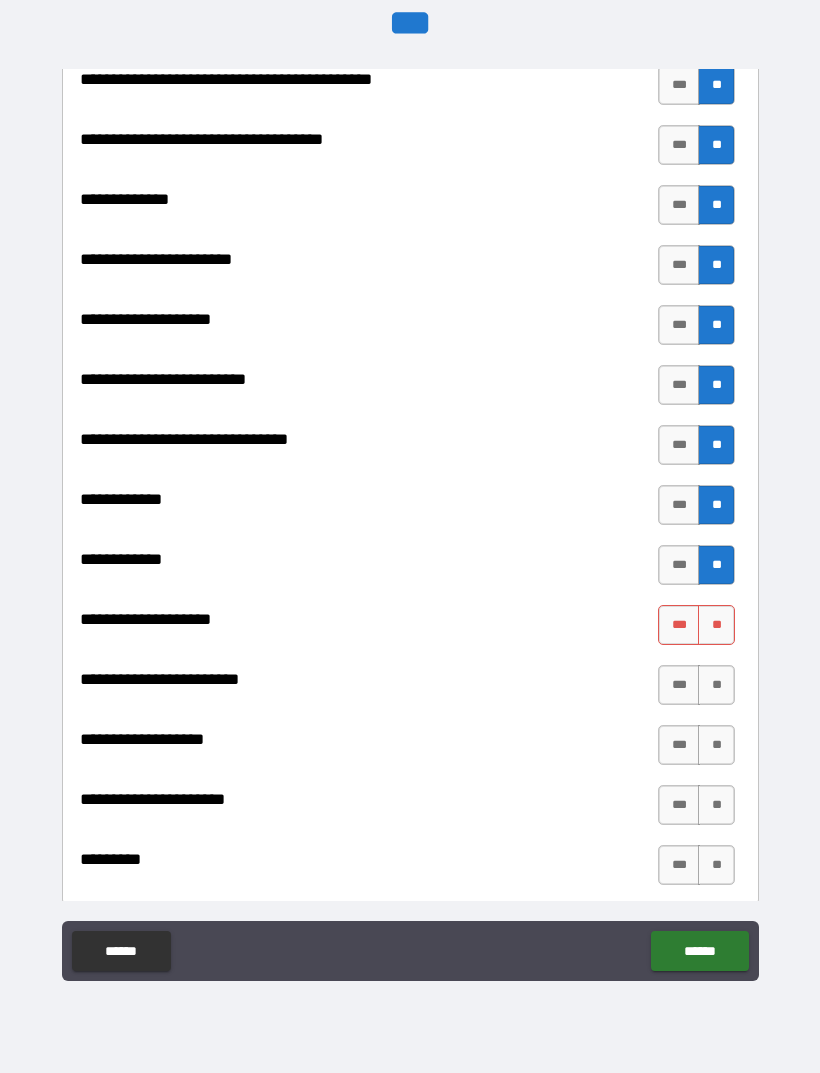 click on "**" at bounding box center (716, 625) 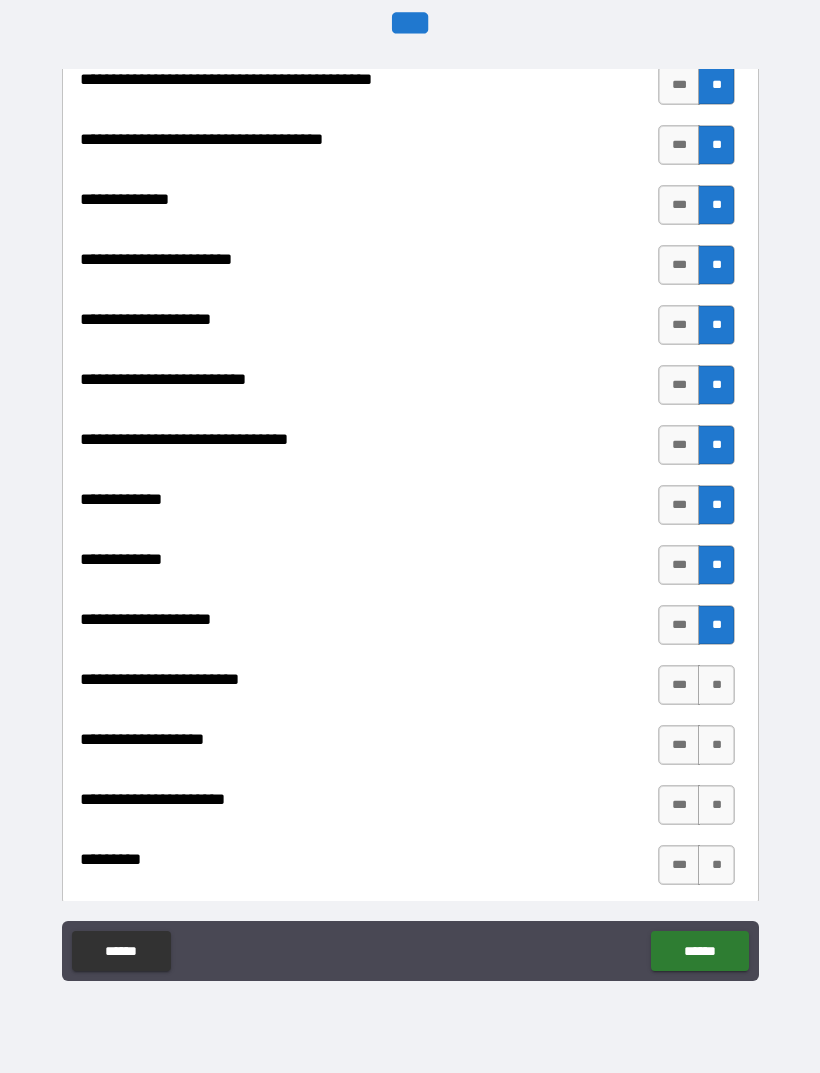 click on "**" at bounding box center (716, 685) 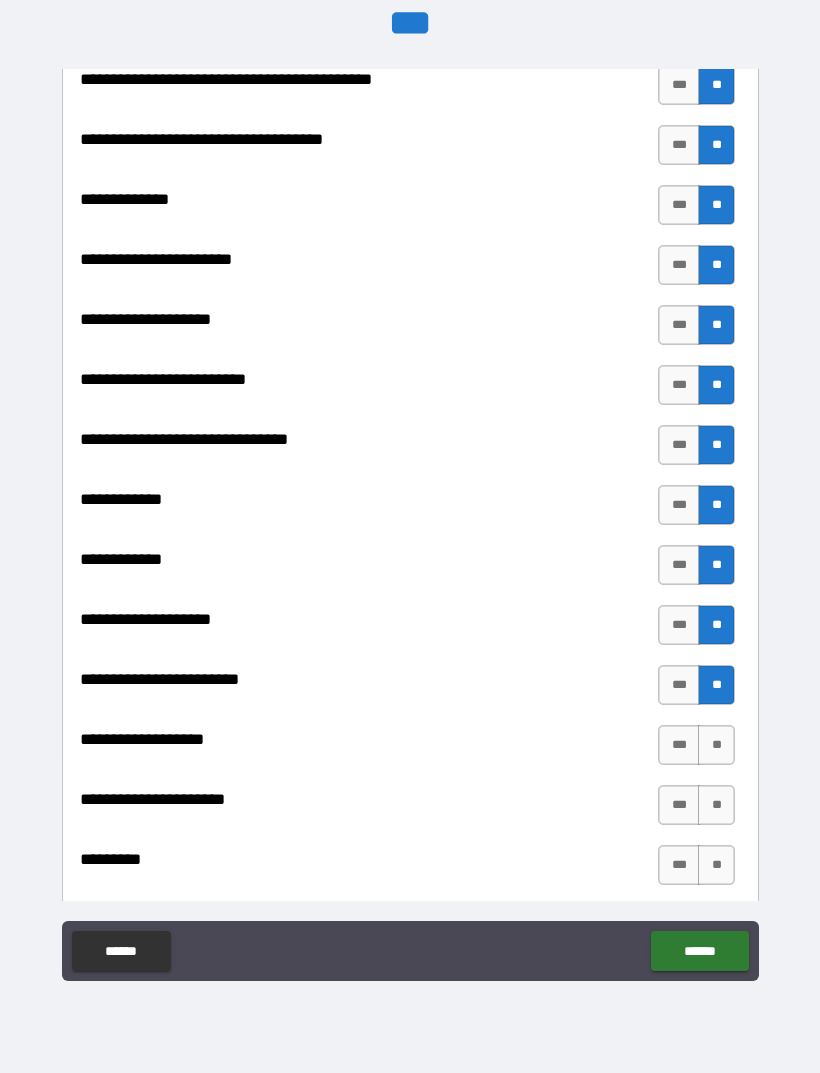 click on "**" at bounding box center [716, 745] 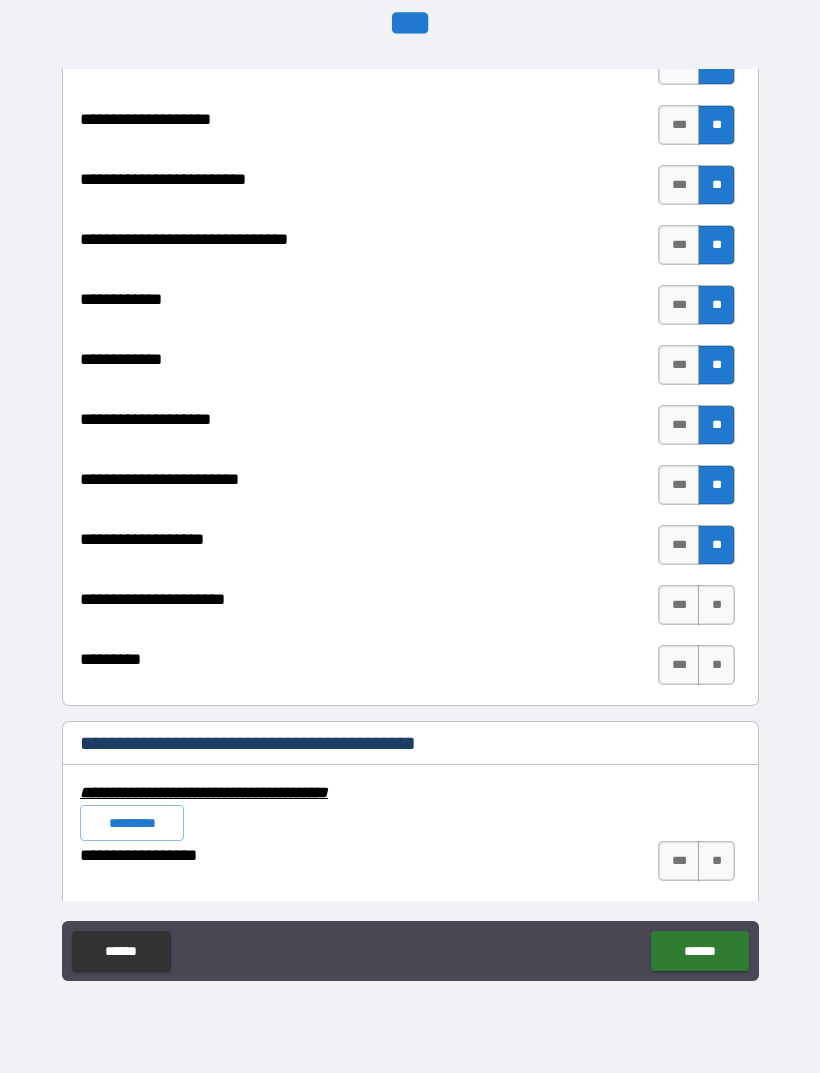 scroll, scrollTop: 7145, scrollLeft: 0, axis: vertical 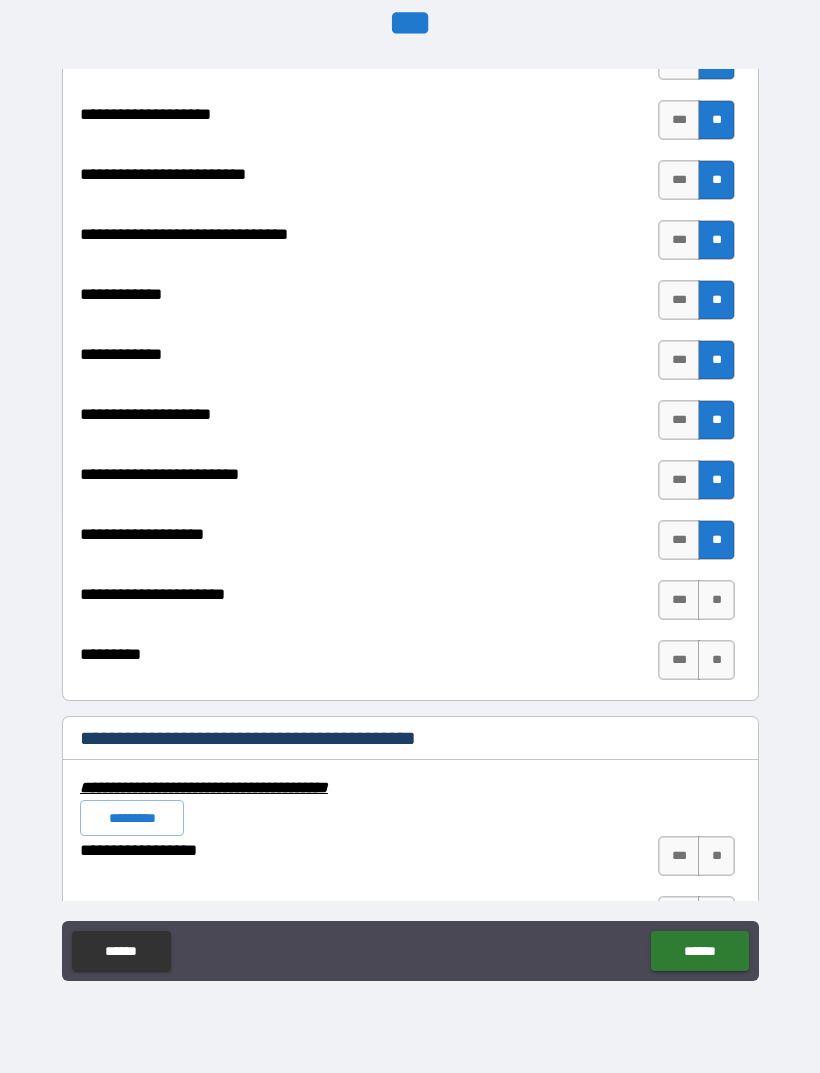 click on "**" at bounding box center [716, 600] 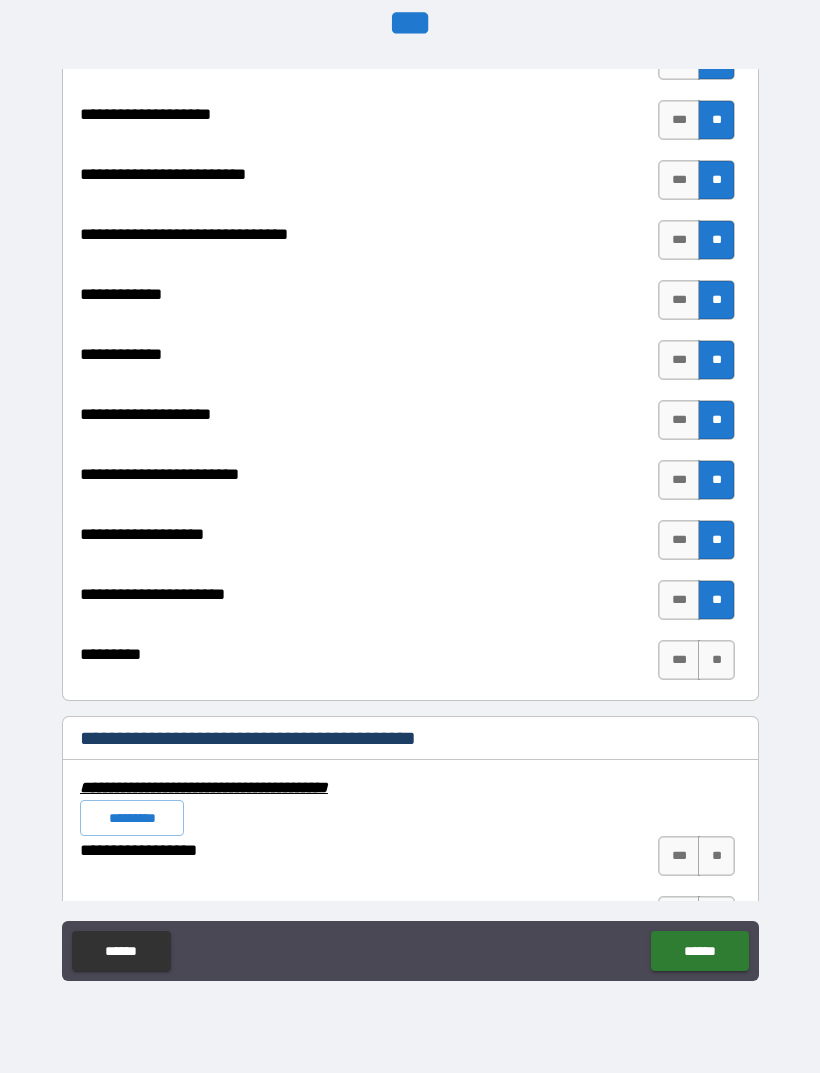 click on "**" at bounding box center (716, 660) 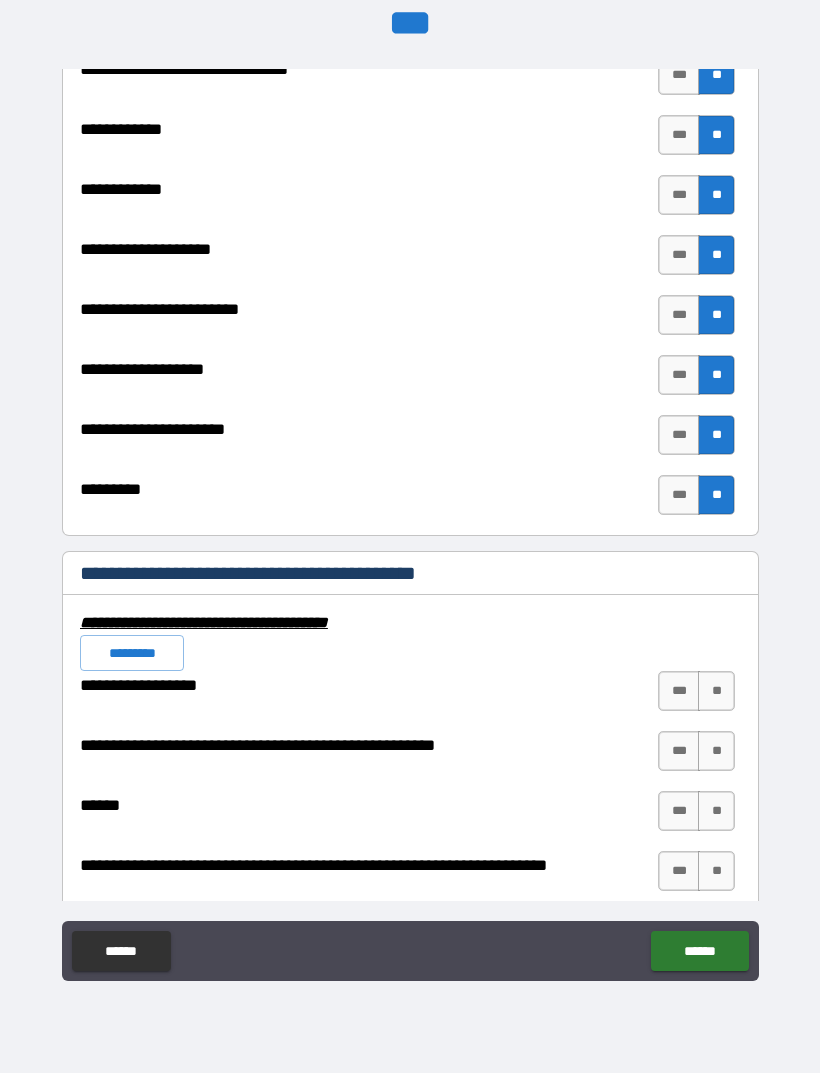 click on "**" at bounding box center (716, 691) 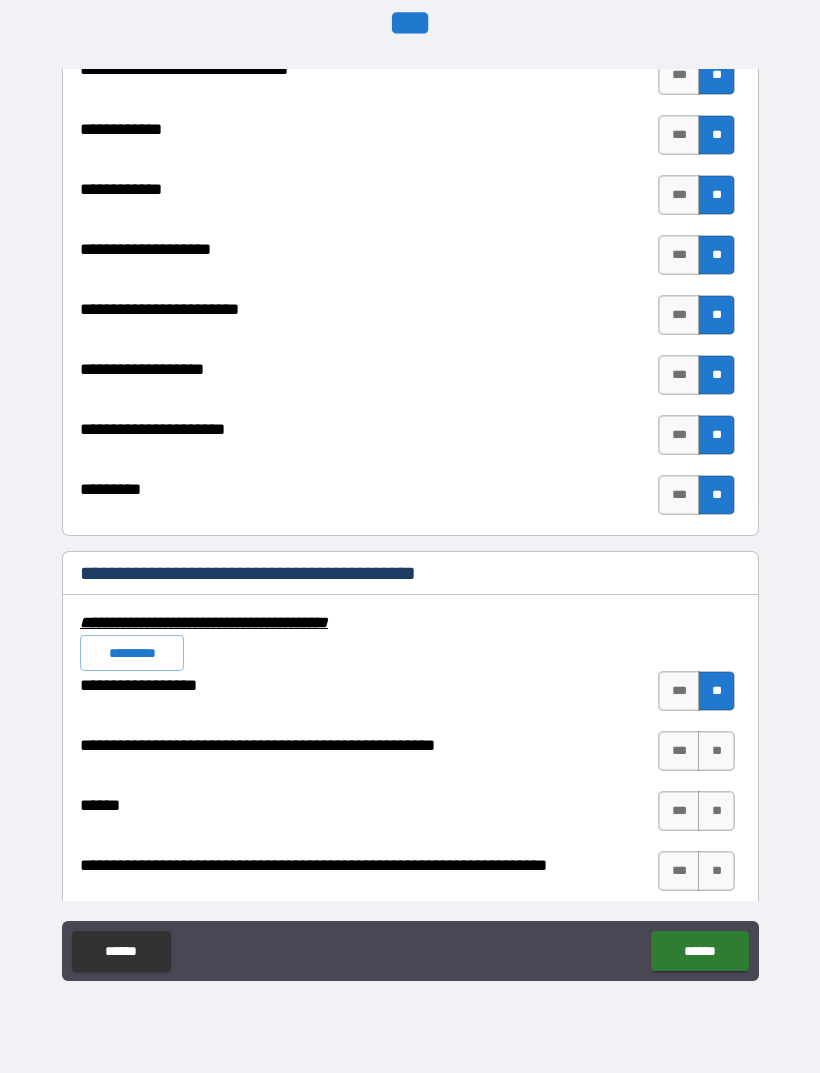 click on "**" at bounding box center [716, 751] 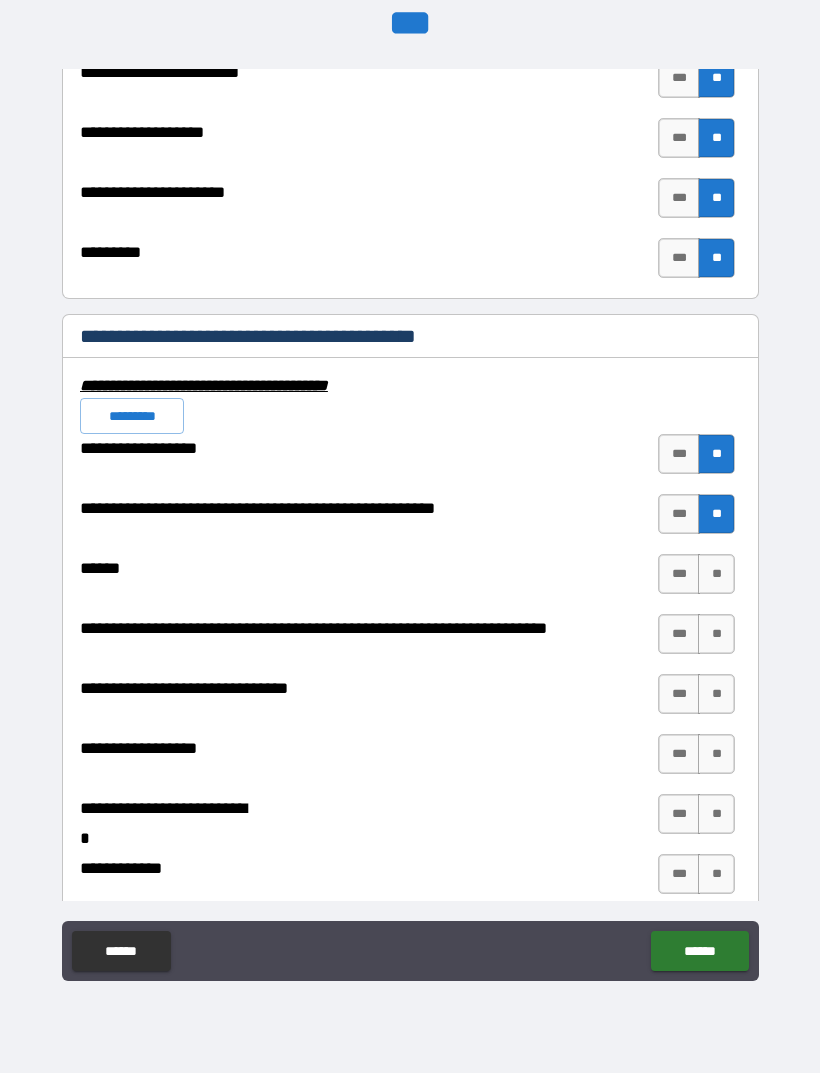 scroll, scrollTop: 7551, scrollLeft: 0, axis: vertical 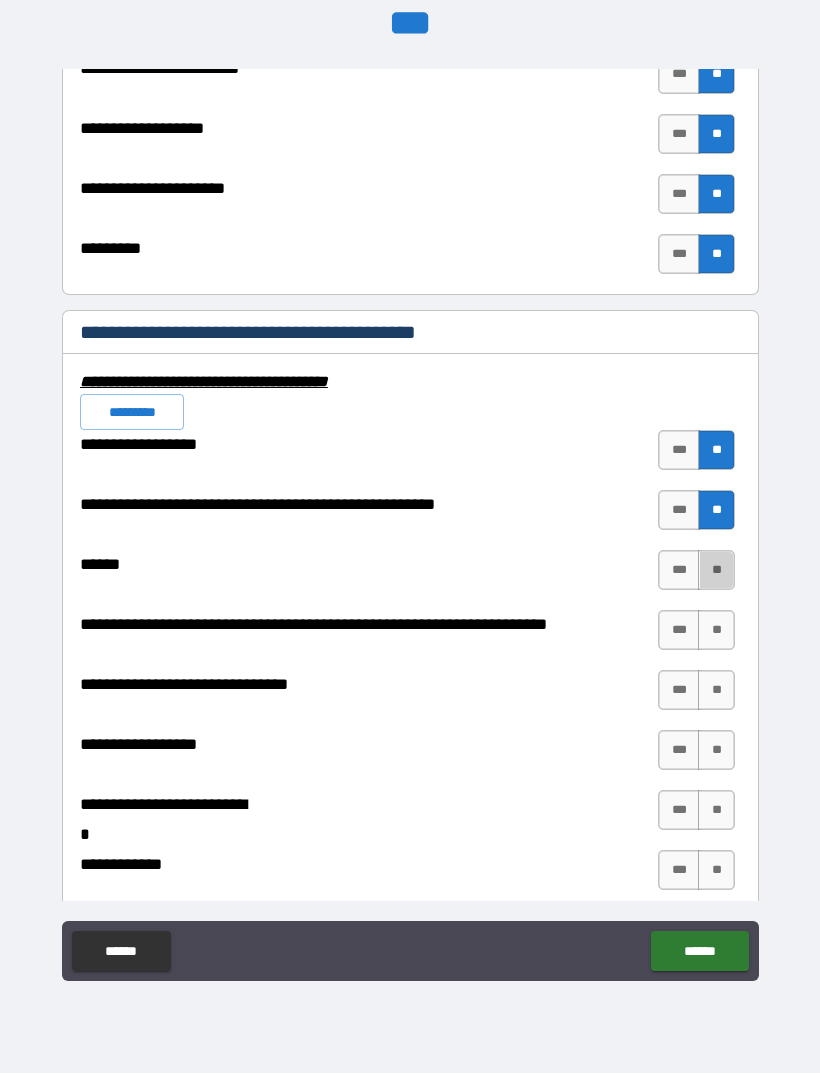 click on "**" at bounding box center (716, 570) 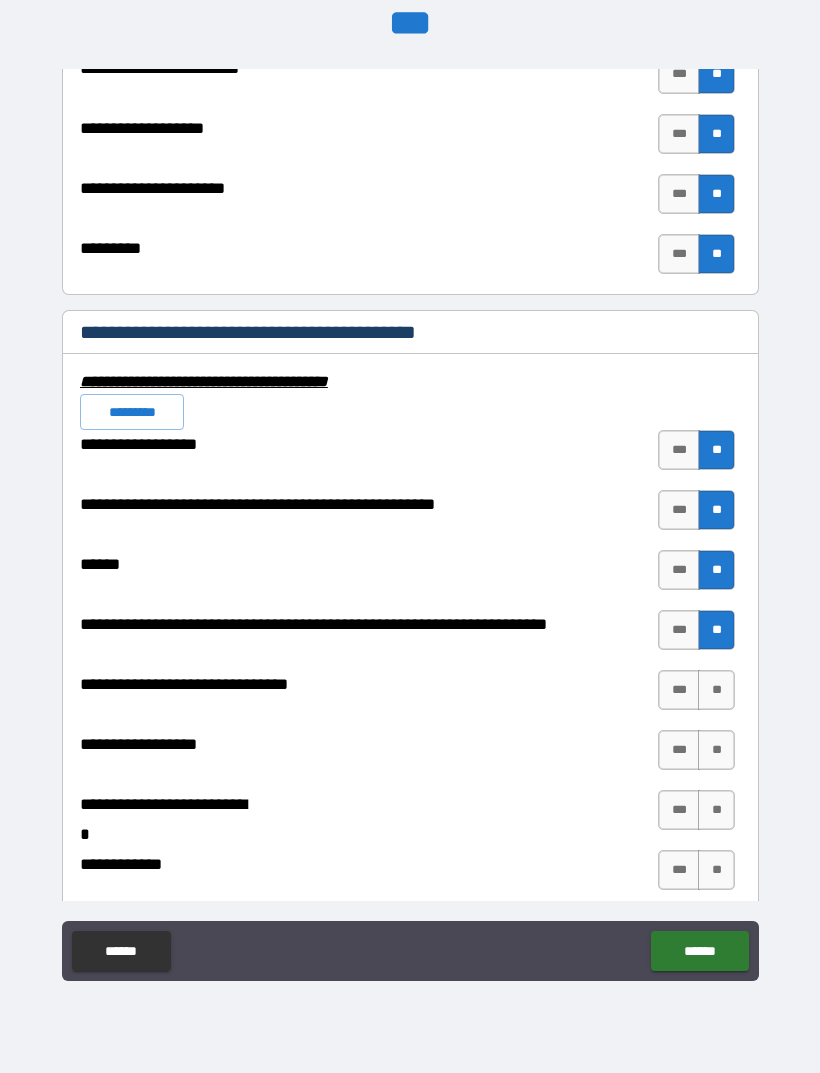 click on "**" at bounding box center (716, 690) 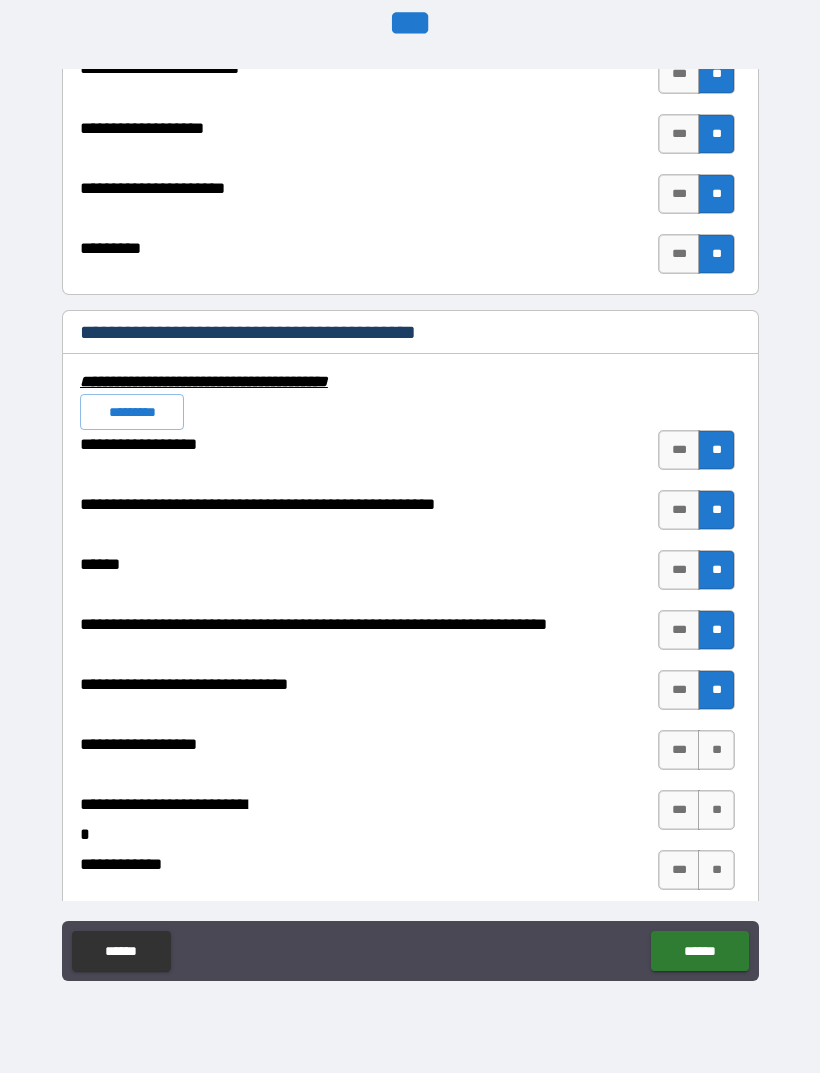 click on "**" at bounding box center [716, 750] 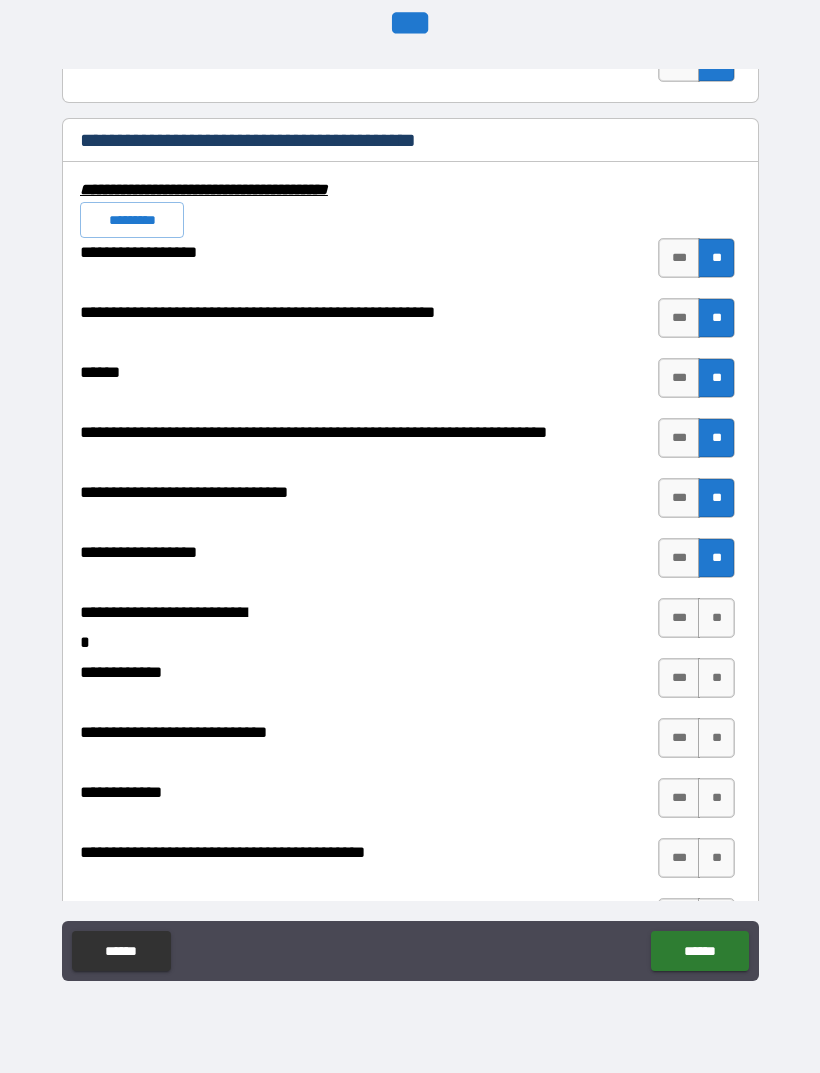 scroll, scrollTop: 7744, scrollLeft: 0, axis: vertical 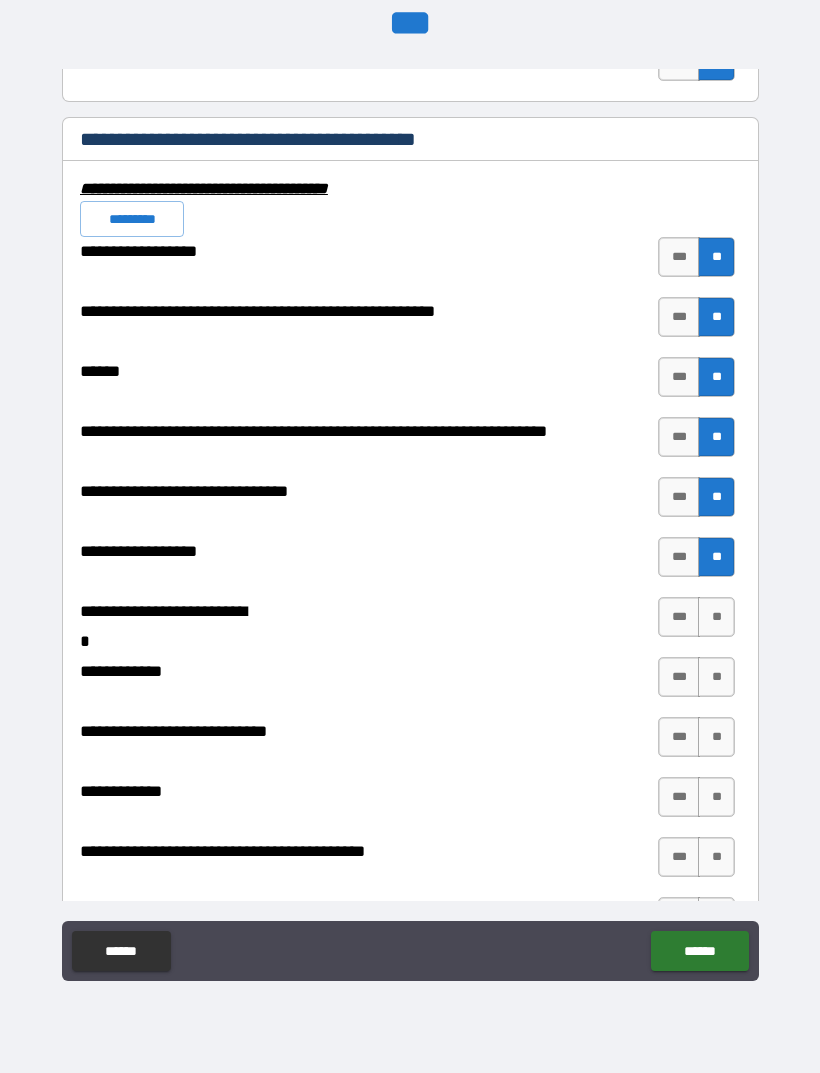 click on "**" at bounding box center (716, 617) 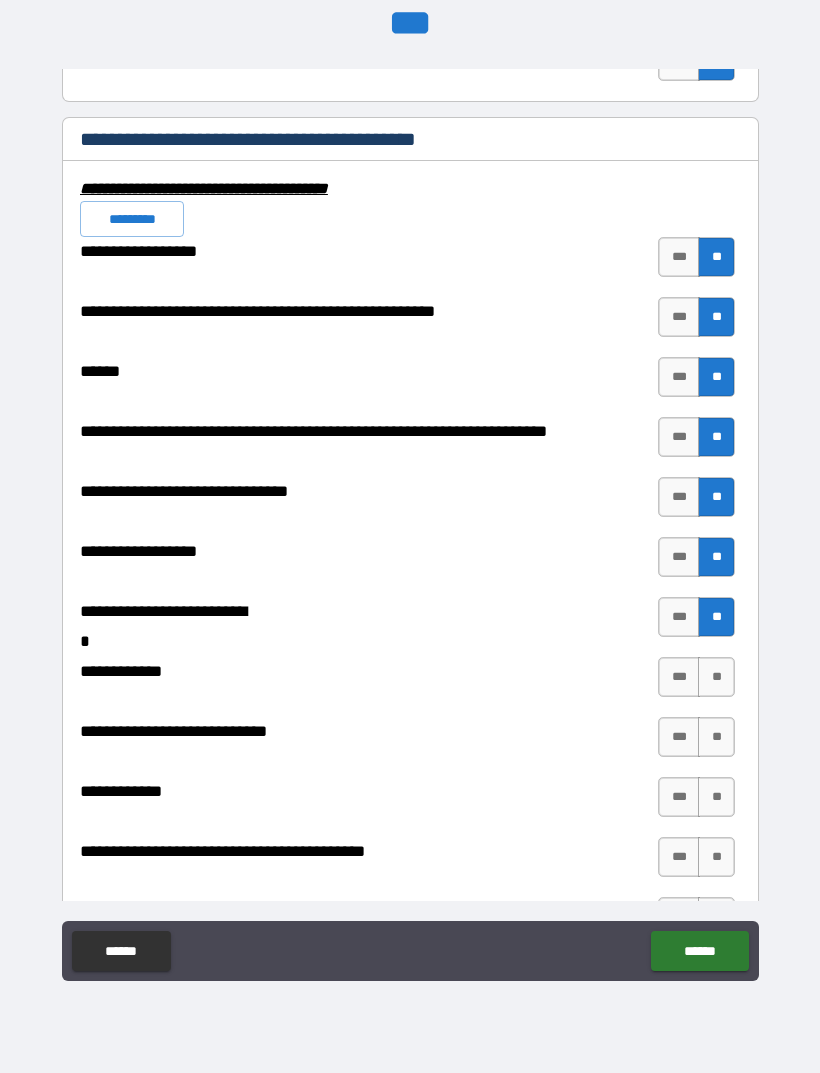 click on "**" at bounding box center [716, 677] 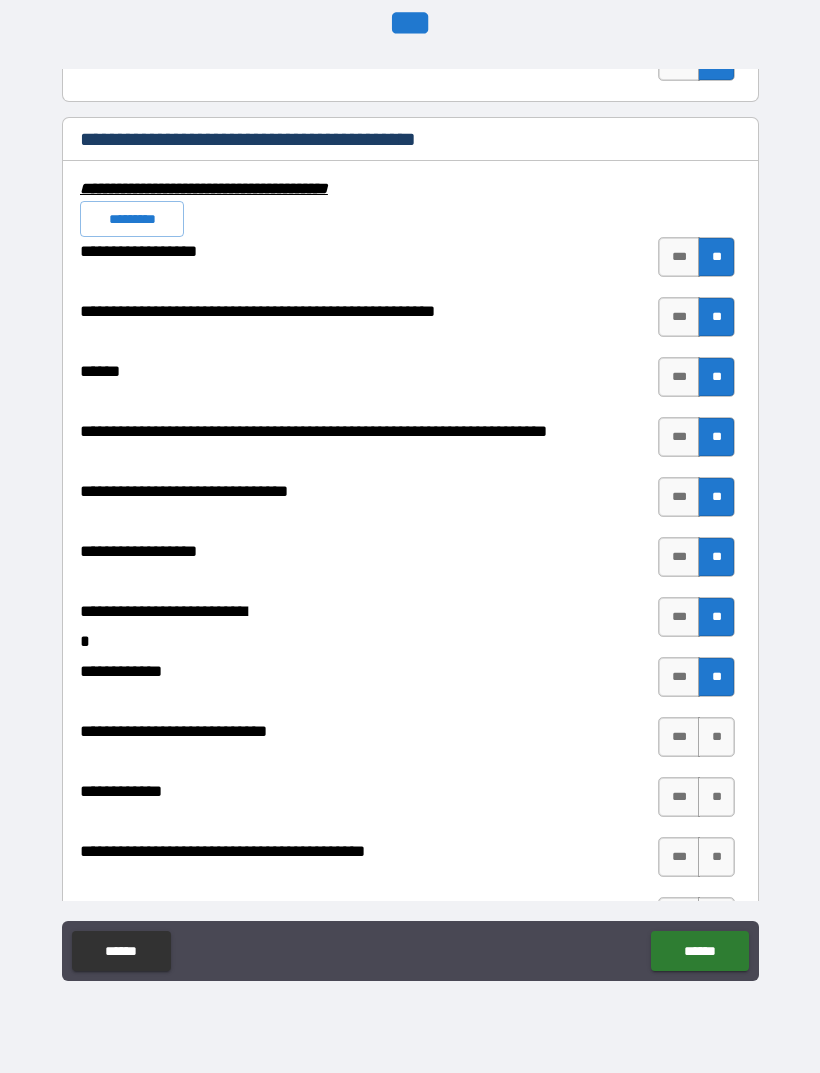 click on "**********" at bounding box center [410, 1497] 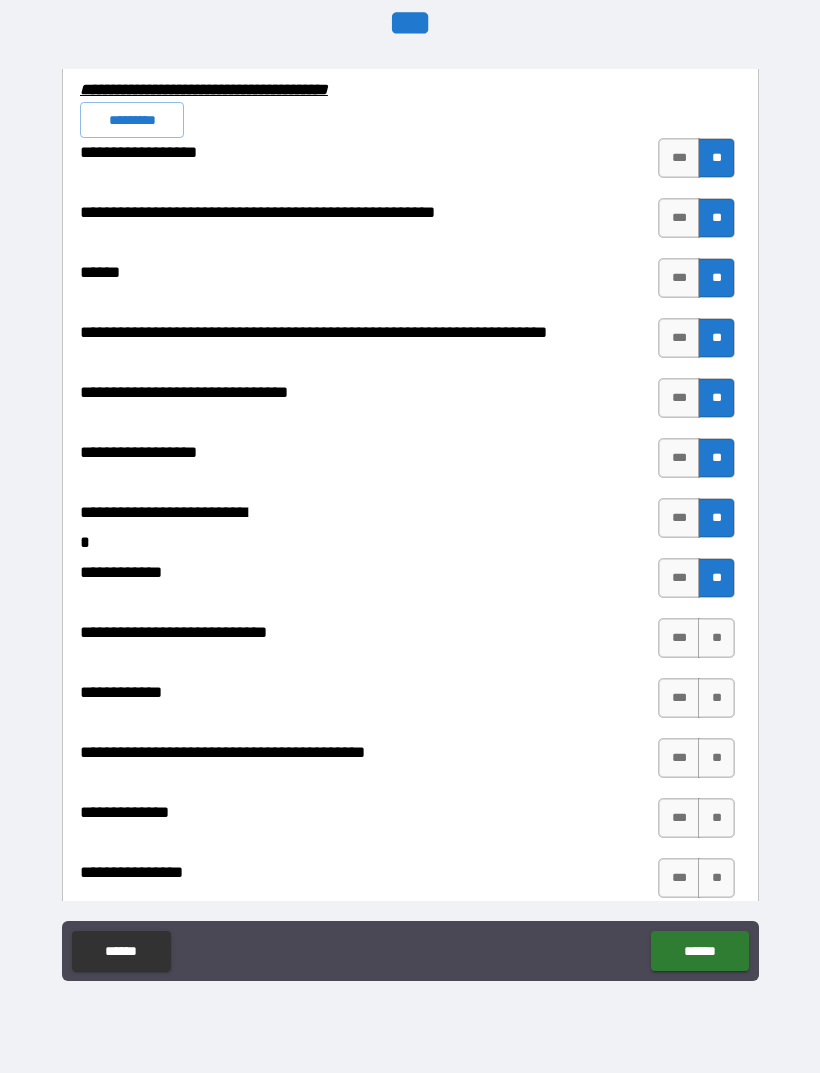 scroll, scrollTop: 7854, scrollLeft: 0, axis: vertical 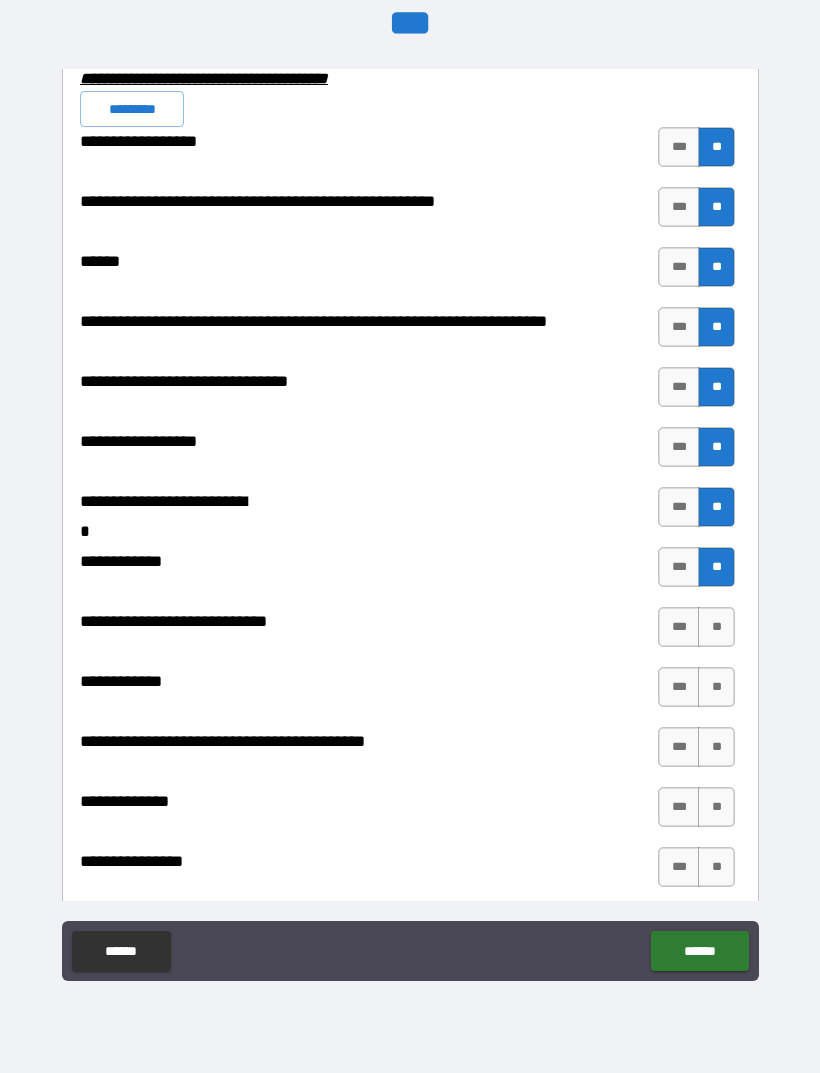 click on "**" at bounding box center (716, 627) 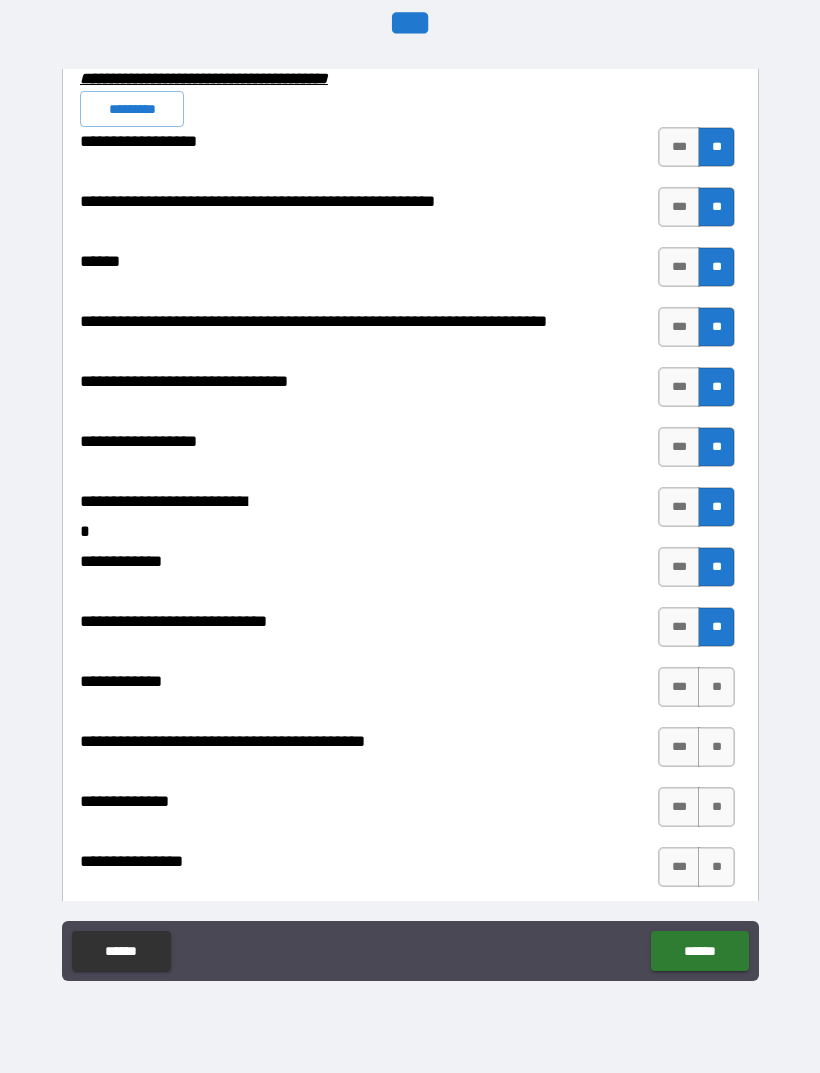 click on "**" at bounding box center (716, 687) 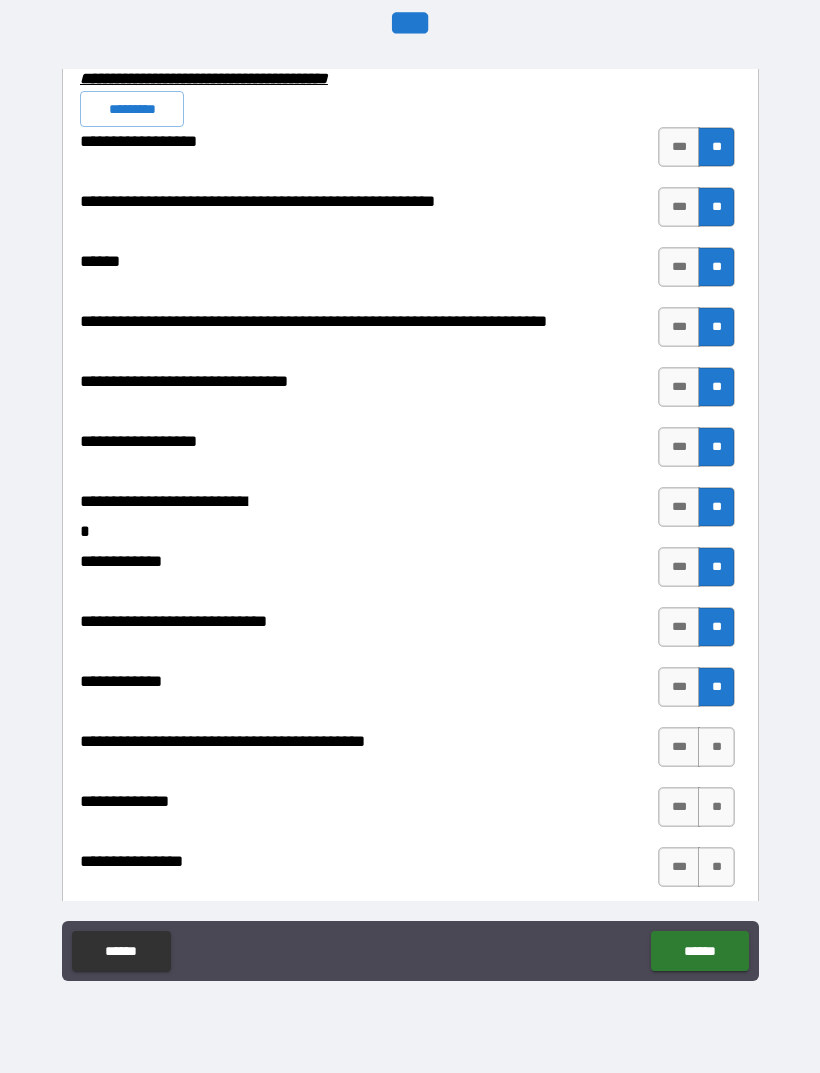 click on "**********" at bounding box center (410, 1387) 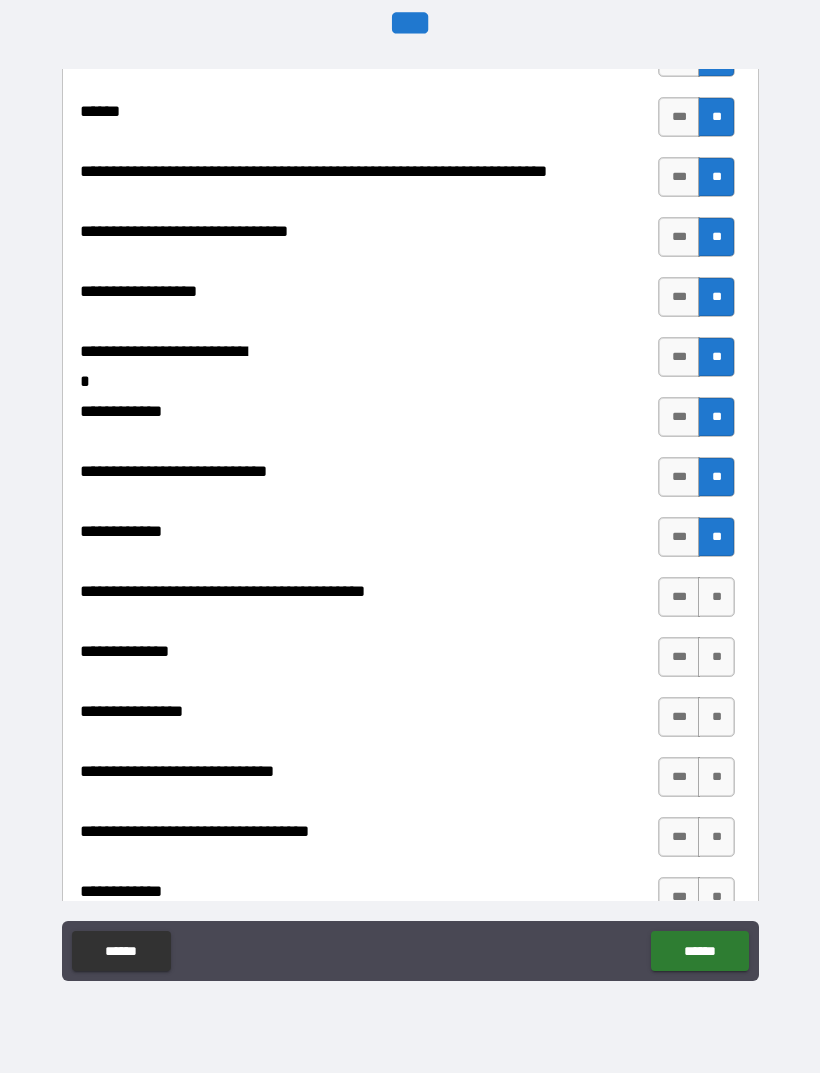 scroll, scrollTop: 8064, scrollLeft: 0, axis: vertical 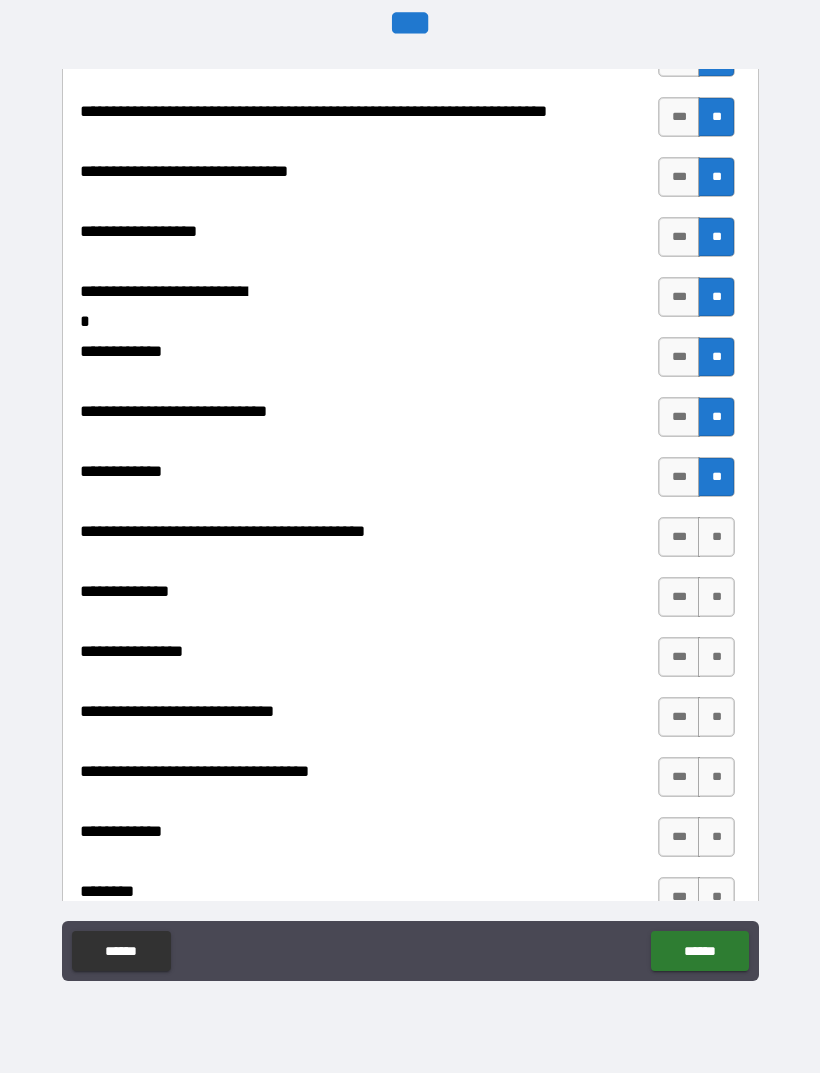 click on "**" at bounding box center (716, 537) 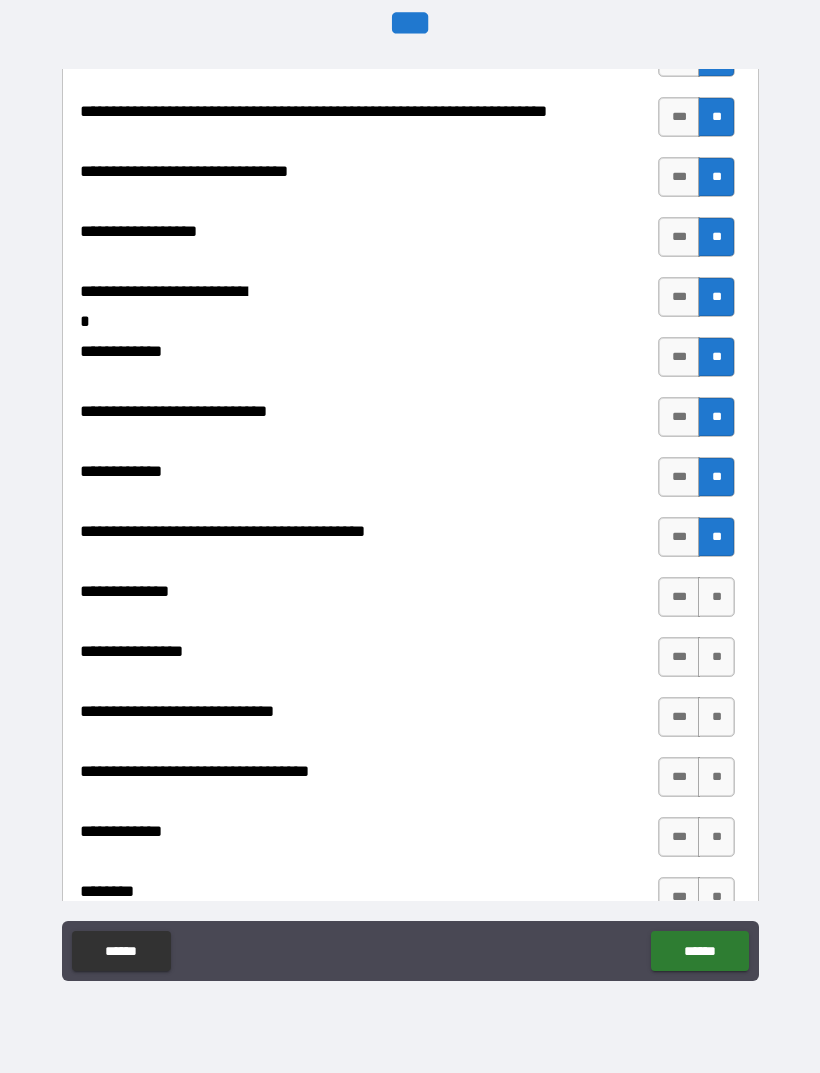 click on "**" at bounding box center (716, 597) 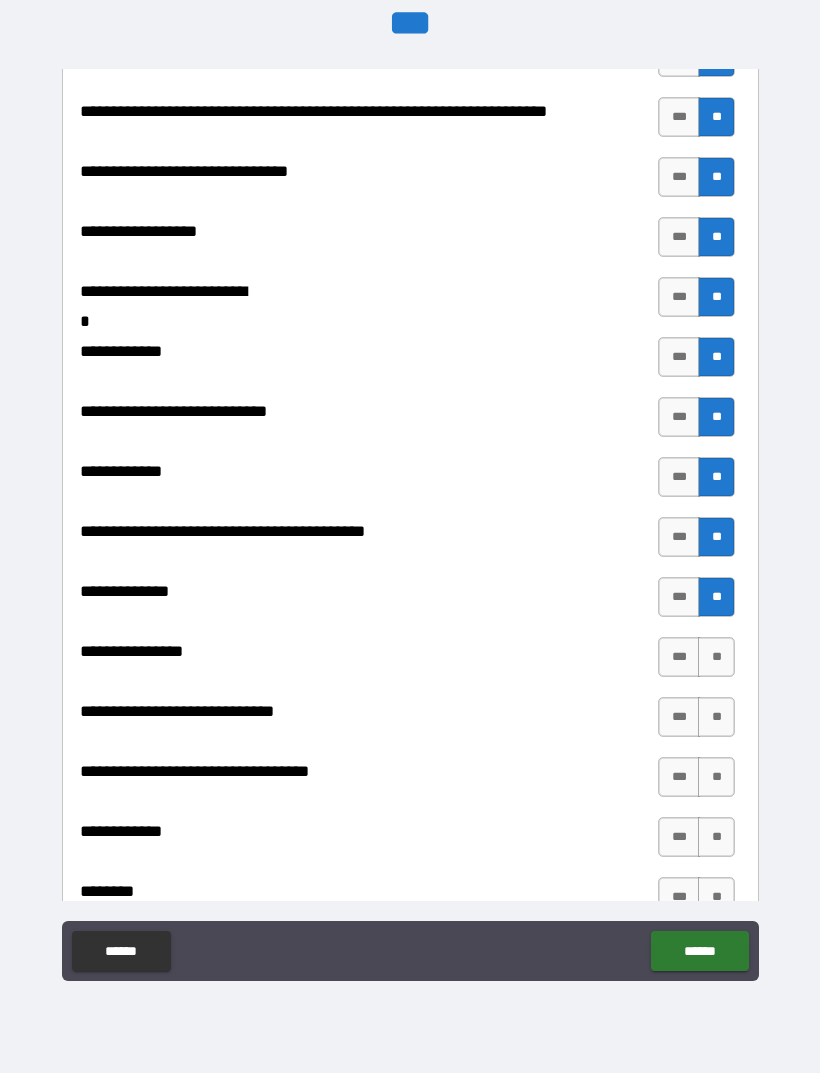 click on "**" at bounding box center (716, 657) 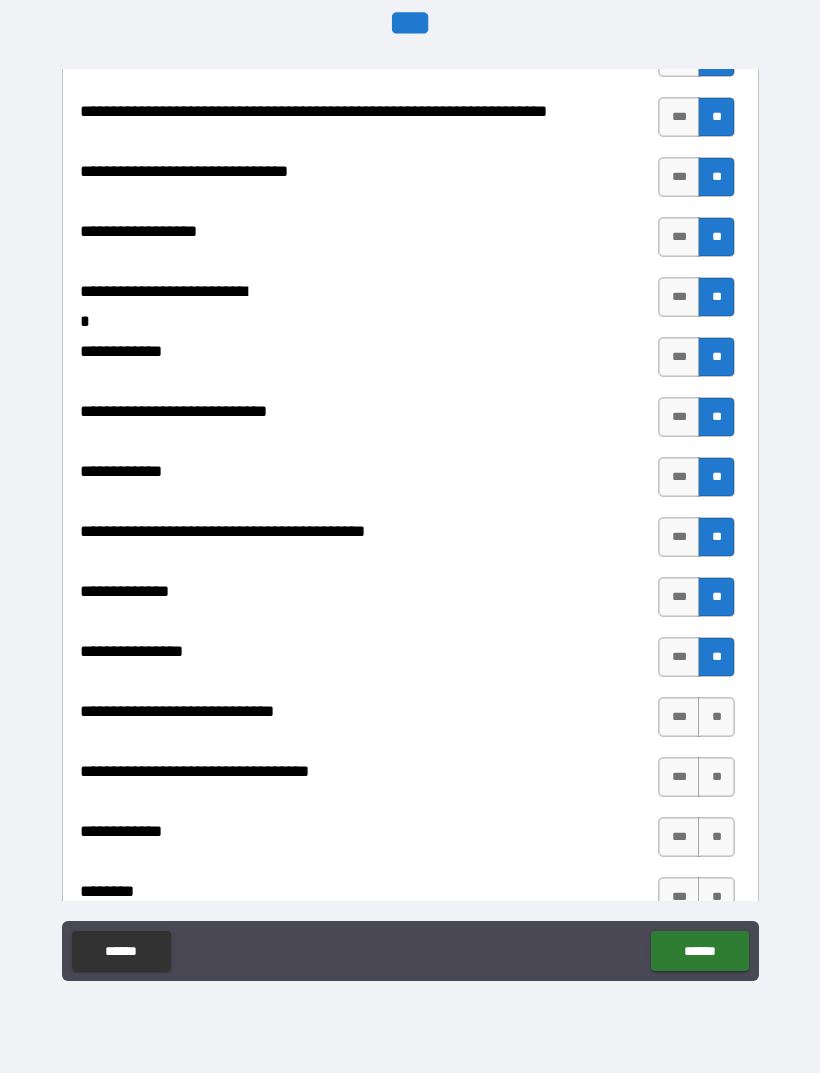 click on "**" at bounding box center (716, 717) 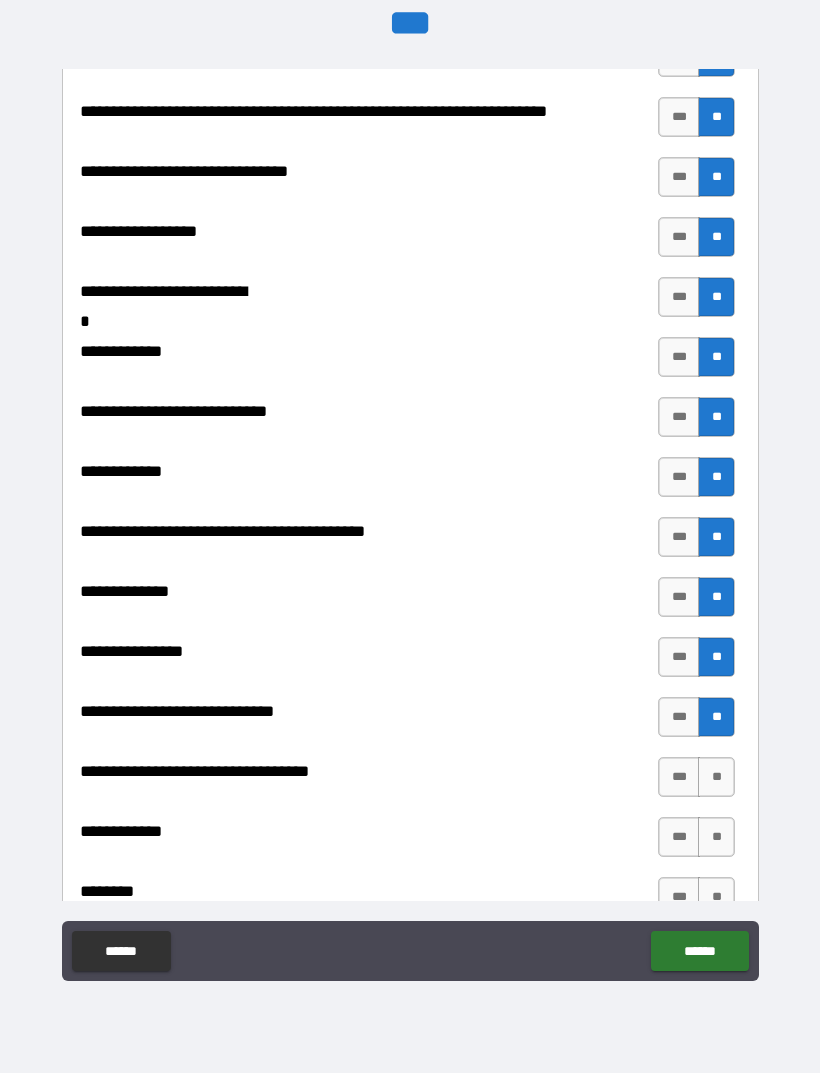 click on "**" at bounding box center [716, 777] 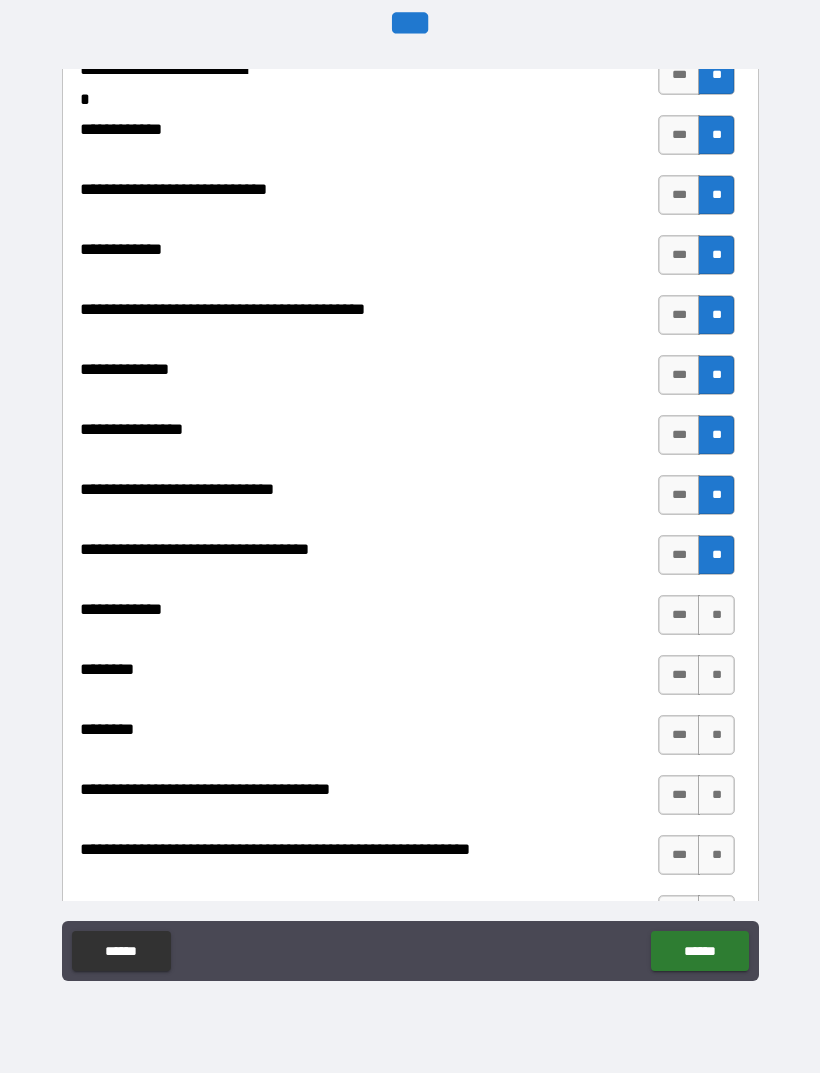scroll, scrollTop: 8290, scrollLeft: 0, axis: vertical 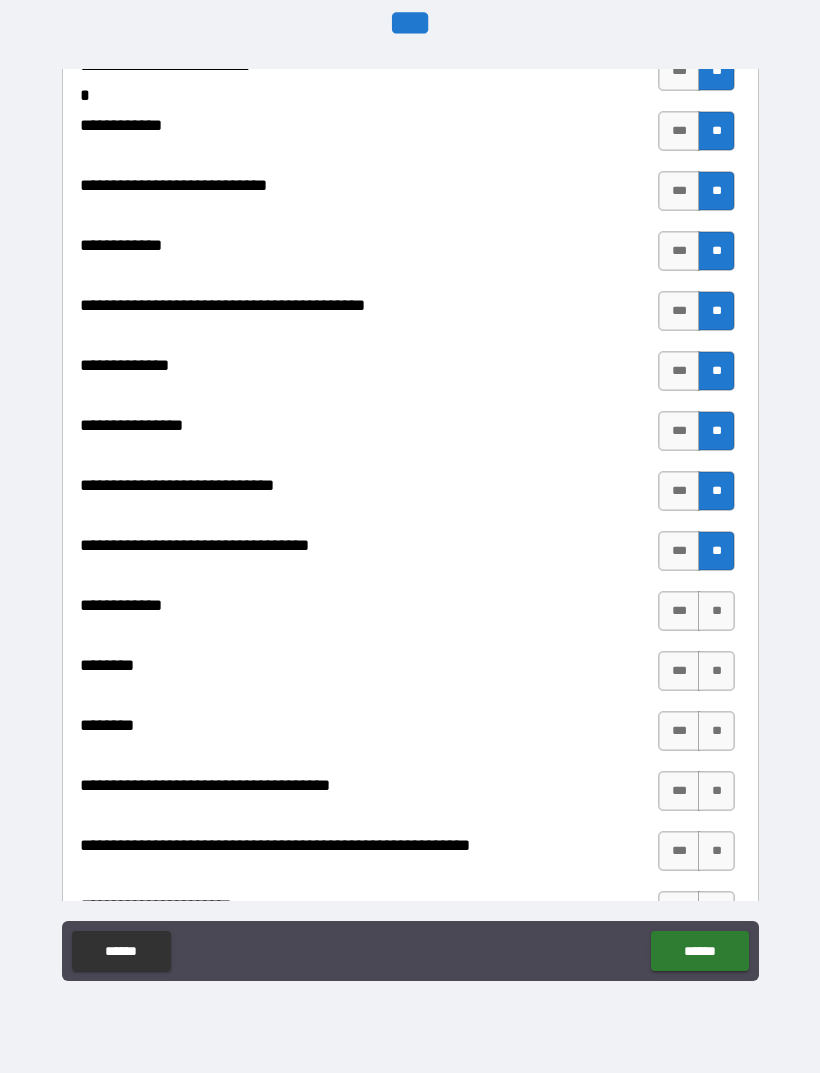 click on "**" at bounding box center [716, 611] 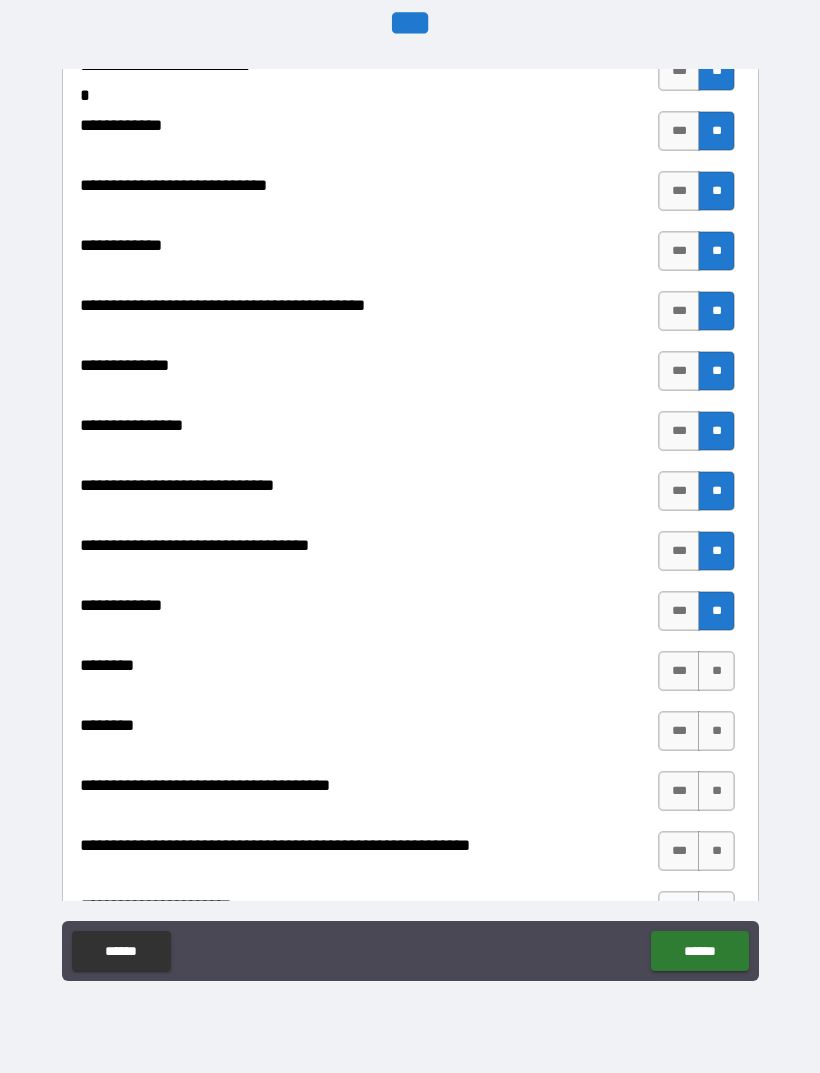 click on "**" at bounding box center [716, 671] 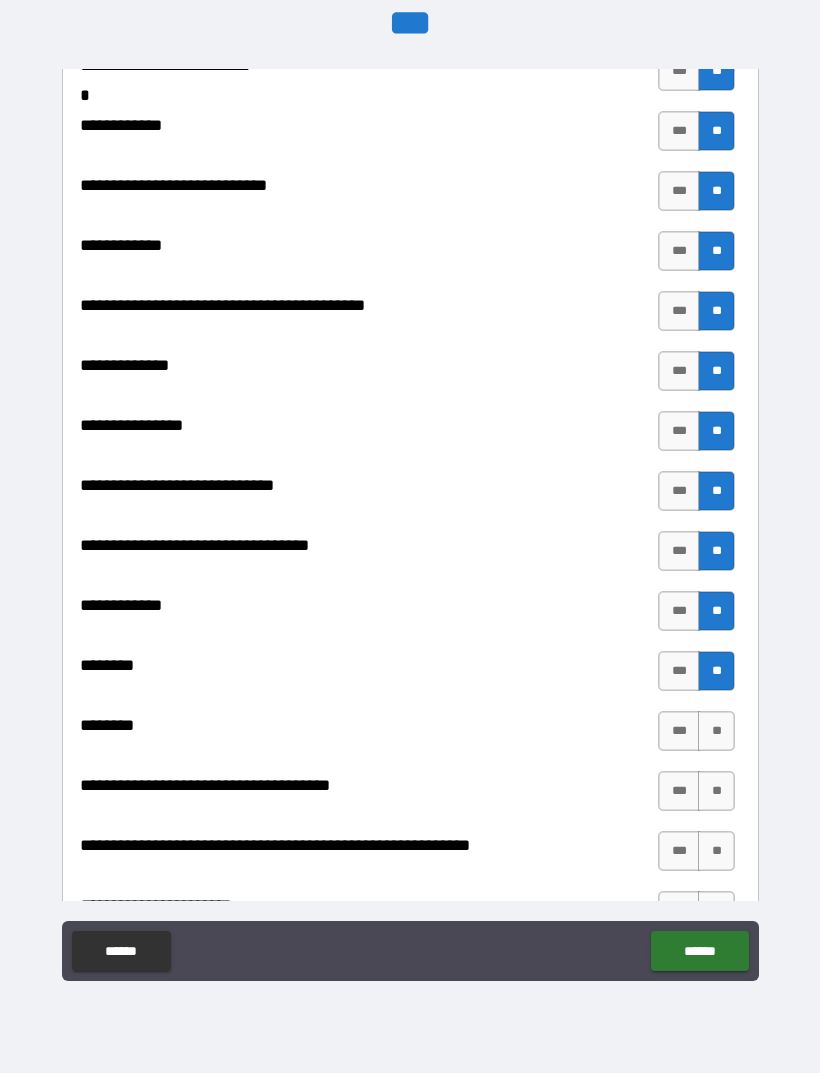 click on "**" at bounding box center [716, 731] 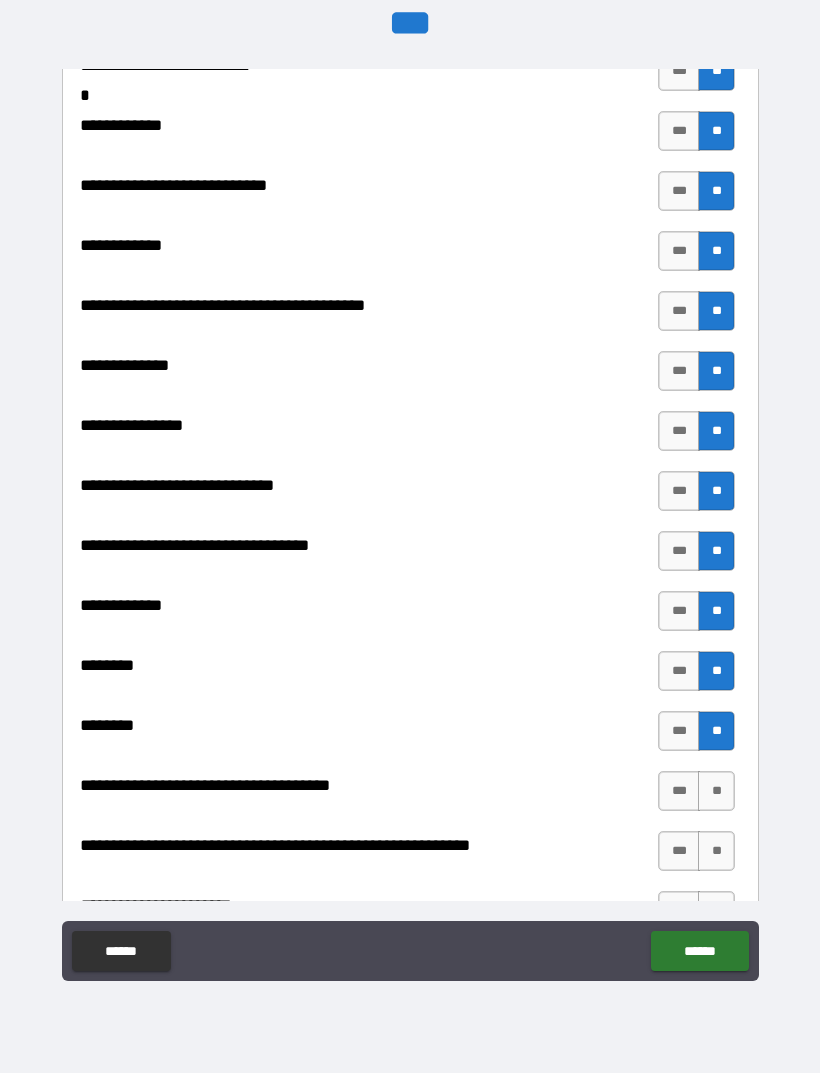 click on "**" at bounding box center (716, 791) 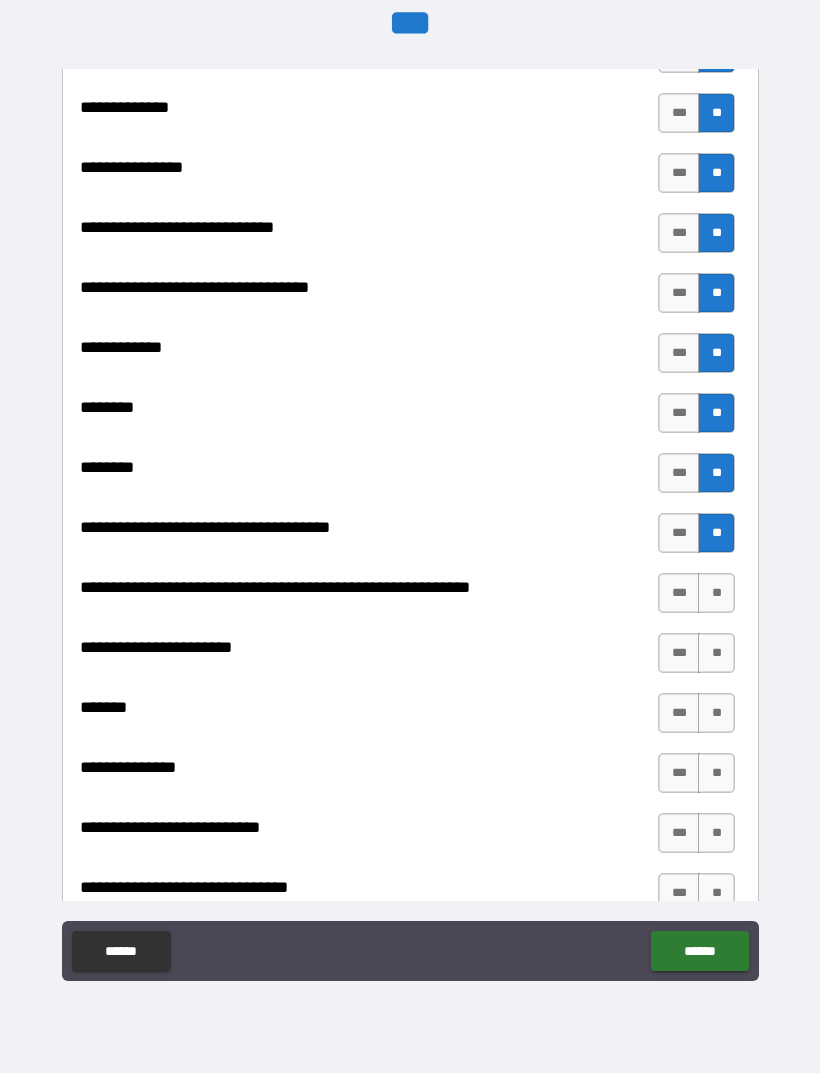 scroll, scrollTop: 8570, scrollLeft: 0, axis: vertical 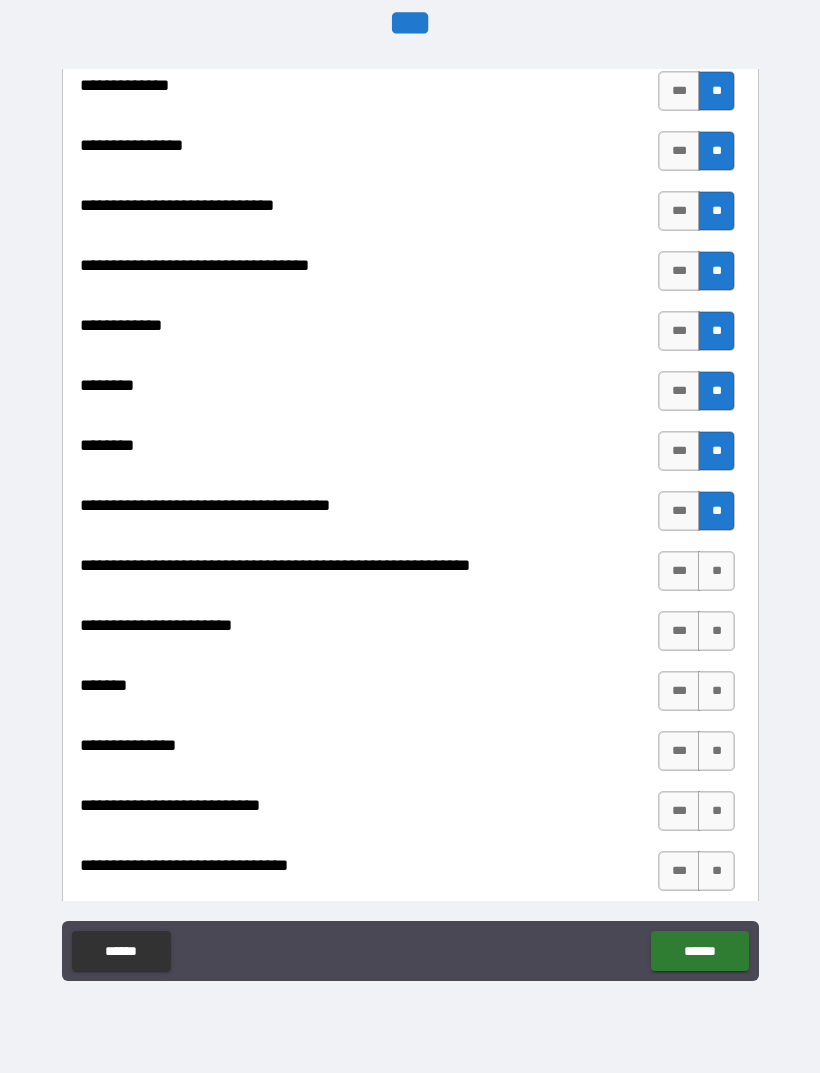 click on "**" at bounding box center (716, 571) 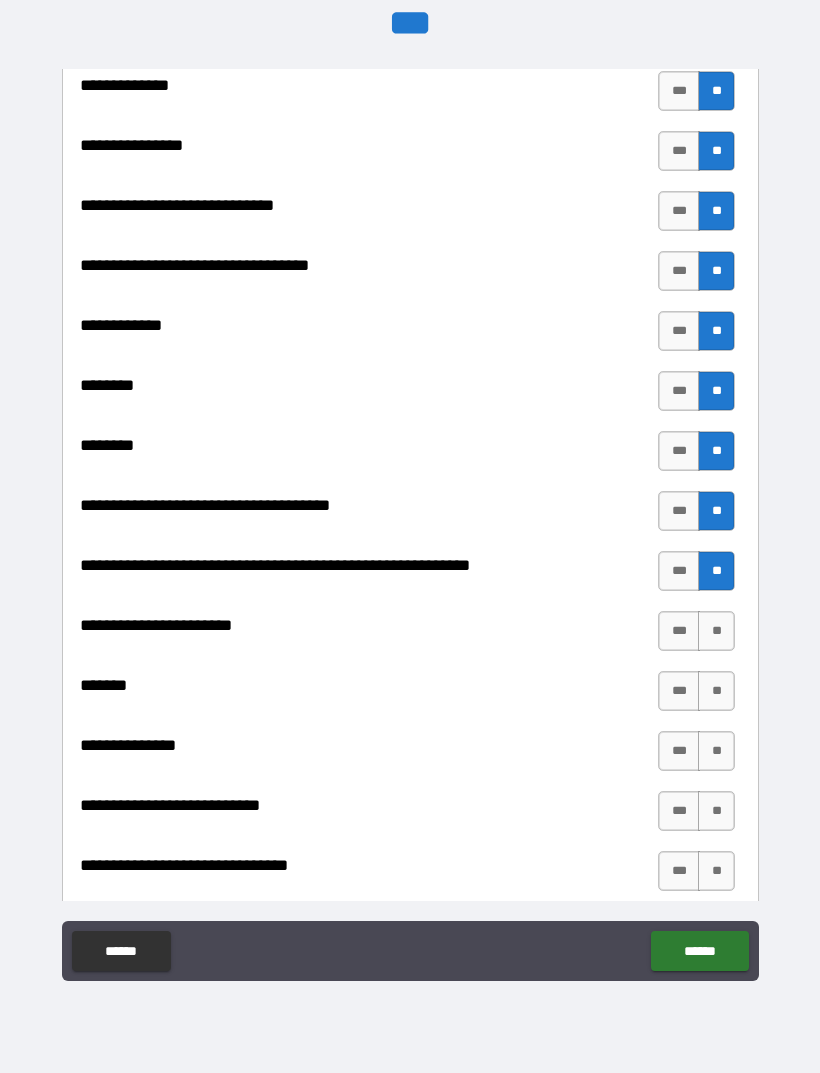 click on "**" at bounding box center [716, 631] 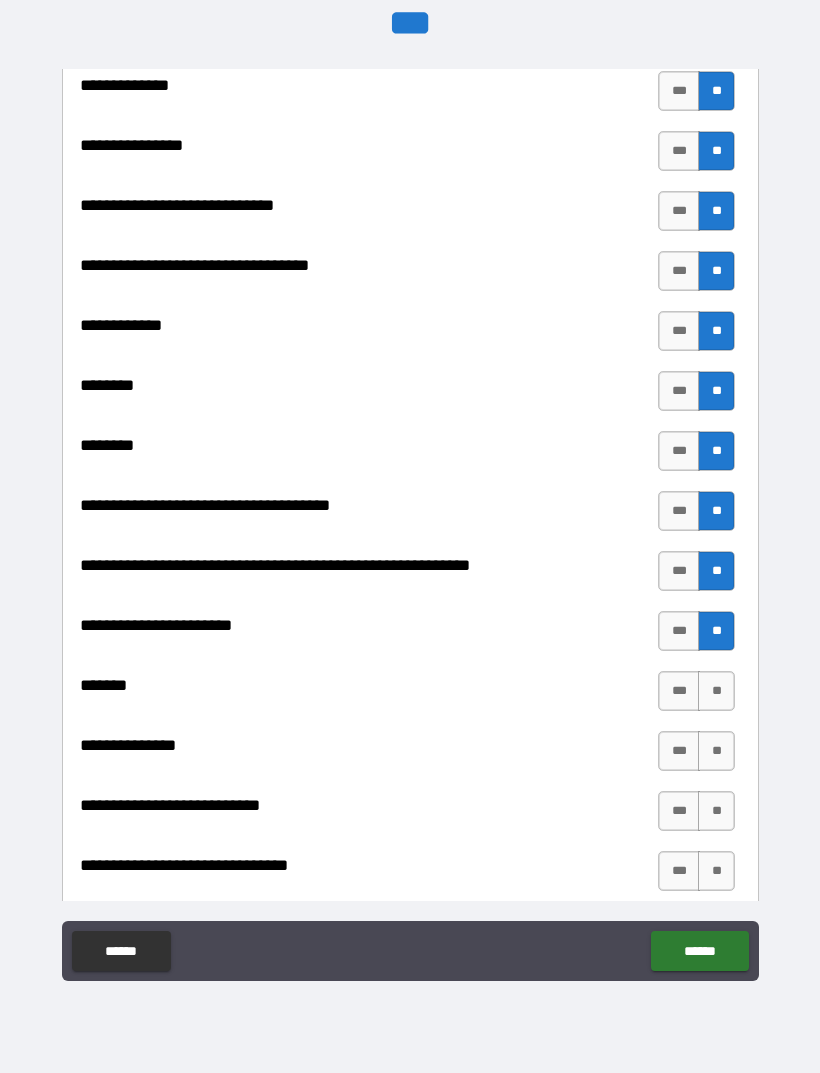 click on "**" at bounding box center [716, 691] 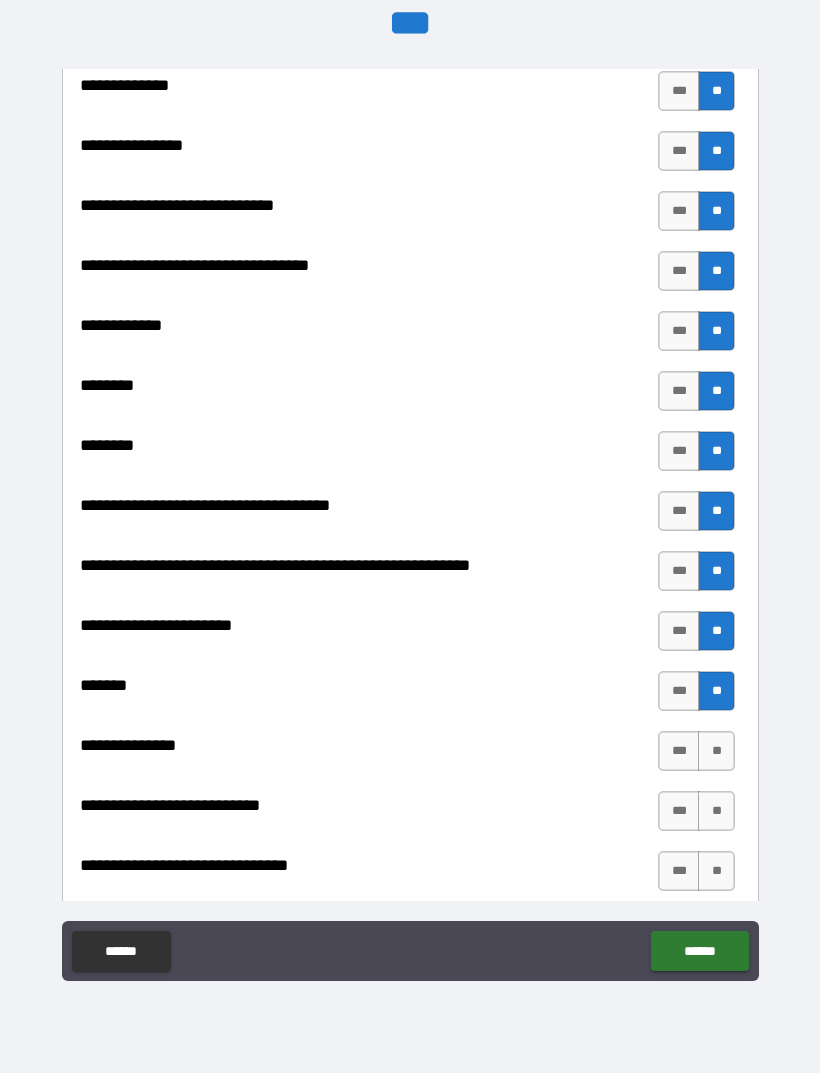 click on "**" at bounding box center (716, 751) 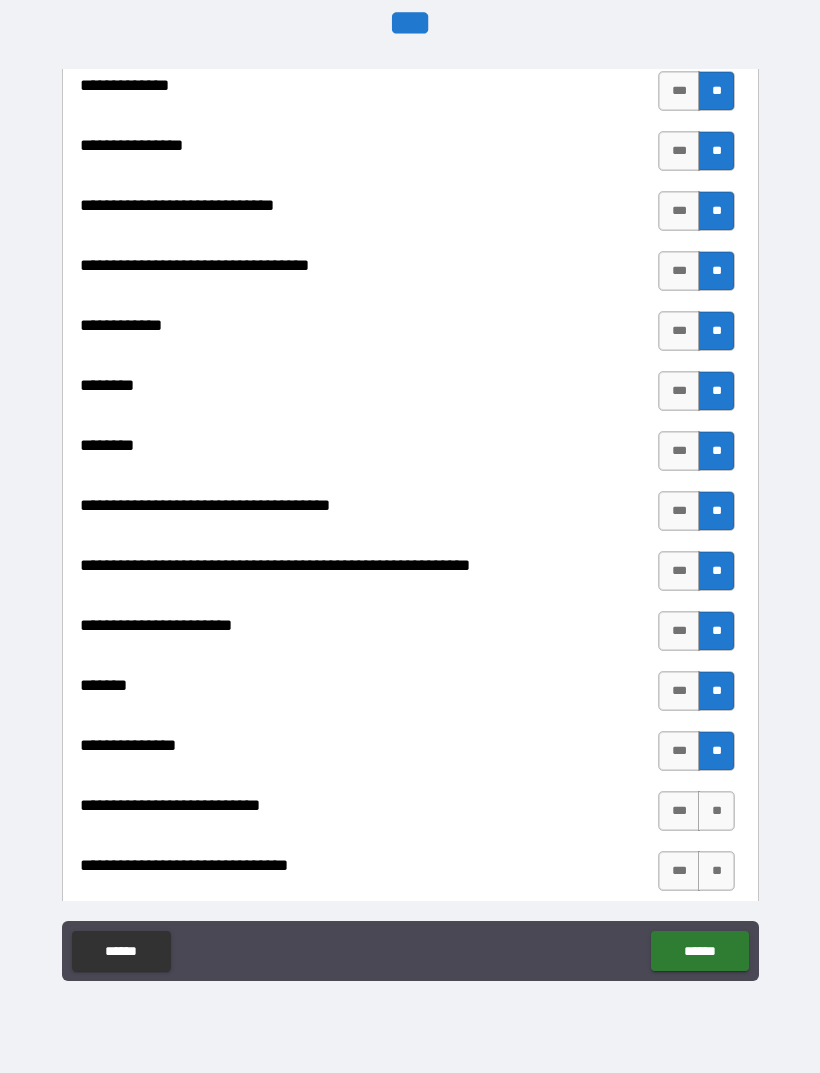 click on "**" at bounding box center (716, 811) 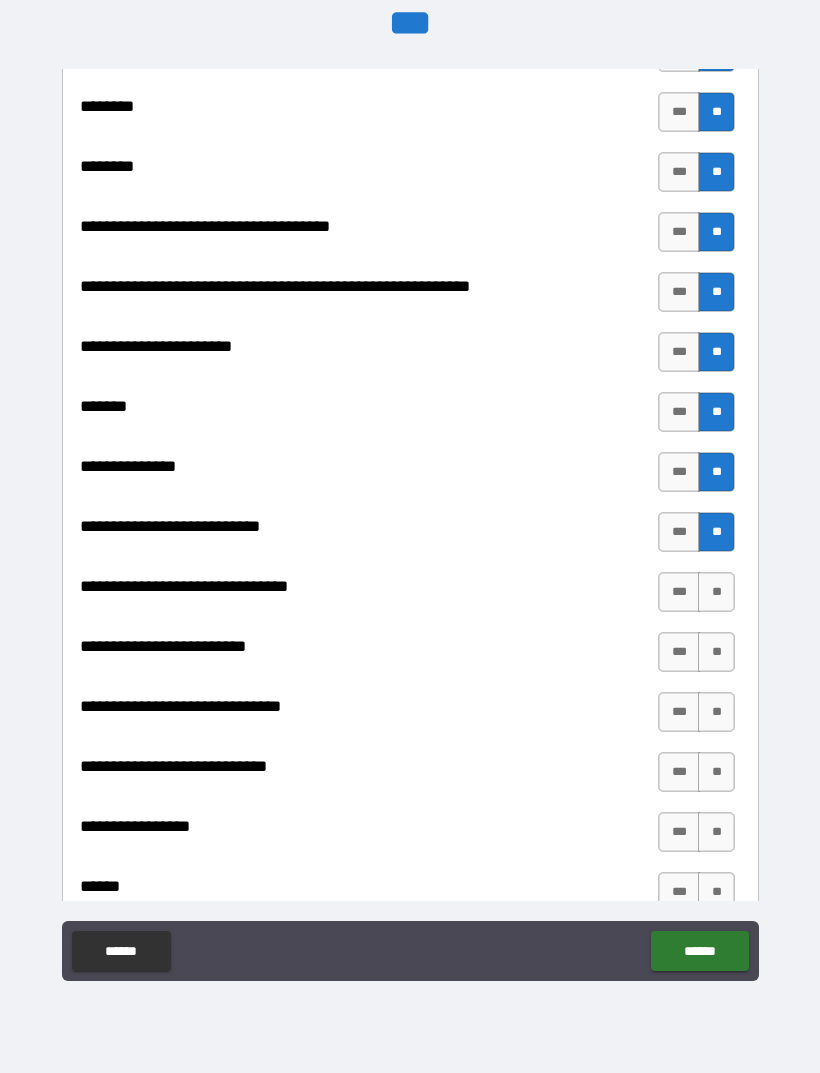 scroll, scrollTop: 8854, scrollLeft: 0, axis: vertical 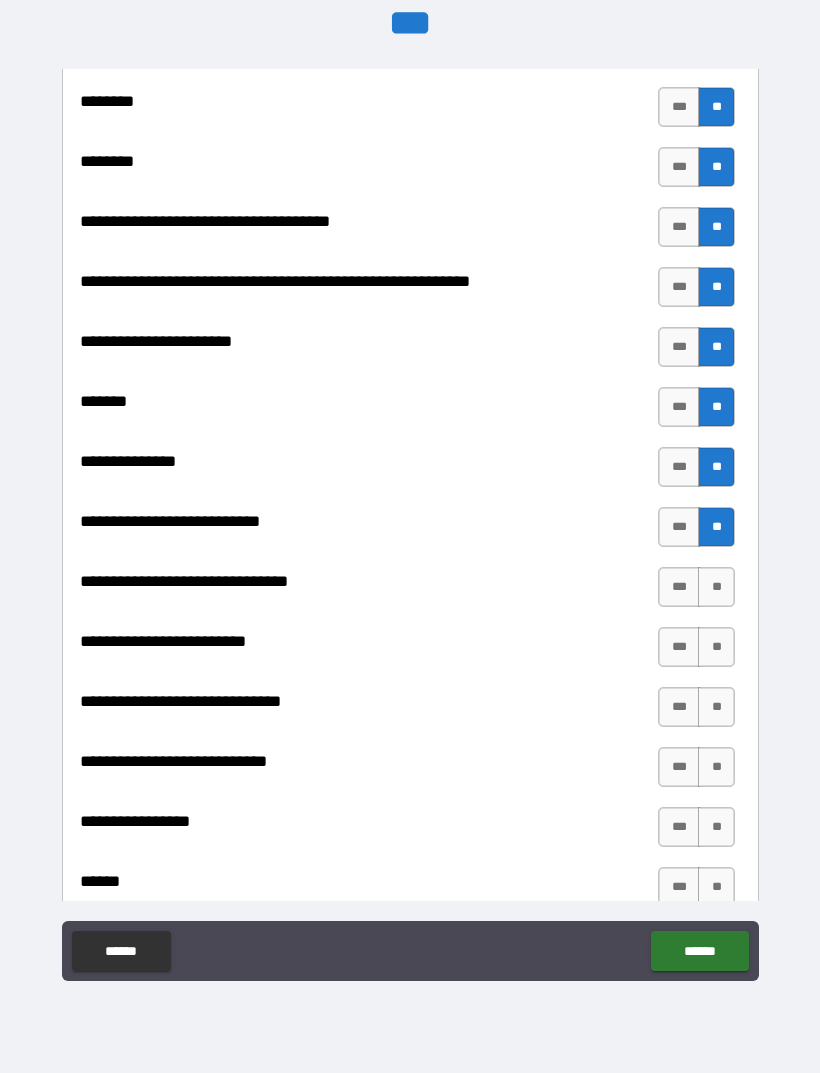 click on "**" at bounding box center (716, 587) 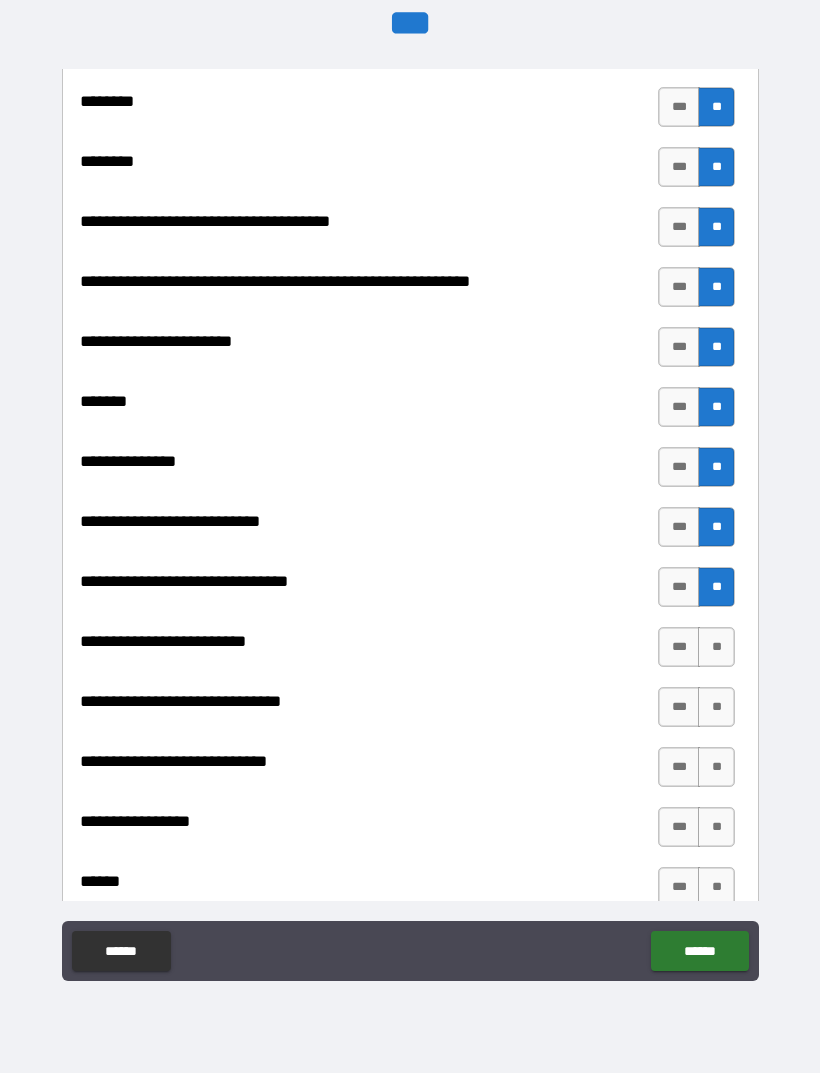 click on "**" at bounding box center (716, 647) 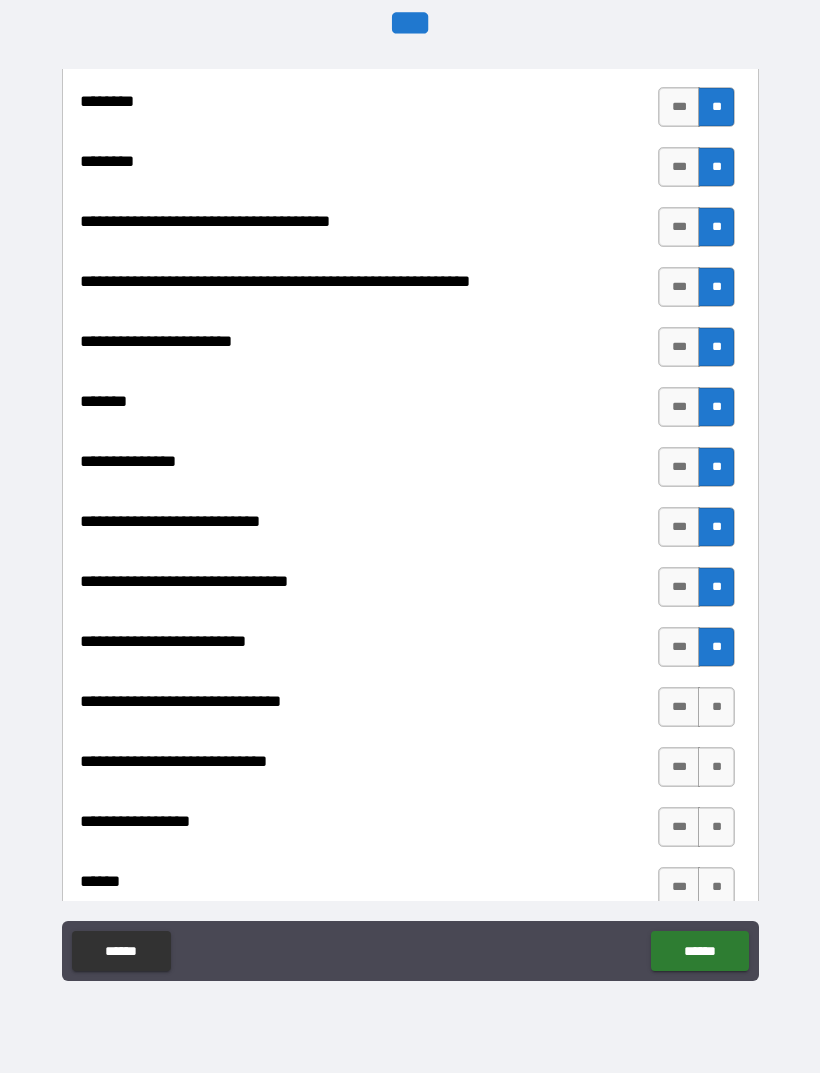 click on "**" at bounding box center [716, 707] 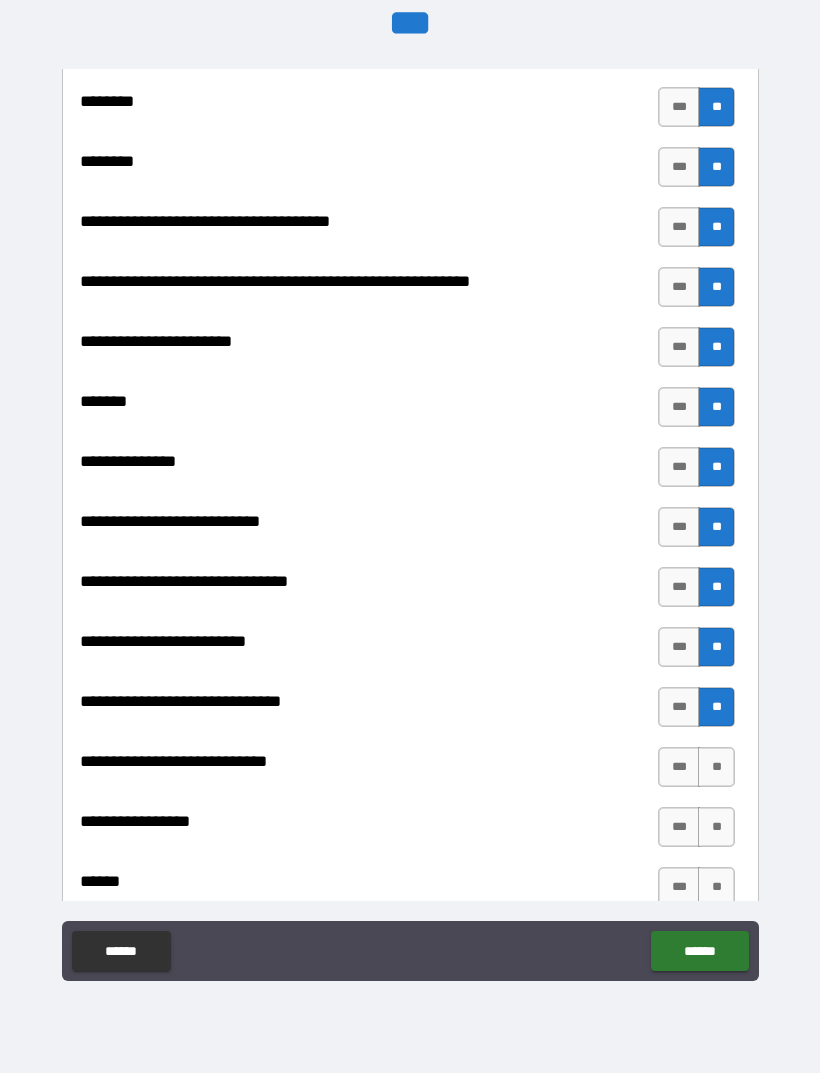 click on "**" at bounding box center (716, 707) 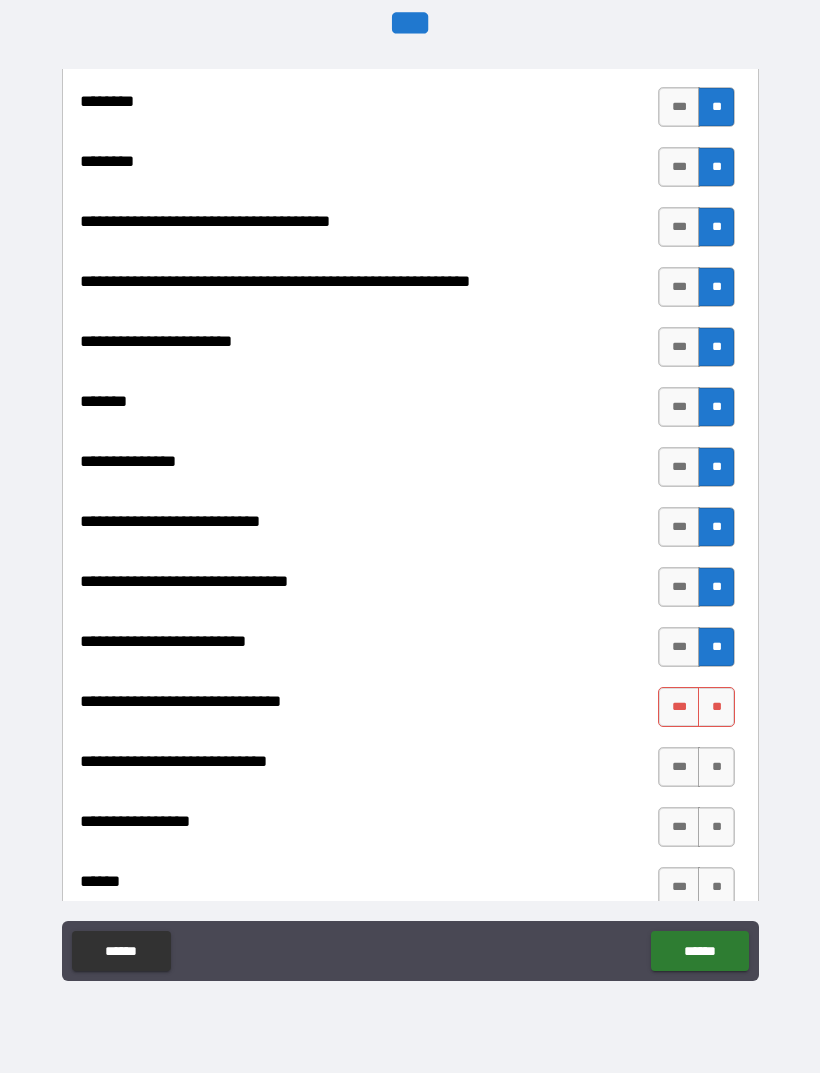 click on "**" at bounding box center [716, 827] 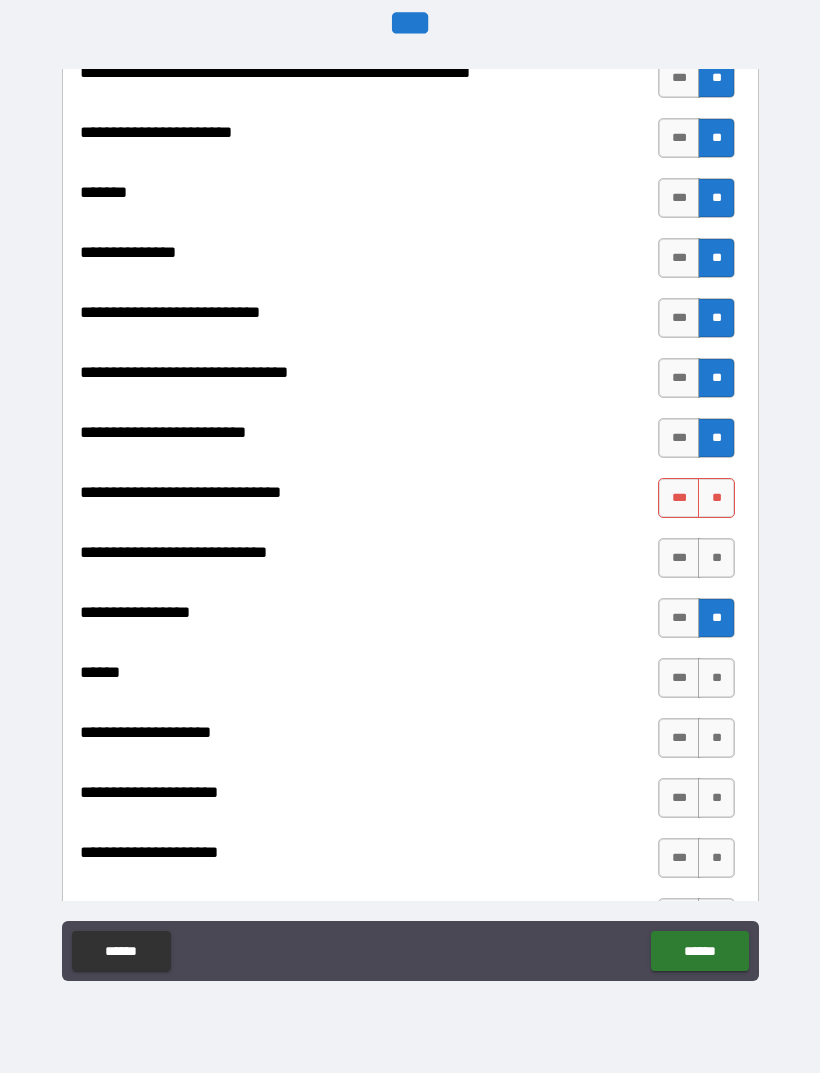 scroll, scrollTop: 9081, scrollLeft: 0, axis: vertical 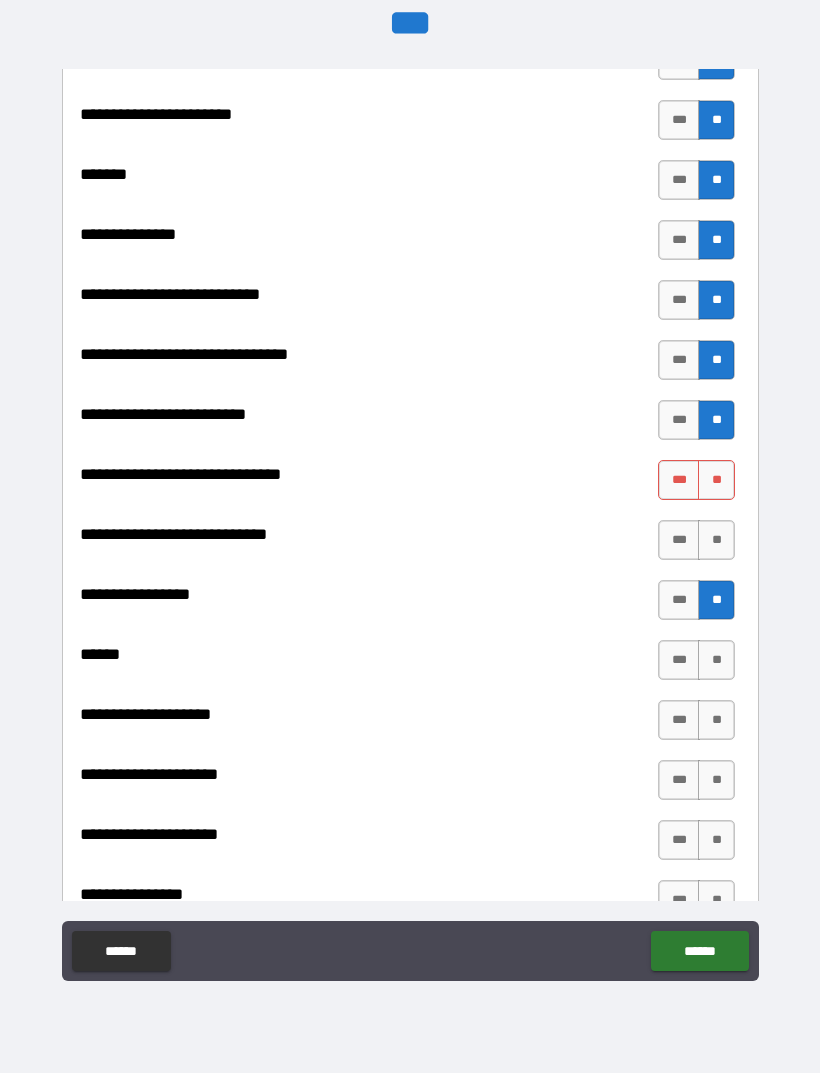 click on "**" at bounding box center (716, 480) 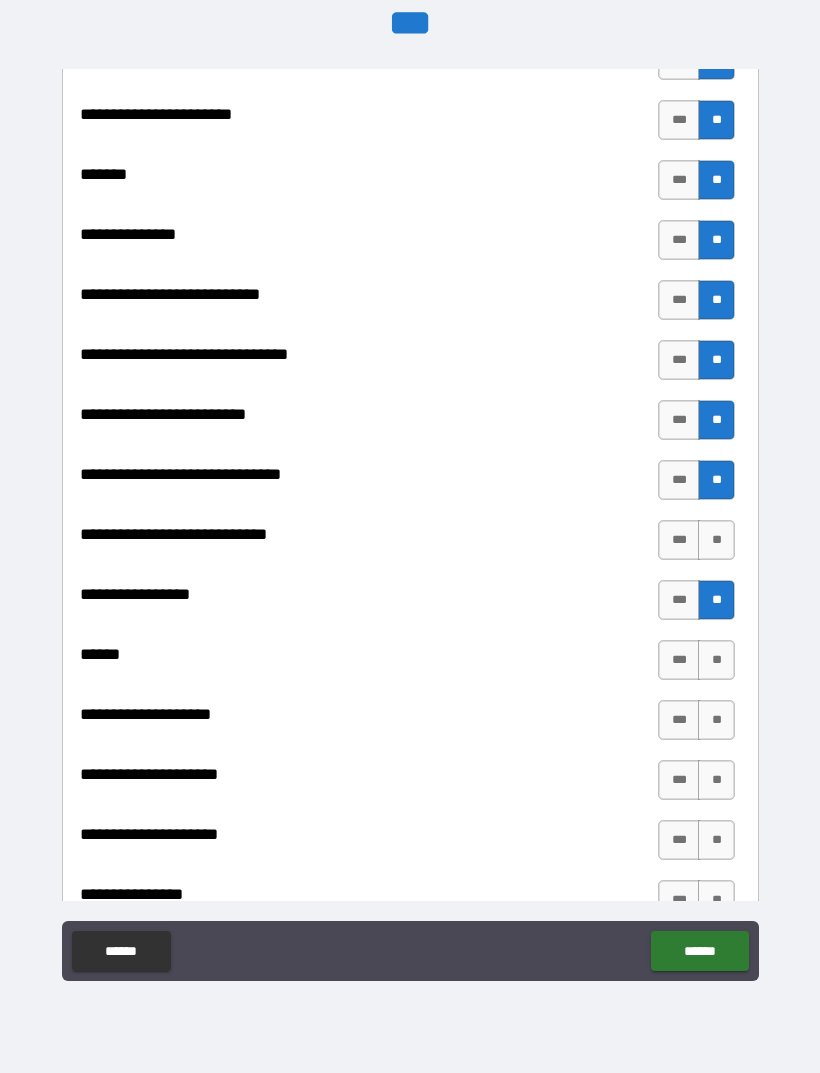 click on "**" at bounding box center (716, 540) 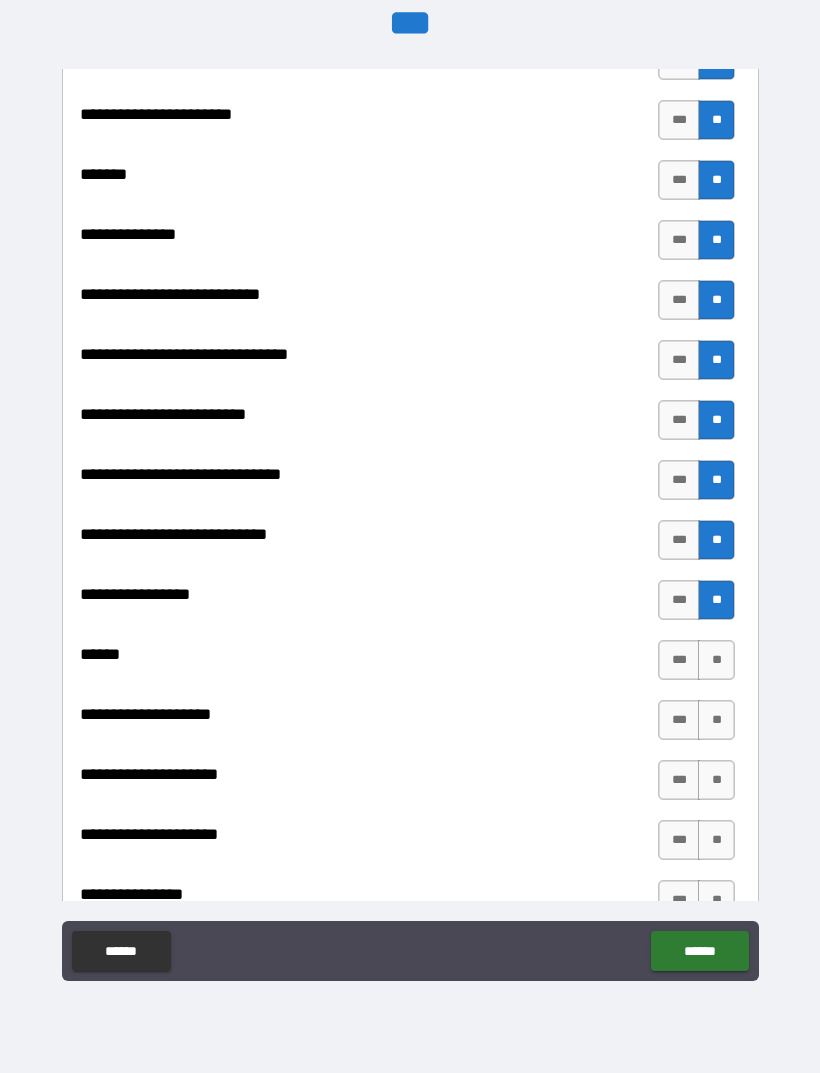 click on "**" at bounding box center [716, 660] 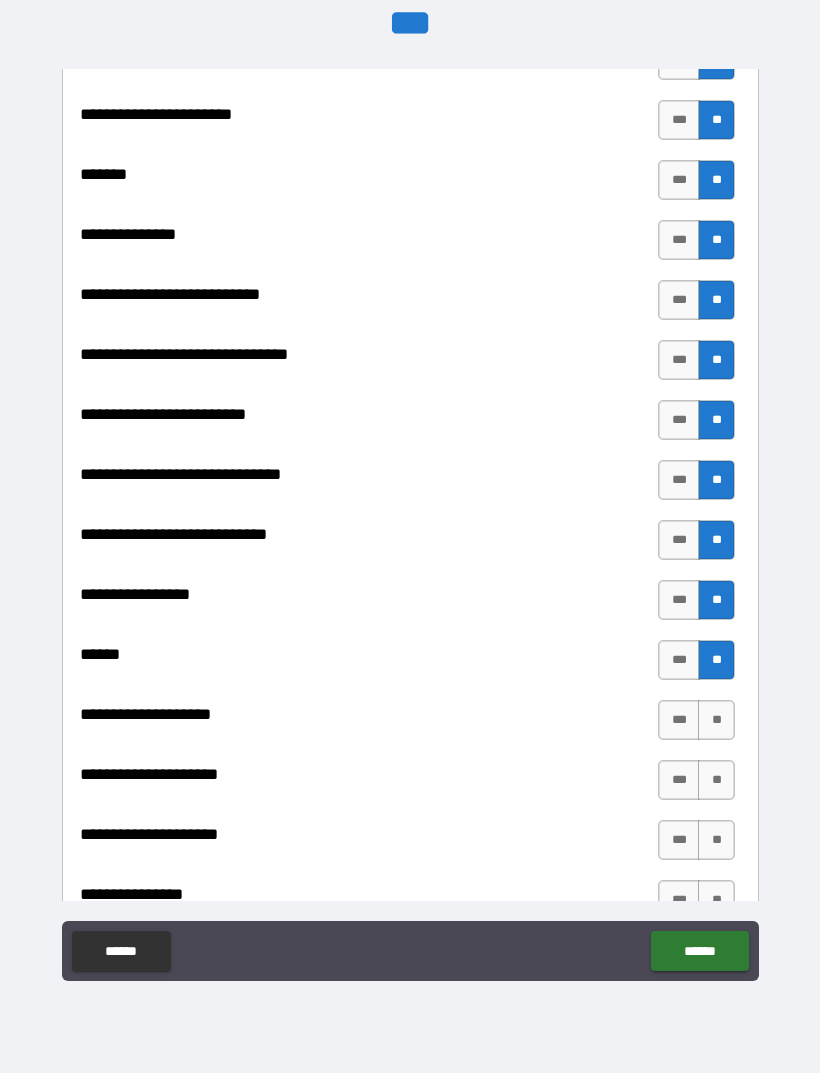 click on "**" at bounding box center [716, 720] 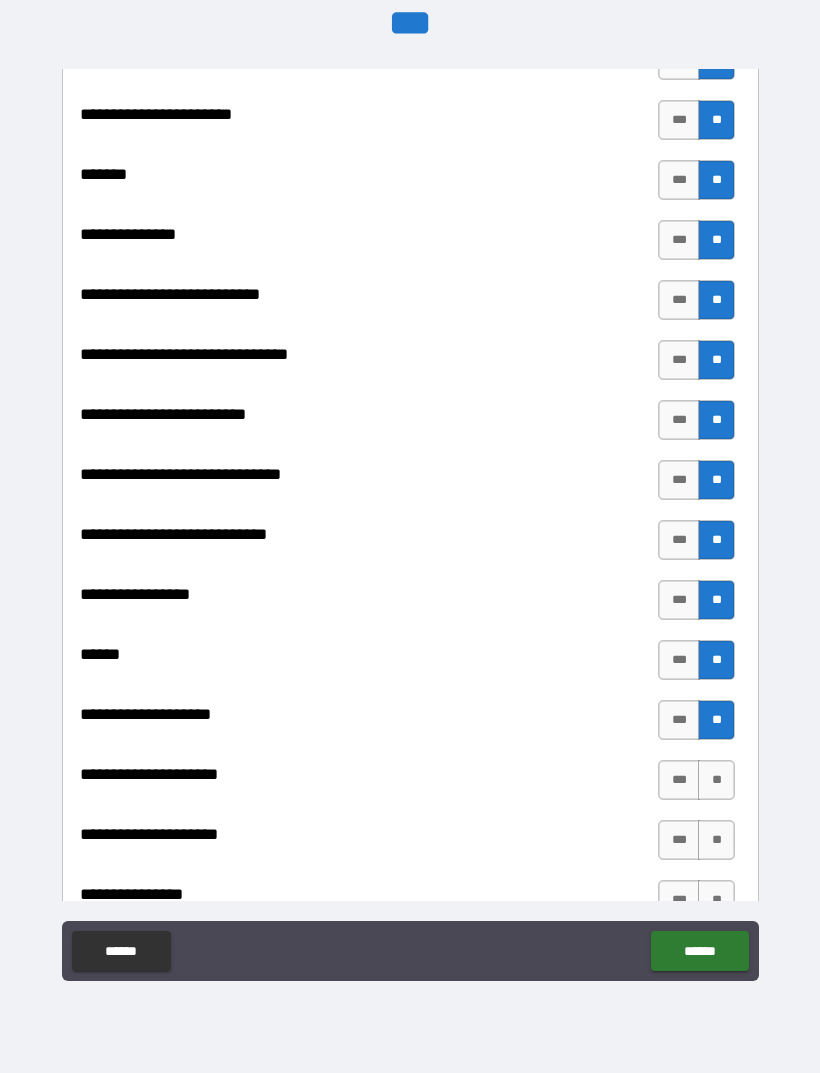 click on "**" at bounding box center (716, 780) 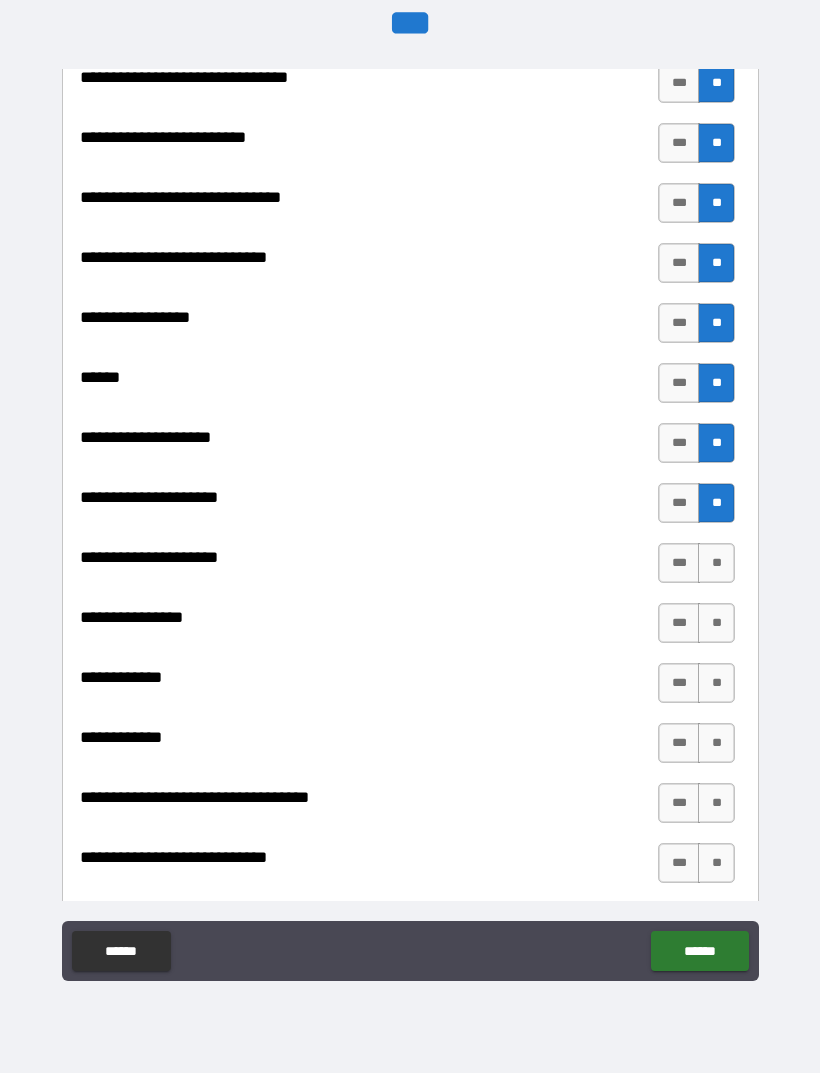 scroll, scrollTop: 9371, scrollLeft: 0, axis: vertical 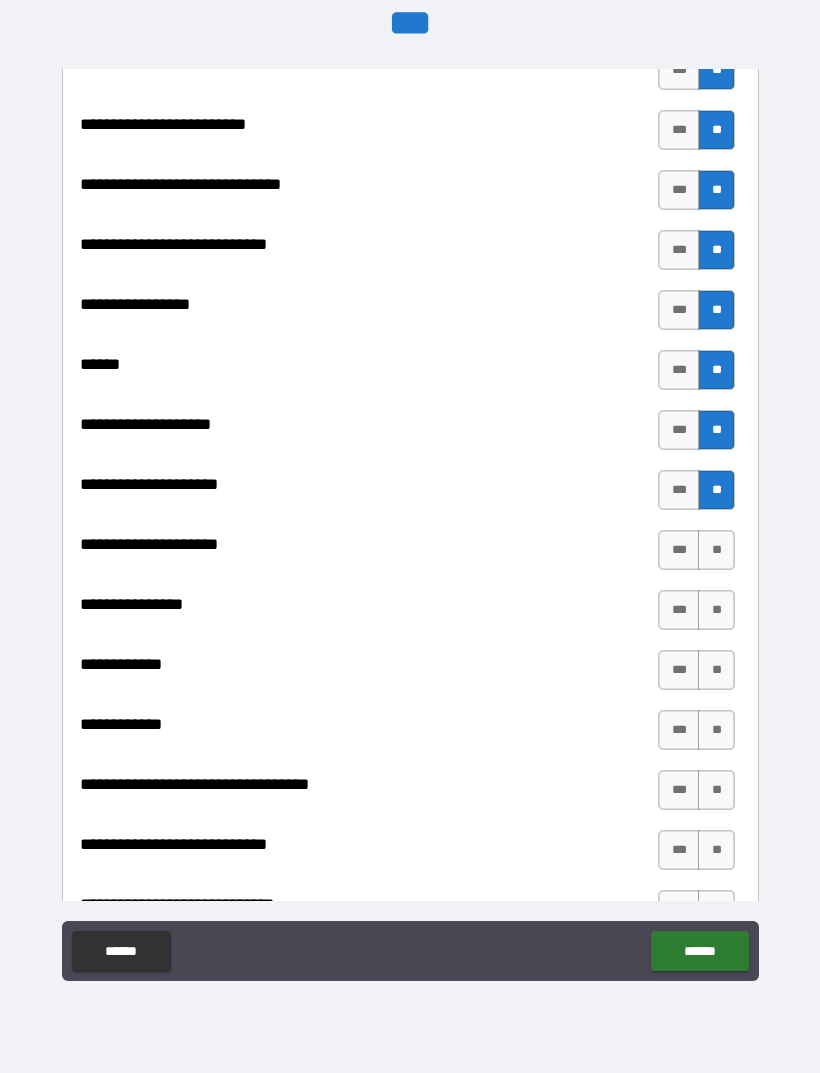 click on "**" at bounding box center [716, 550] 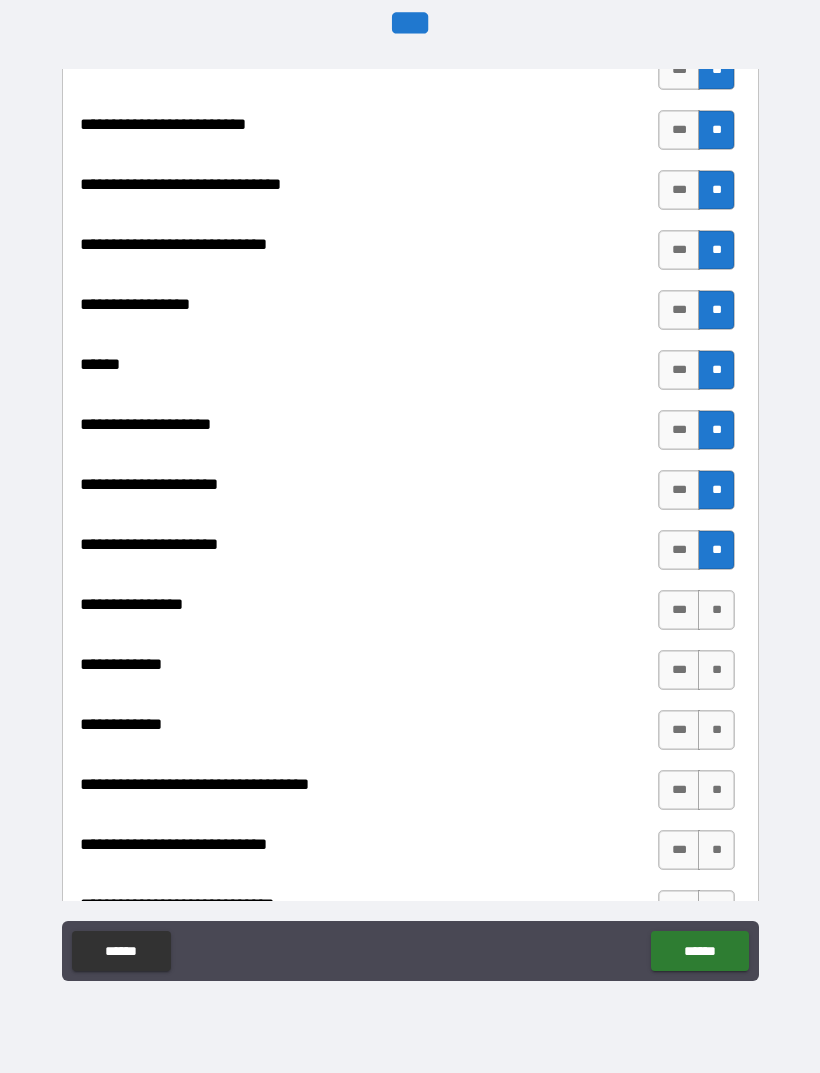 click on "**" at bounding box center [716, 610] 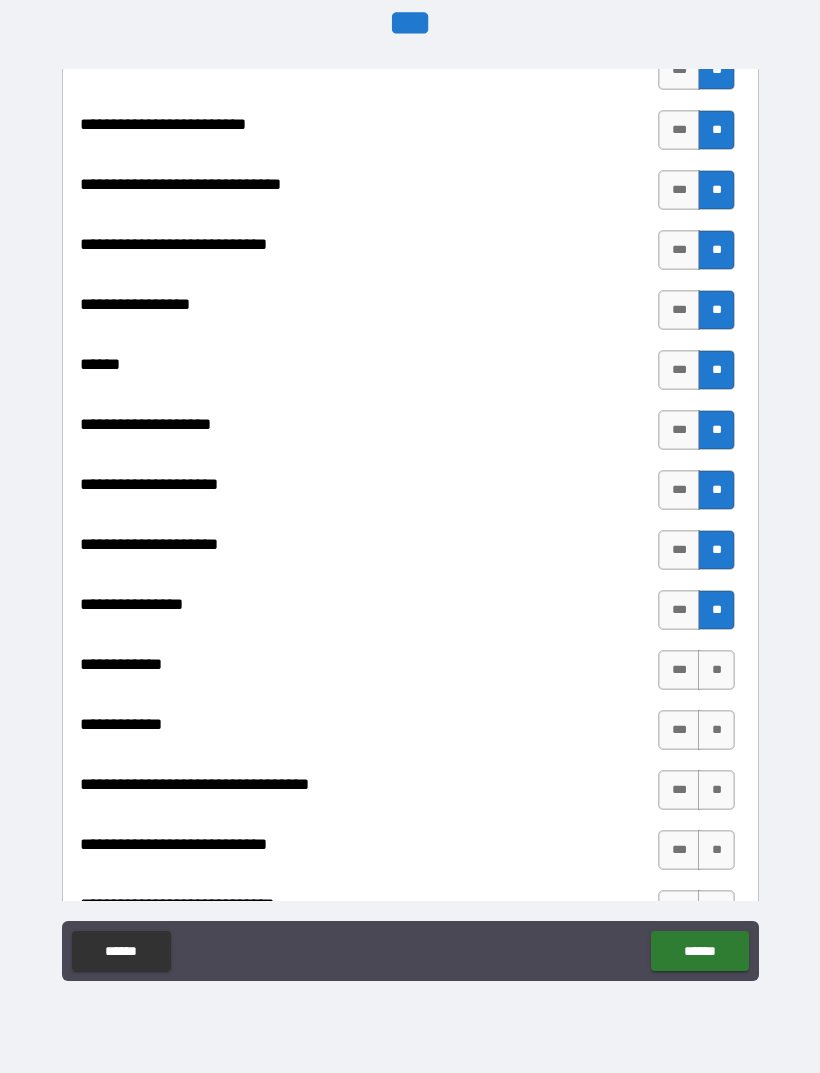 click on "**" at bounding box center (716, 670) 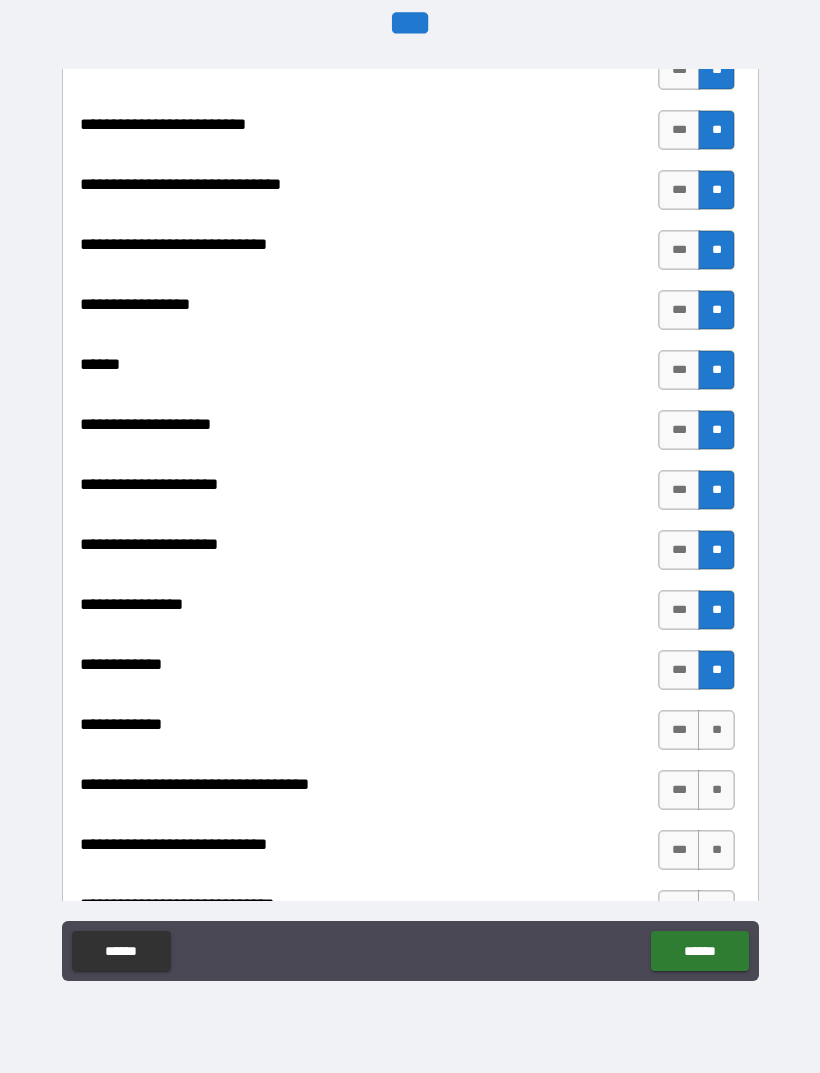 click on "**" at bounding box center [716, 730] 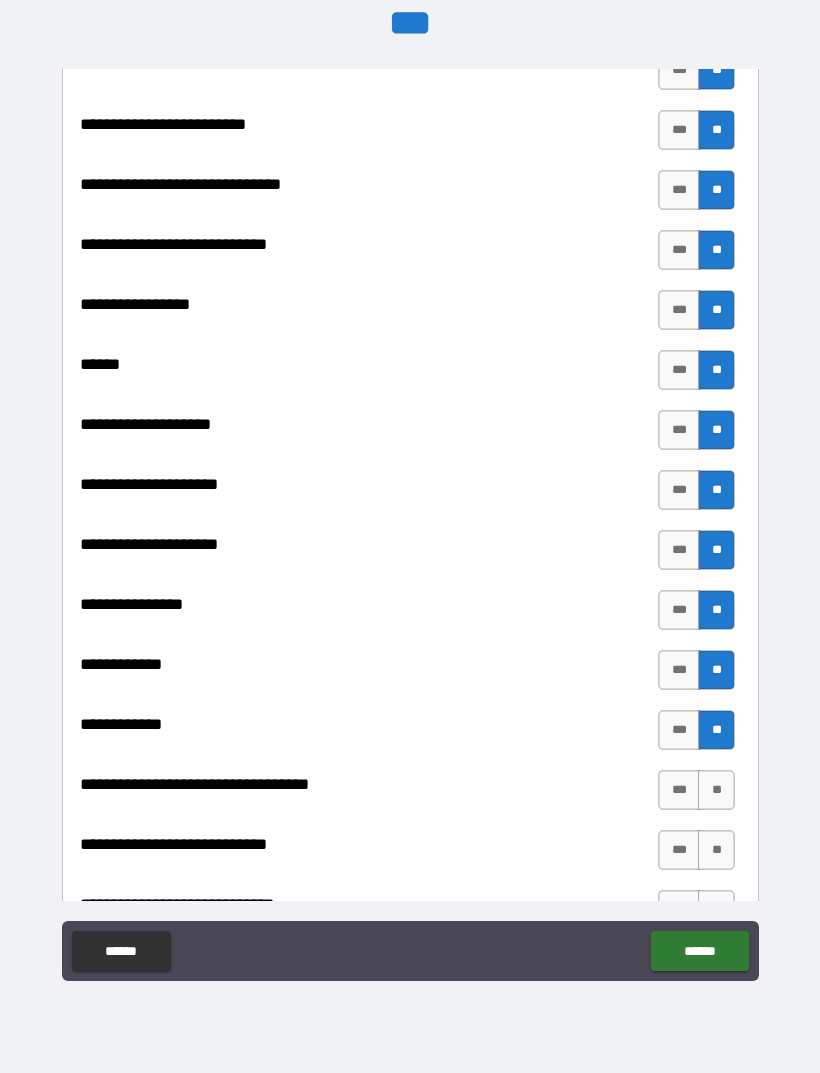 click on "**" at bounding box center [716, 790] 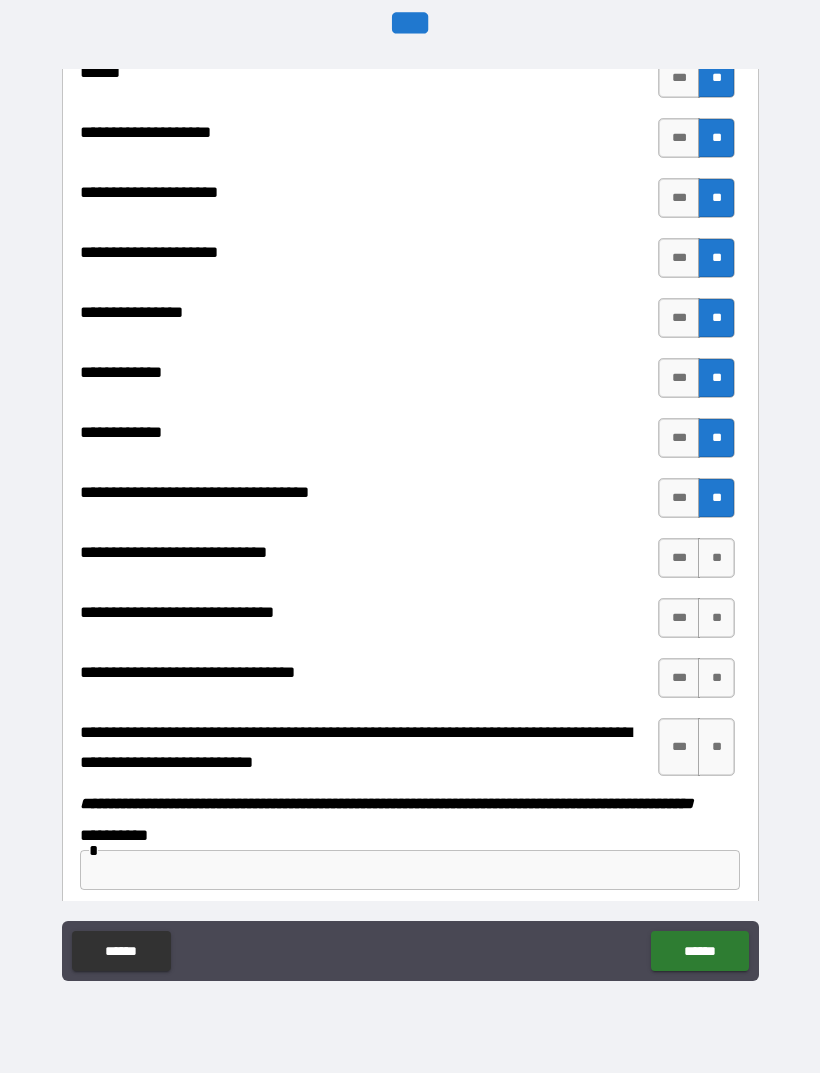 scroll, scrollTop: 9665, scrollLeft: 0, axis: vertical 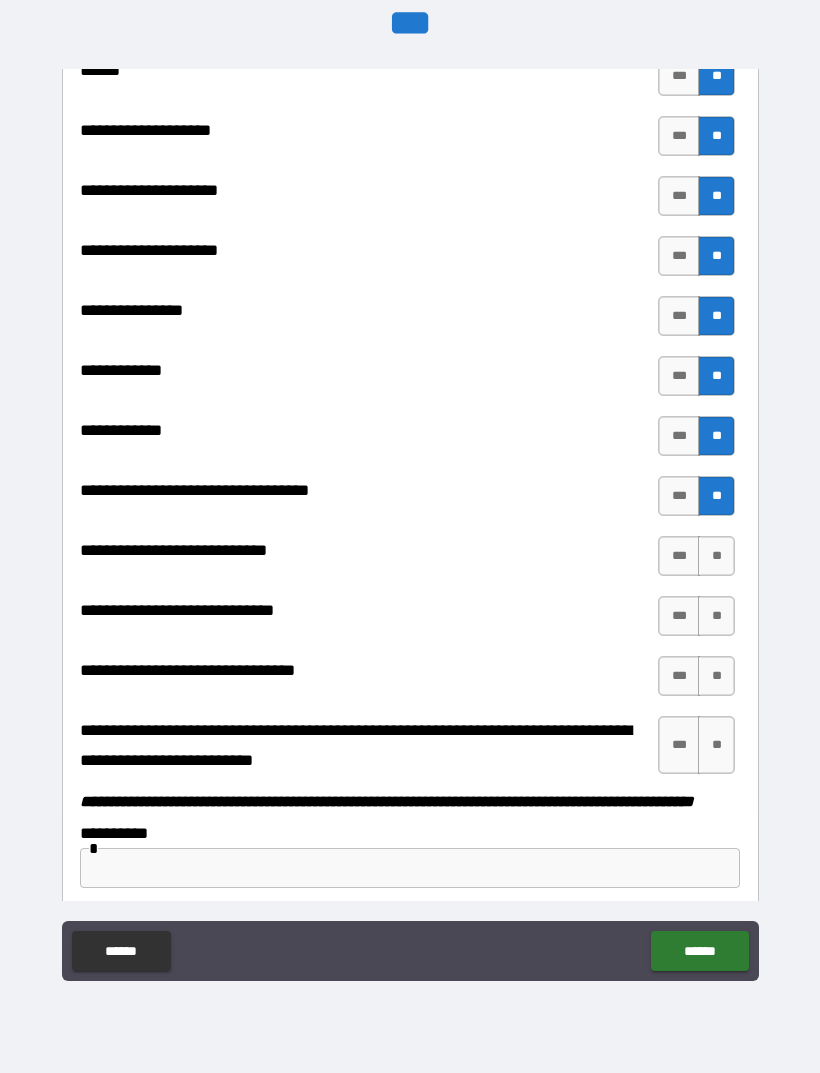 click on "**" at bounding box center [716, 556] 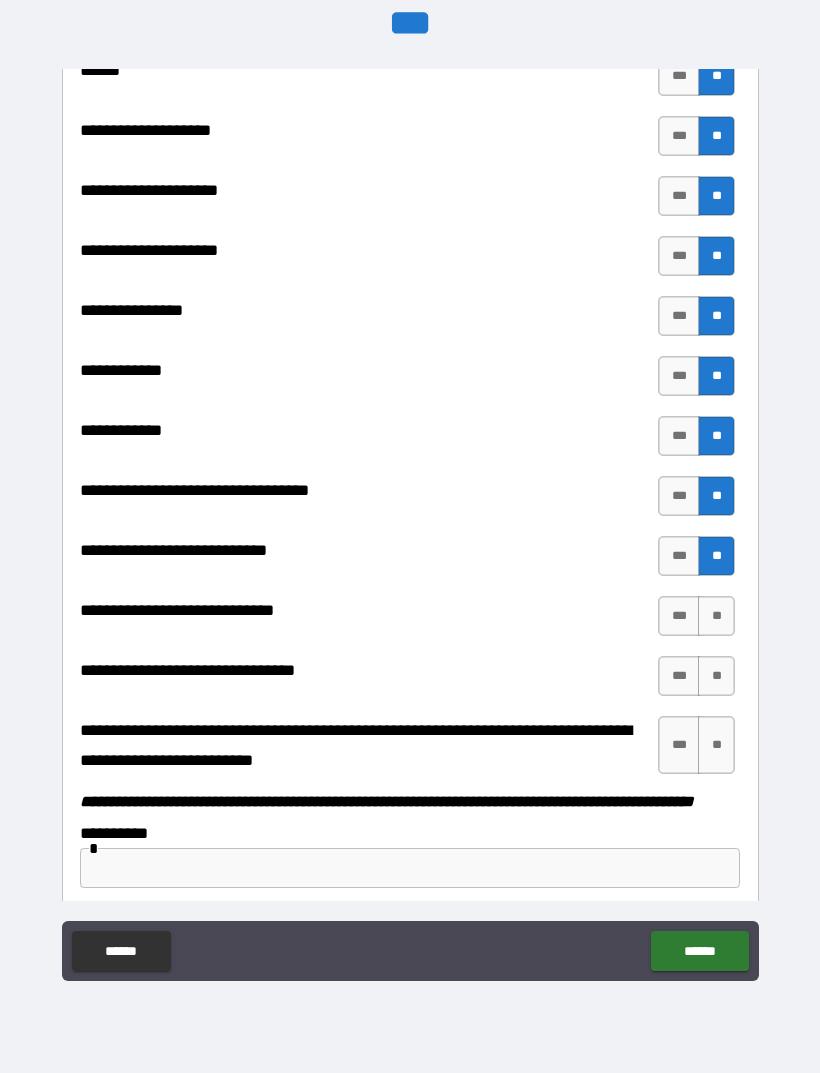 click on "**" at bounding box center [716, 616] 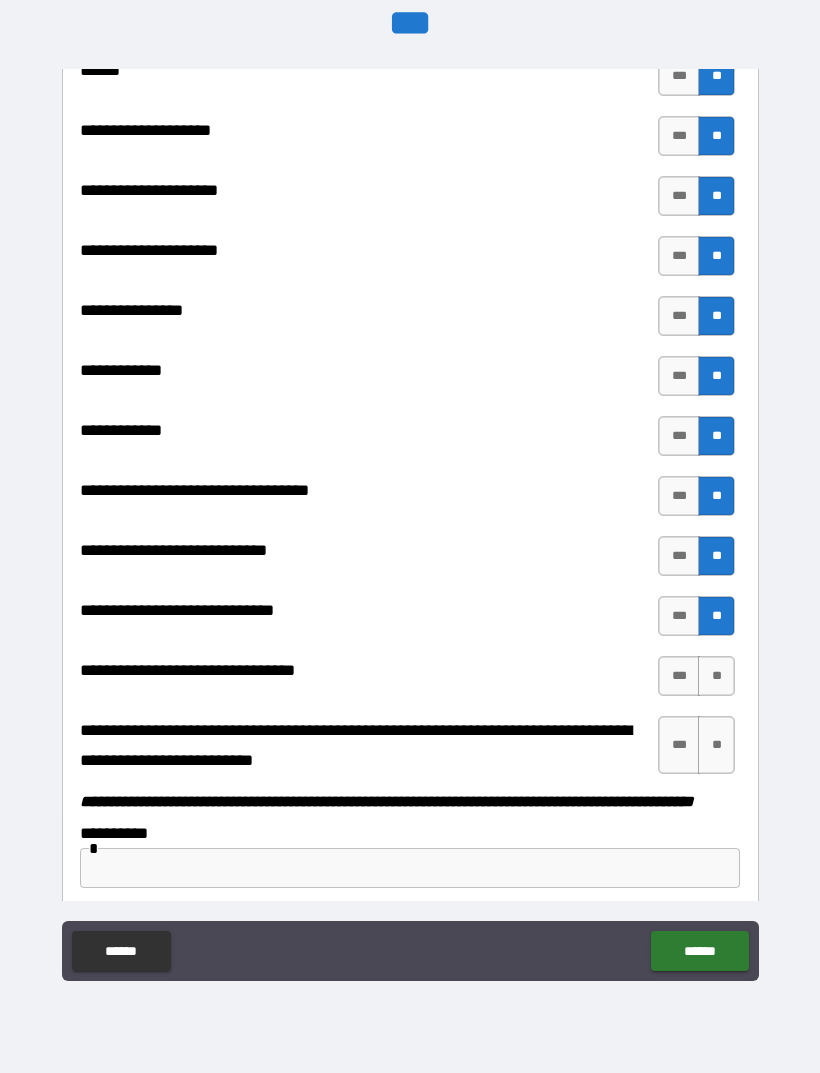 click on "**" at bounding box center [716, 676] 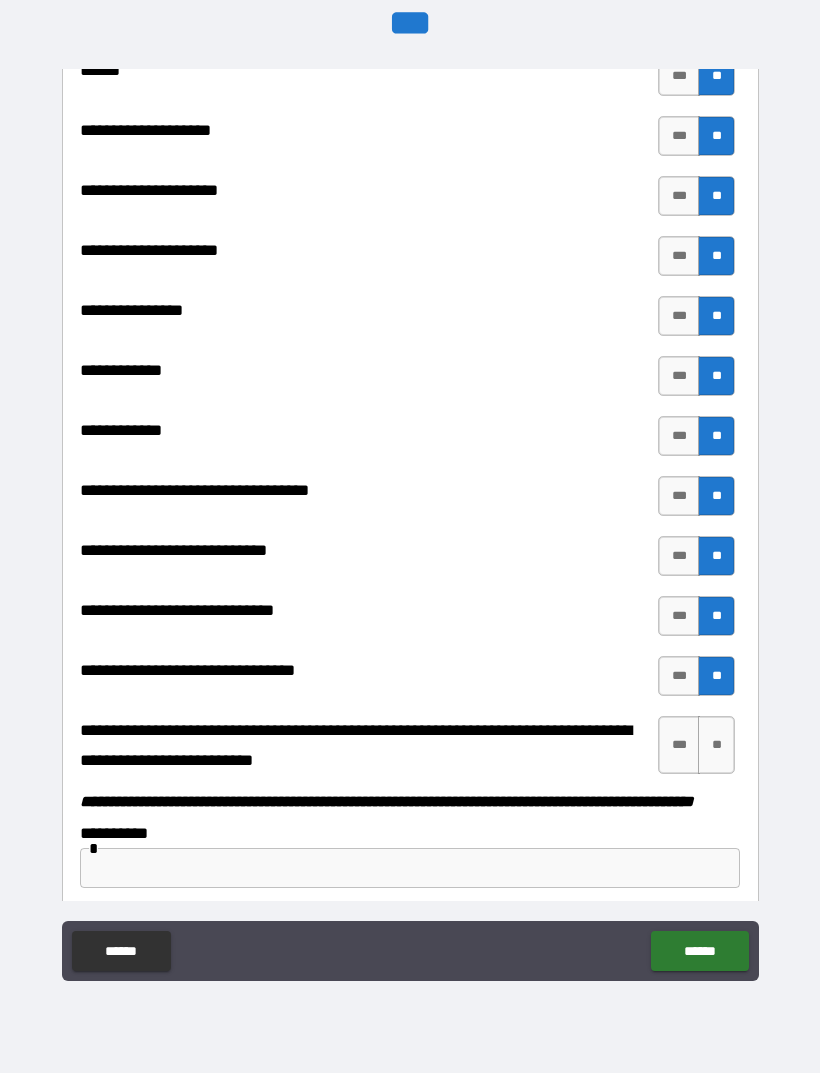 click on "**" at bounding box center (716, 745) 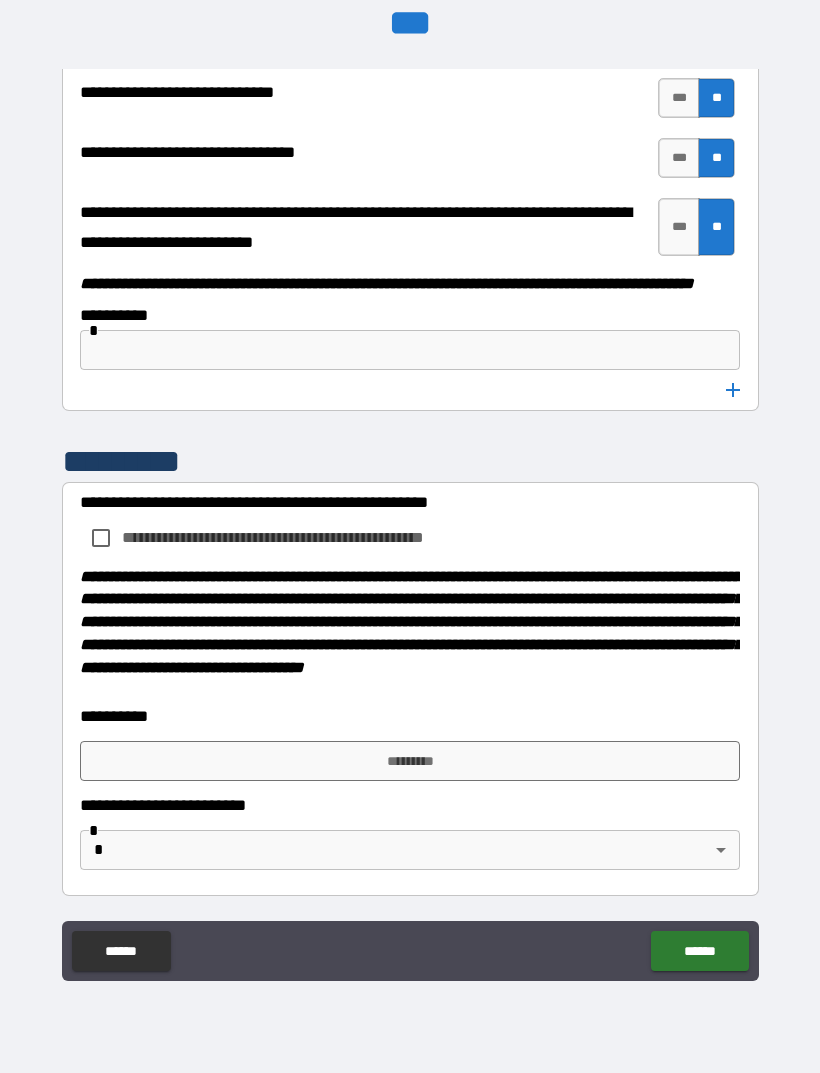 scroll, scrollTop: 10236, scrollLeft: 0, axis: vertical 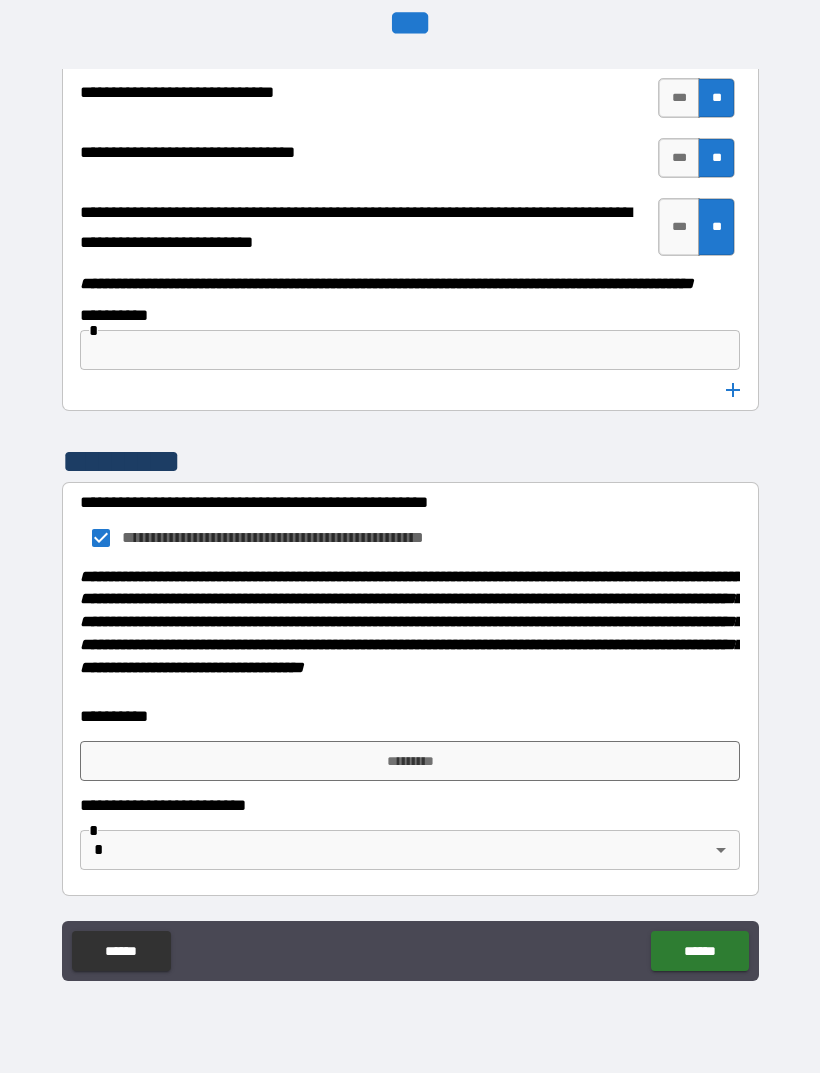 click on "*********" at bounding box center (410, 761) 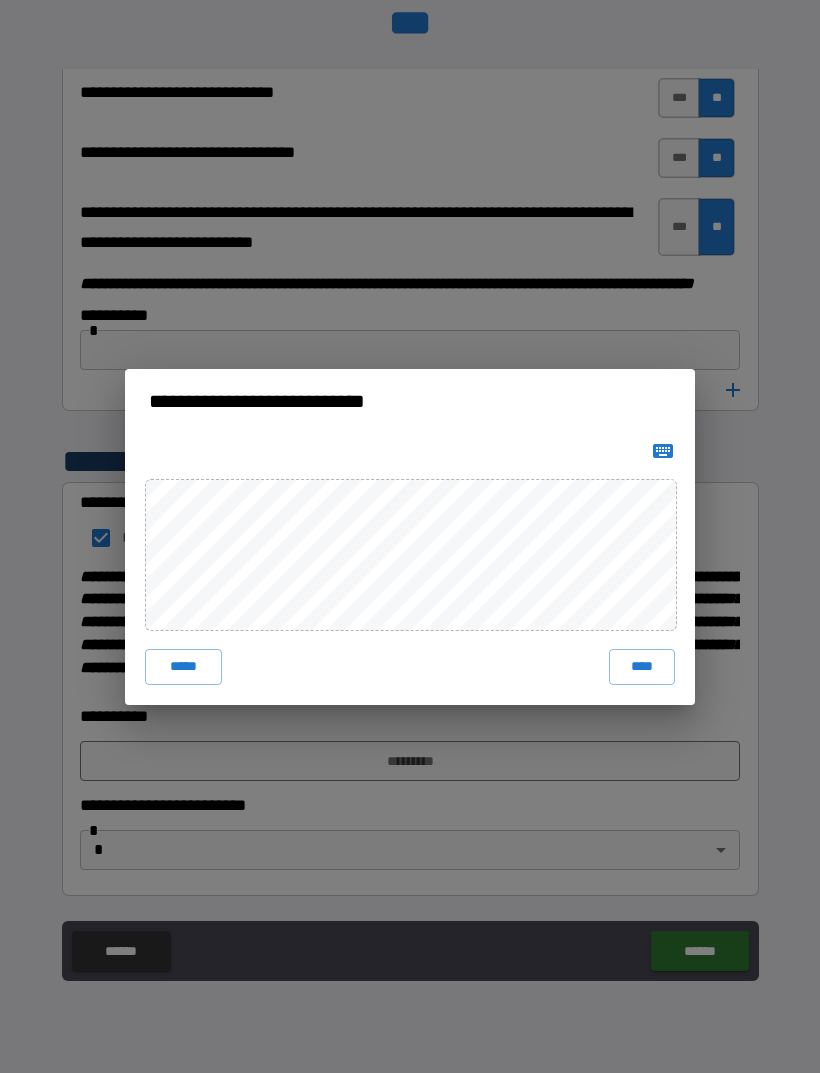 click on "****" at bounding box center (642, 667) 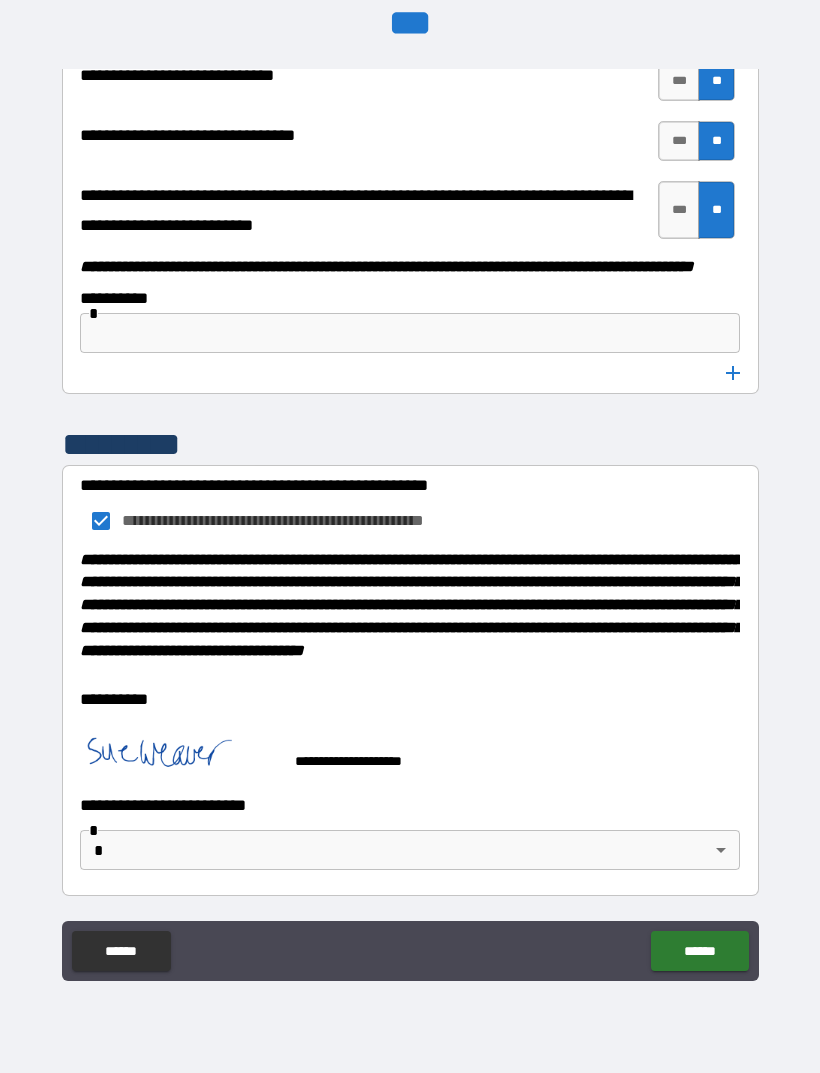 scroll, scrollTop: 10253, scrollLeft: 0, axis: vertical 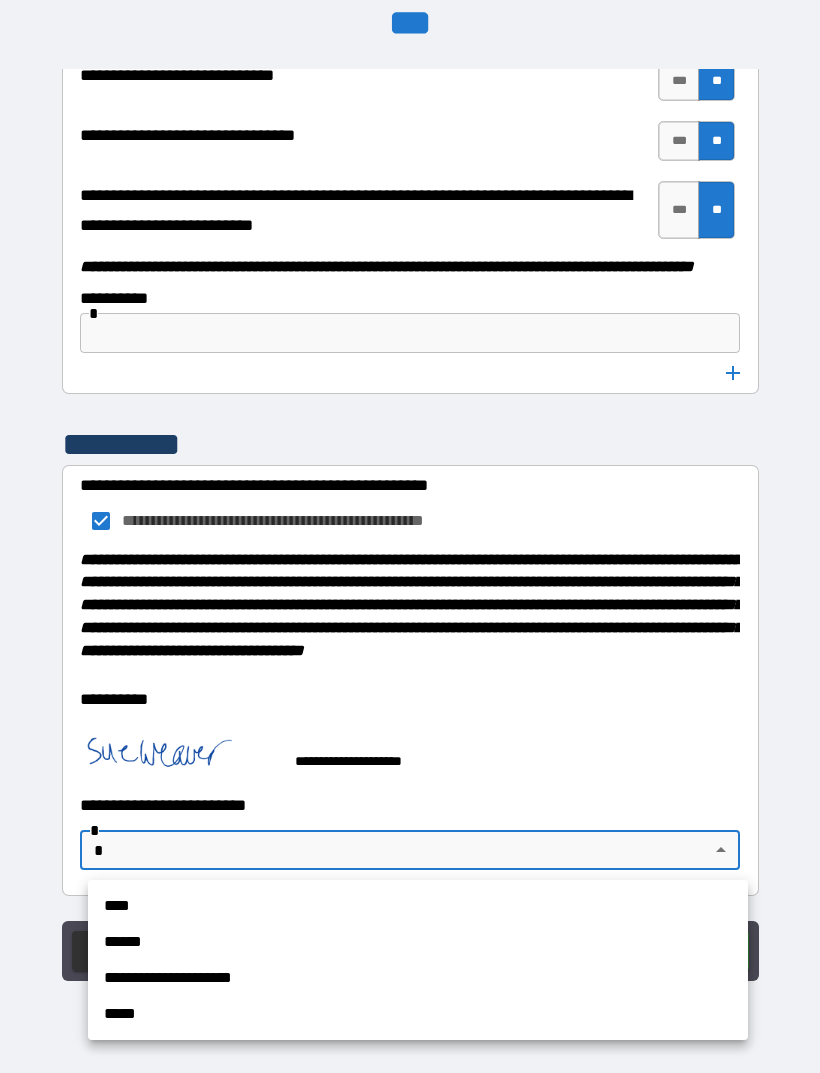 click at bounding box center [410, 536] 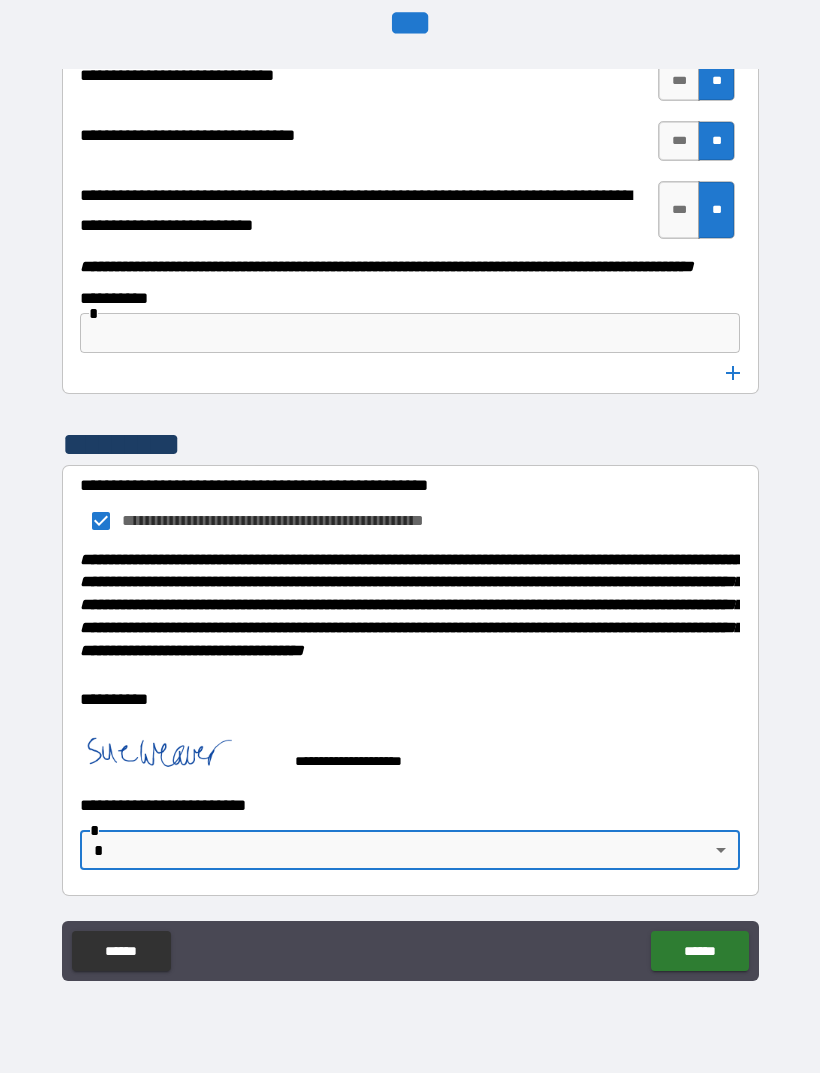 click on "**********" at bounding box center [410, 504] 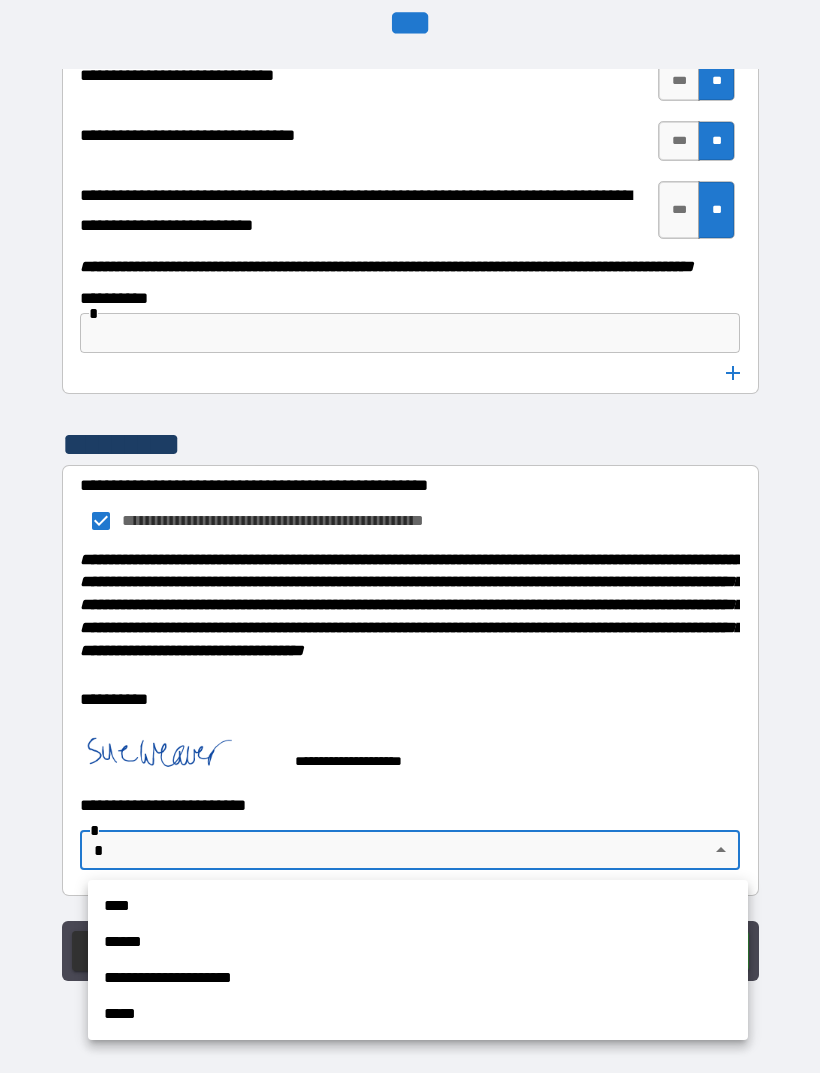 click on "**********" at bounding box center [418, 978] 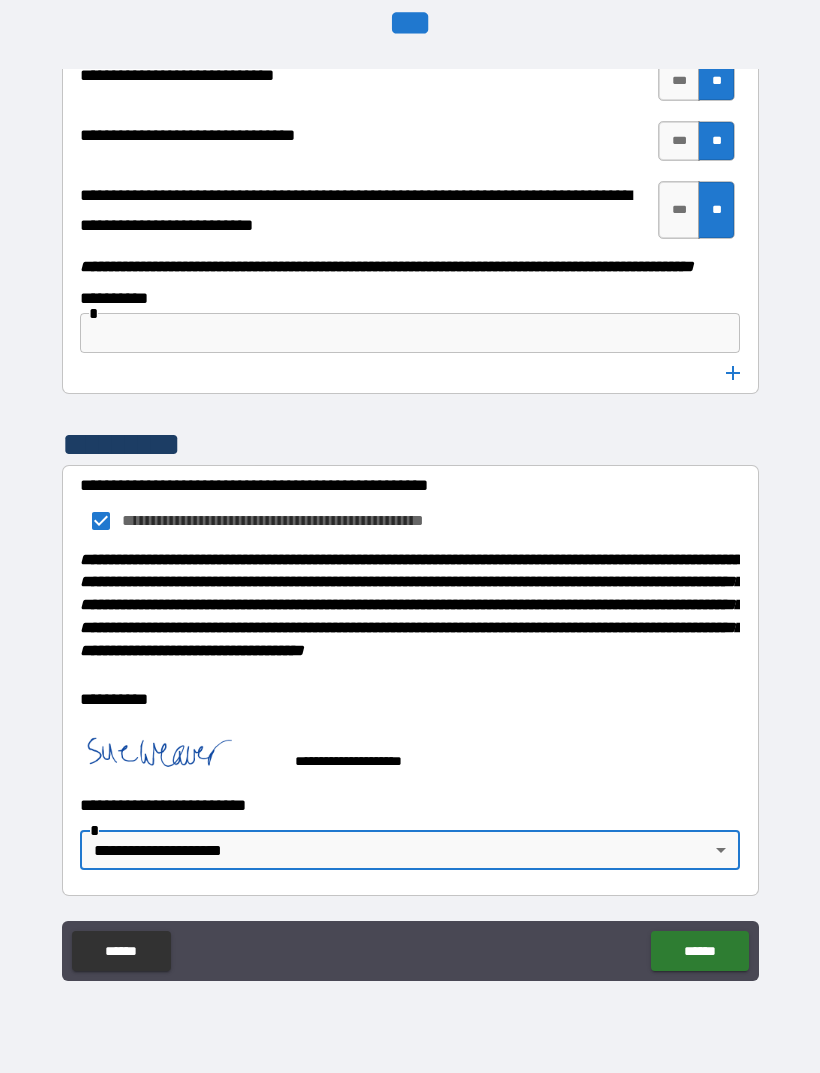 type on "**********" 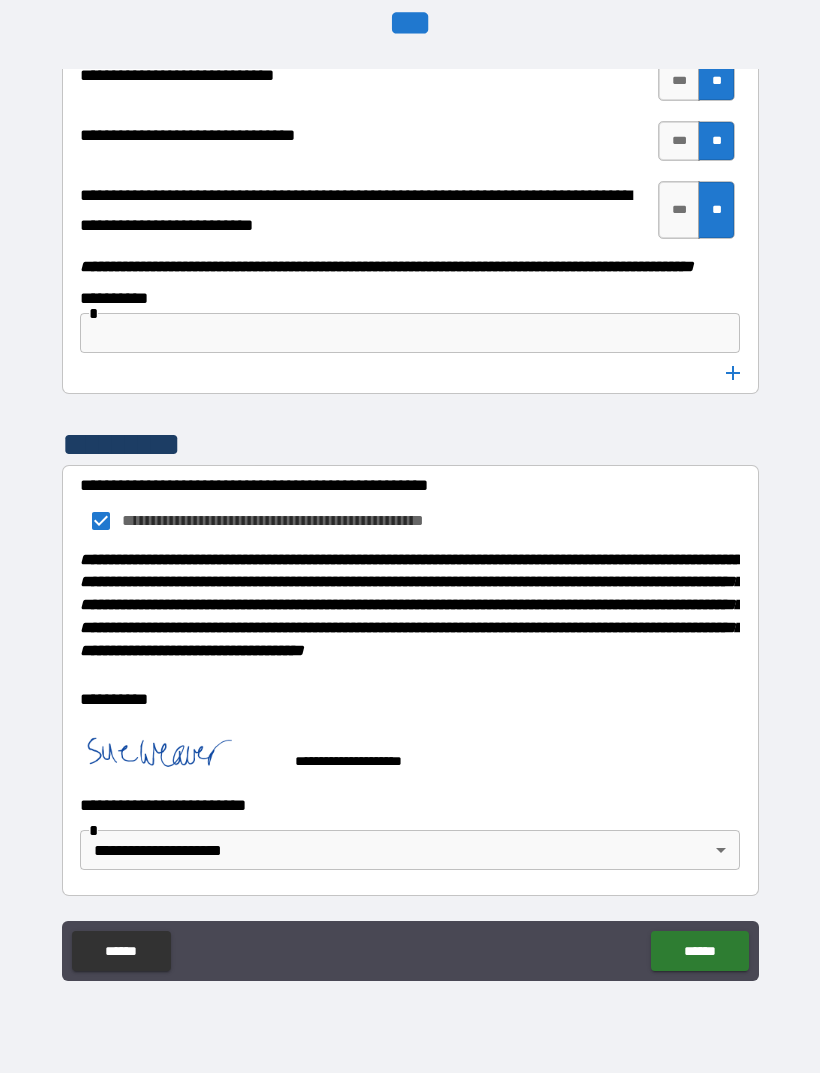 click at bounding box center [180, 752] 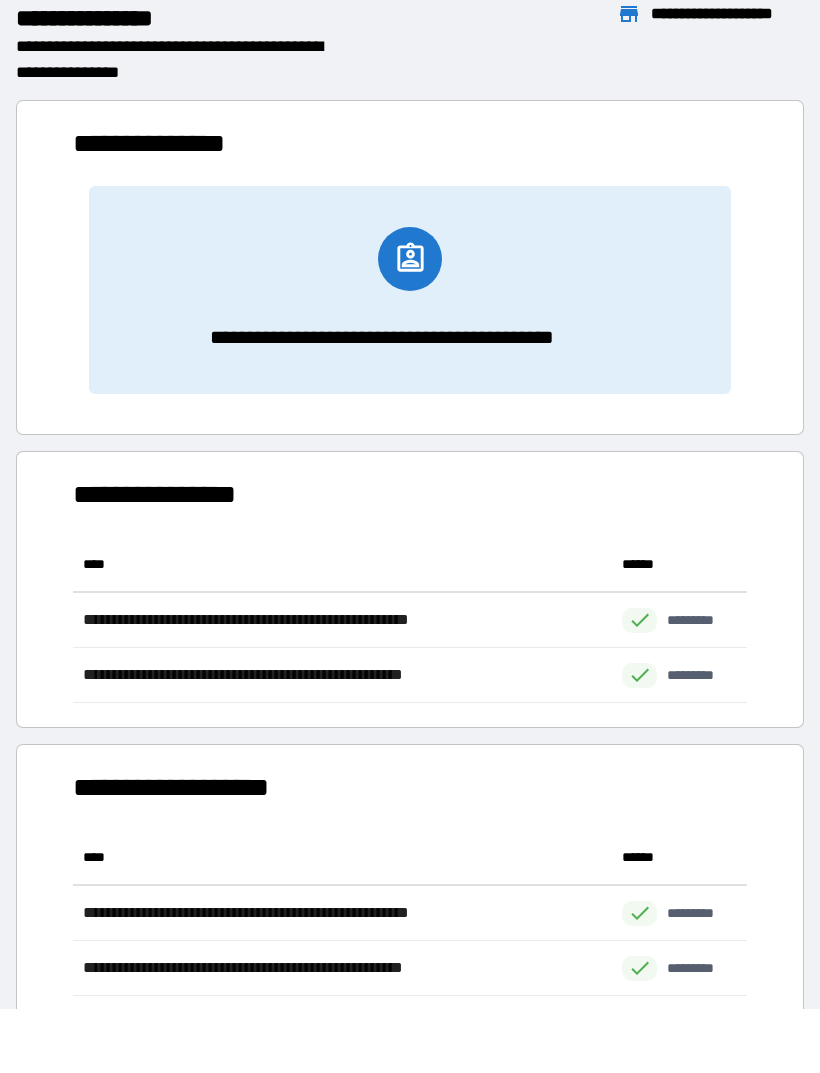 scroll, scrollTop: 1, scrollLeft: 1, axis: both 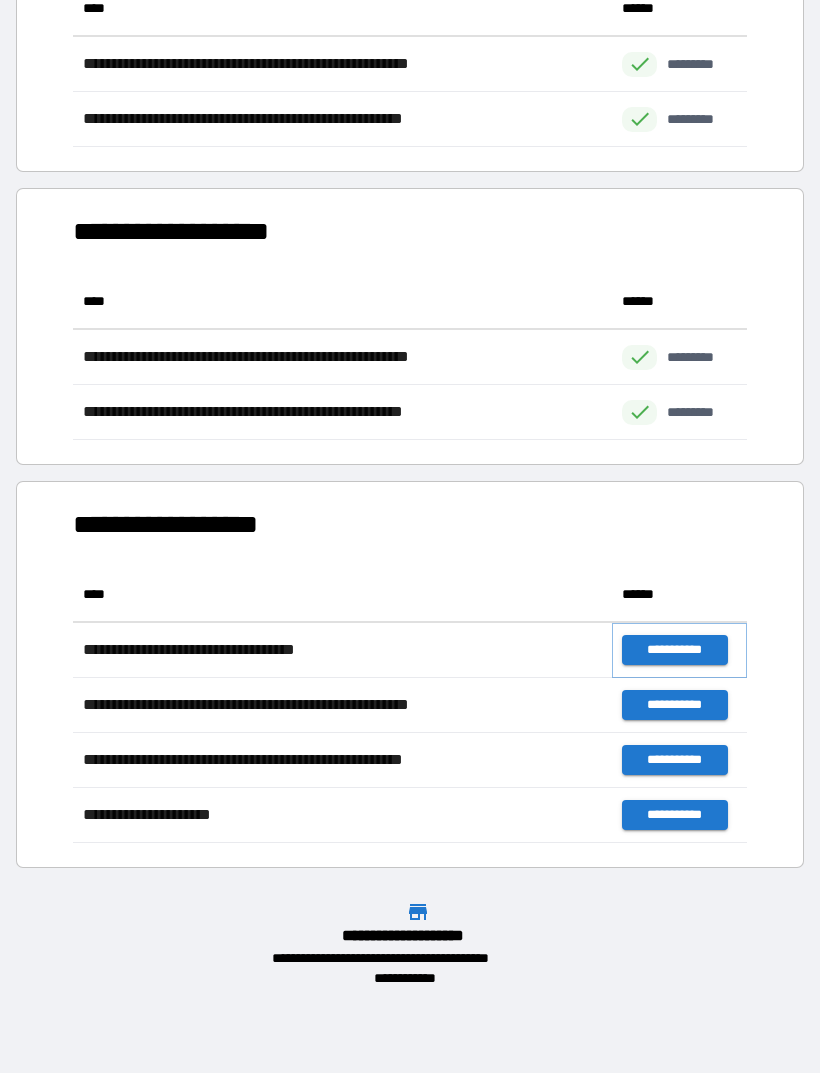 click on "**********" at bounding box center (674, 650) 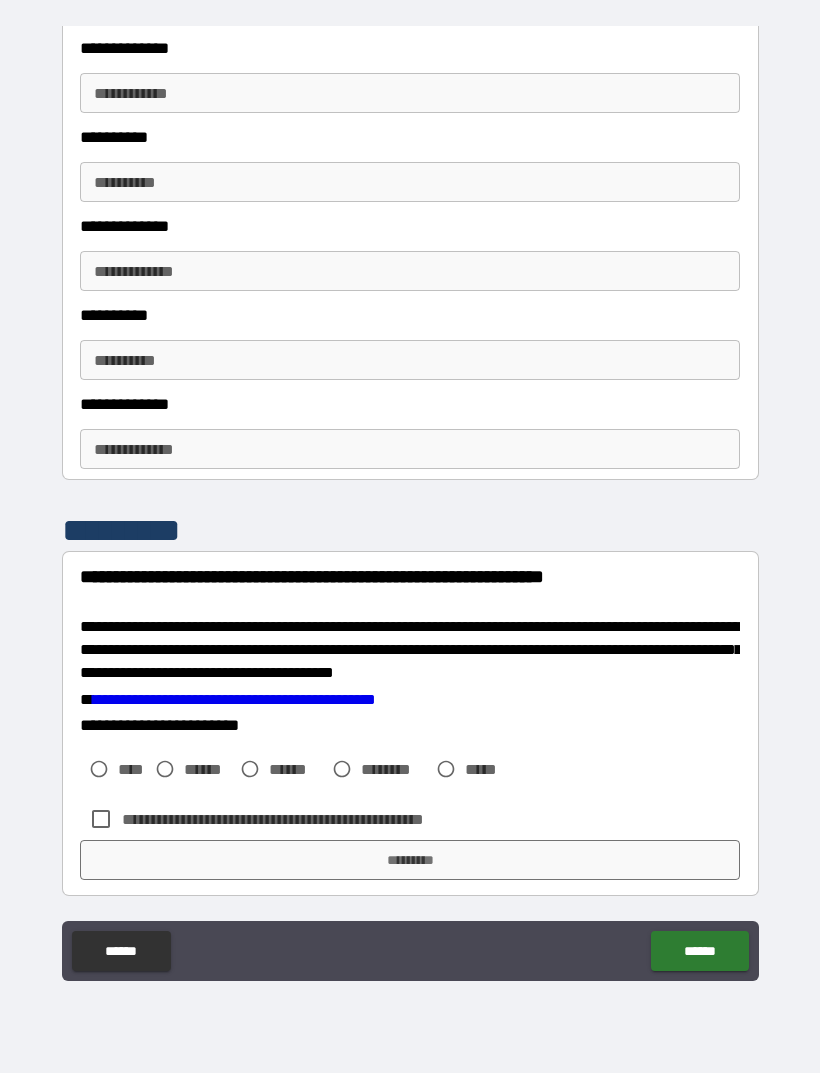 scroll, scrollTop: 3114, scrollLeft: 0, axis: vertical 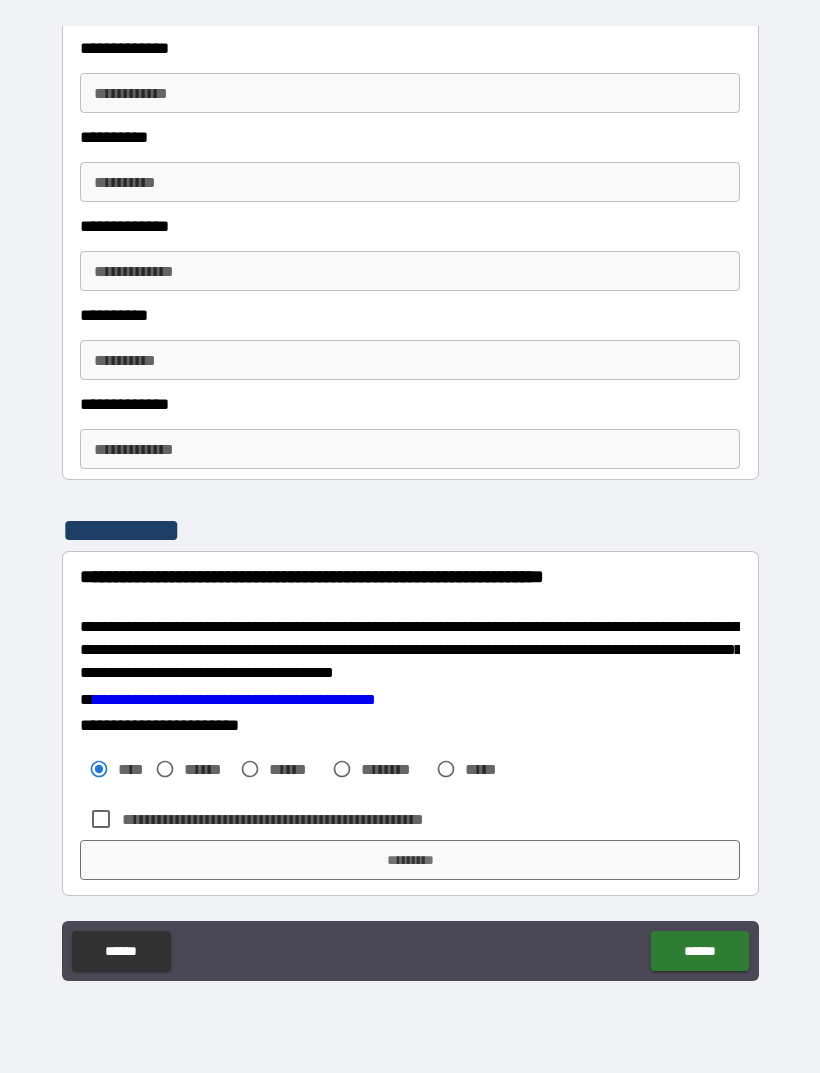 click on "*********" at bounding box center [410, 860] 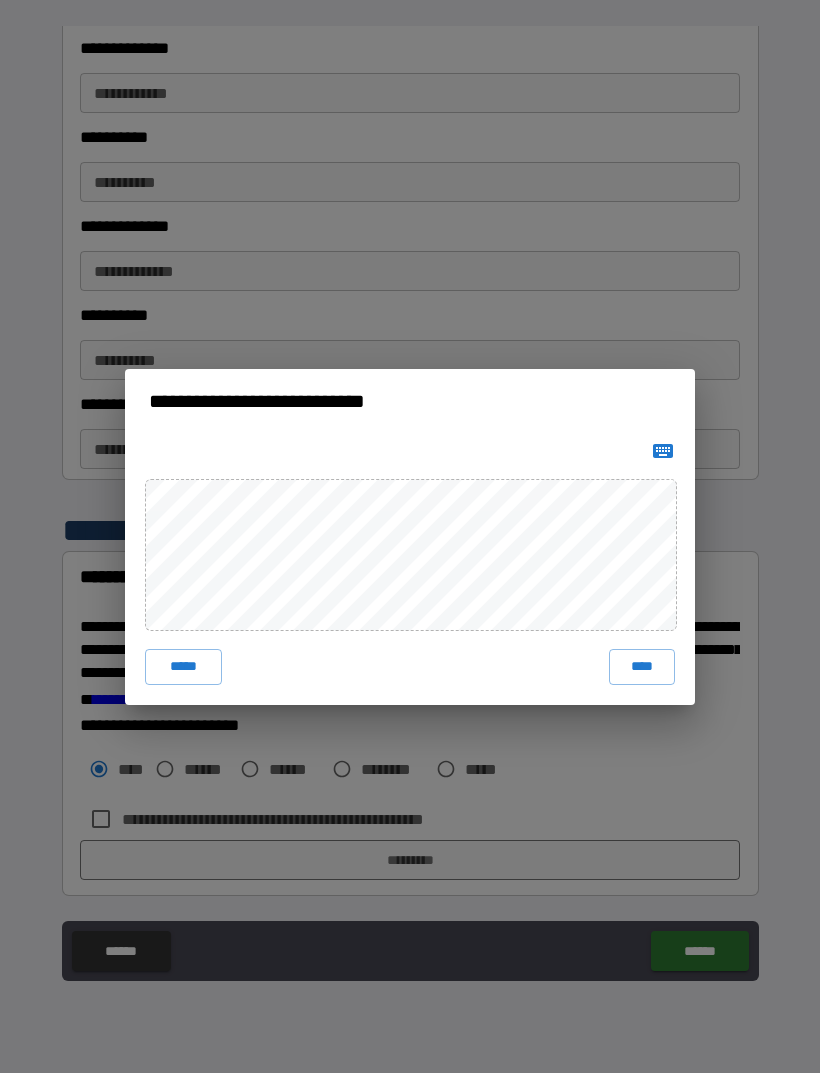 click on "****" at bounding box center (642, 667) 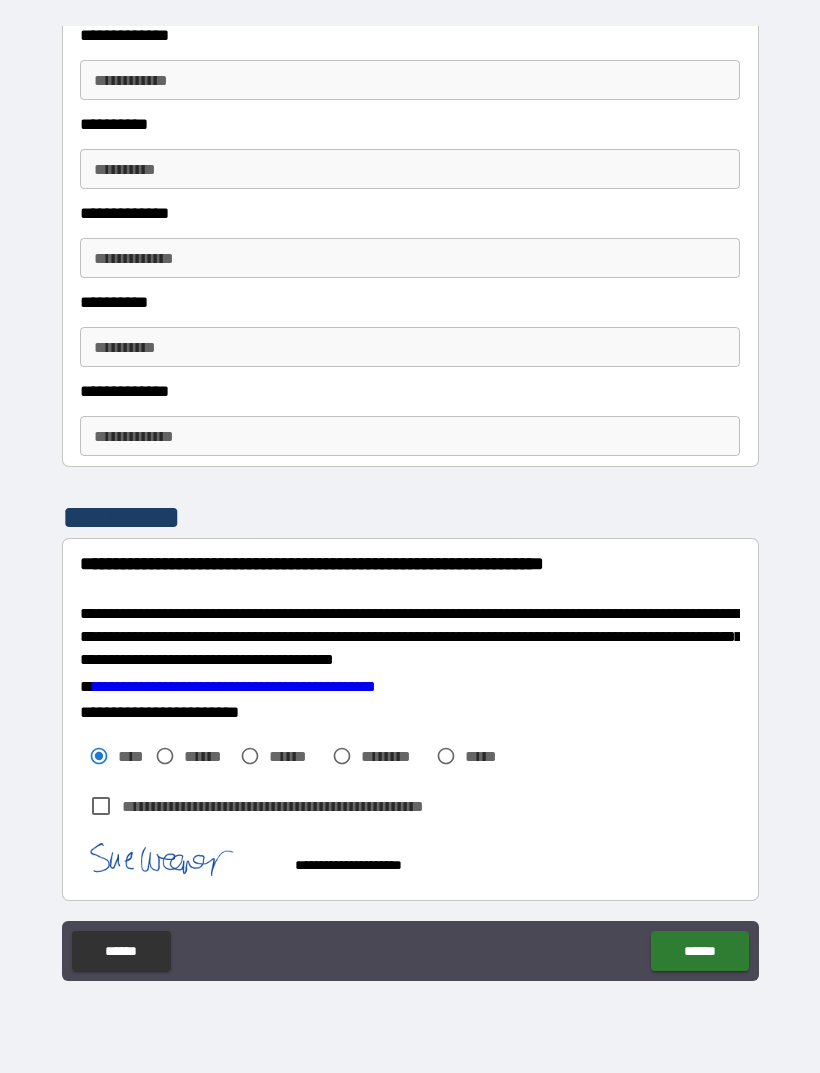 scroll, scrollTop: 3104, scrollLeft: 0, axis: vertical 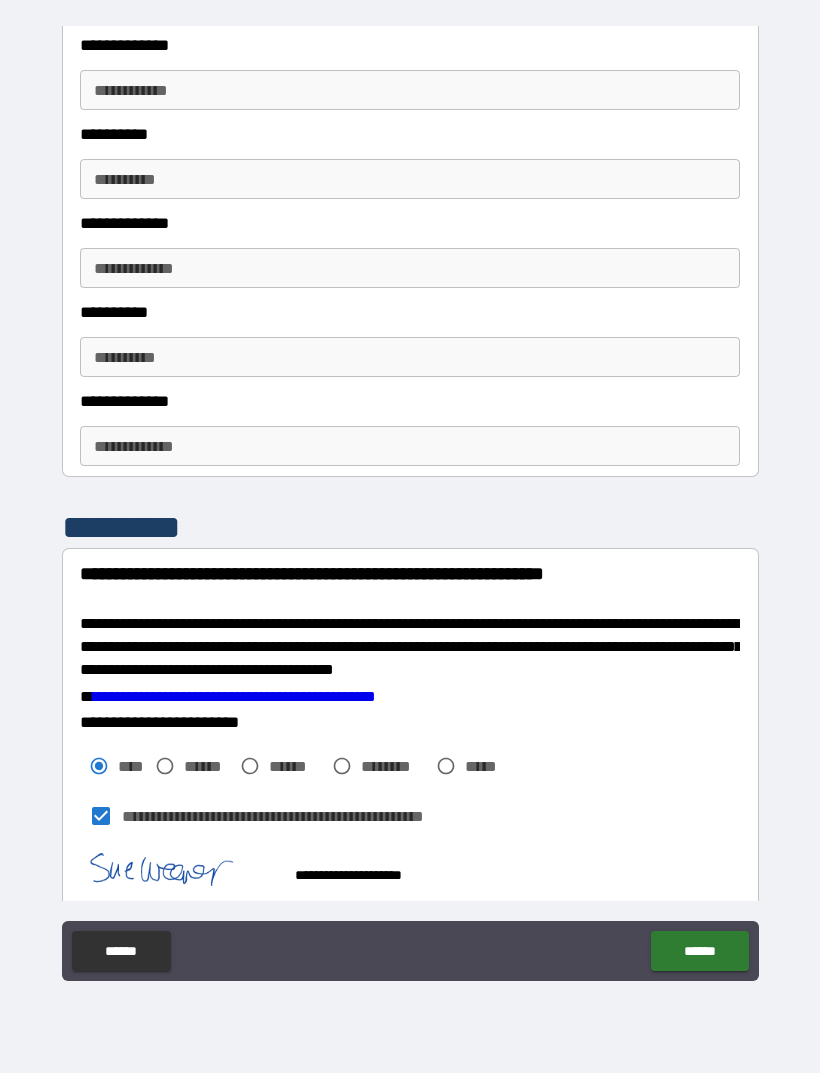 click on "******" at bounding box center (699, 951) 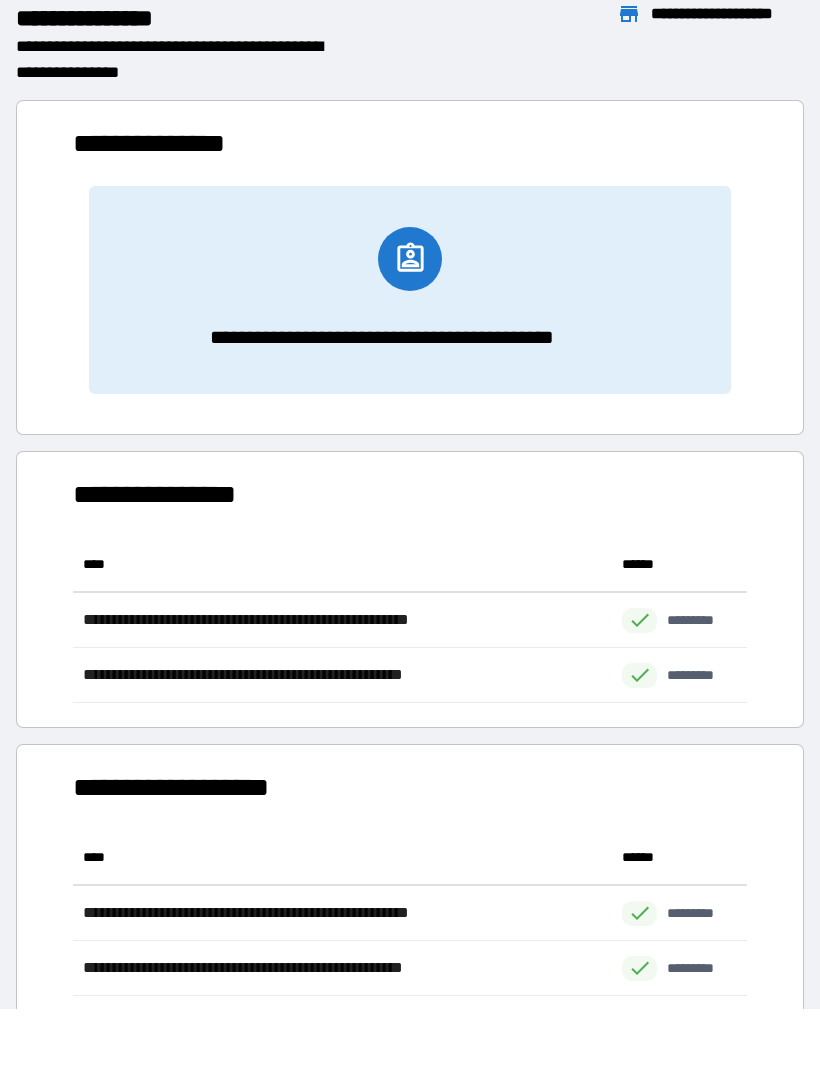 scroll, scrollTop: 1, scrollLeft: 1, axis: both 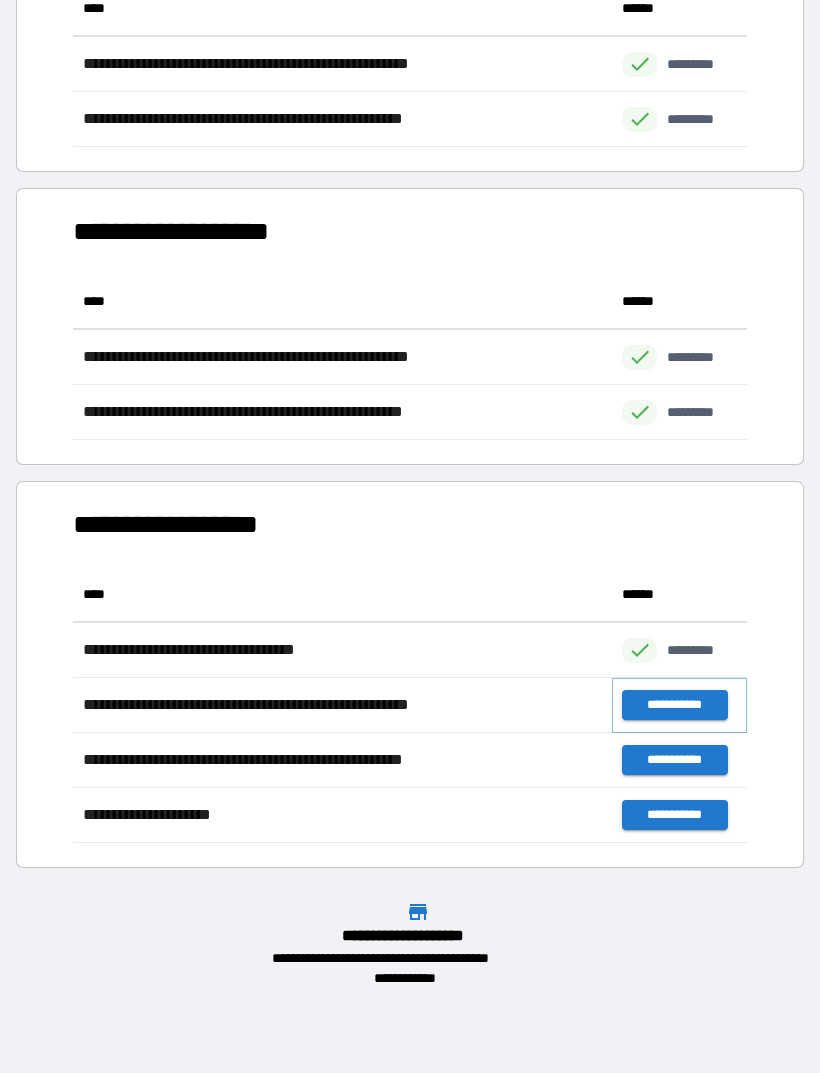 click on "**********" at bounding box center (674, 705) 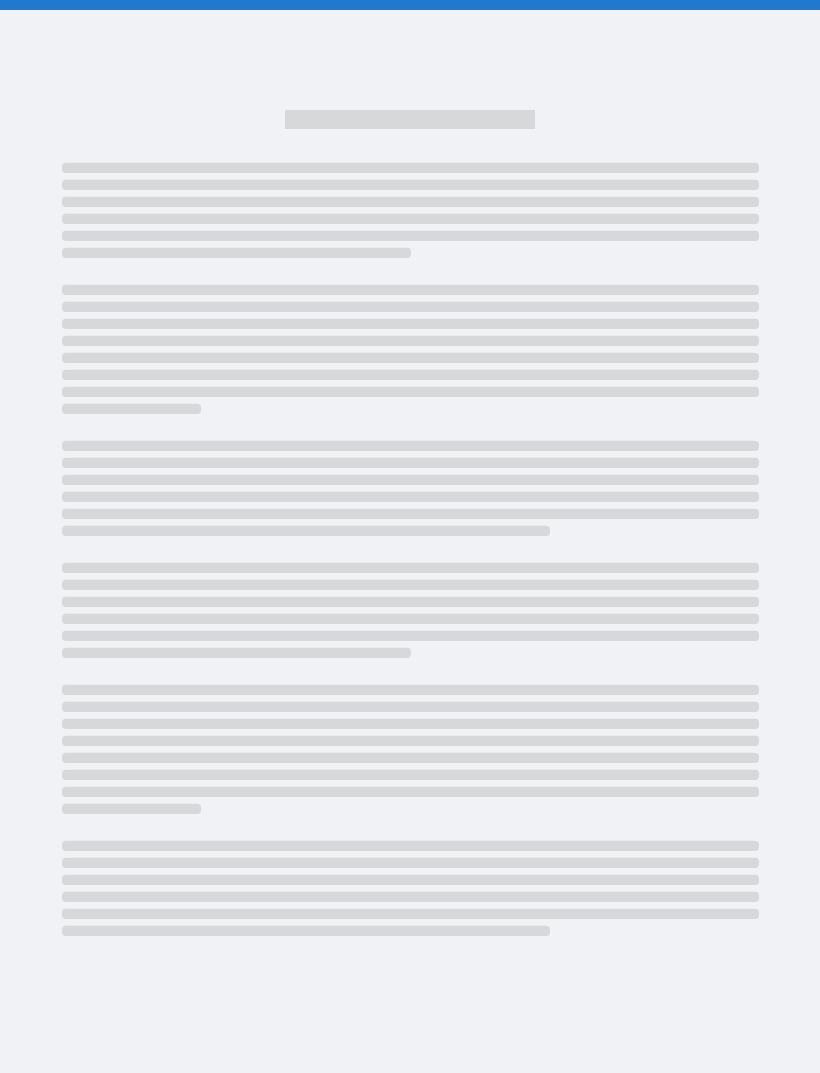 scroll, scrollTop: 0, scrollLeft: 0, axis: both 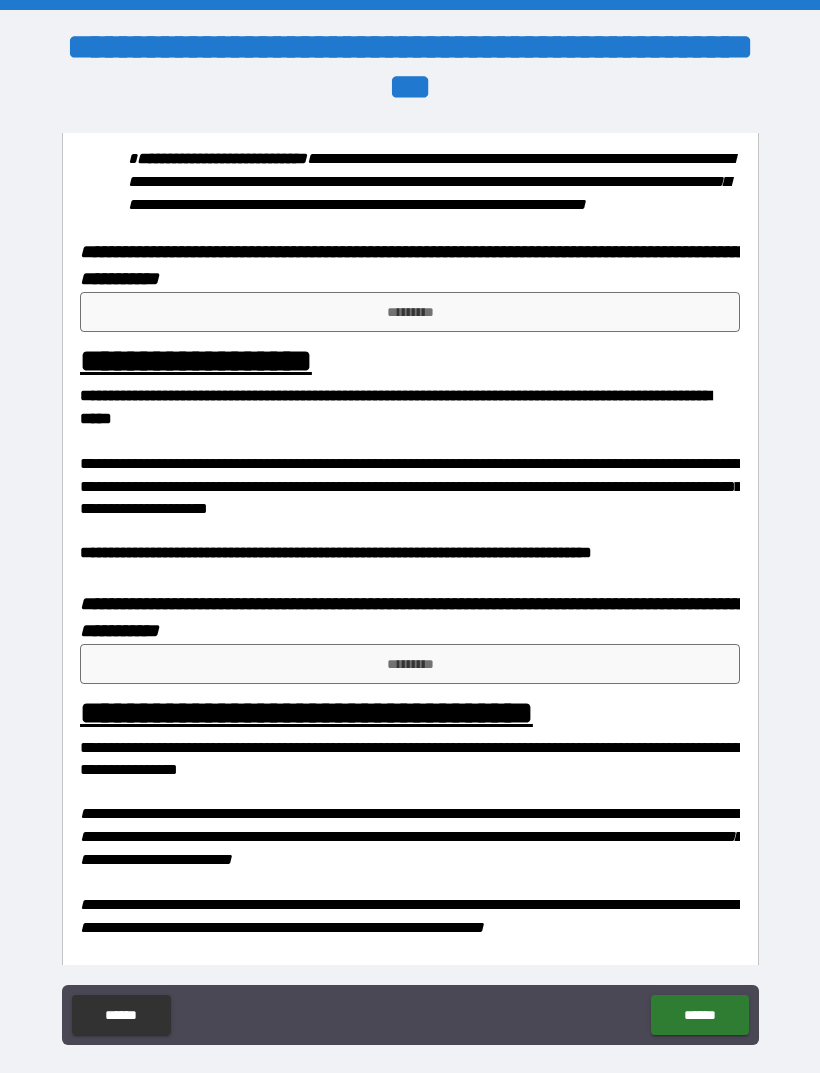 click on "*********" at bounding box center (410, 312) 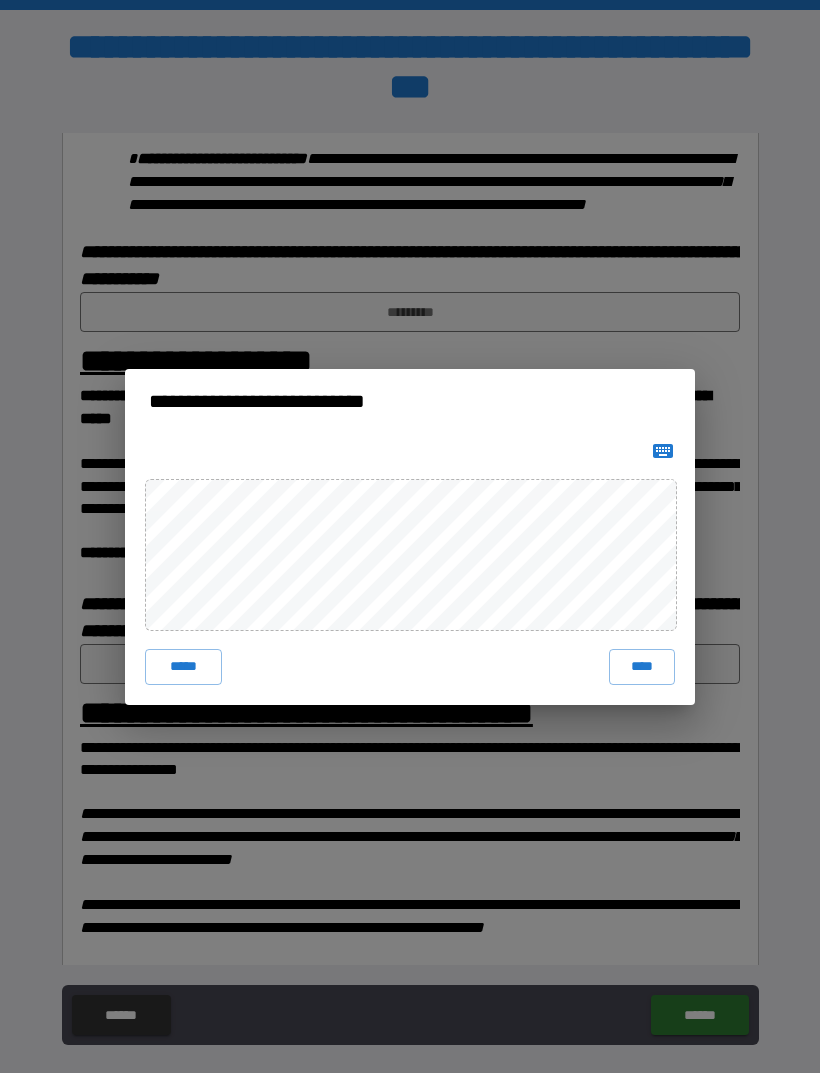 click on "****" at bounding box center (642, 667) 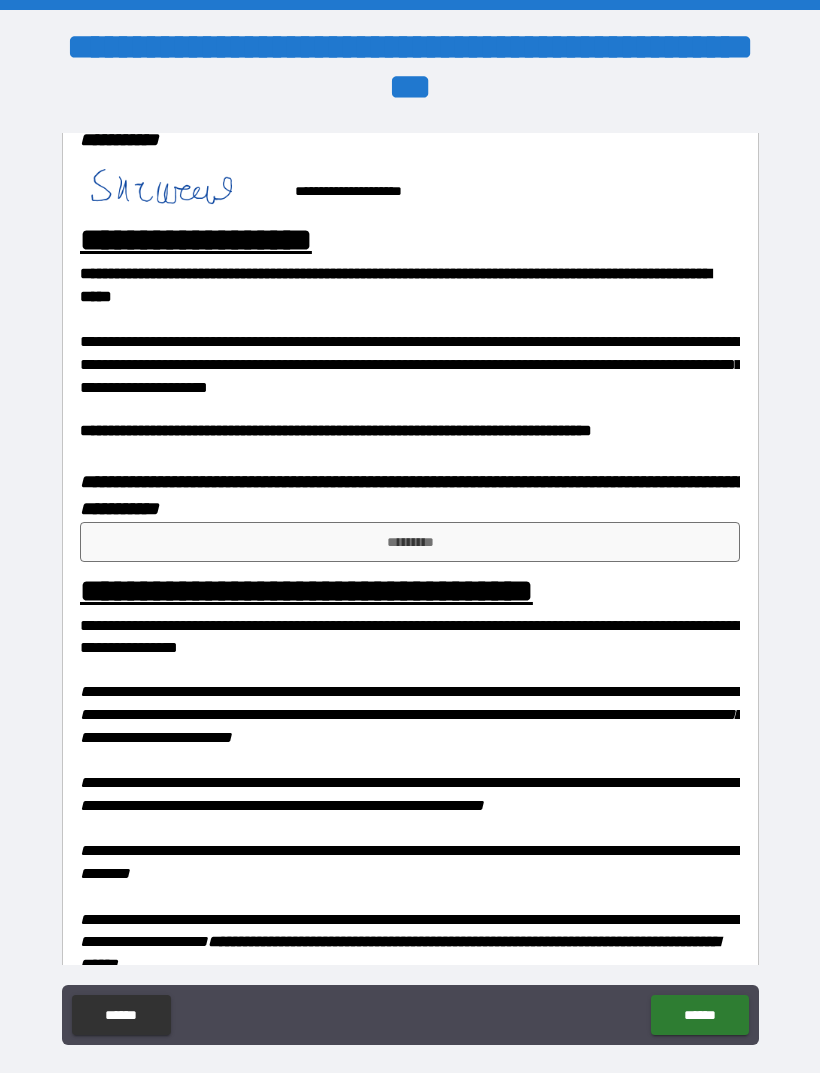 scroll, scrollTop: 1391, scrollLeft: 0, axis: vertical 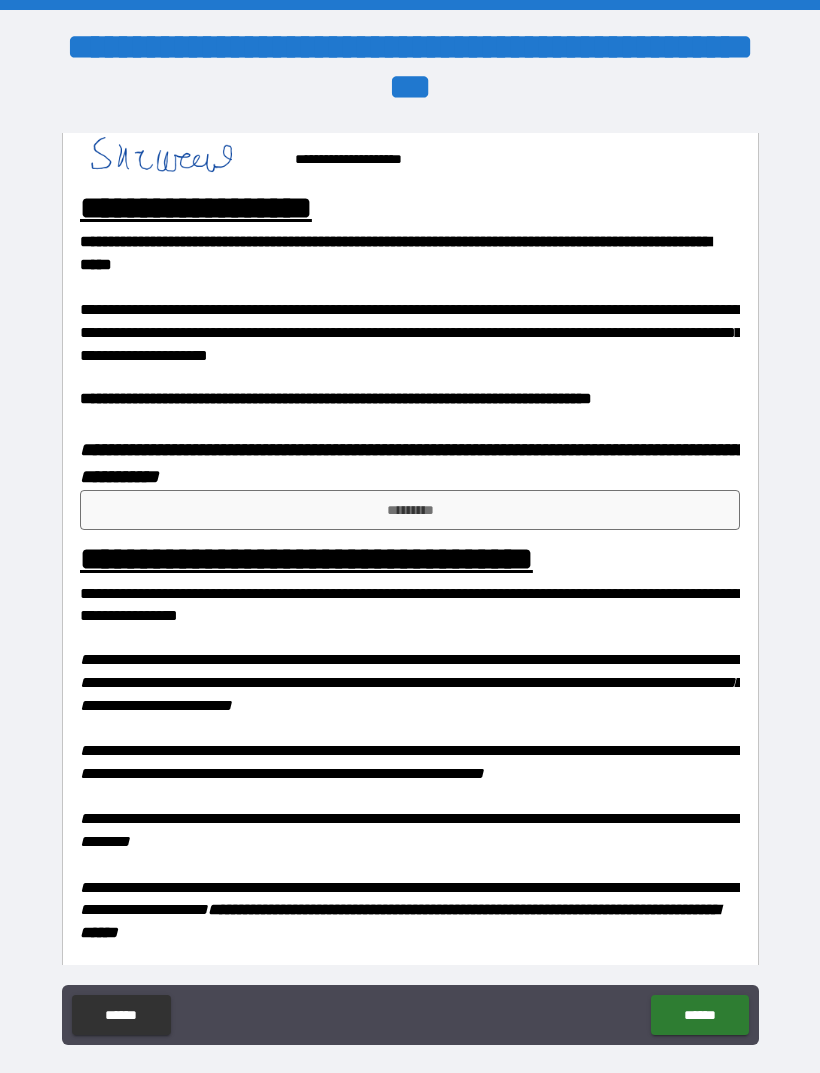 click on "*********" at bounding box center (410, 510) 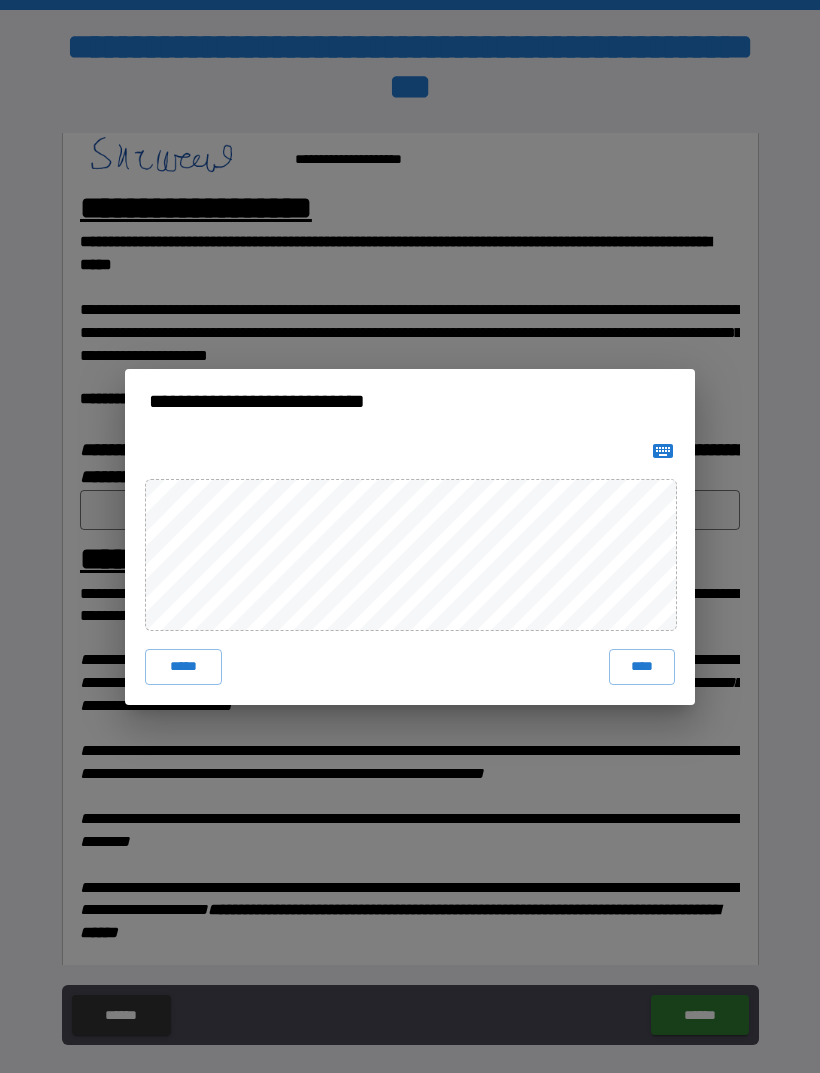 click on "****" at bounding box center (642, 667) 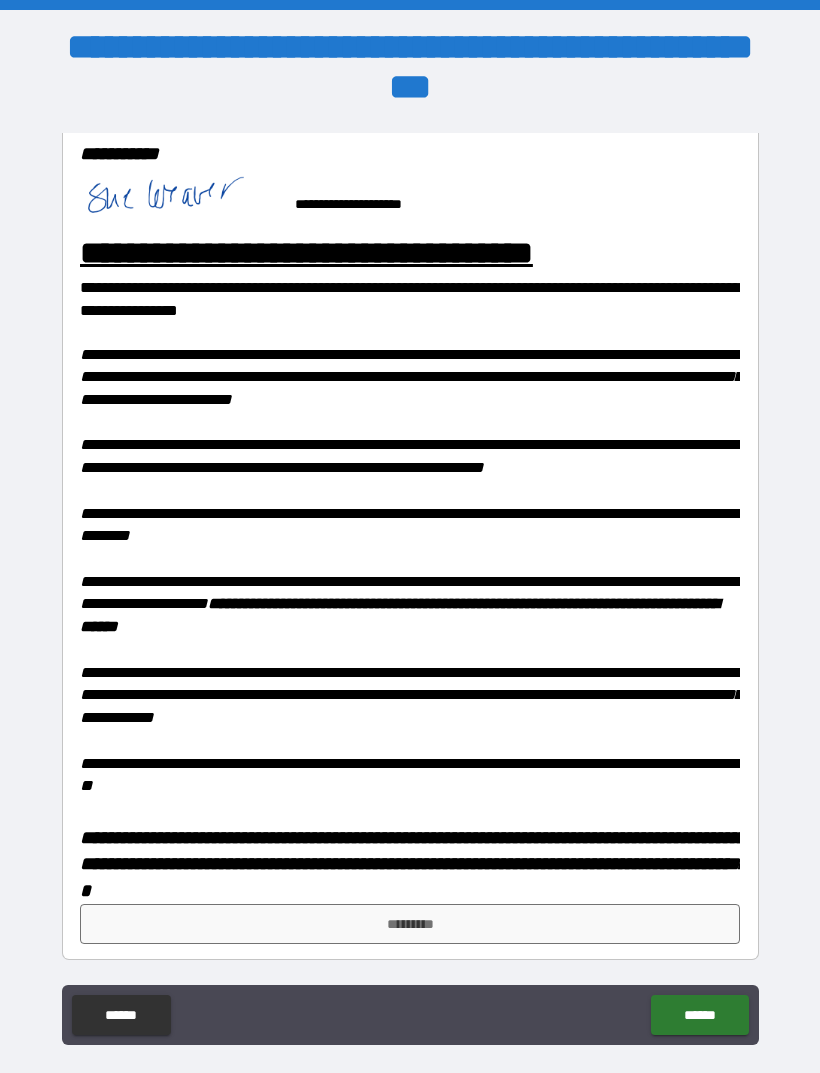 scroll, scrollTop: 1722, scrollLeft: 0, axis: vertical 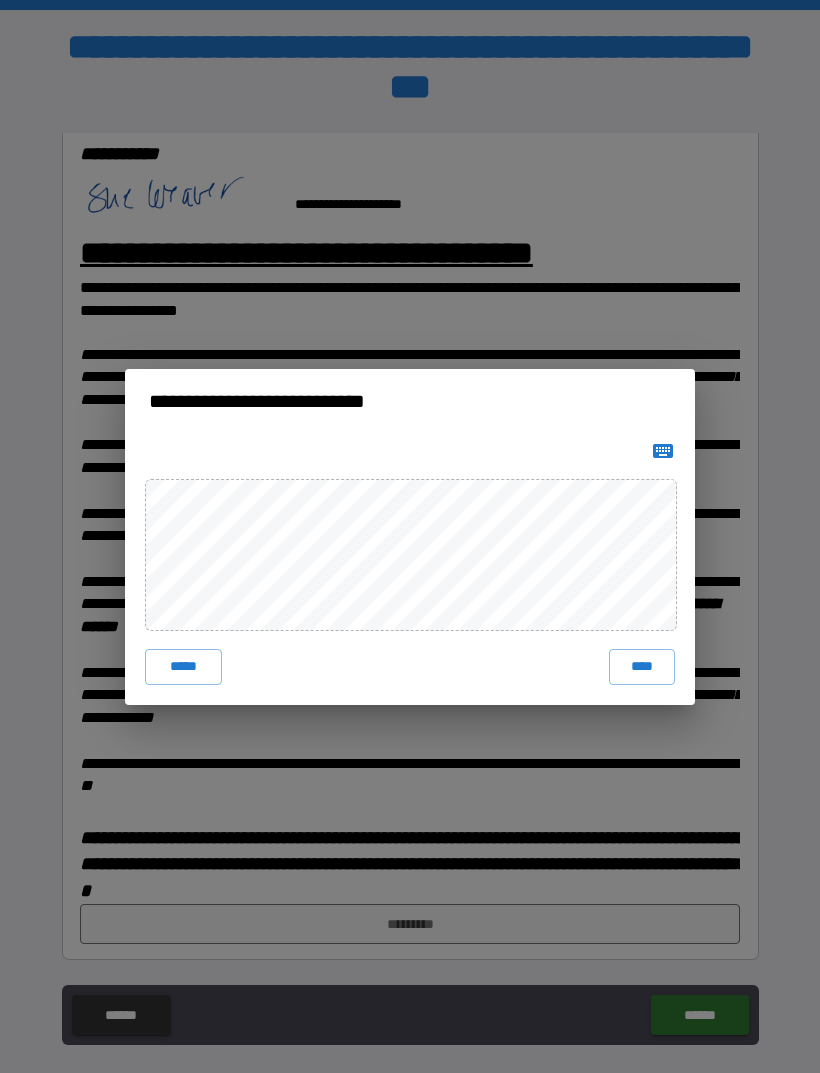 click on "****" at bounding box center [642, 667] 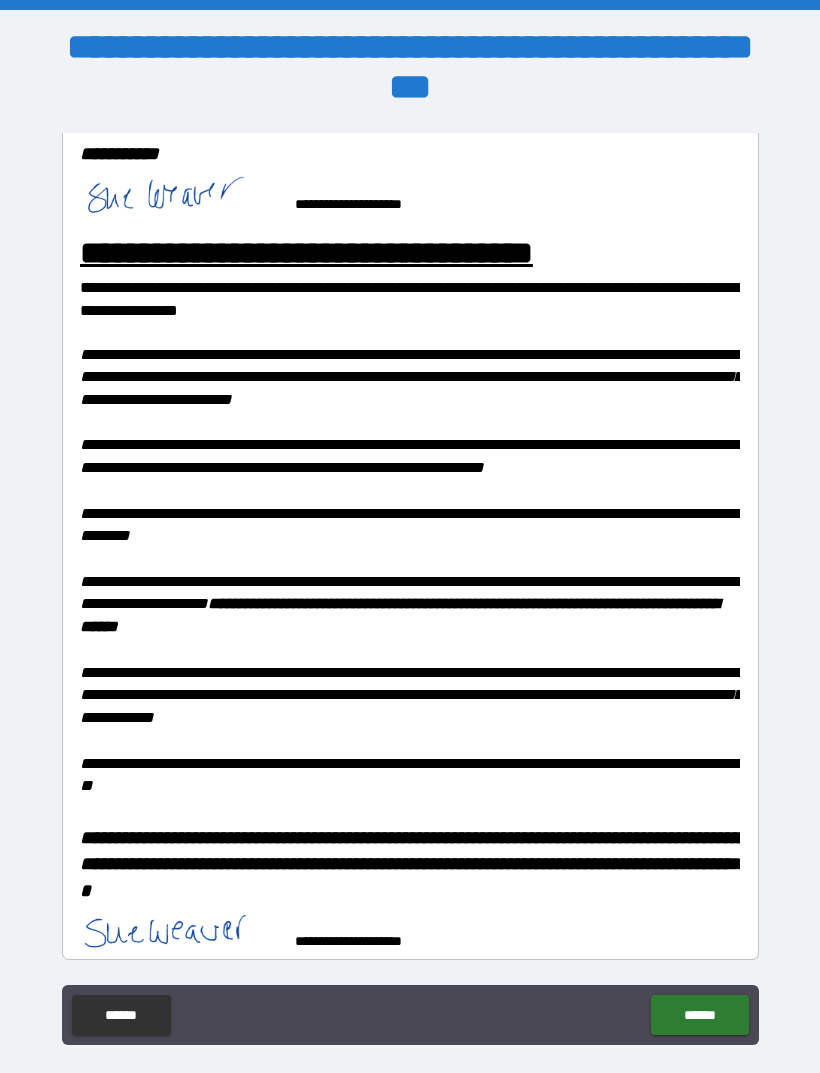 scroll, scrollTop: 1712, scrollLeft: 0, axis: vertical 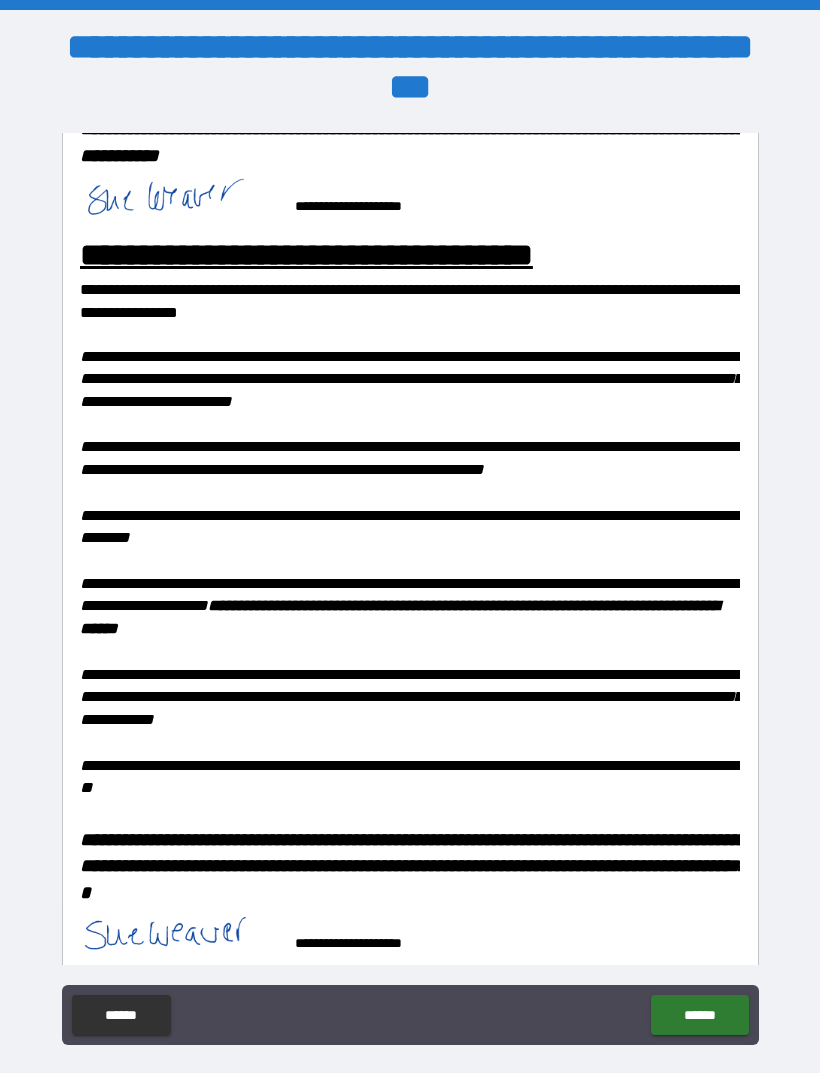 click on "******" at bounding box center [699, 1015] 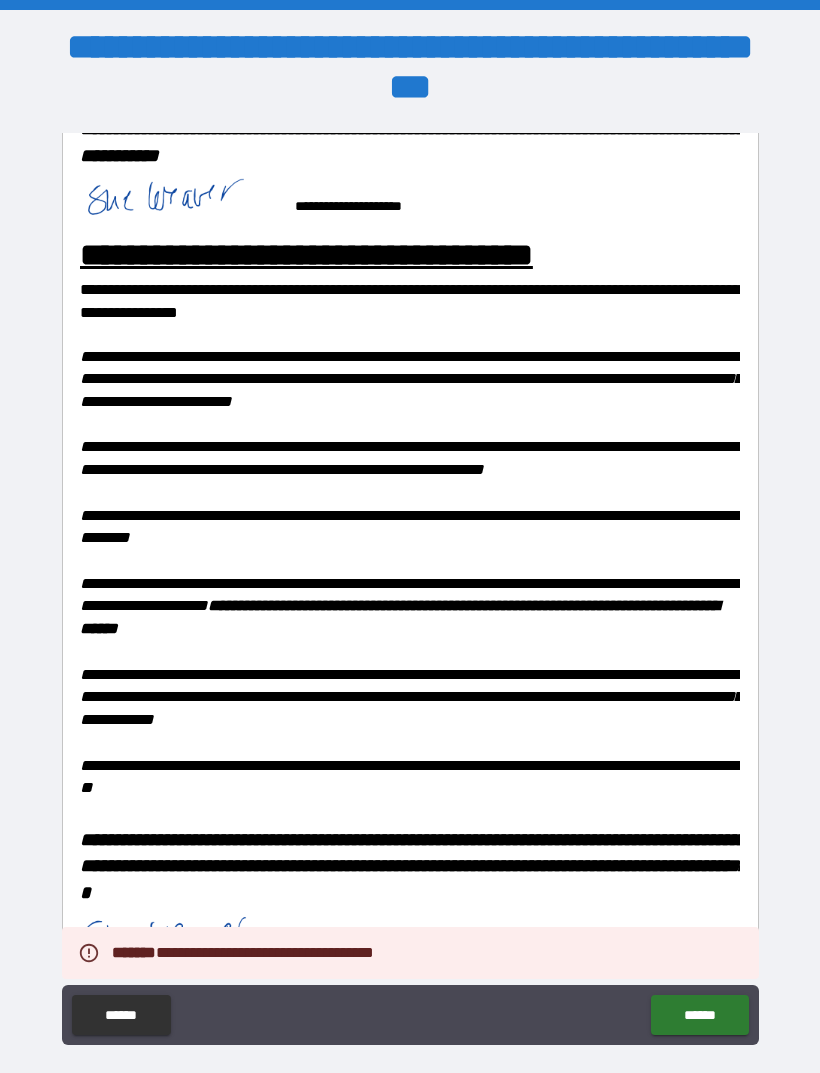 click on "******" at bounding box center [699, 1015] 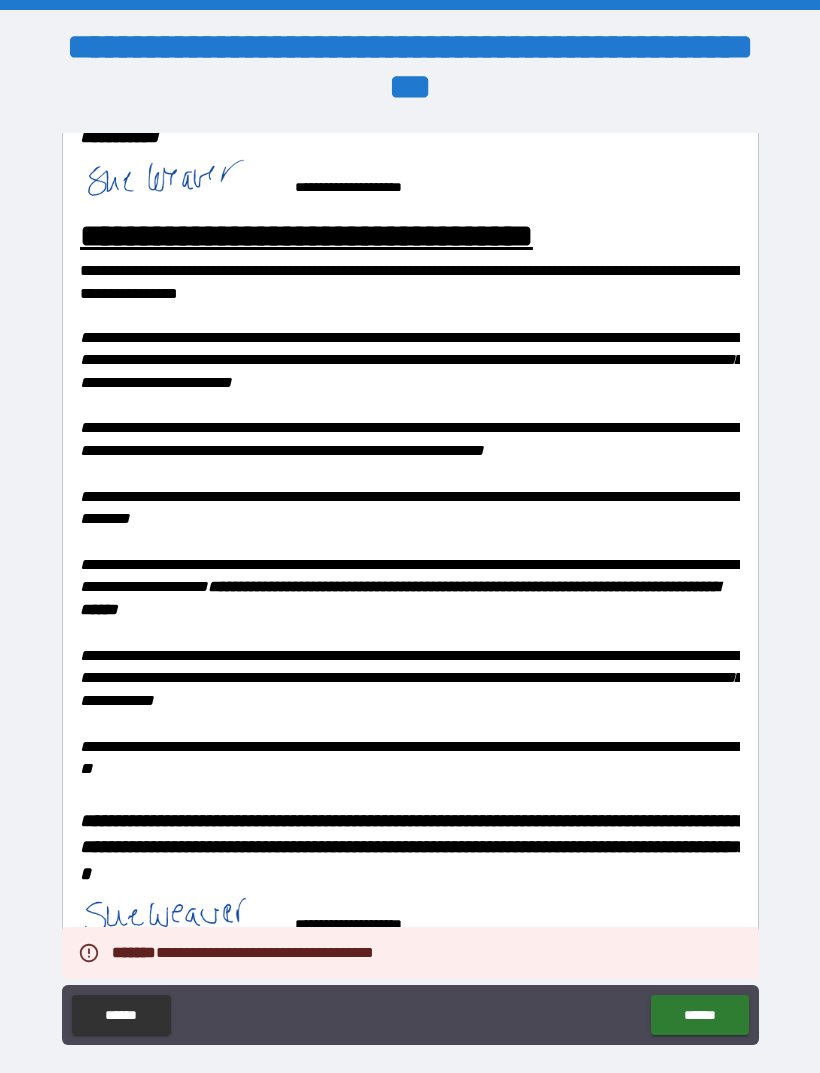 scroll, scrollTop: 1739, scrollLeft: 0, axis: vertical 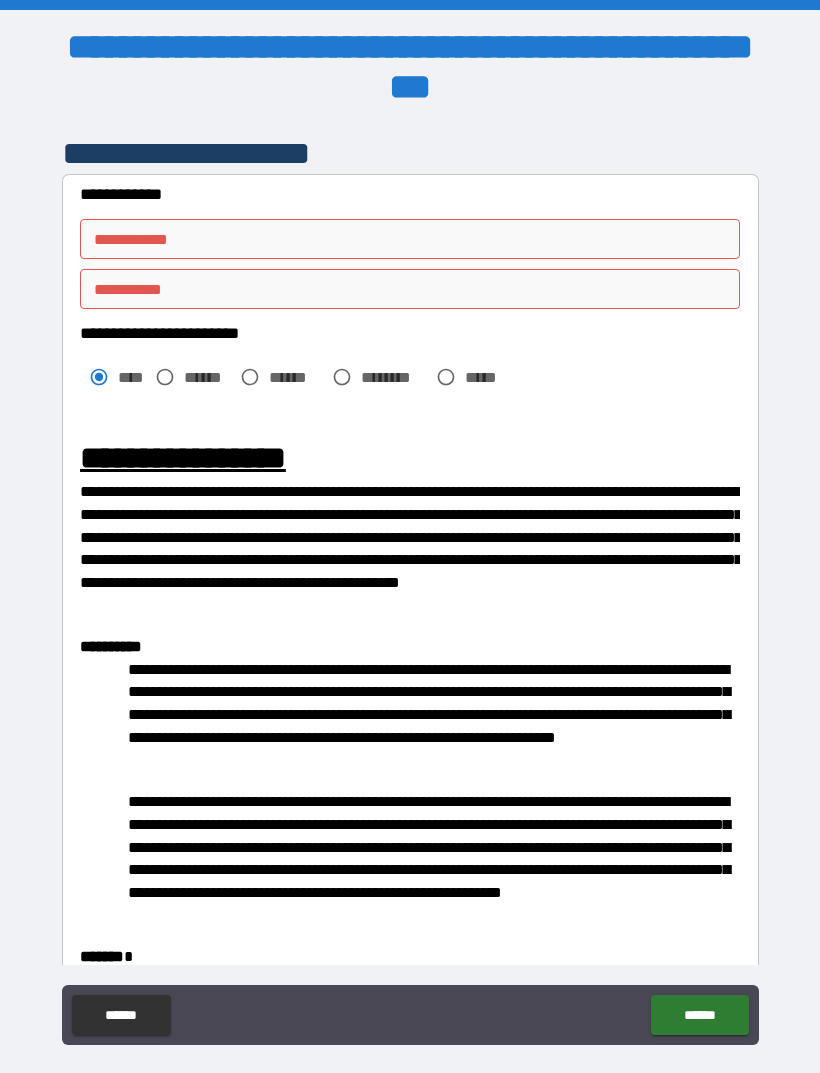 click on "**********" at bounding box center [410, 239] 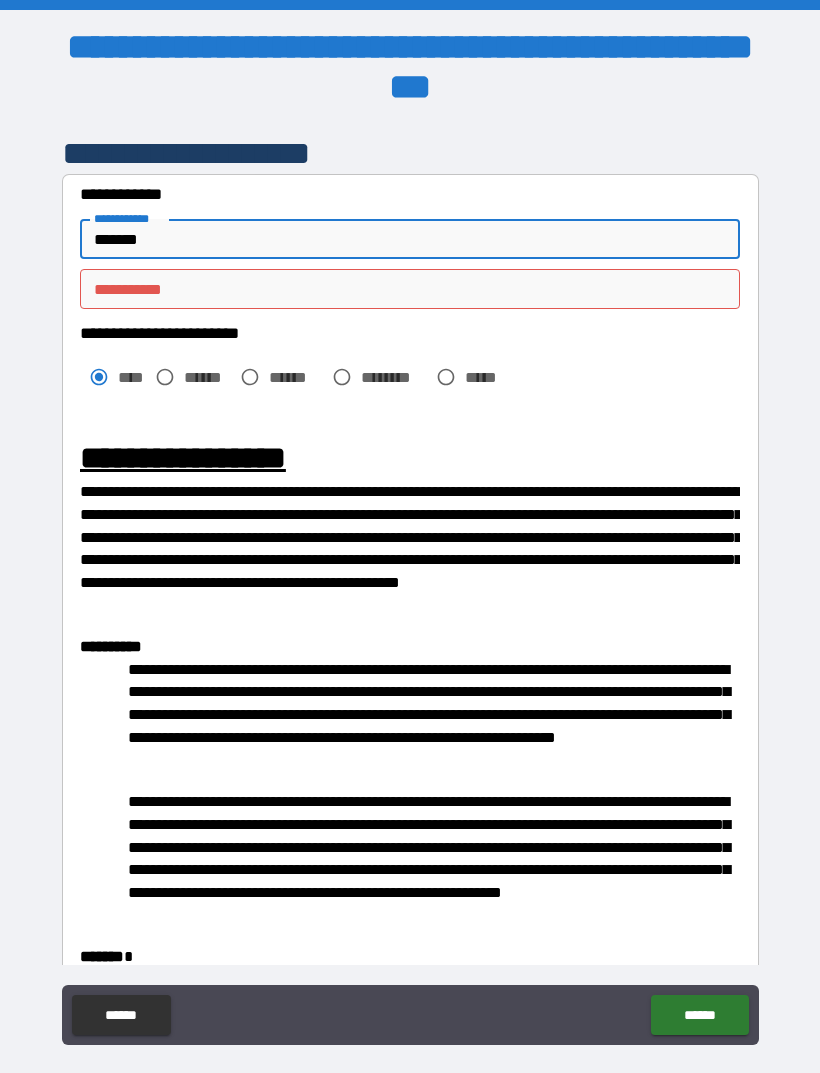 type on "*******" 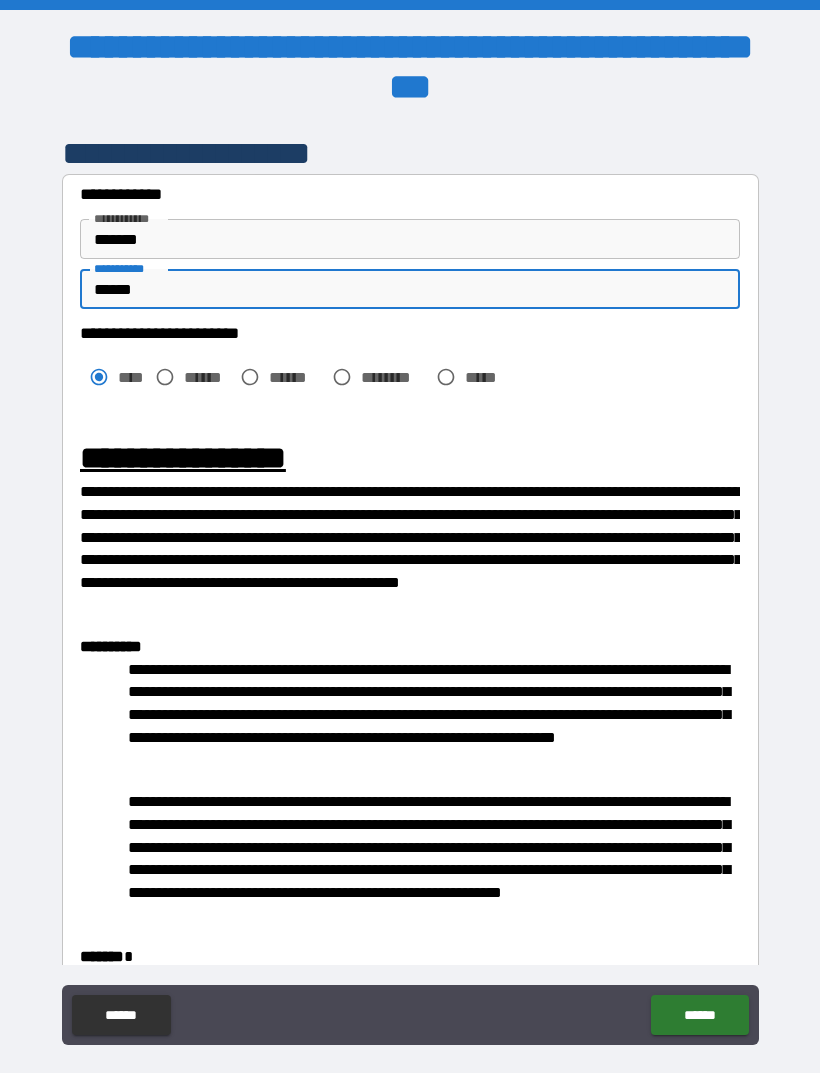 type on "******" 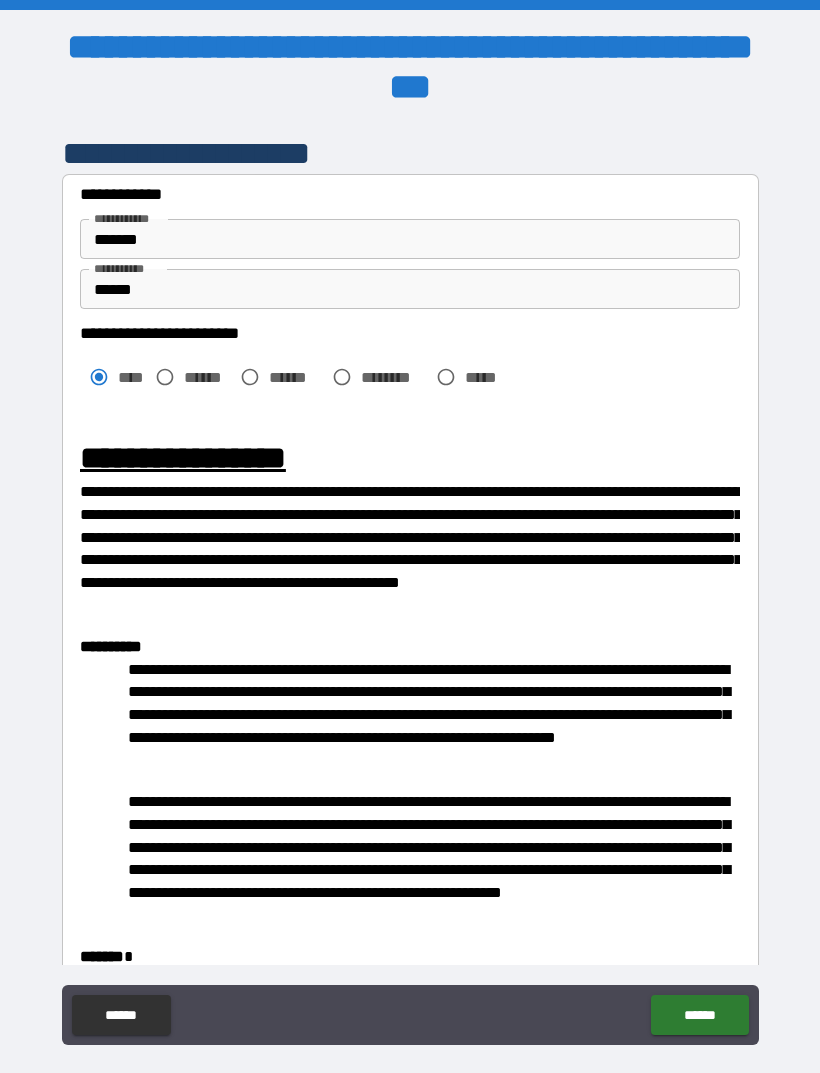 click on "******" at bounding box center (699, 1015) 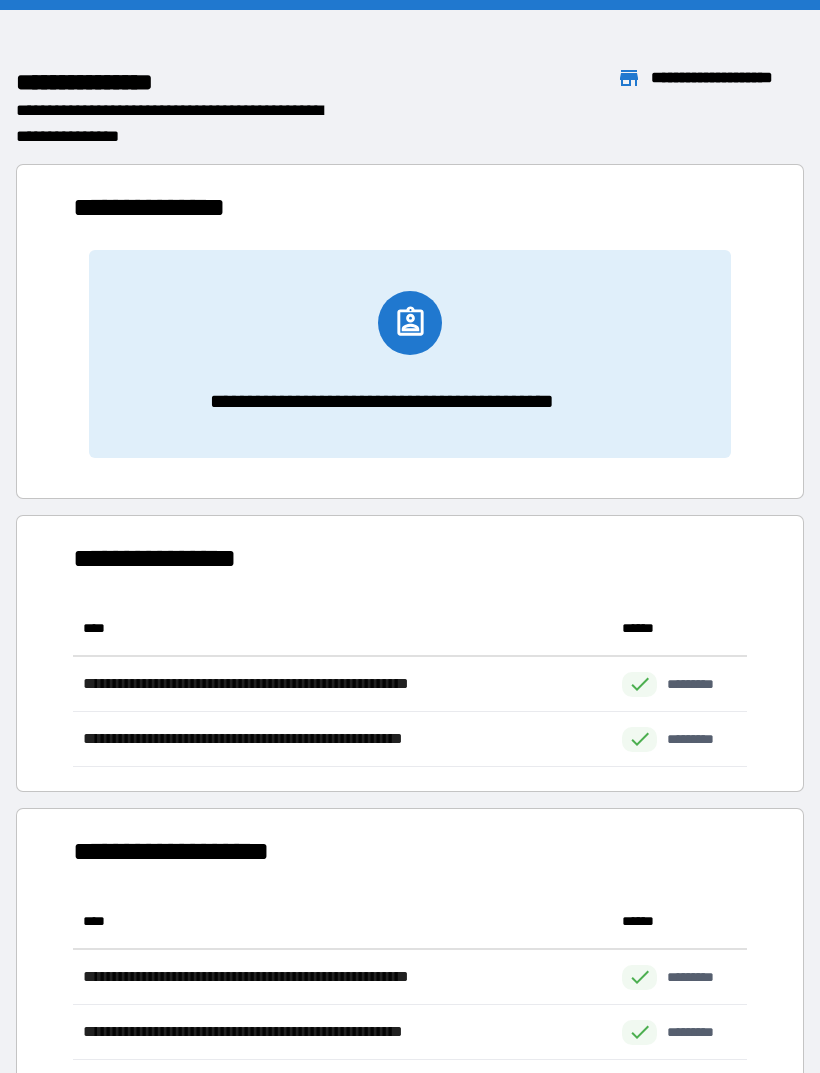 scroll, scrollTop: 166, scrollLeft: 674, axis: both 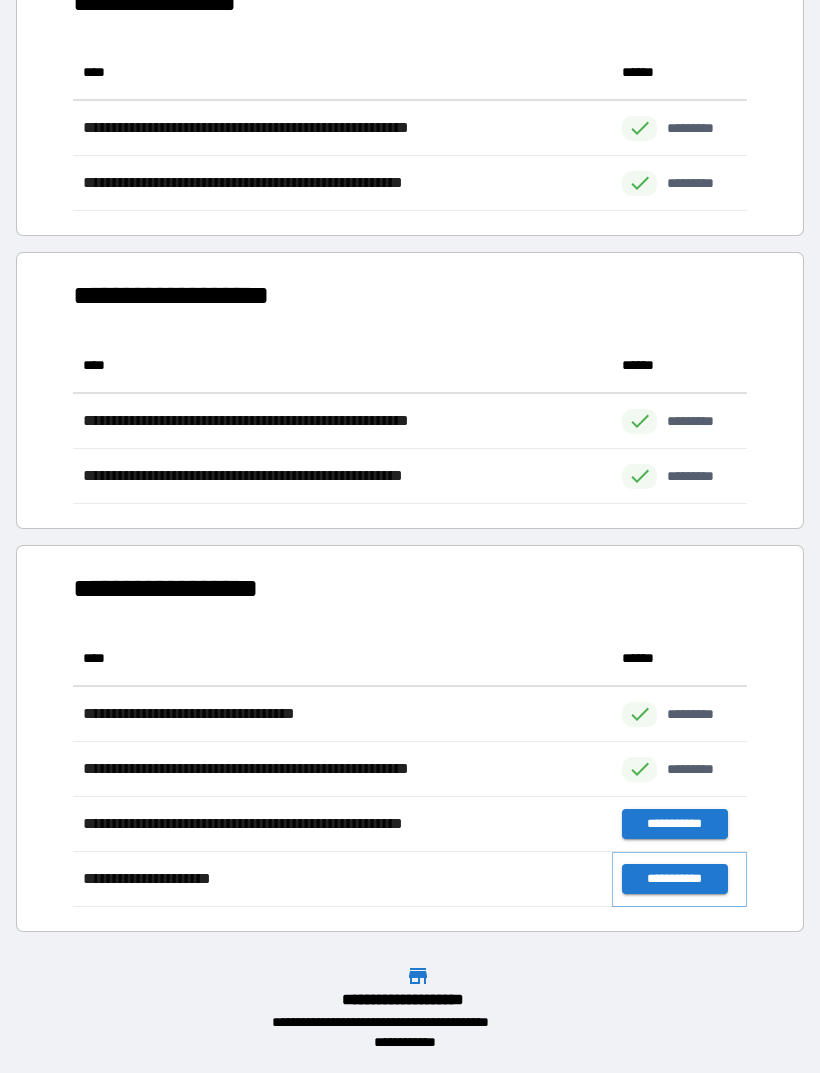 click on "**********" at bounding box center (674, 879) 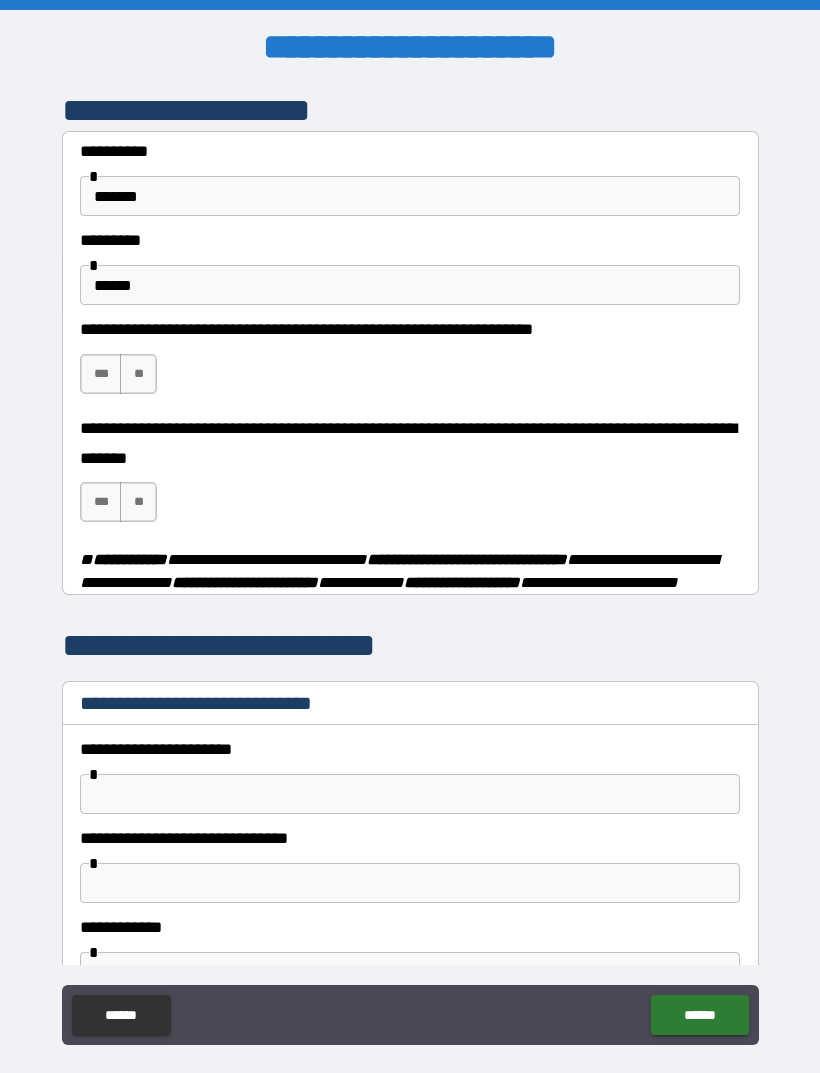 click on "**" at bounding box center (138, 374) 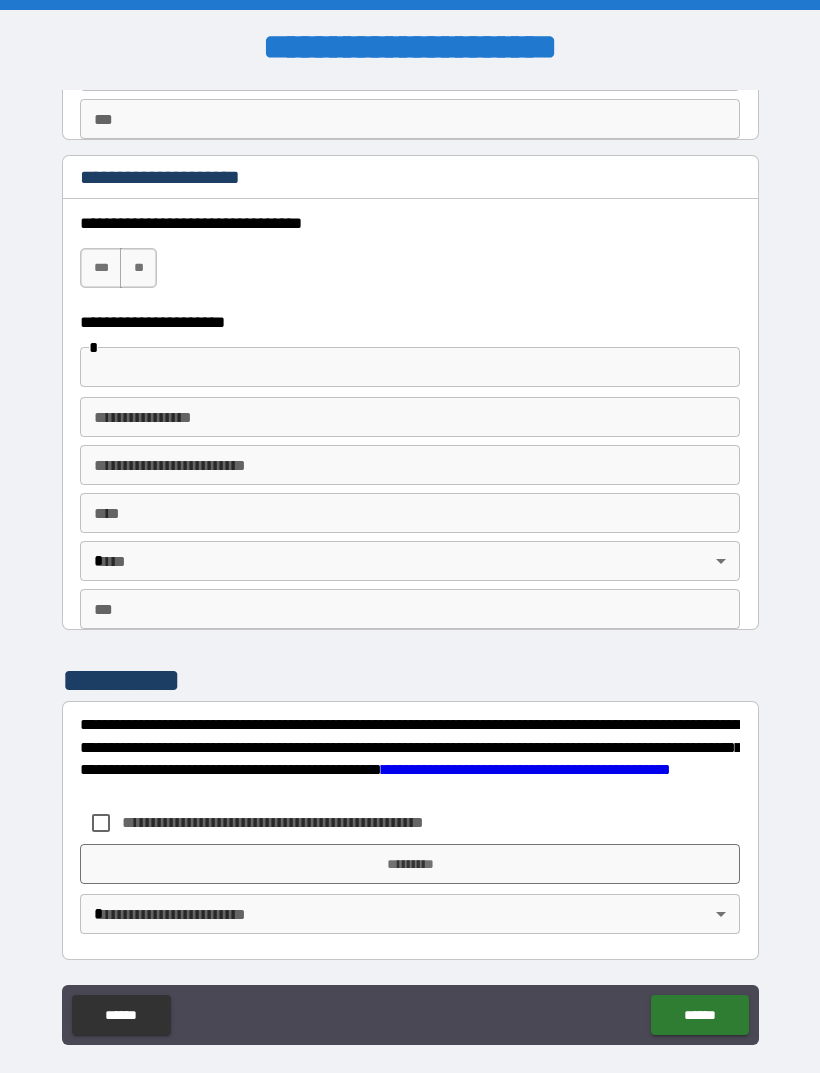 scroll, scrollTop: 3470, scrollLeft: 0, axis: vertical 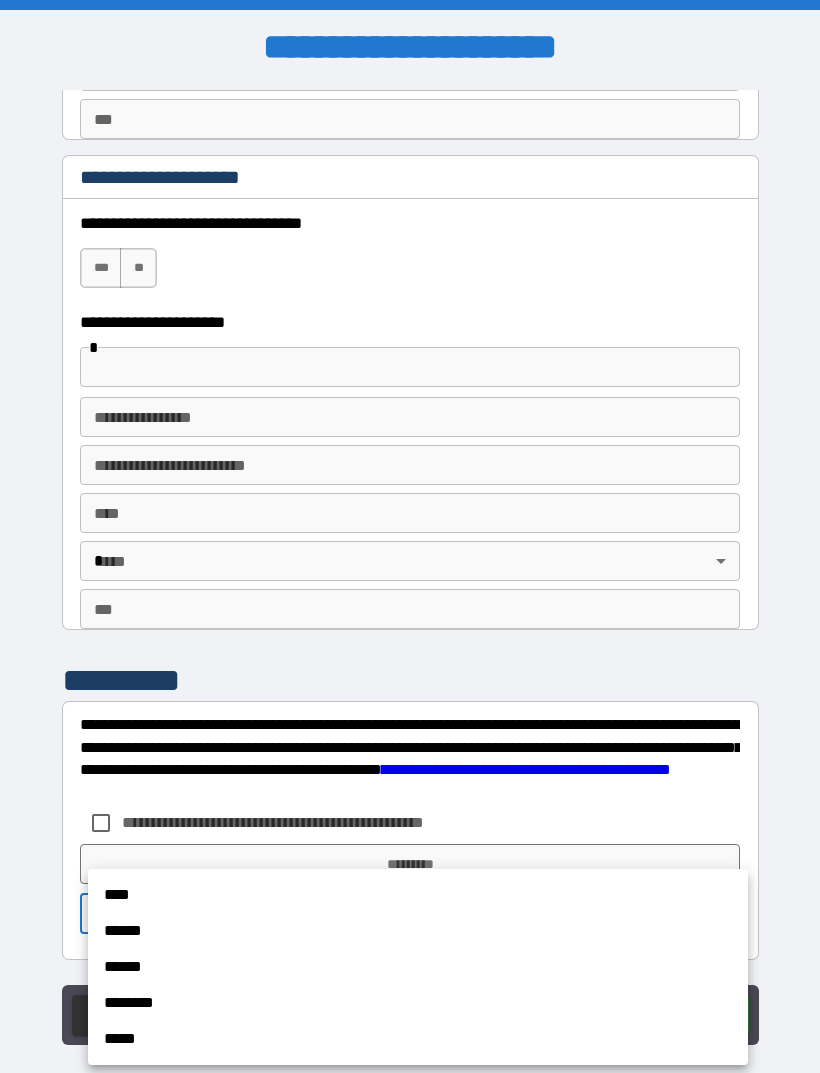 click on "******" at bounding box center [418, 931] 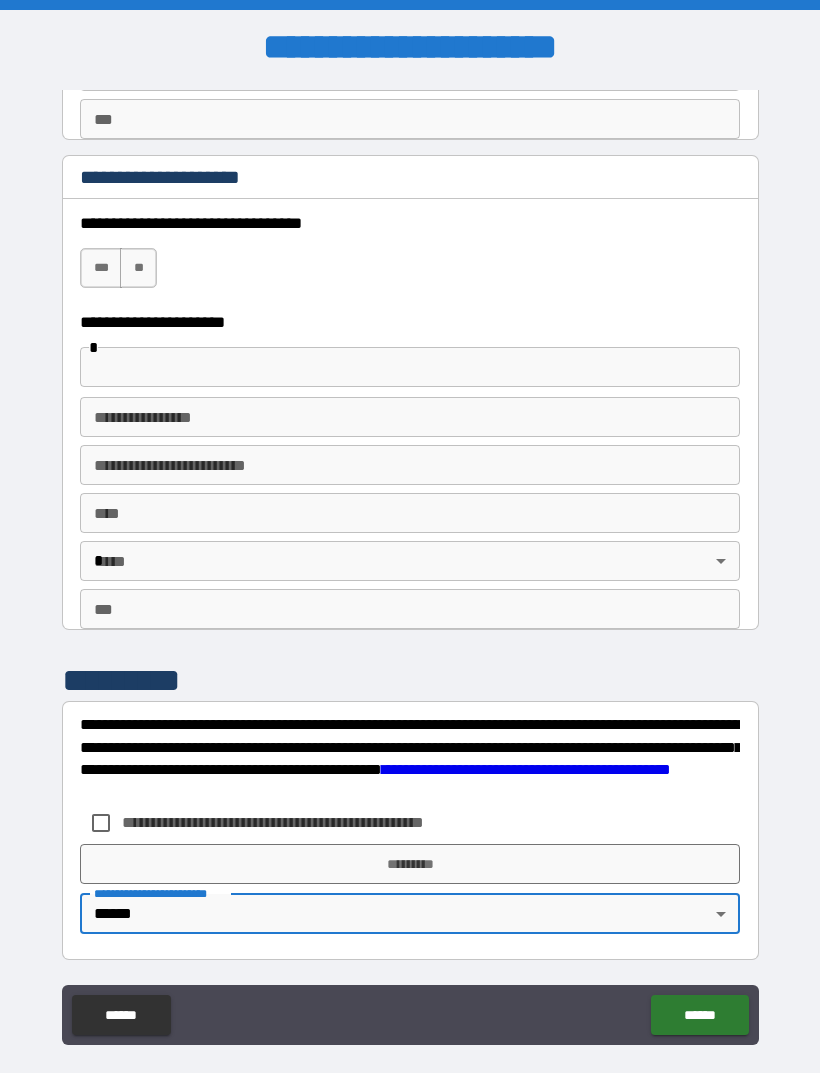 click on "*********" at bounding box center [410, 864] 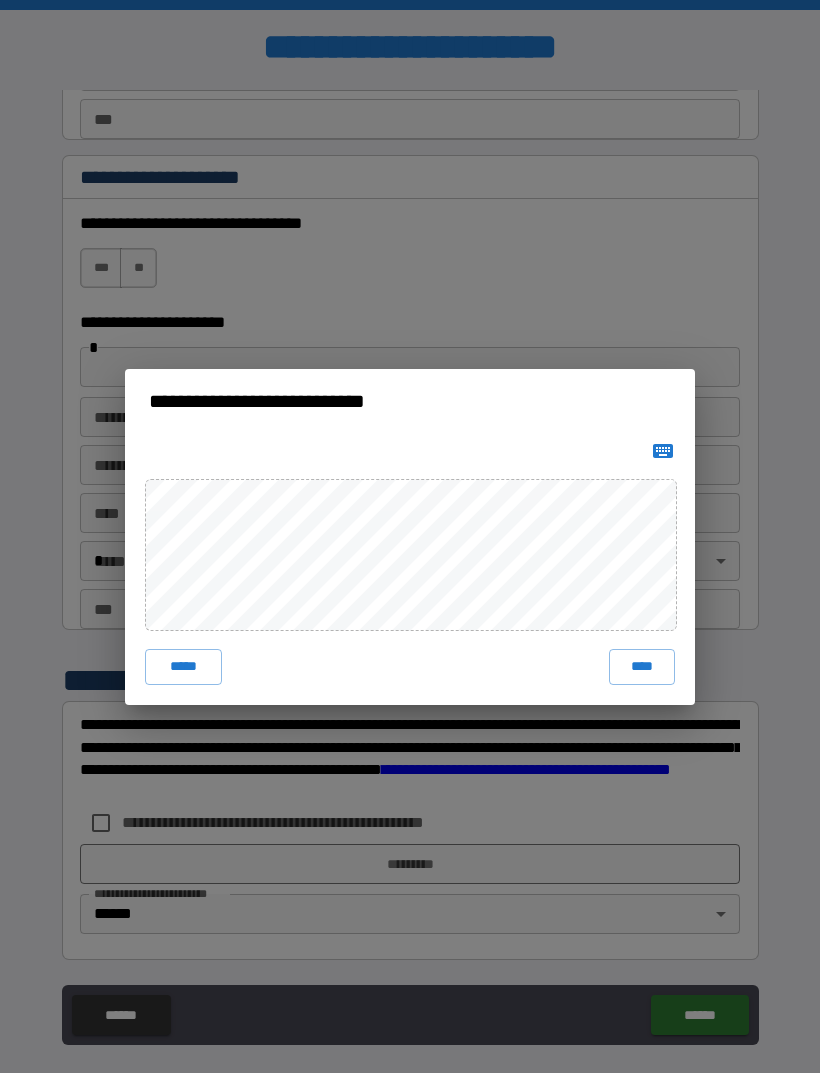 click on "****" at bounding box center (642, 667) 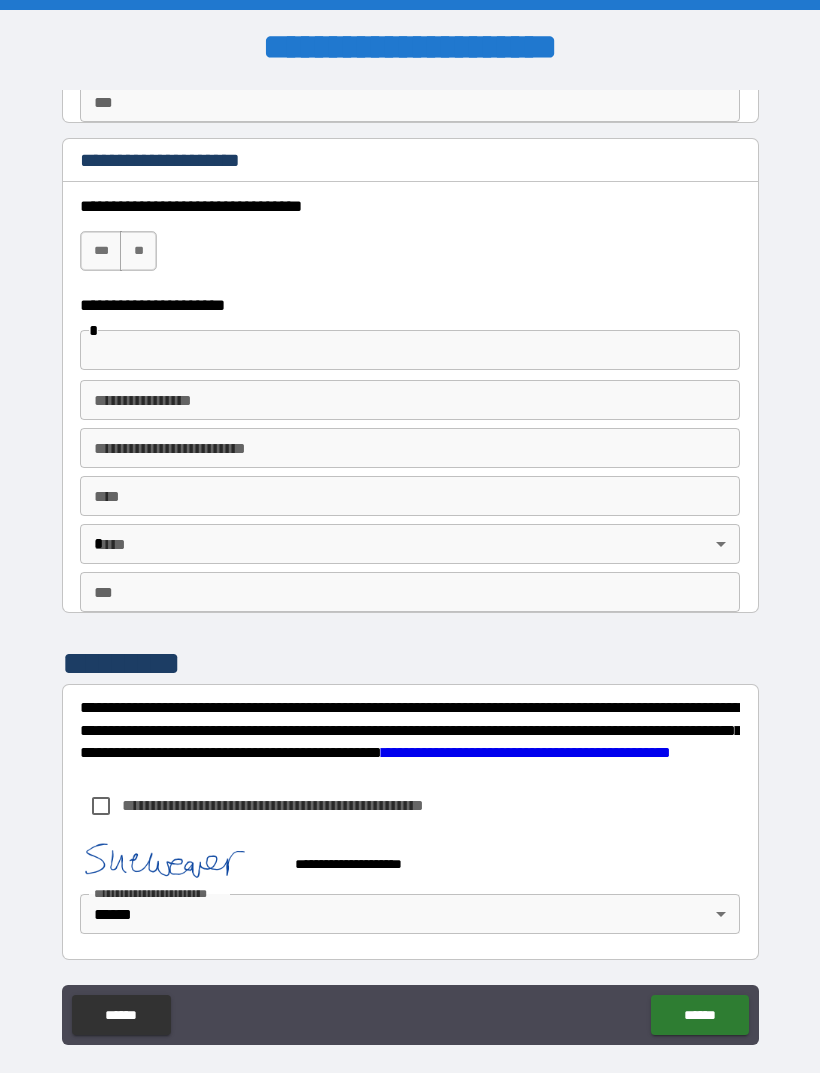 click on "******" at bounding box center (699, 1015) 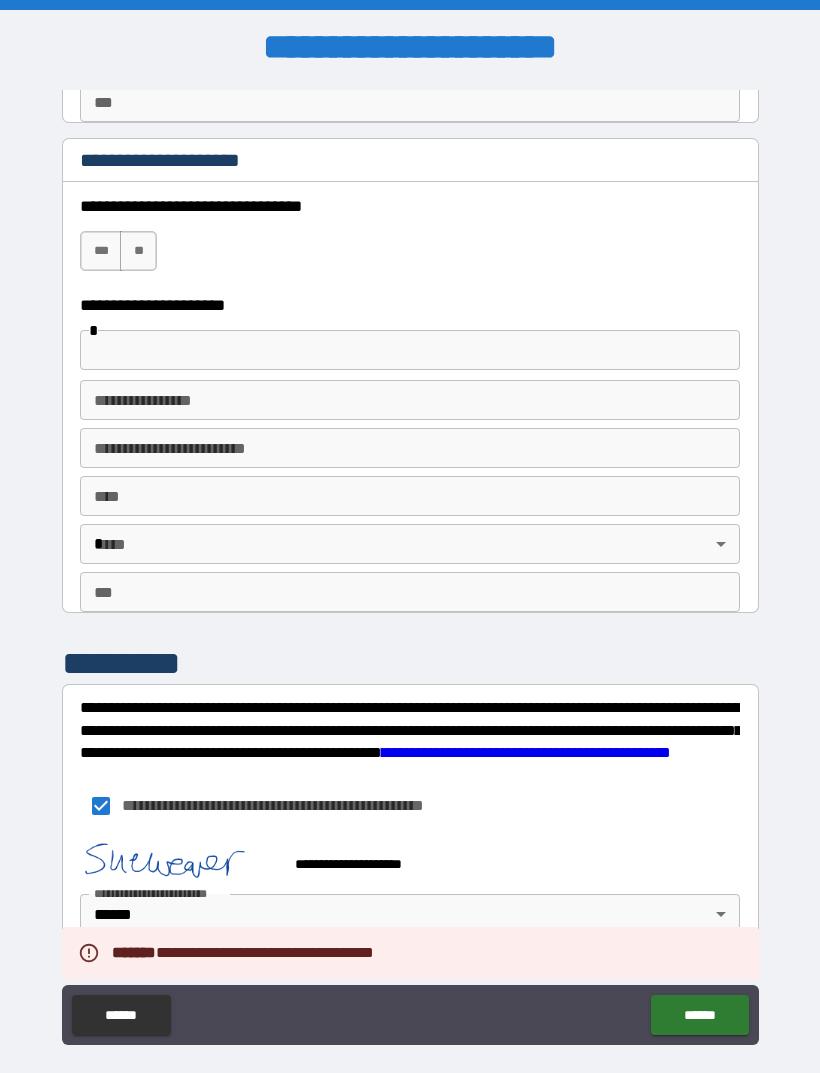 click on "******" at bounding box center [699, 1015] 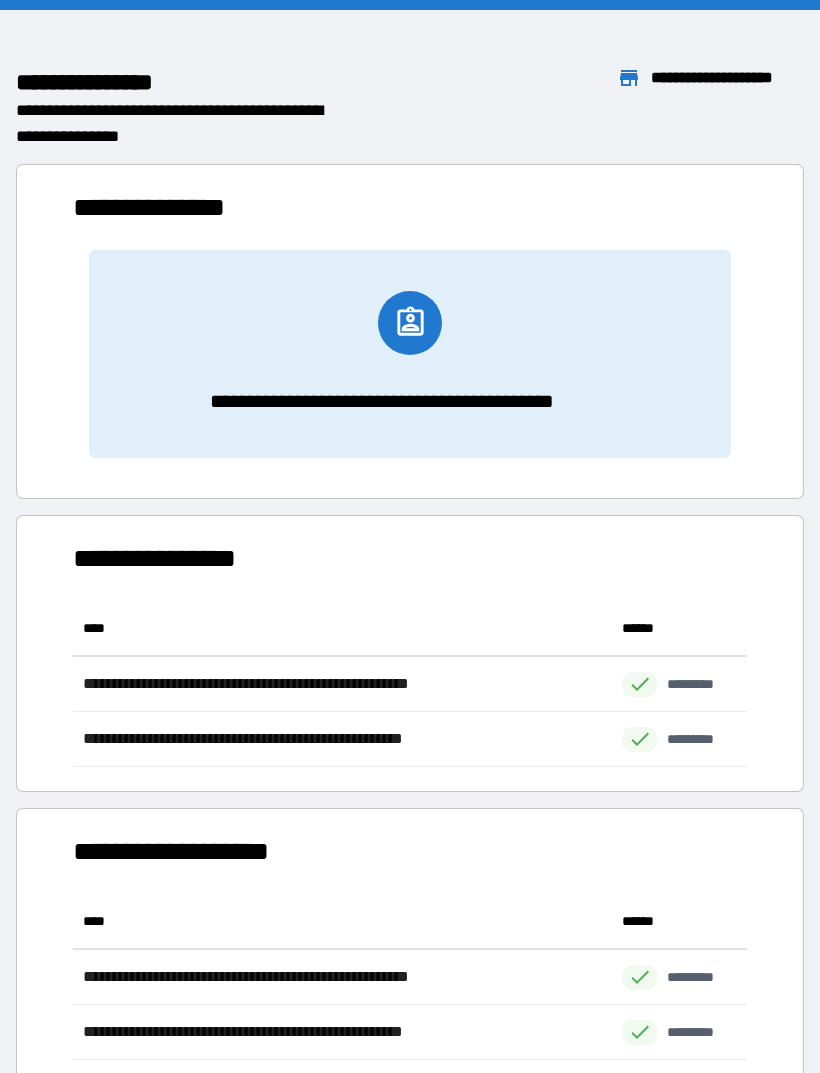 scroll, scrollTop: 1, scrollLeft: 1, axis: both 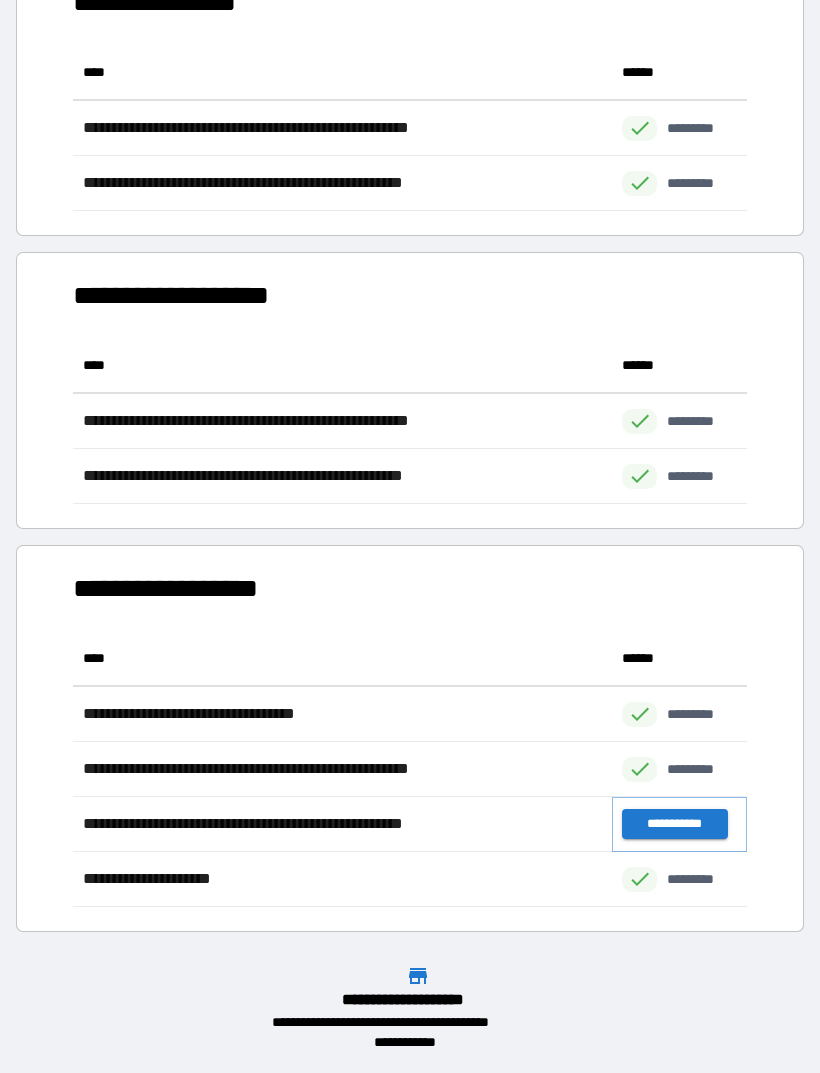 click on "**********" at bounding box center [674, 824] 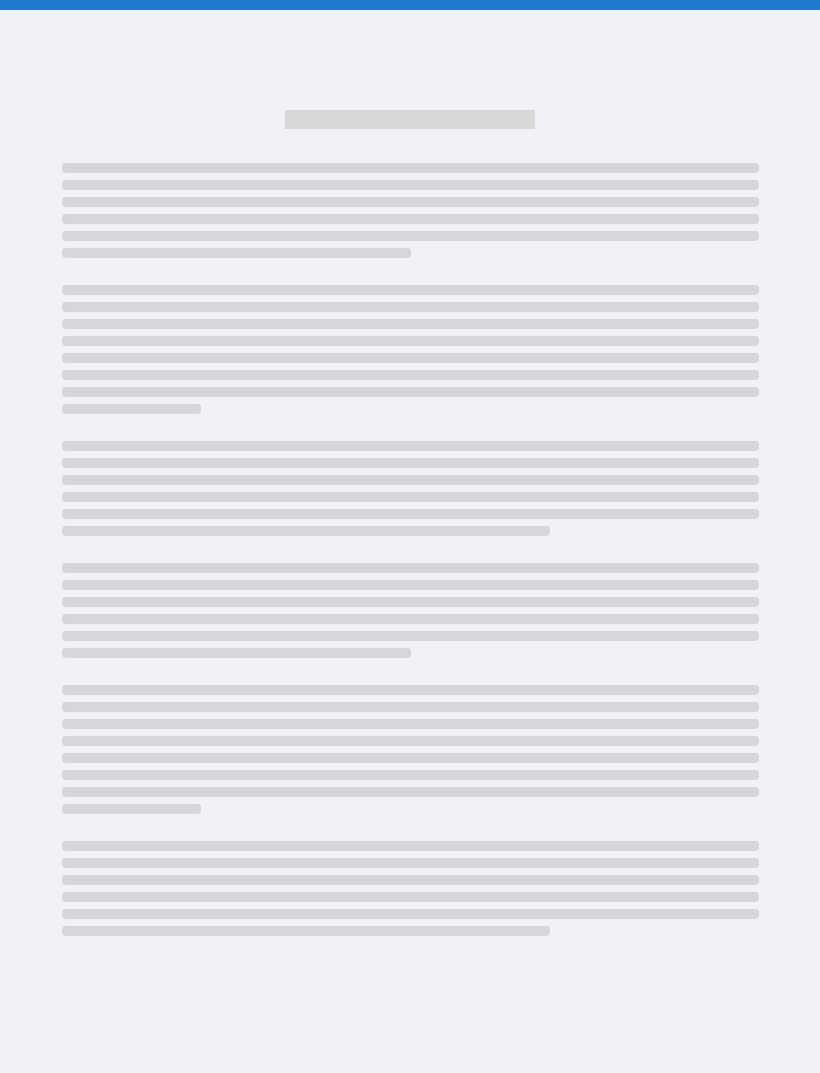 scroll, scrollTop: 0, scrollLeft: 0, axis: both 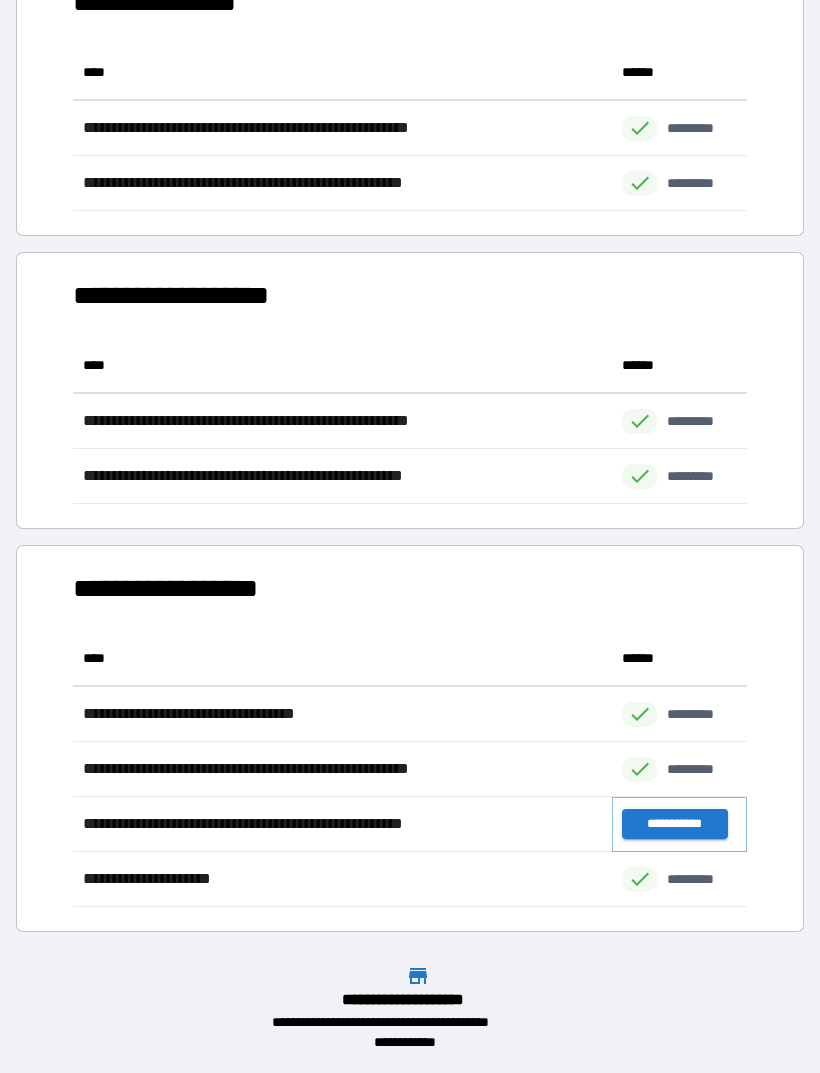 click on "**********" at bounding box center (674, 824) 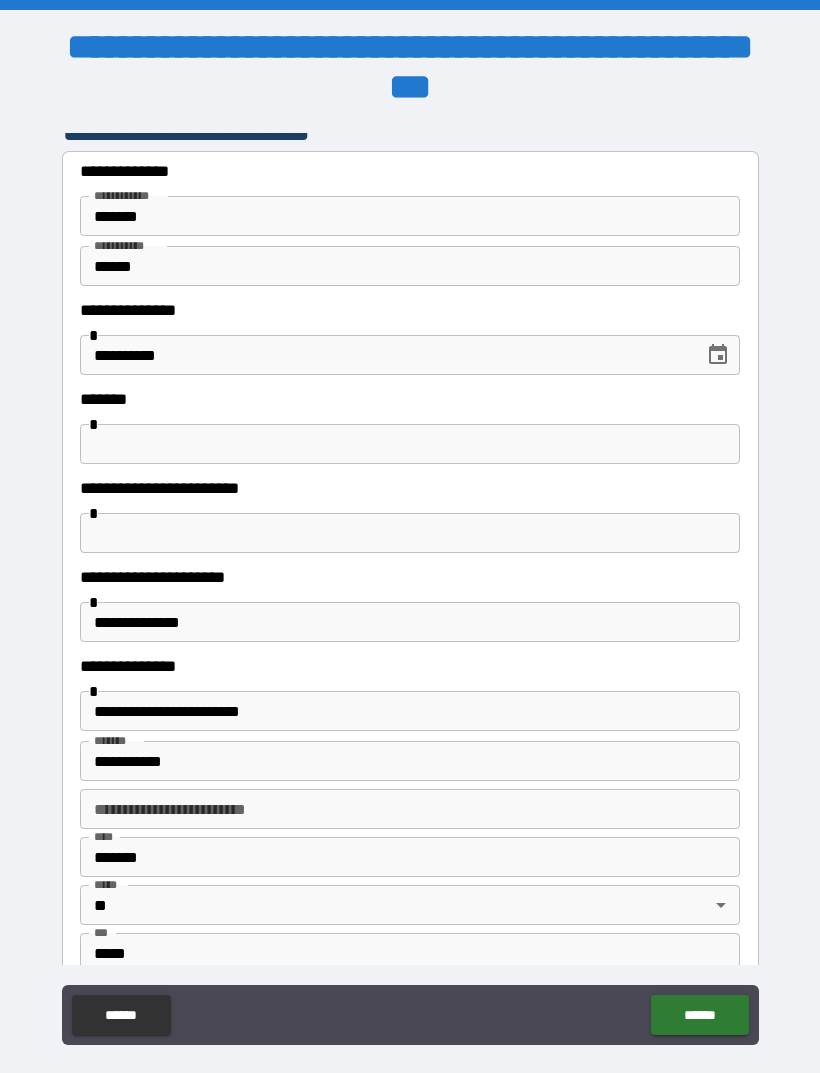 scroll, scrollTop: 135, scrollLeft: 0, axis: vertical 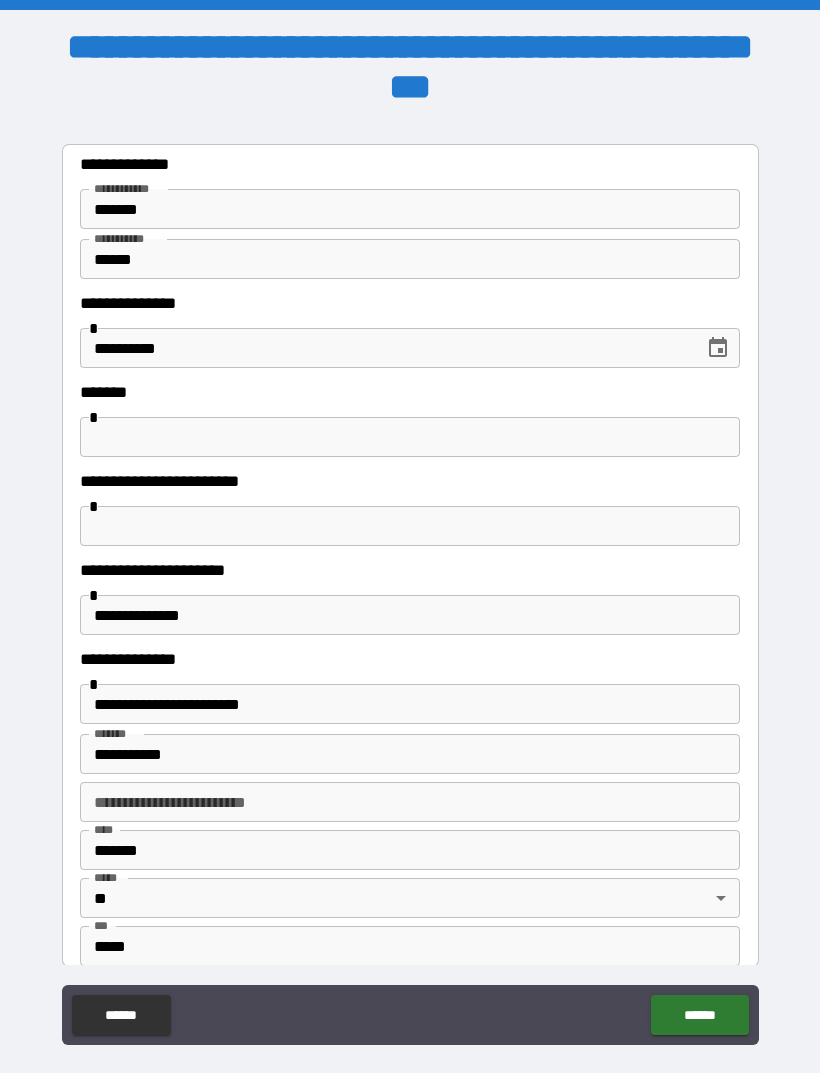 click at bounding box center [410, 526] 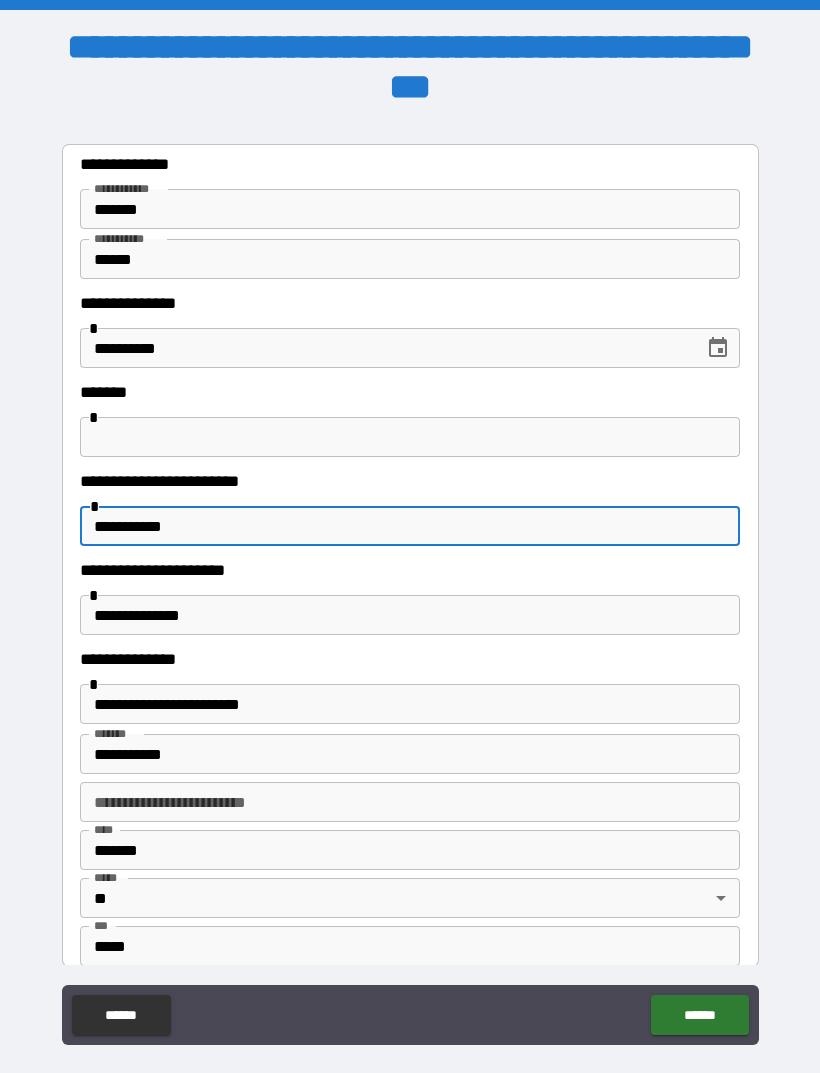type on "**********" 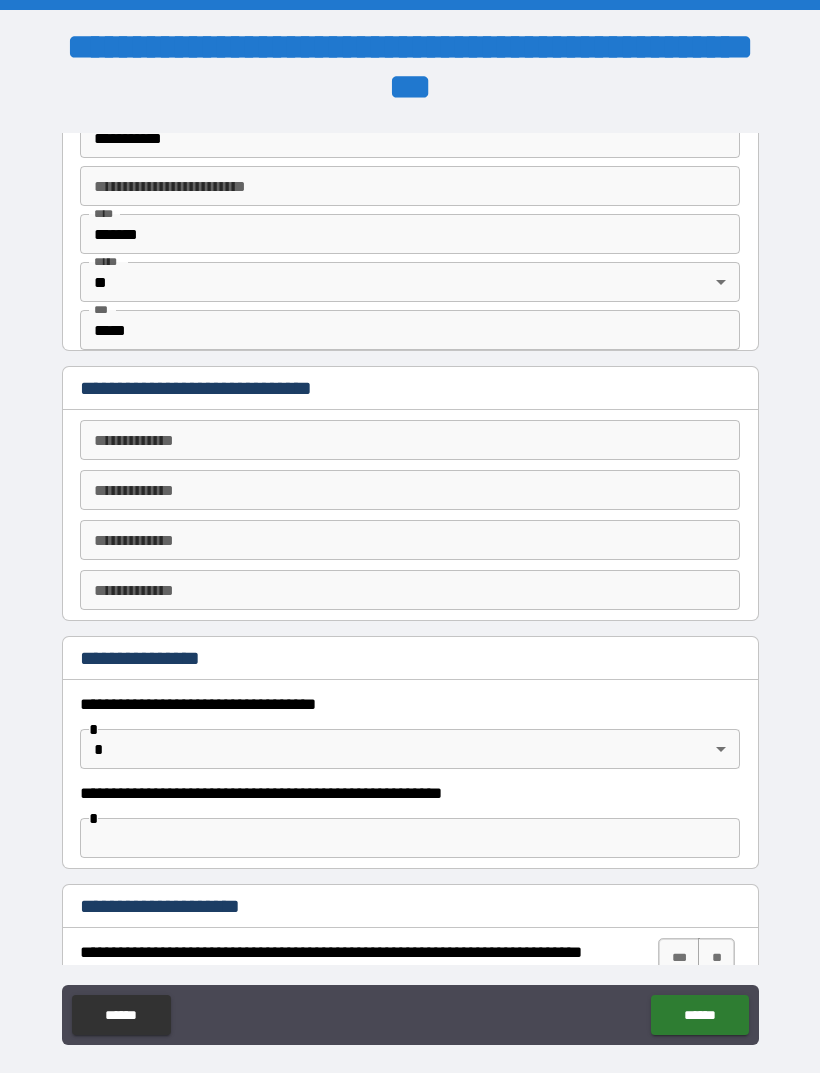 scroll, scrollTop: 752, scrollLeft: 0, axis: vertical 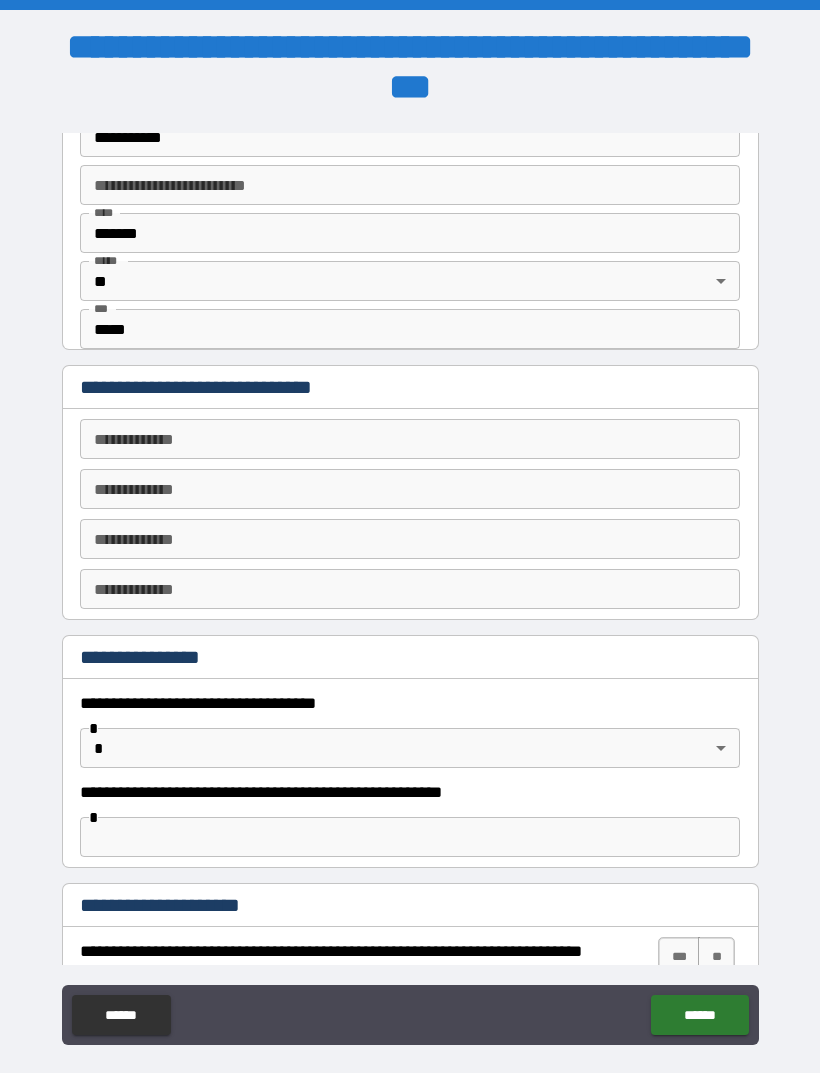 click on "**********" at bounding box center (410, 439) 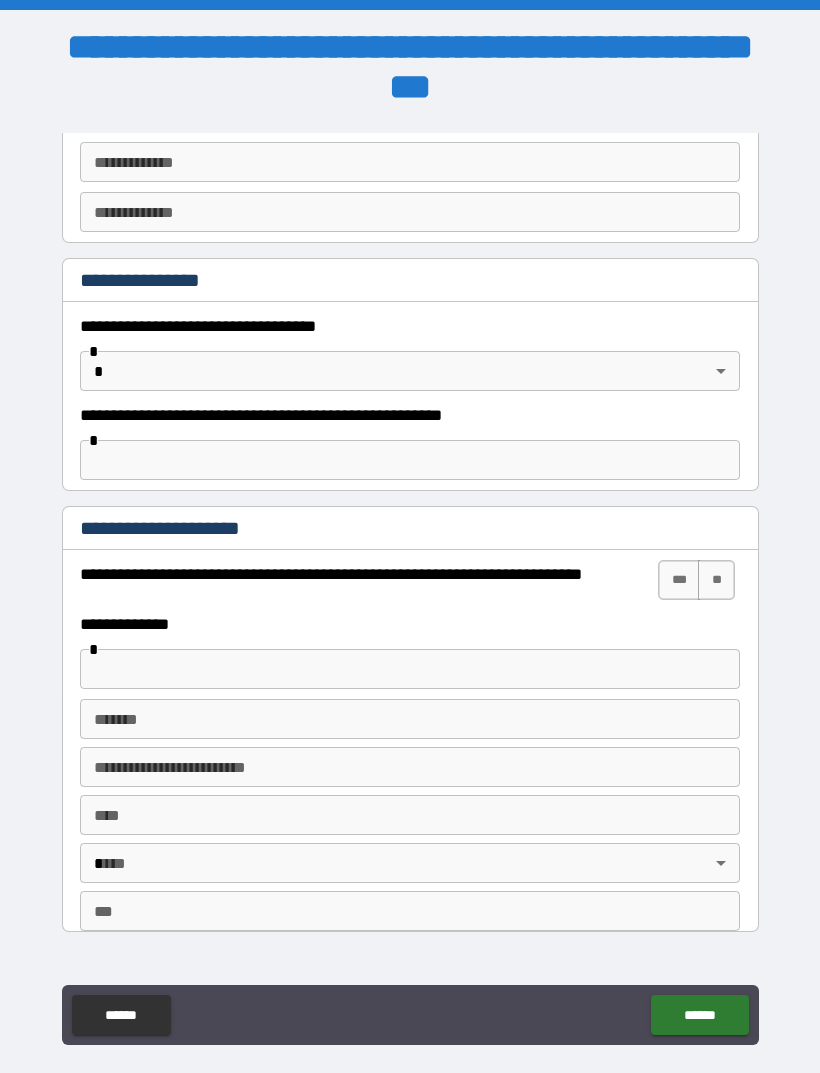 scroll, scrollTop: 1140, scrollLeft: 0, axis: vertical 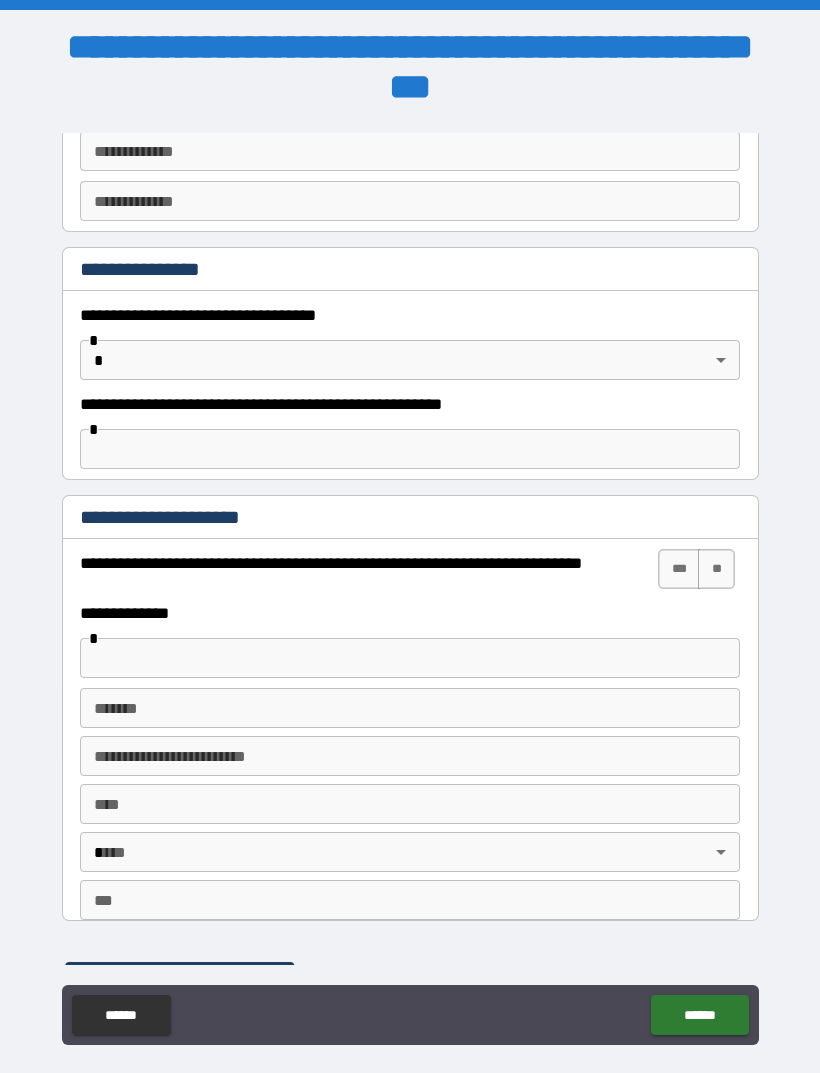 click on "**********" at bounding box center (410, 568) 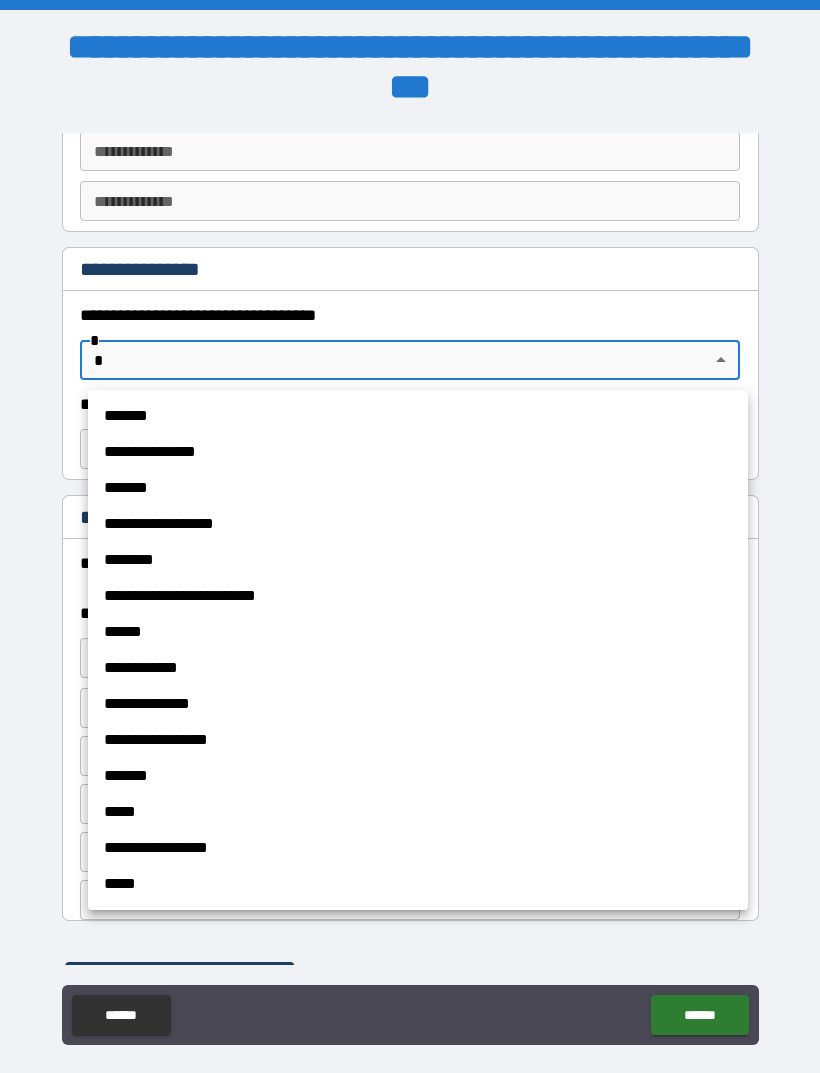 click on "*******" at bounding box center [418, 416] 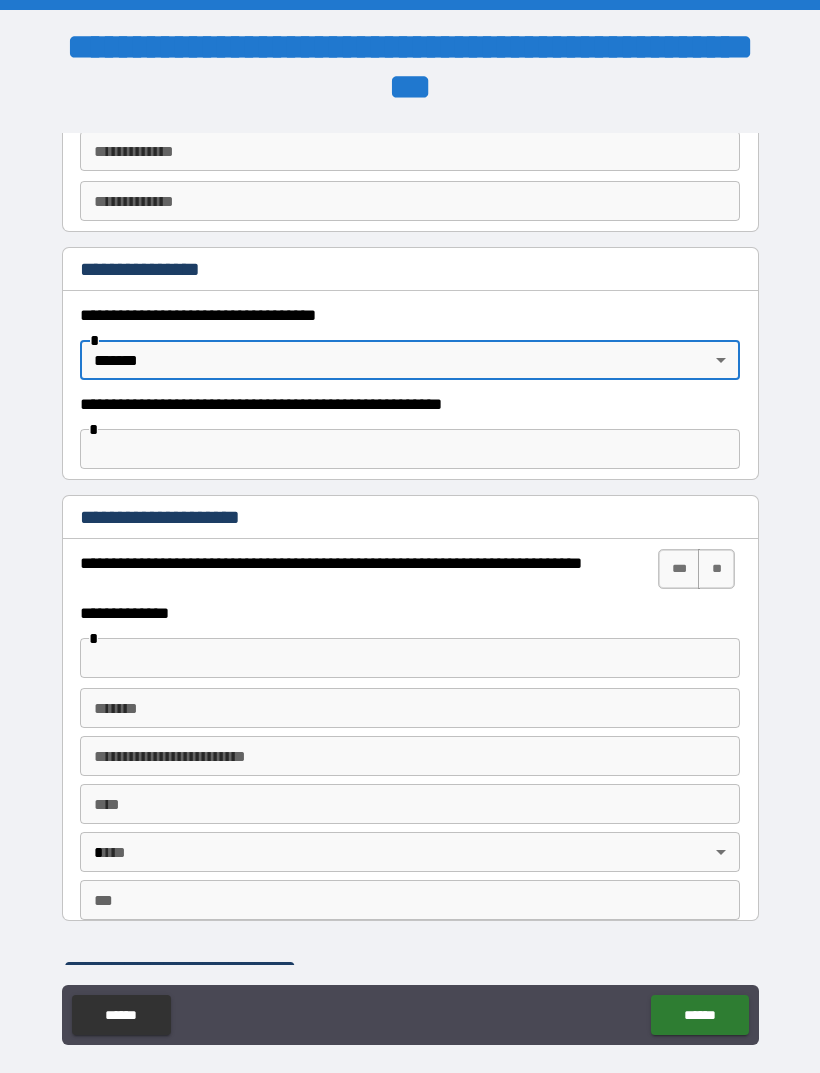 click on "**" at bounding box center [716, 569] 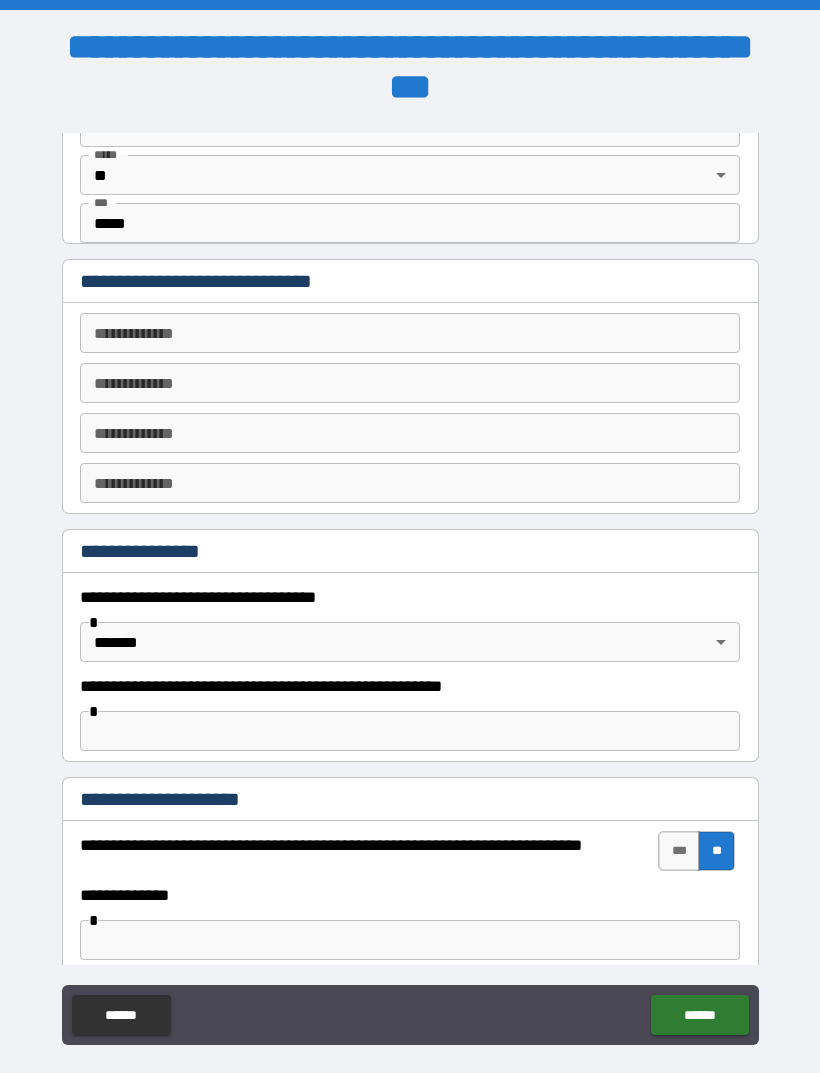 scroll, scrollTop: 840, scrollLeft: 0, axis: vertical 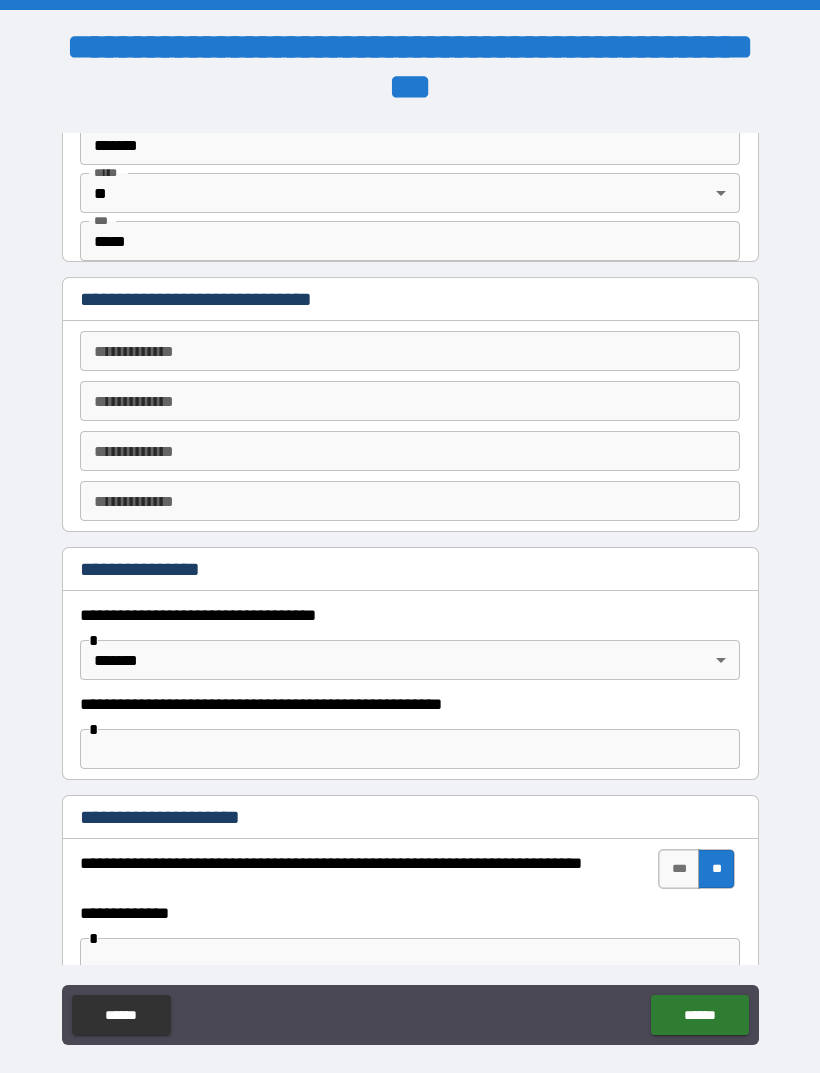 click on "**********" at bounding box center (410, 351) 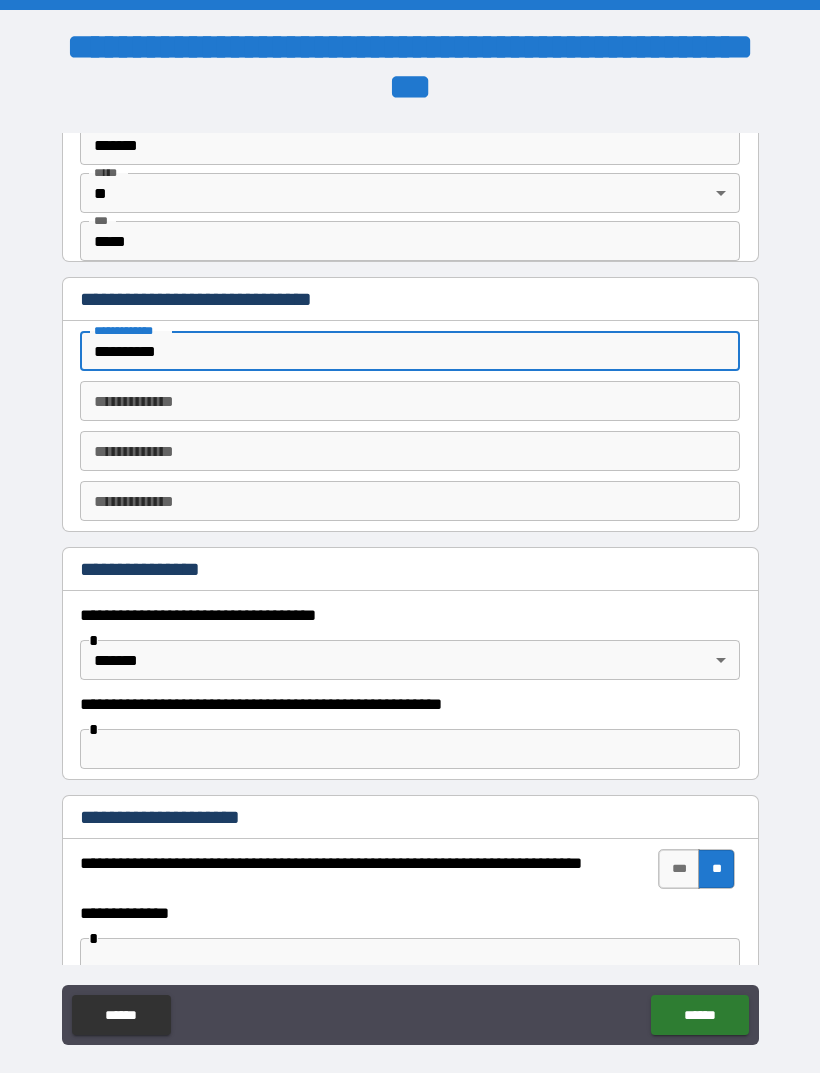 type on "**********" 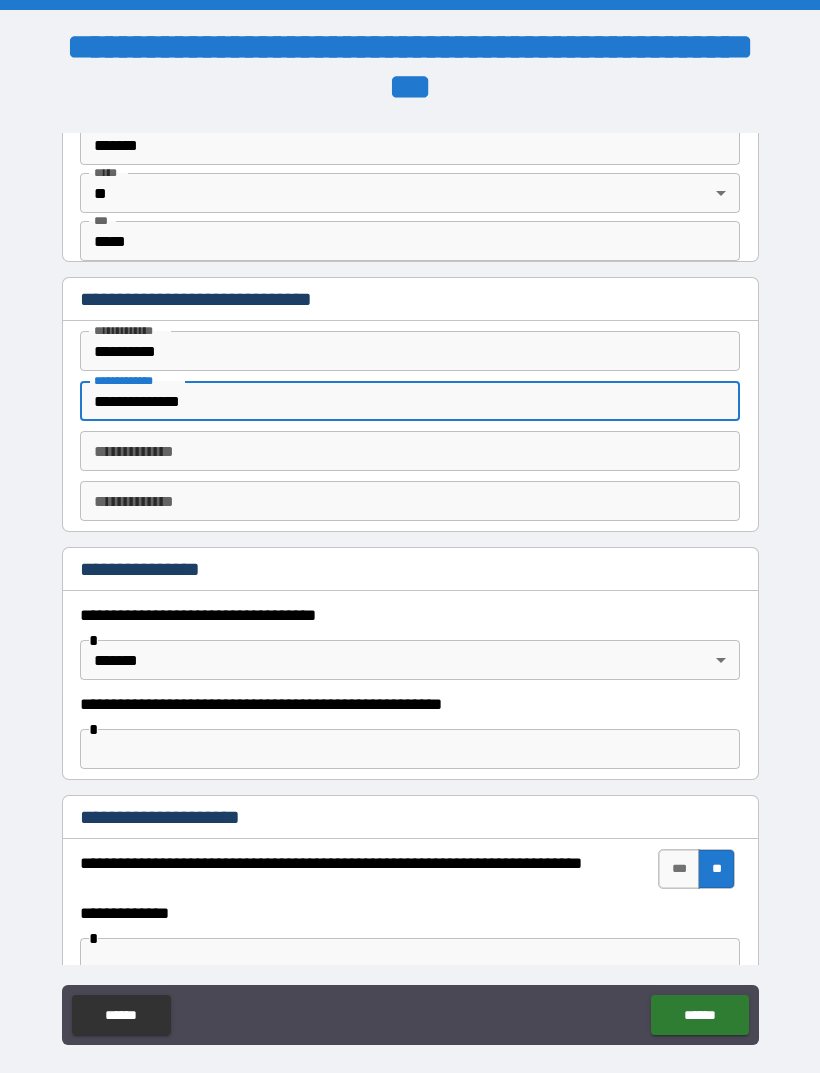 type on "**********" 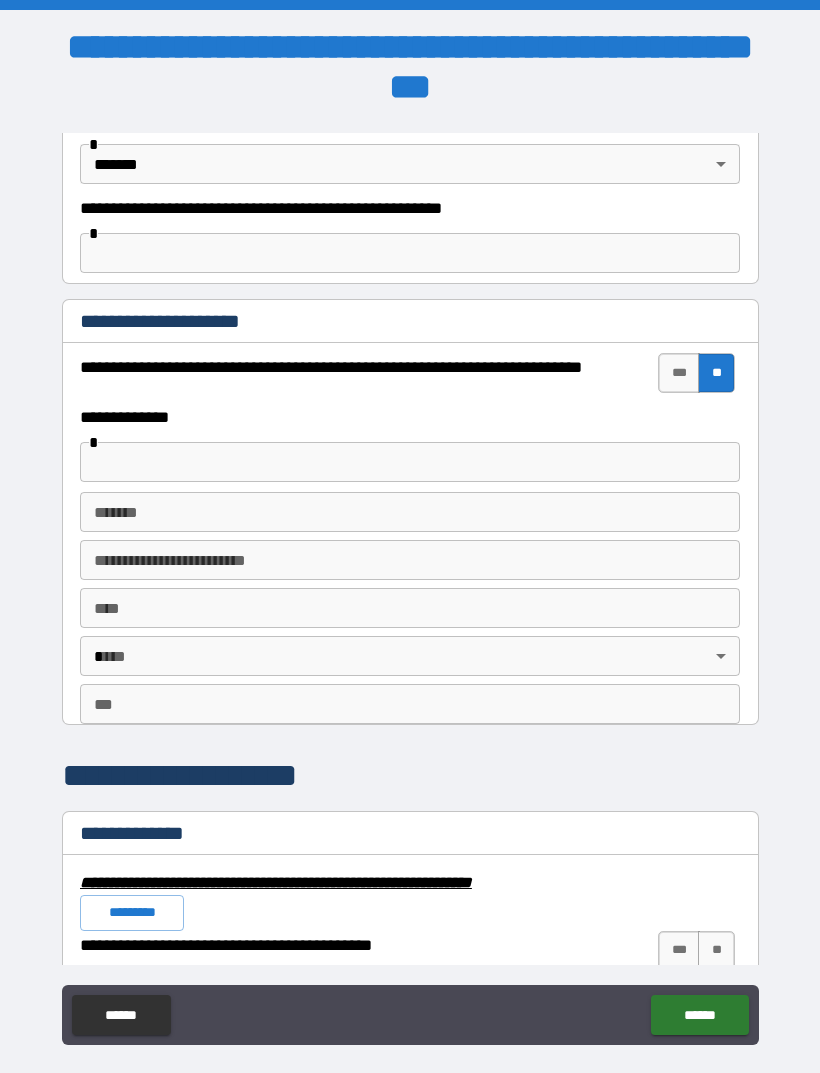 scroll, scrollTop: 1338, scrollLeft: 0, axis: vertical 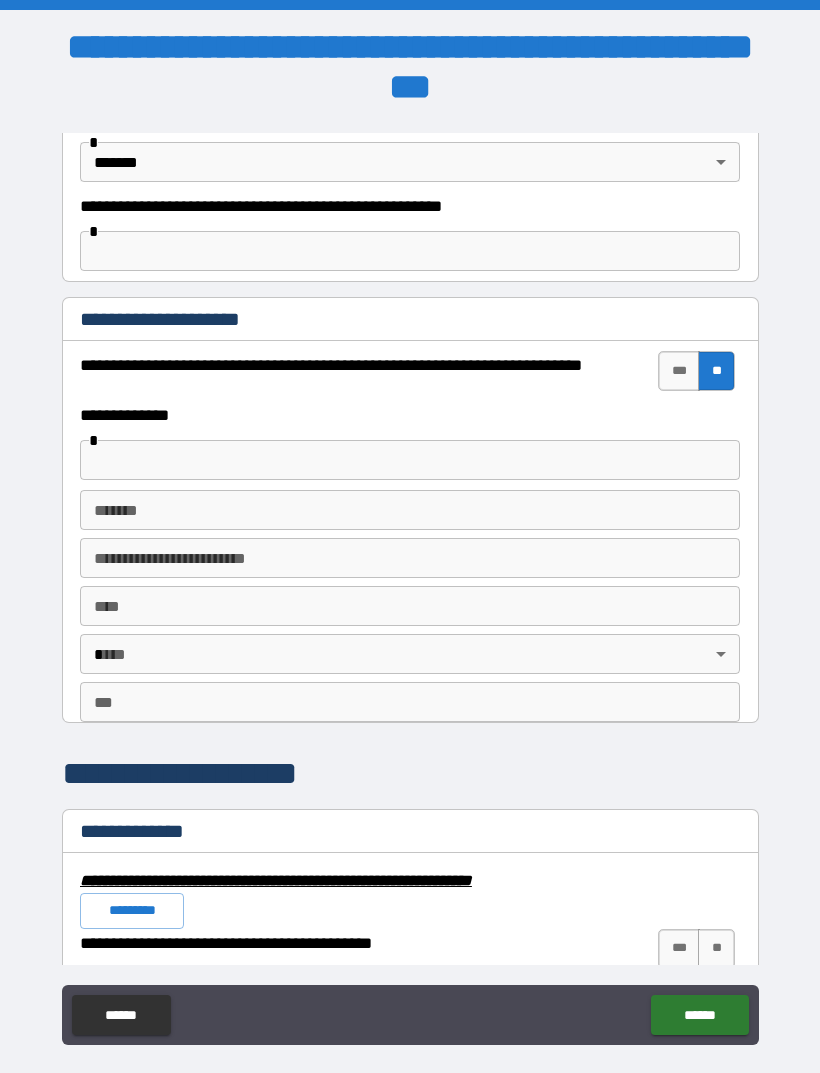 click on "**" at bounding box center [716, 371] 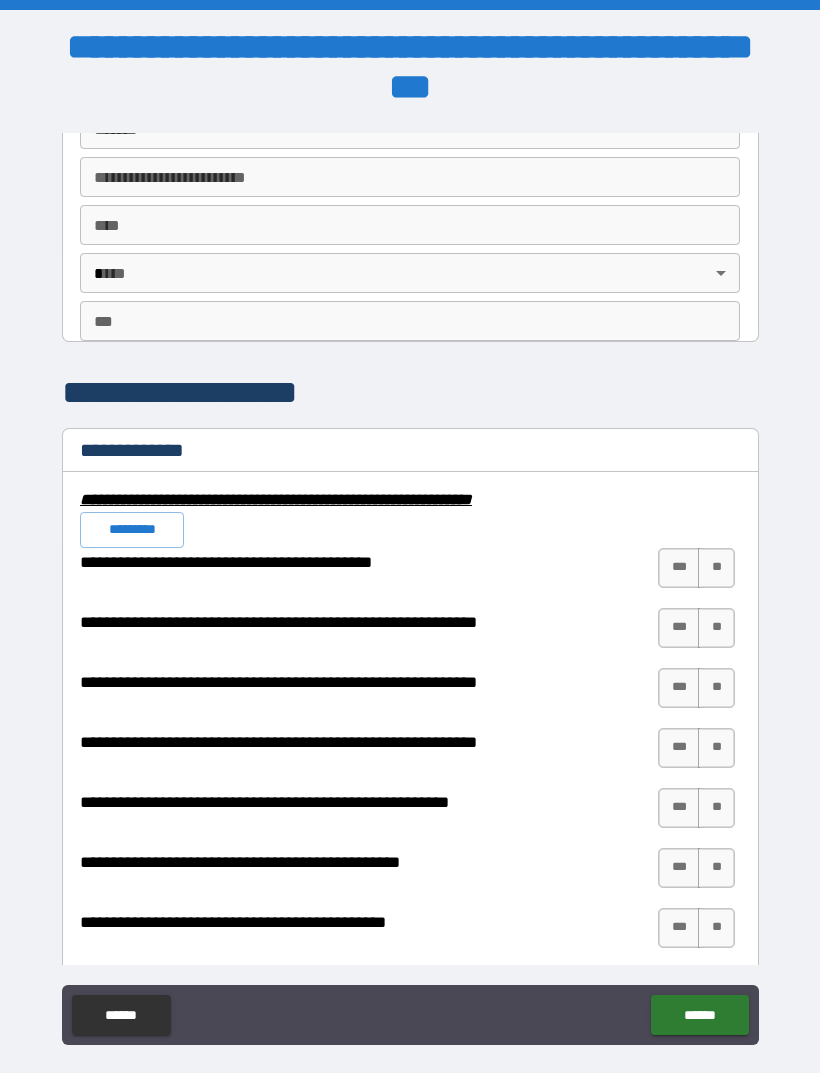 scroll, scrollTop: 1726, scrollLeft: 0, axis: vertical 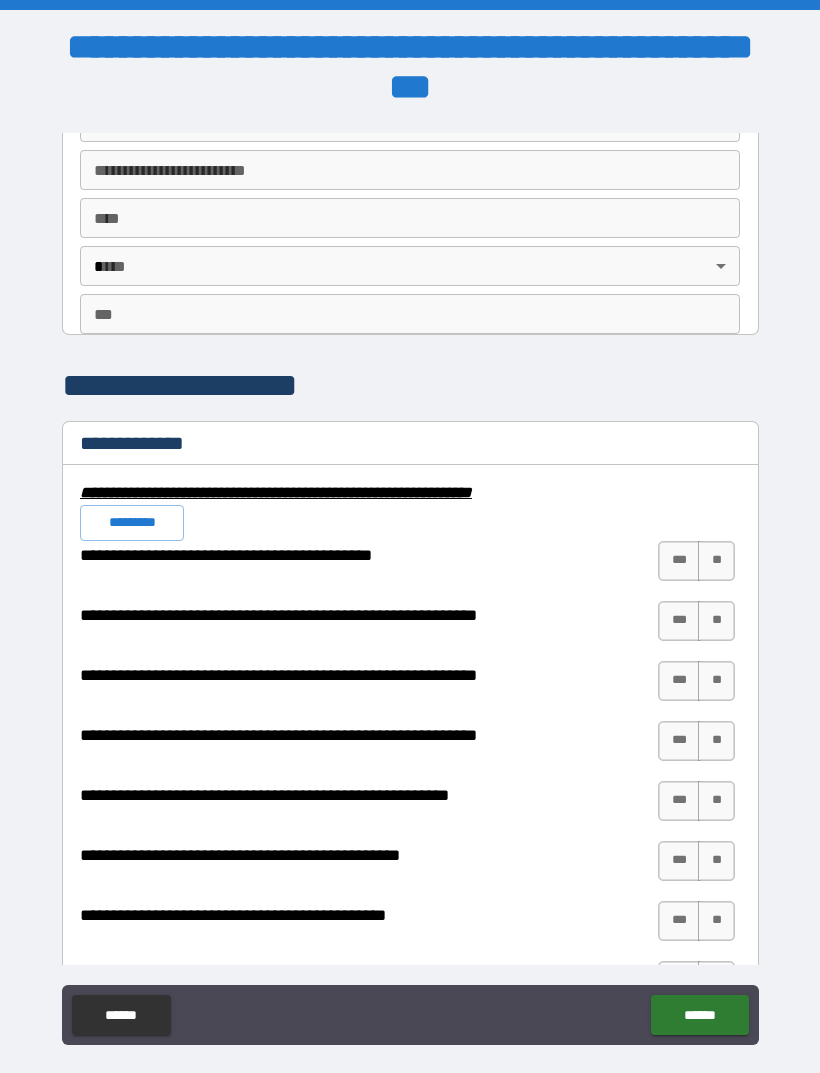 click on "**" at bounding box center (716, 561) 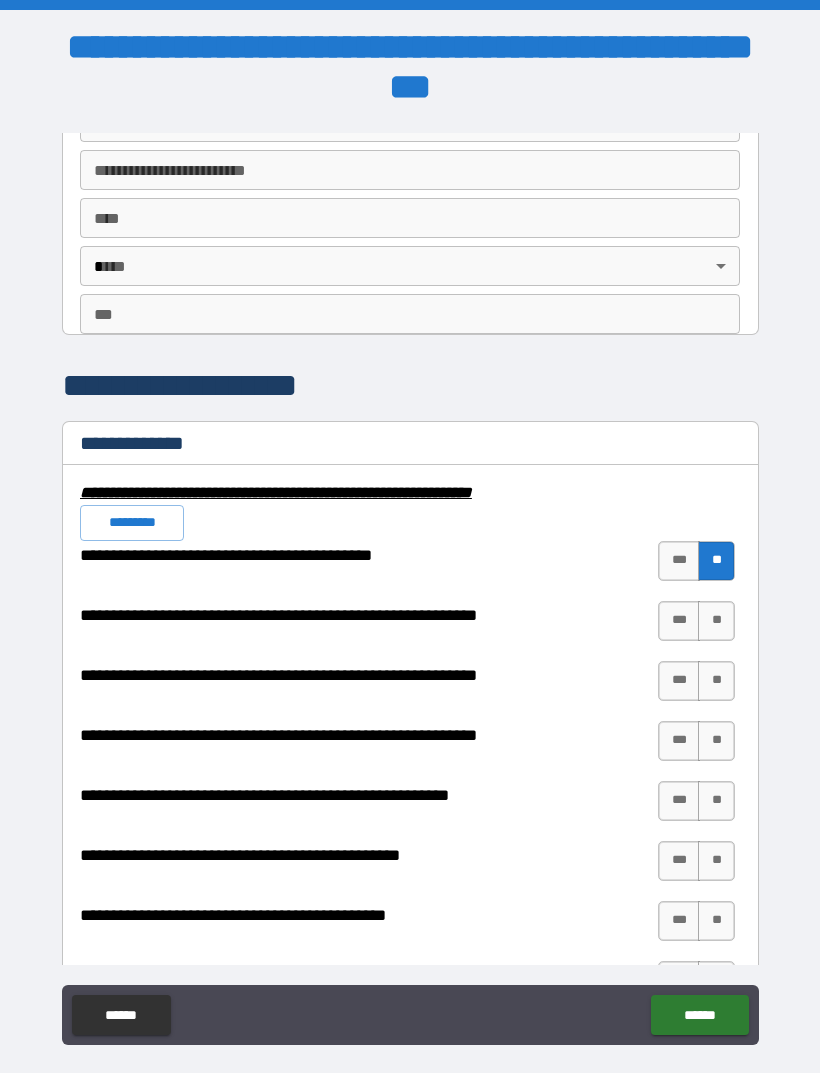 click on "**" at bounding box center (716, 621) 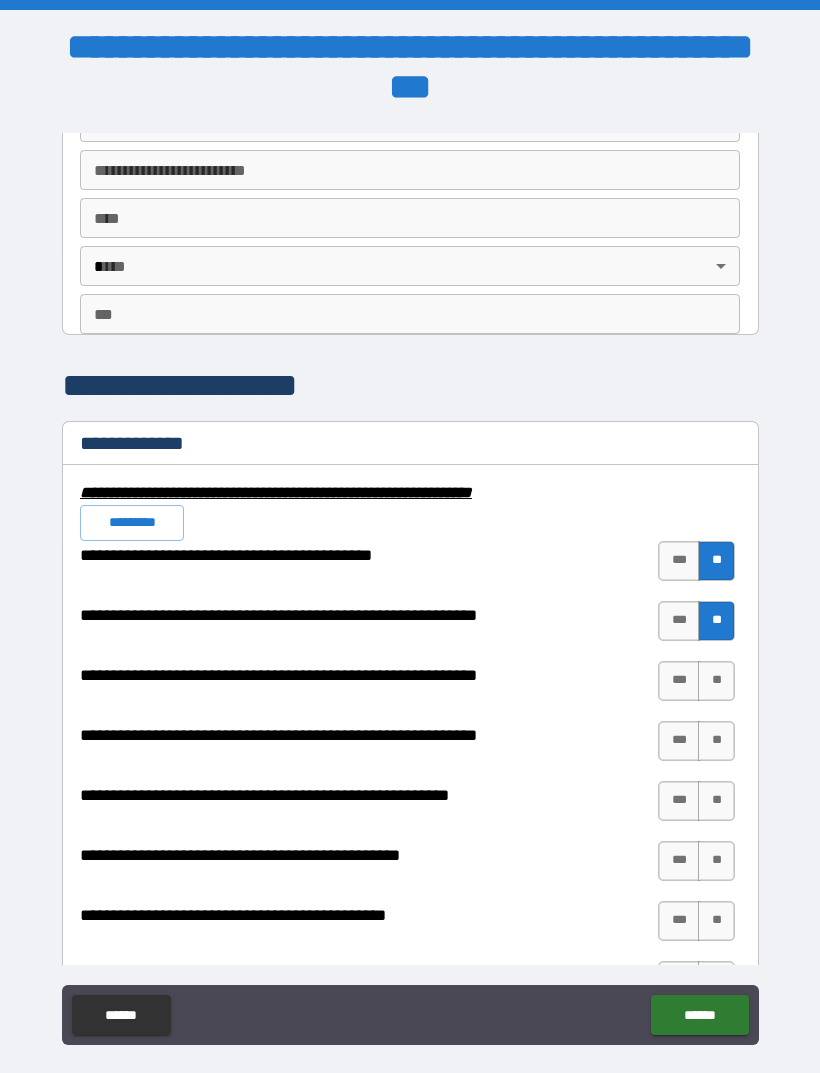 click on "**" at bounding box center (716, 681) 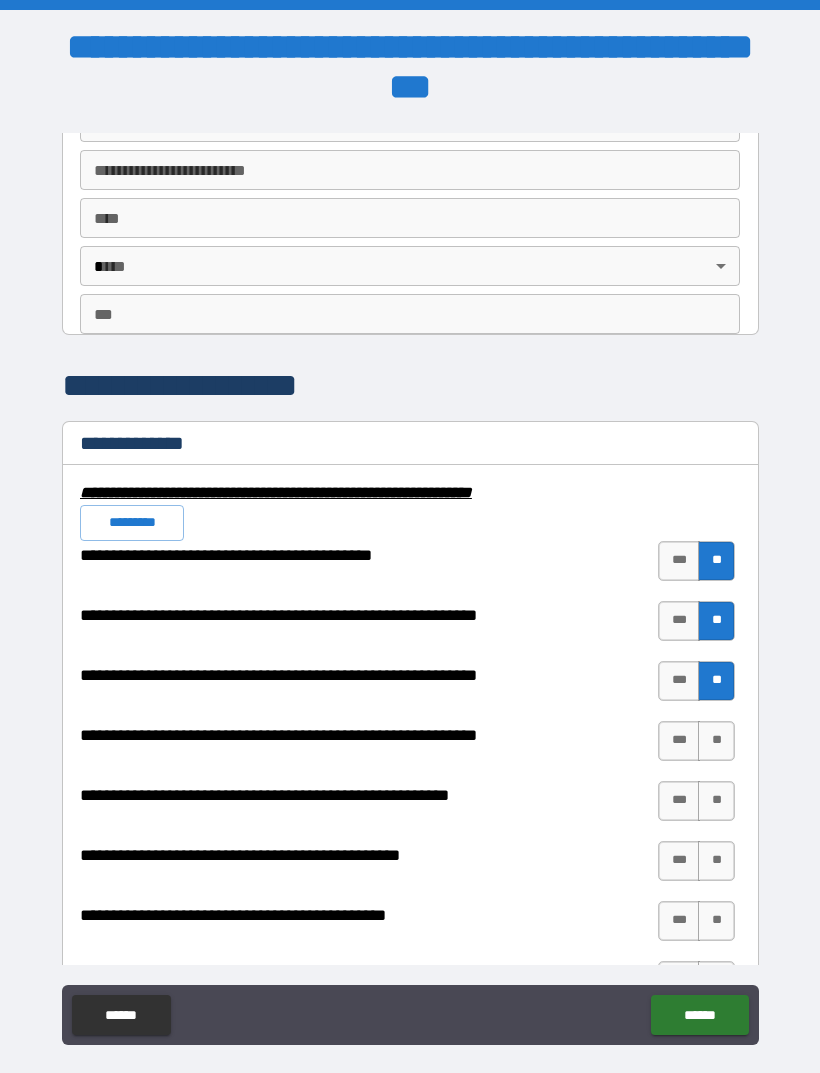 click on "**" at bounding box center [716, 741] 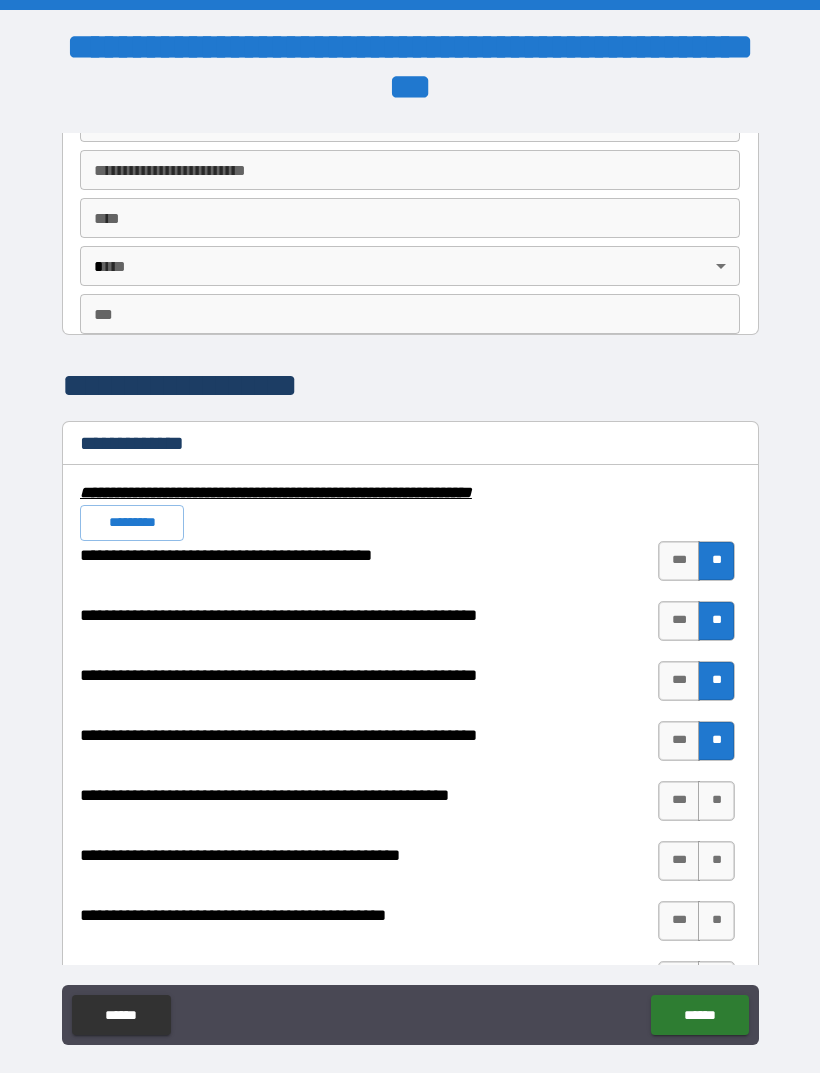 click on "**" at bounding box center [716, 801] 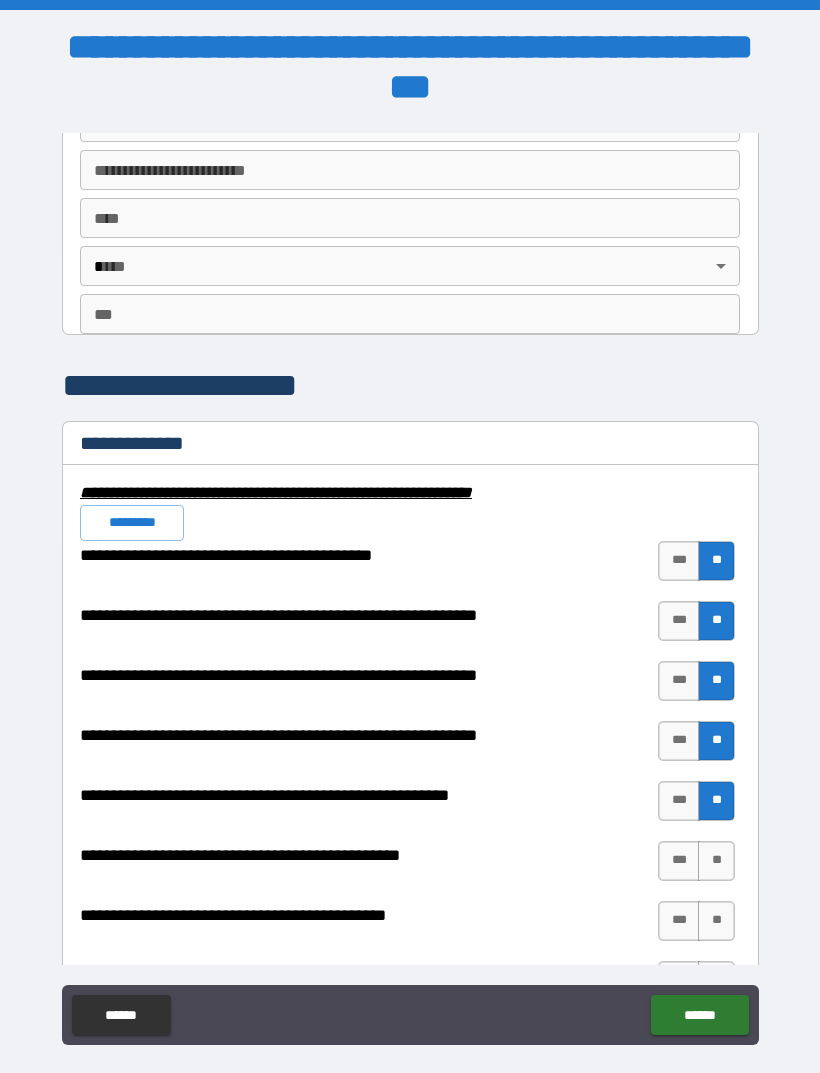 click on "**" at bounding box center (716, 861) 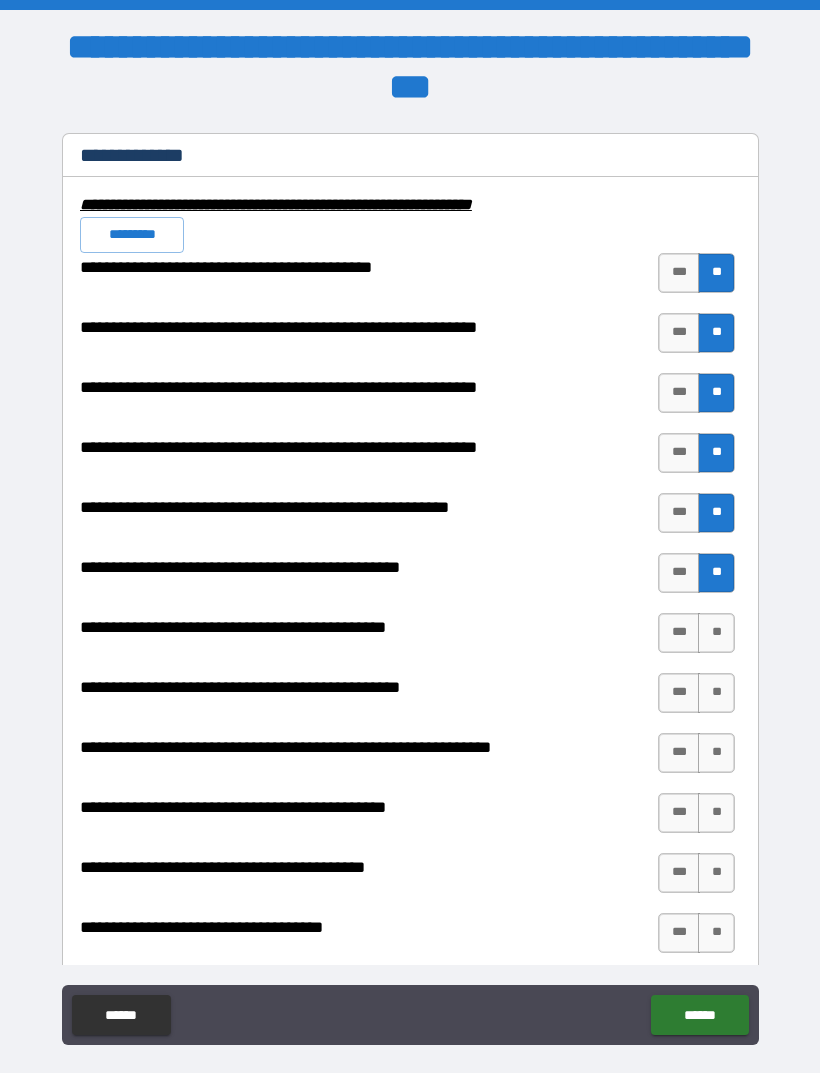 scroll, scrollTop: 2015, scrollLeft: 0, axis: vertical 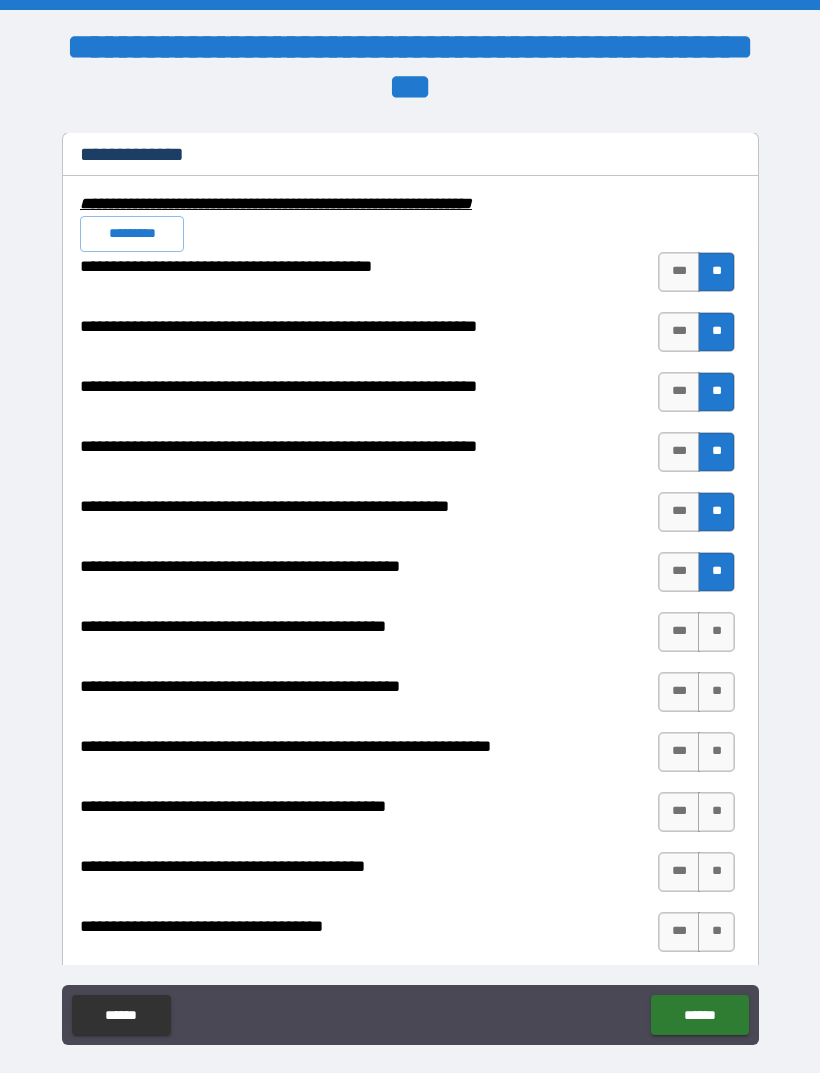 click on "**" at bounding box center [716, 632] 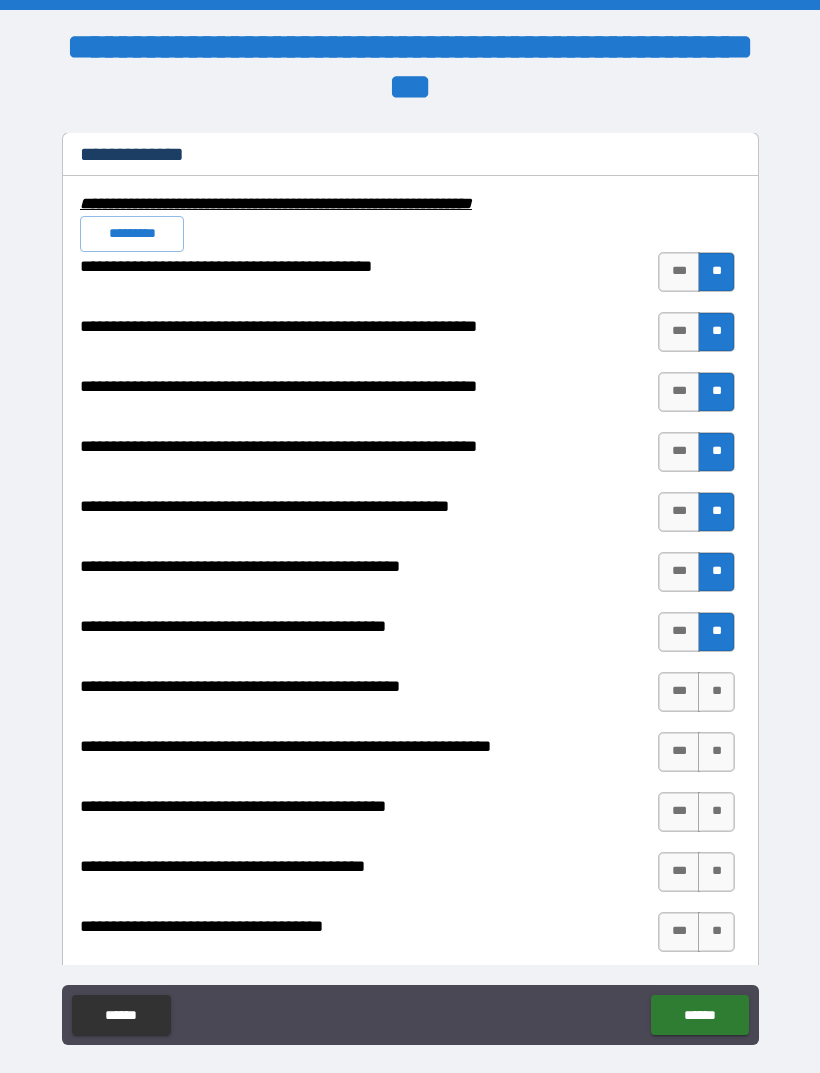click on "**" at bounding box center [716, 692] 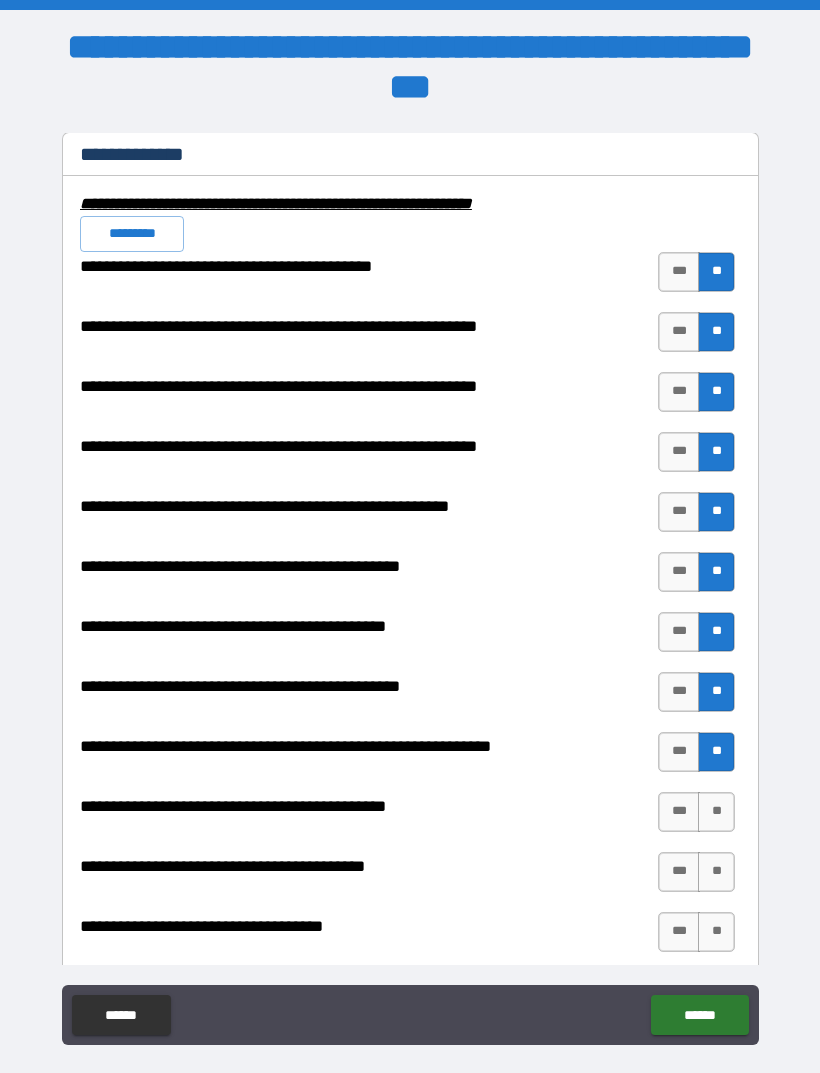 click on "**" at bounding box center (716, 812) 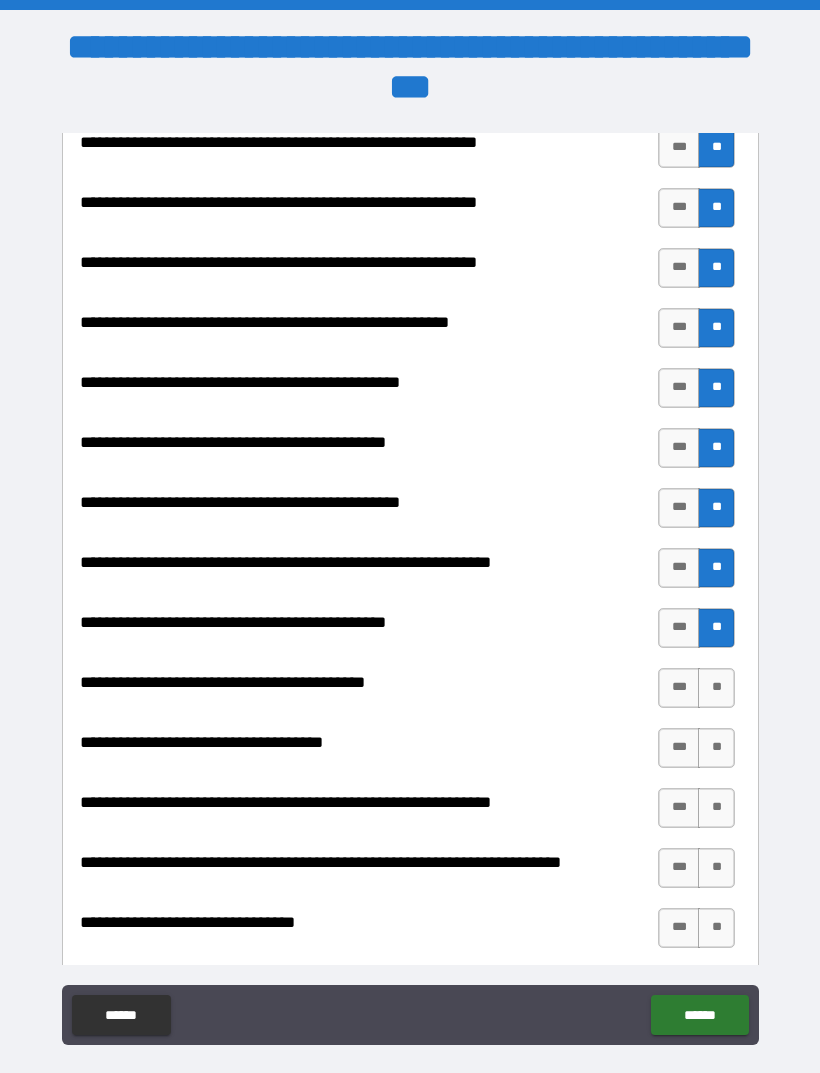 scroll, scrollTop: 2200, scrollLeft: 0, axis: vertical 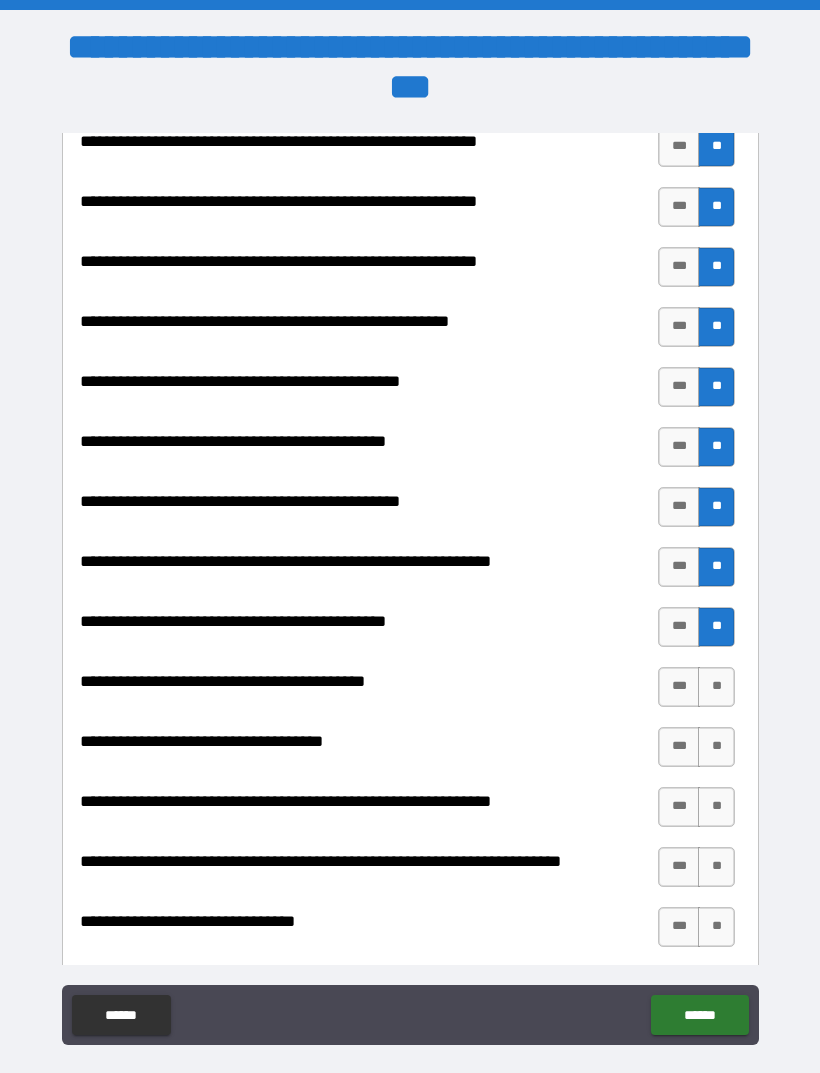 click on "**" at bounding box center (716, 687) 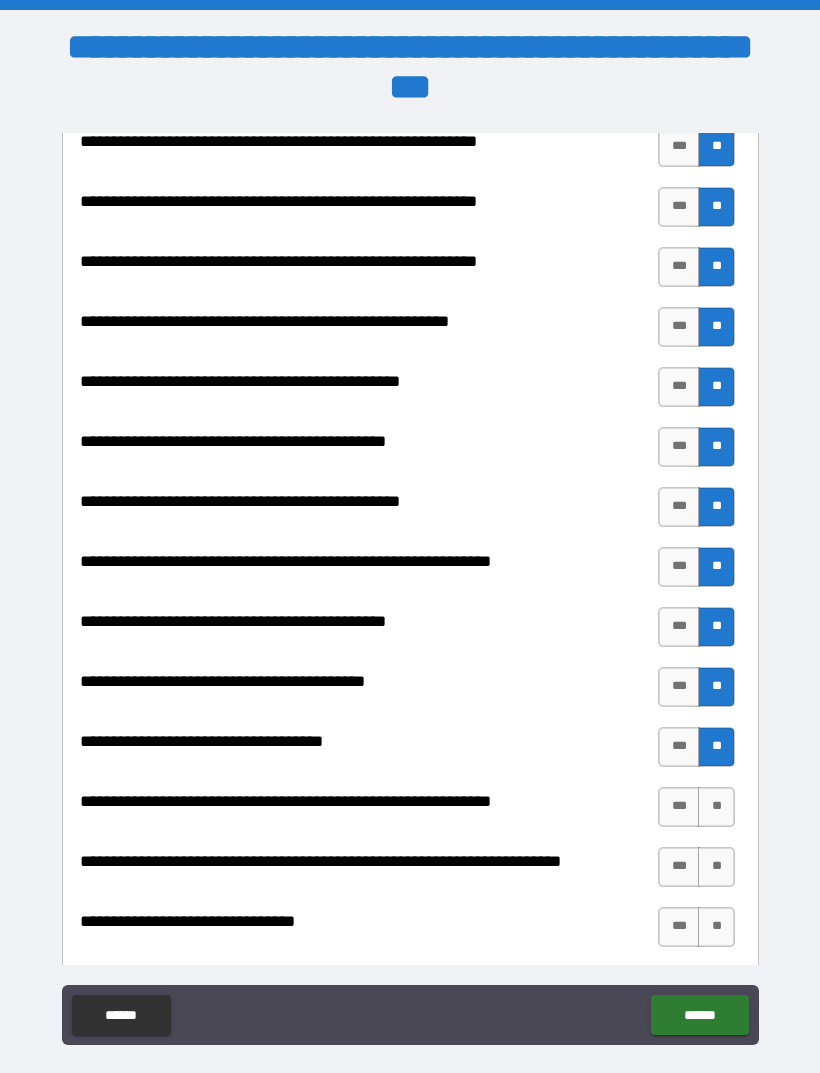 click on "**" at bounding box center [716, 807] 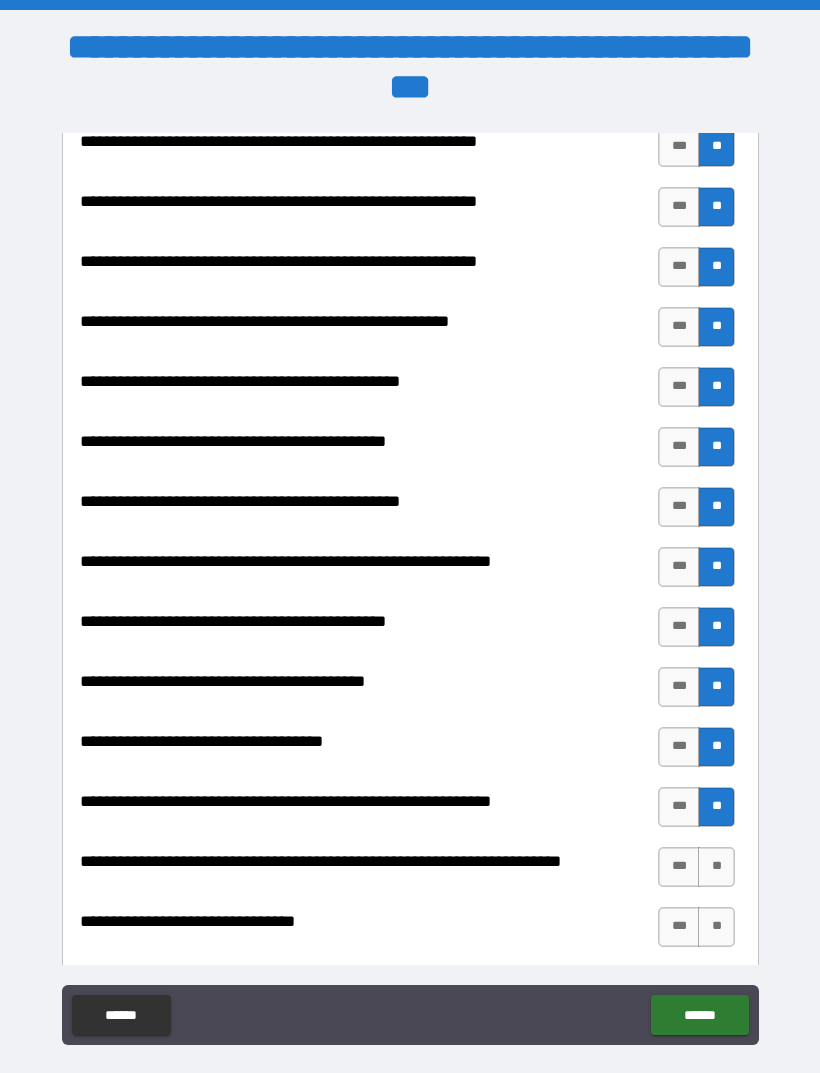 click on "**" at bounding box center (716, 867) 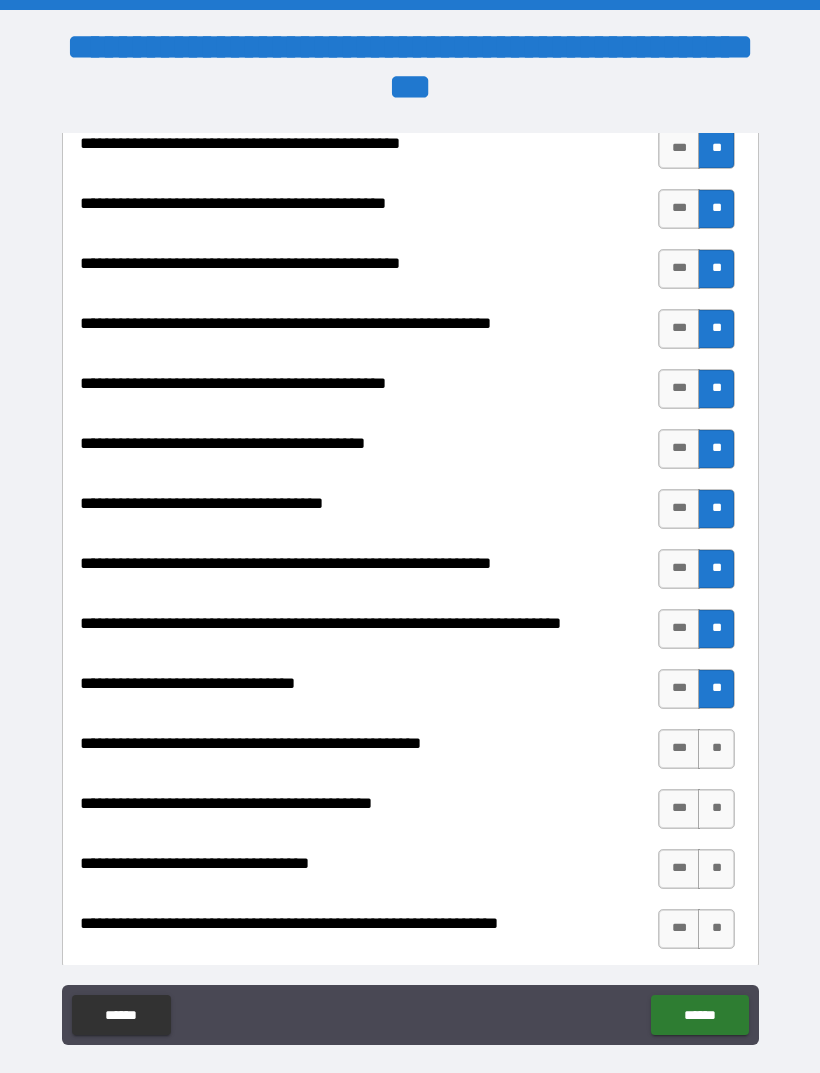 scroll, scrollTop: 2444, scrollLeft: 0, axis: vertical 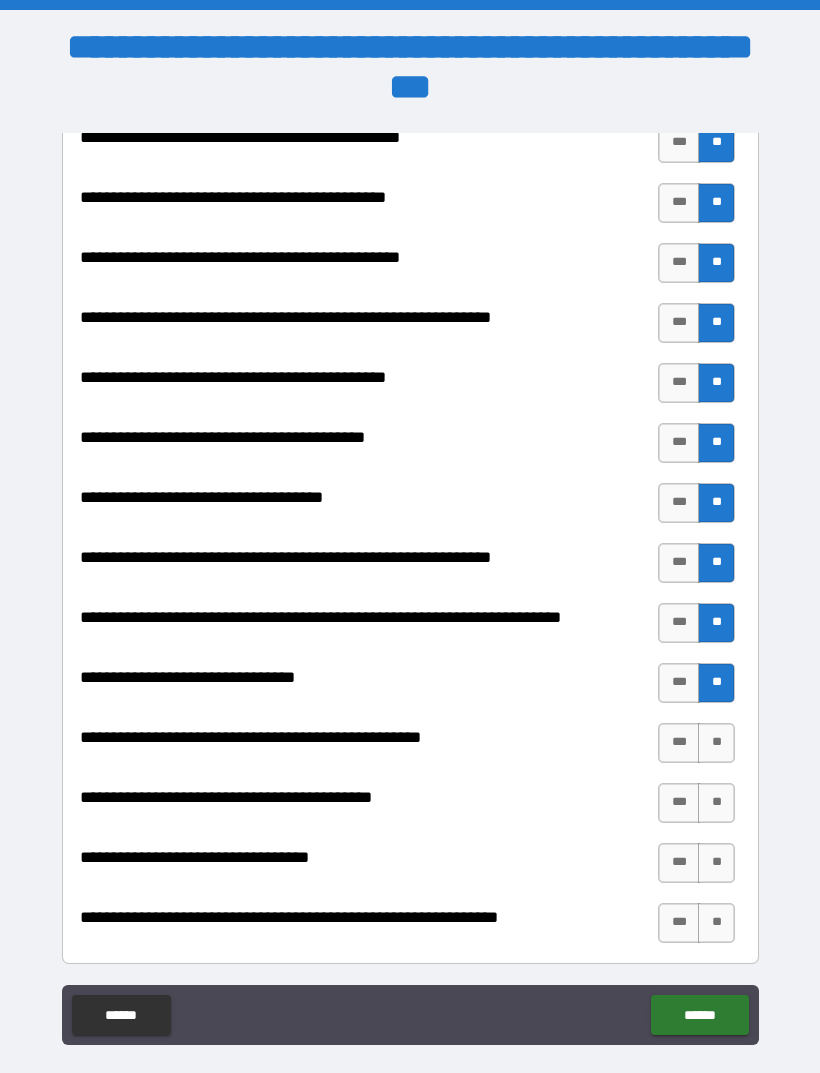 click on "**" at bounding box center (716, 743) 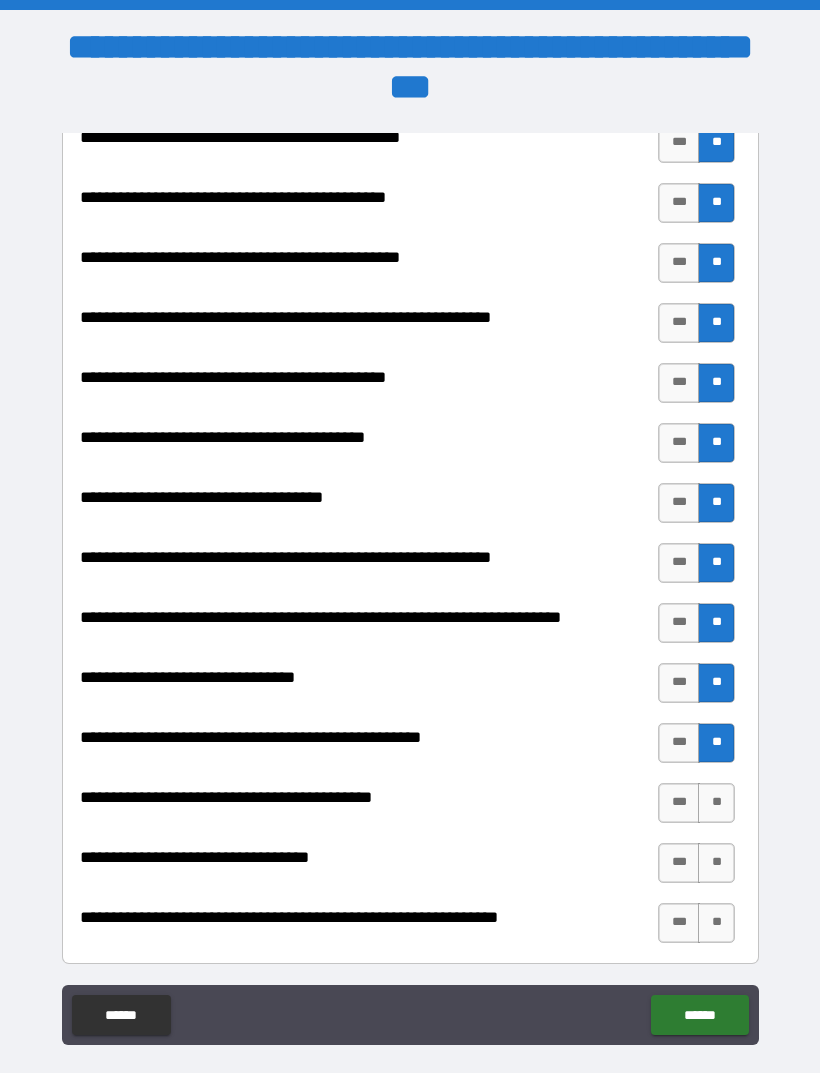 click on "**" at bounding box center [716, 803] 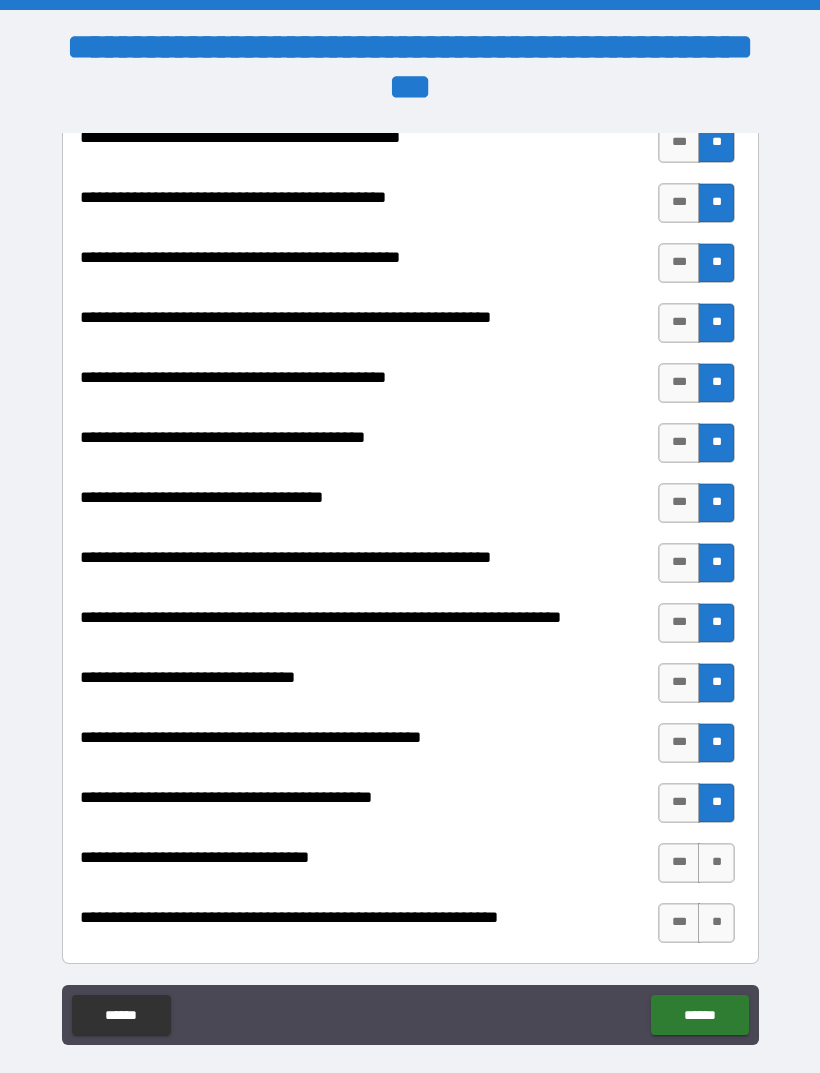 click on "**" at bounding box center [716, 863] 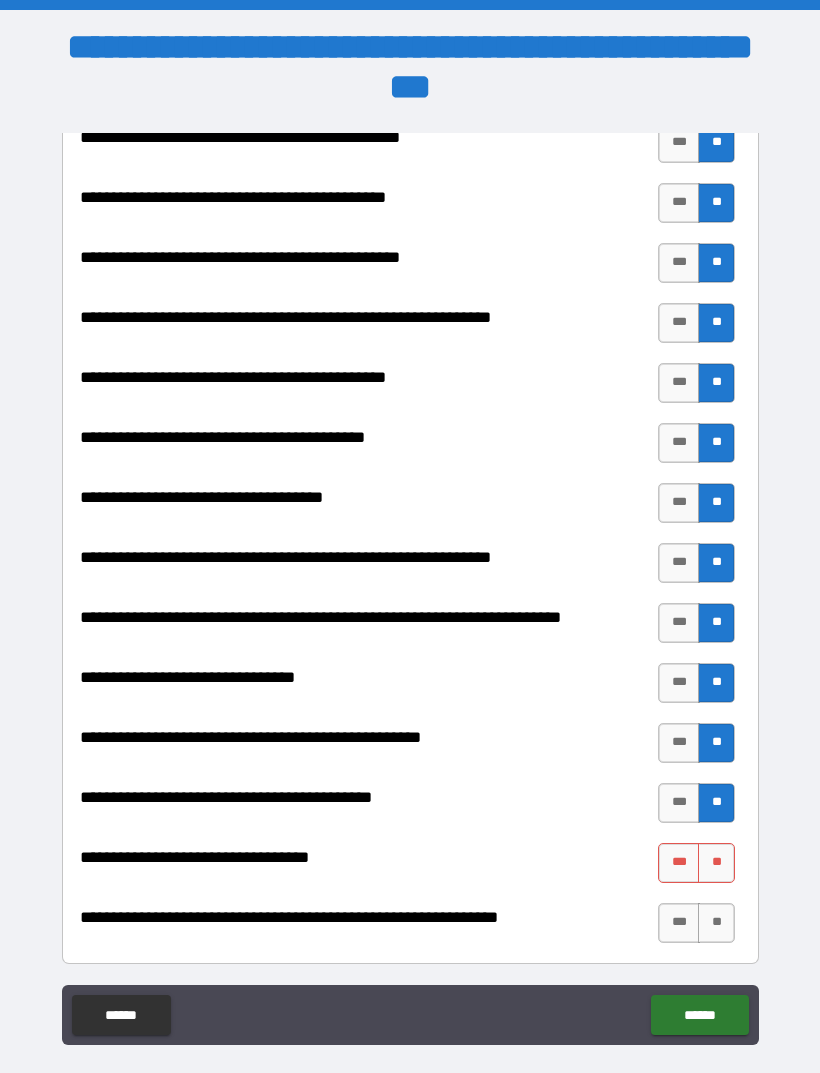 click on "**" at bounding box center [716, 923] 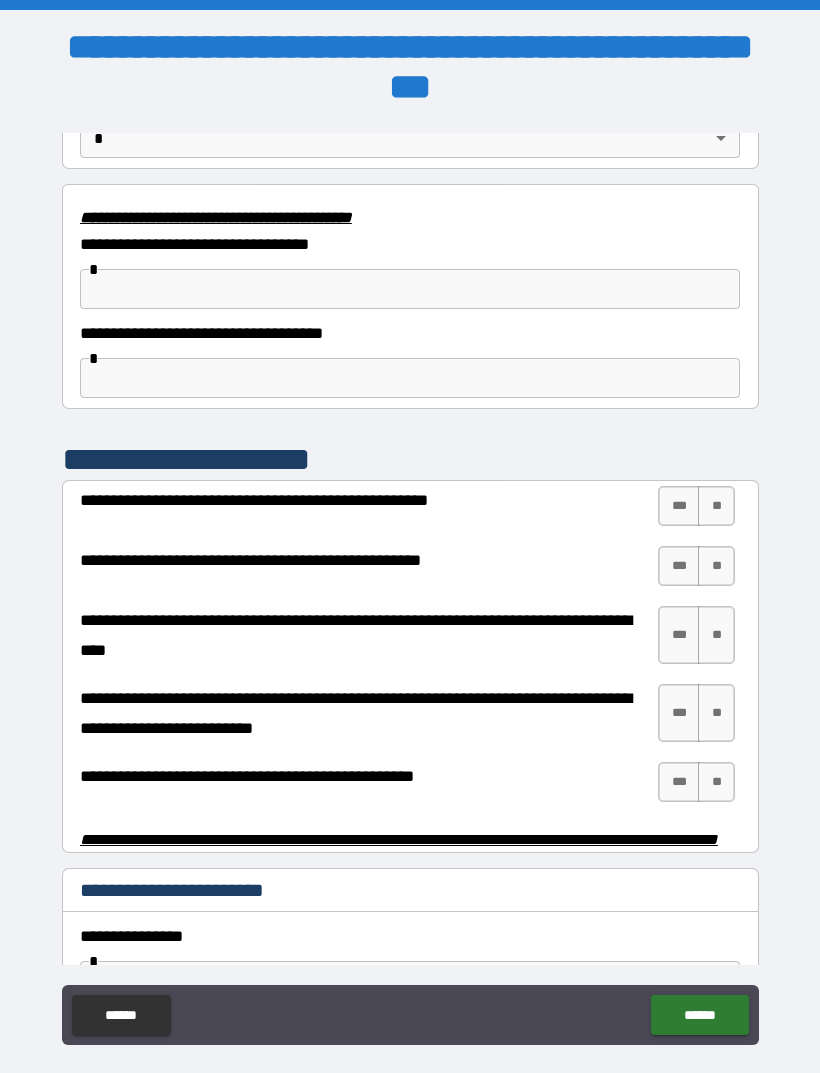 scroll, scrollTop: 3541, scrollLeft: 0, axis: vertical 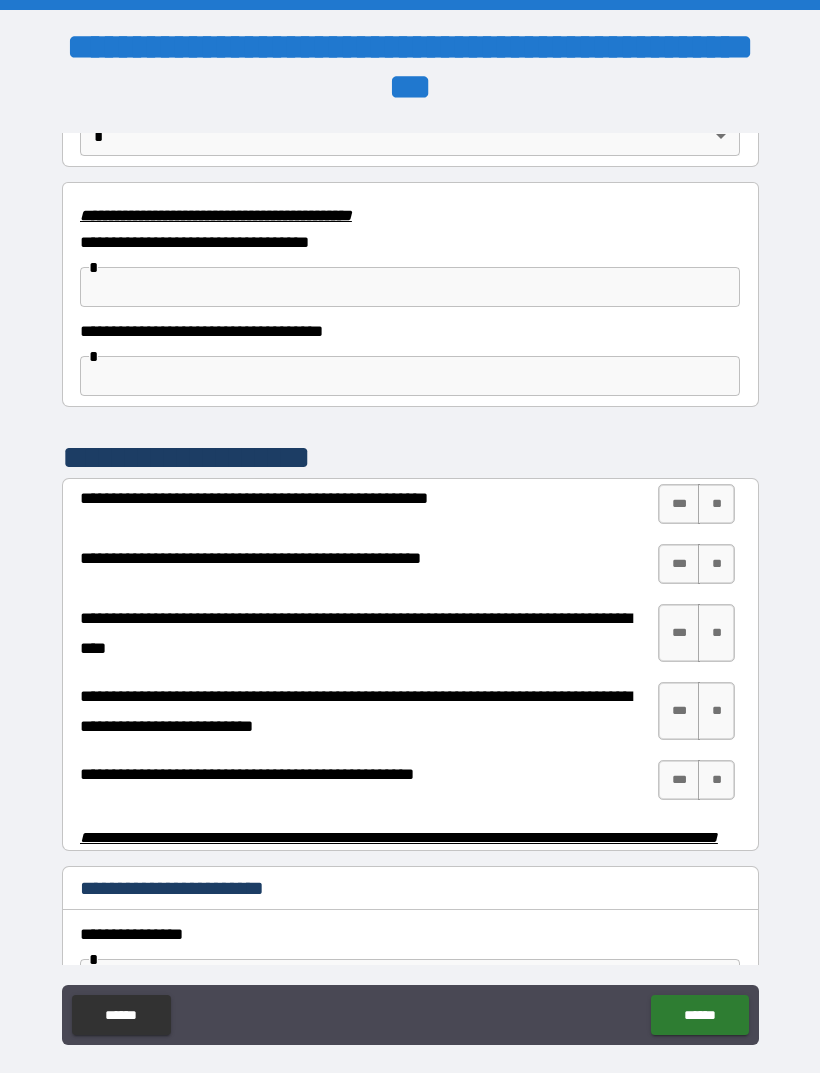 click on "**" at bounding box center [716, 504] 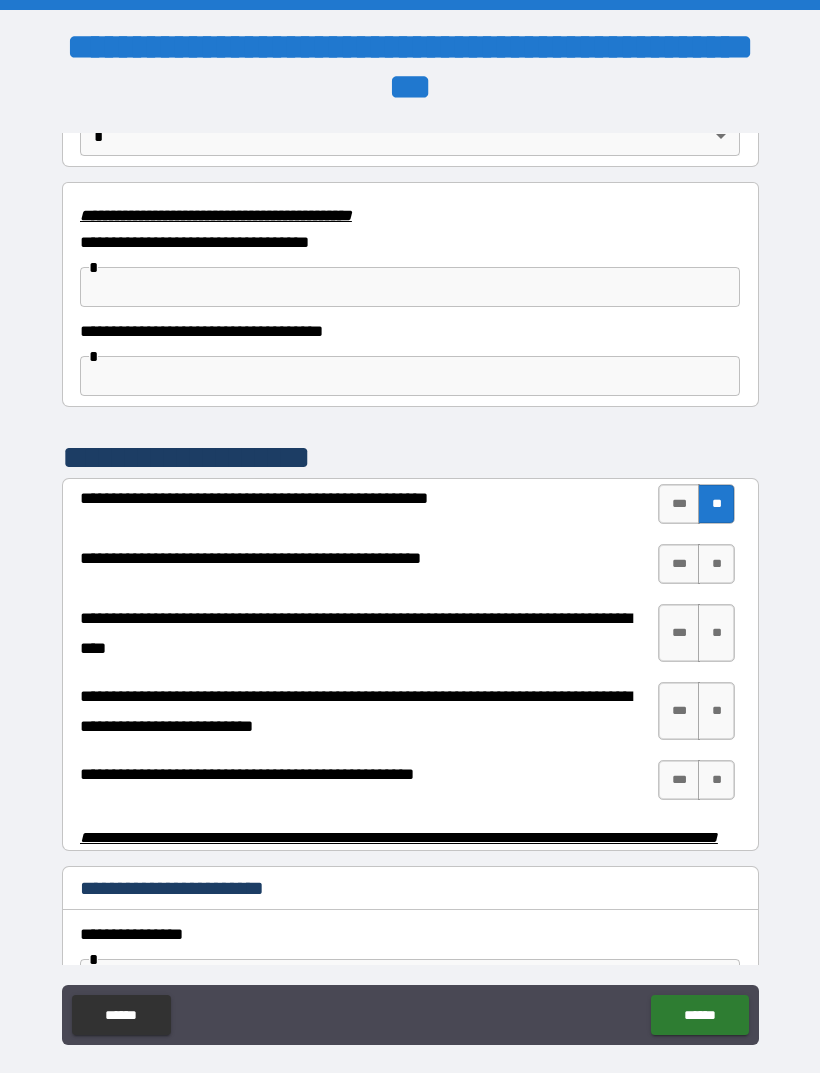 click on "**" at bounding box center [716, 564] 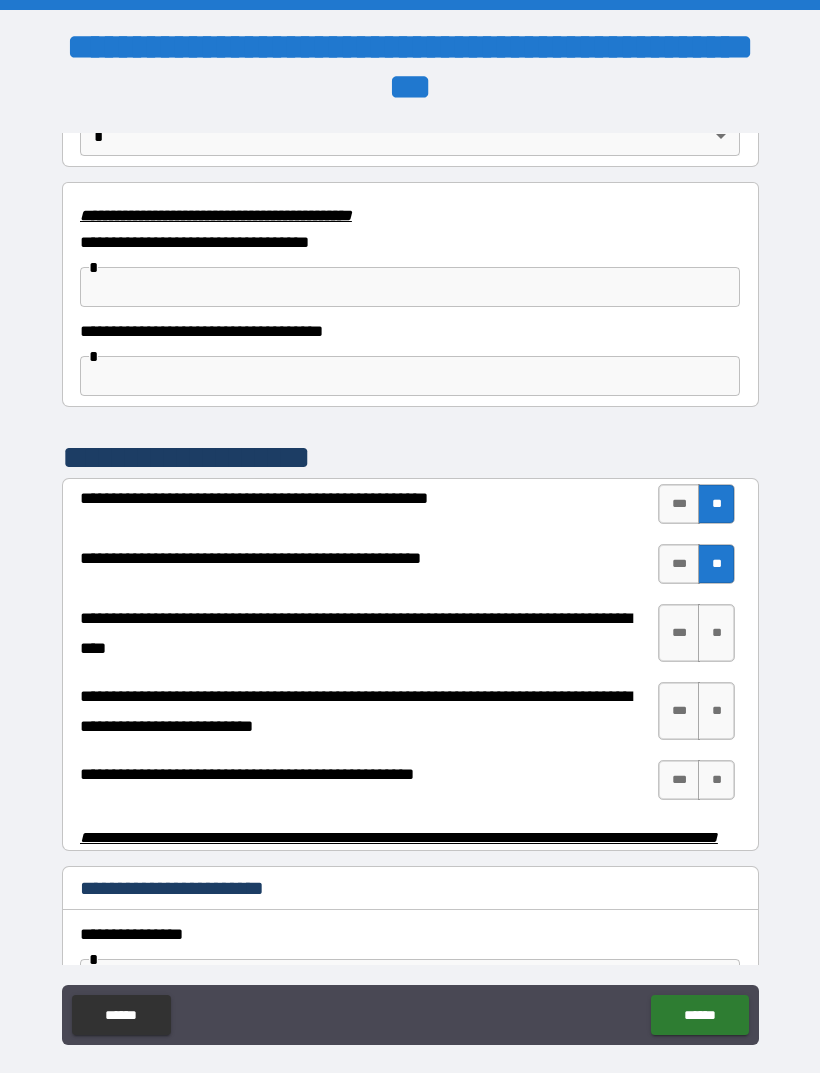 click on "**" at bounding box center [716, 633] 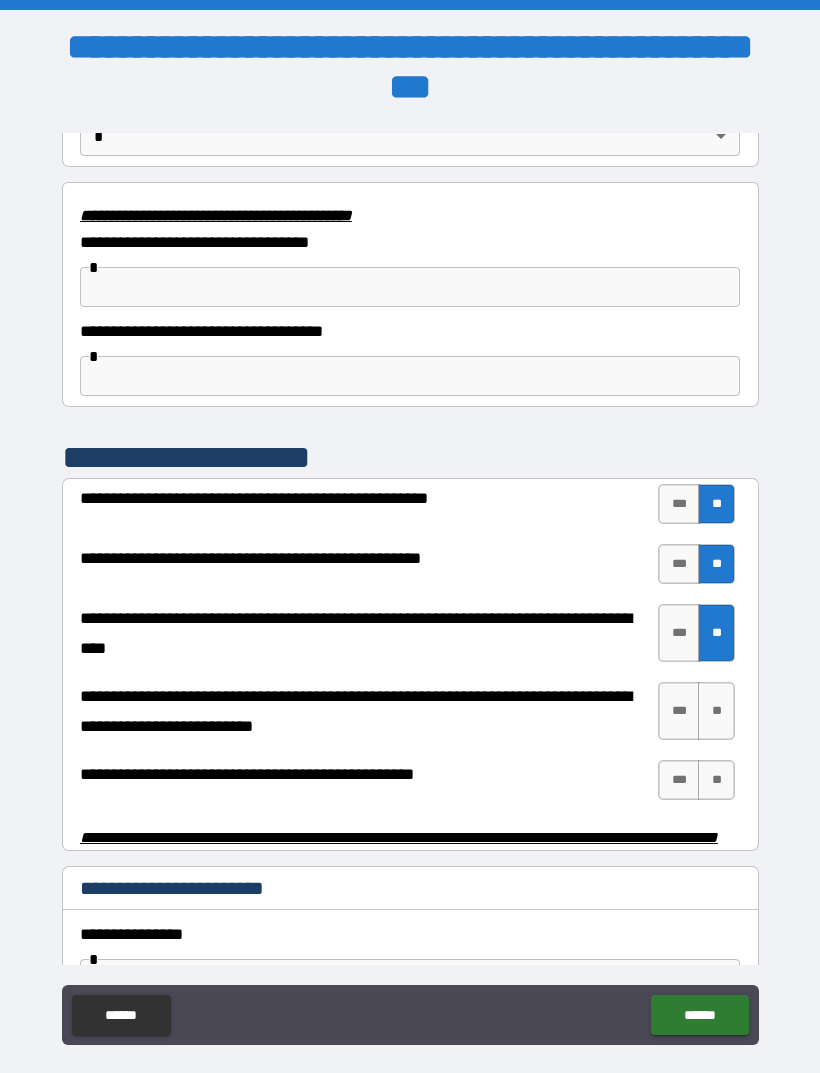click on "**" at bounding box center [716, 711] 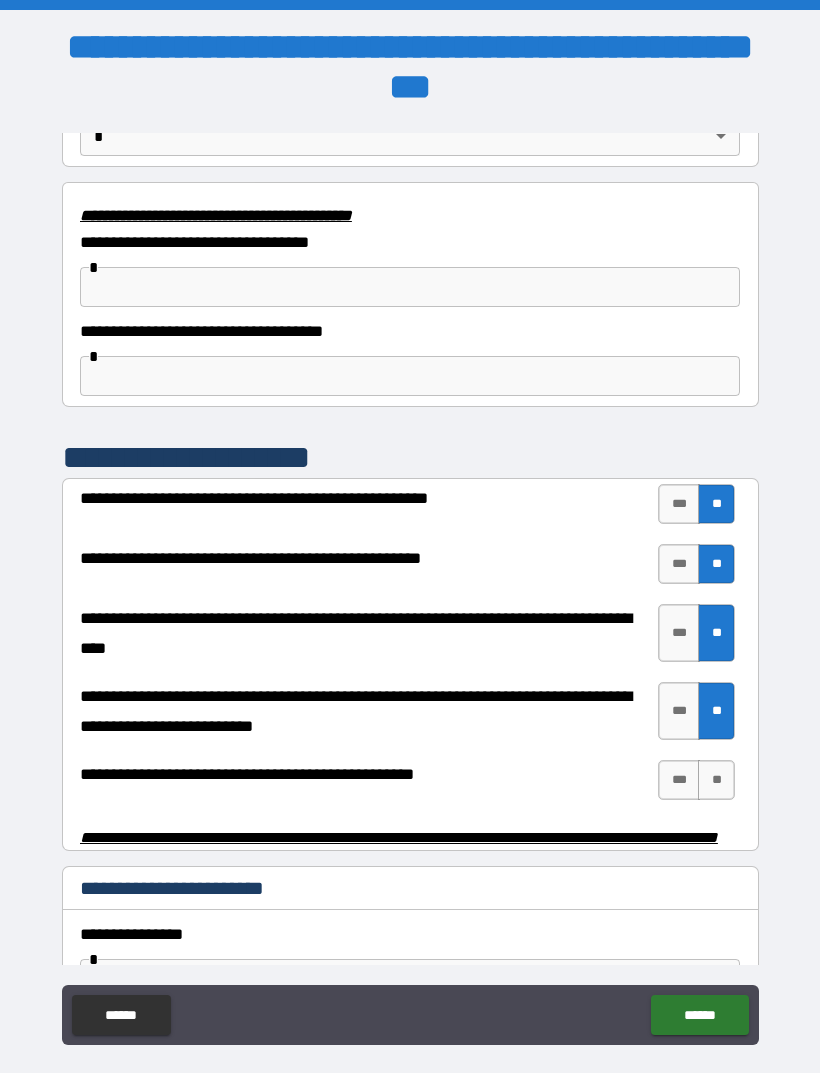click on "**" at bounding box center [716, 780] 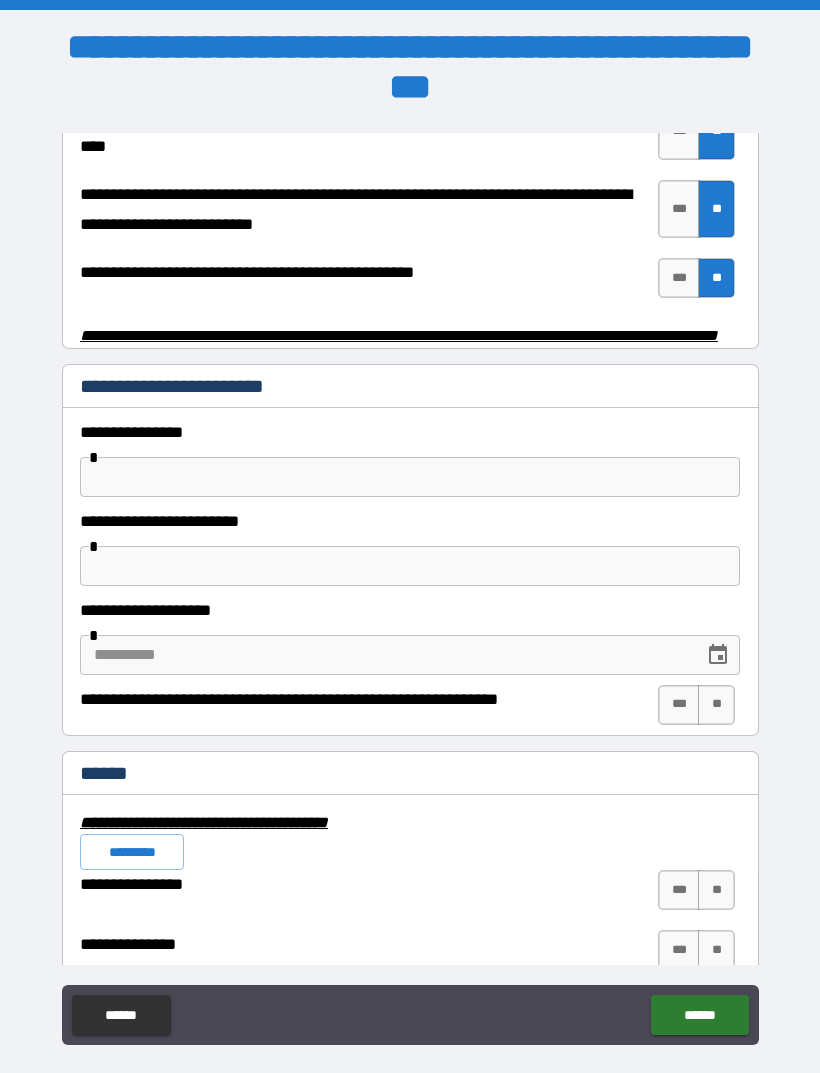 scroll, scrollTop: 4044, scrollLeft: 0, axis: vertical 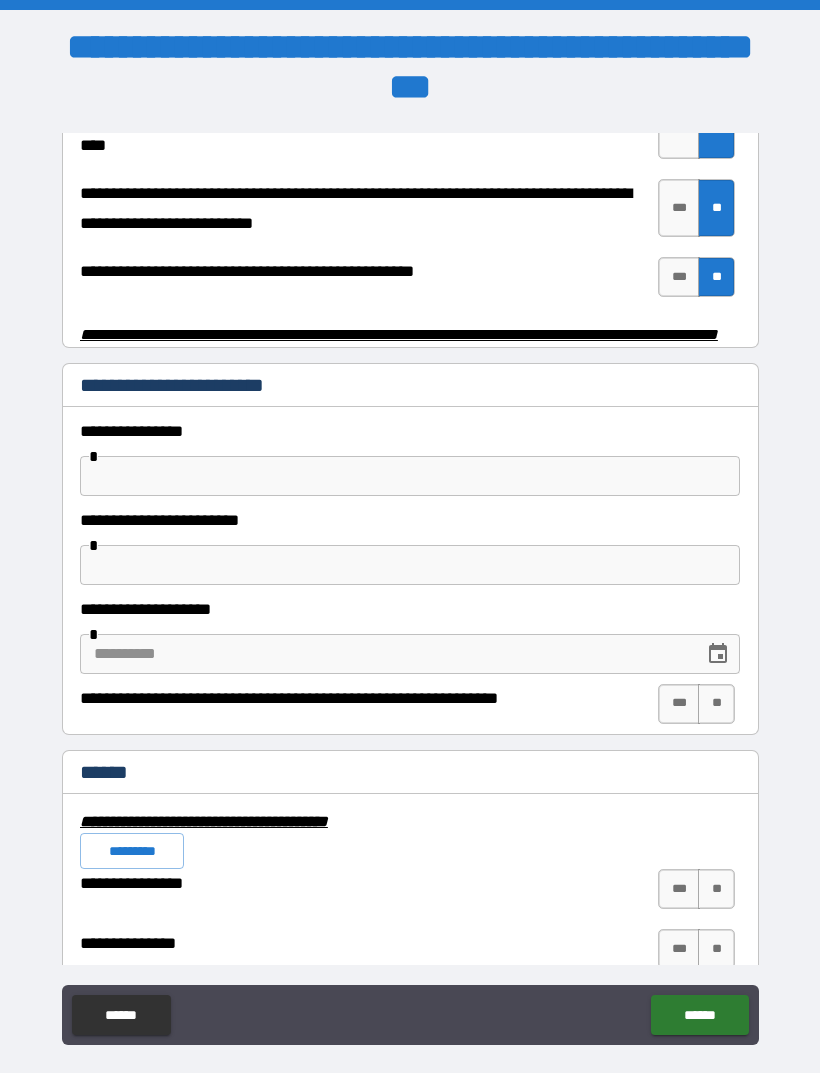 click on "**" at bounding box center [716, 704] 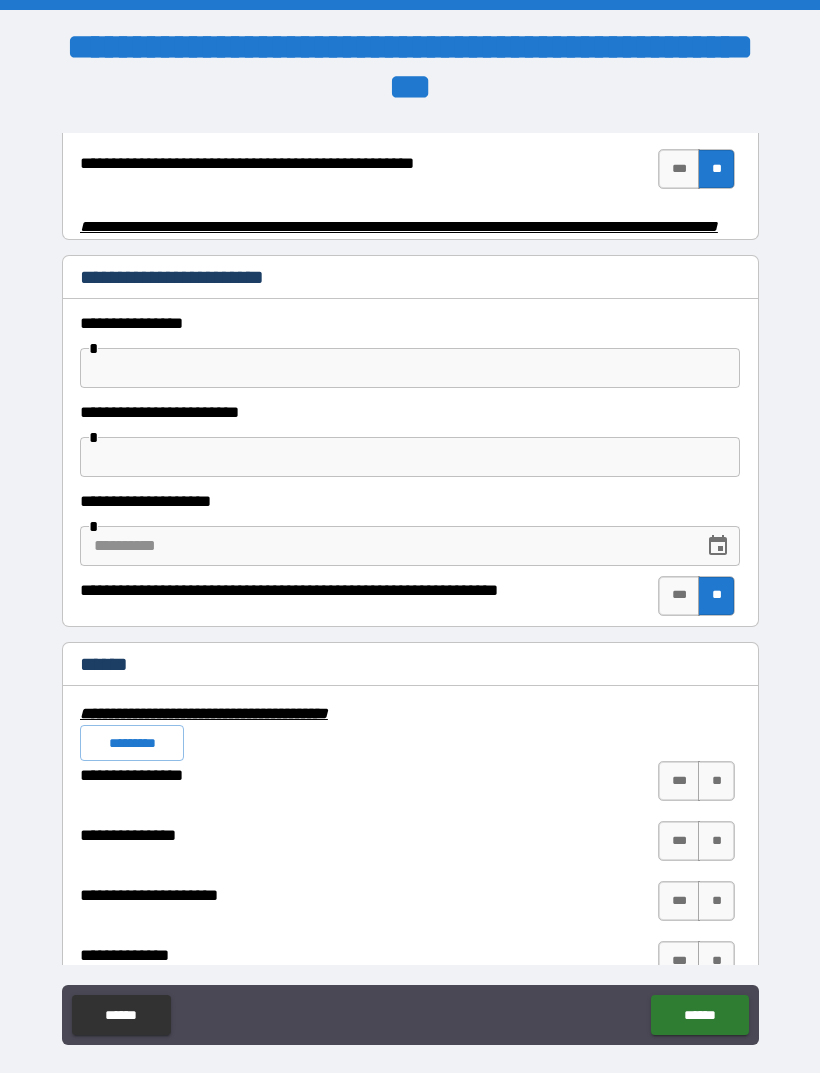 scroll, scrollTop: 4167, scrollLeft: 0, axis: vertical 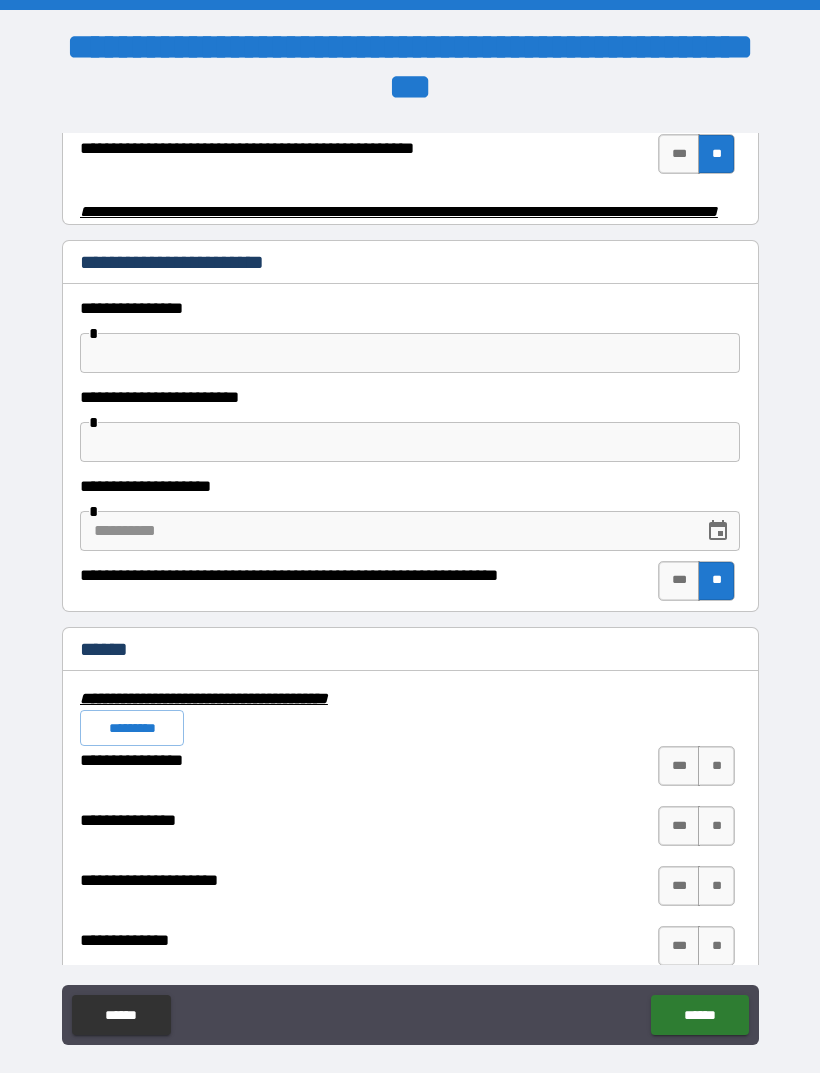 click on "**" at bounding box center (716, 766) 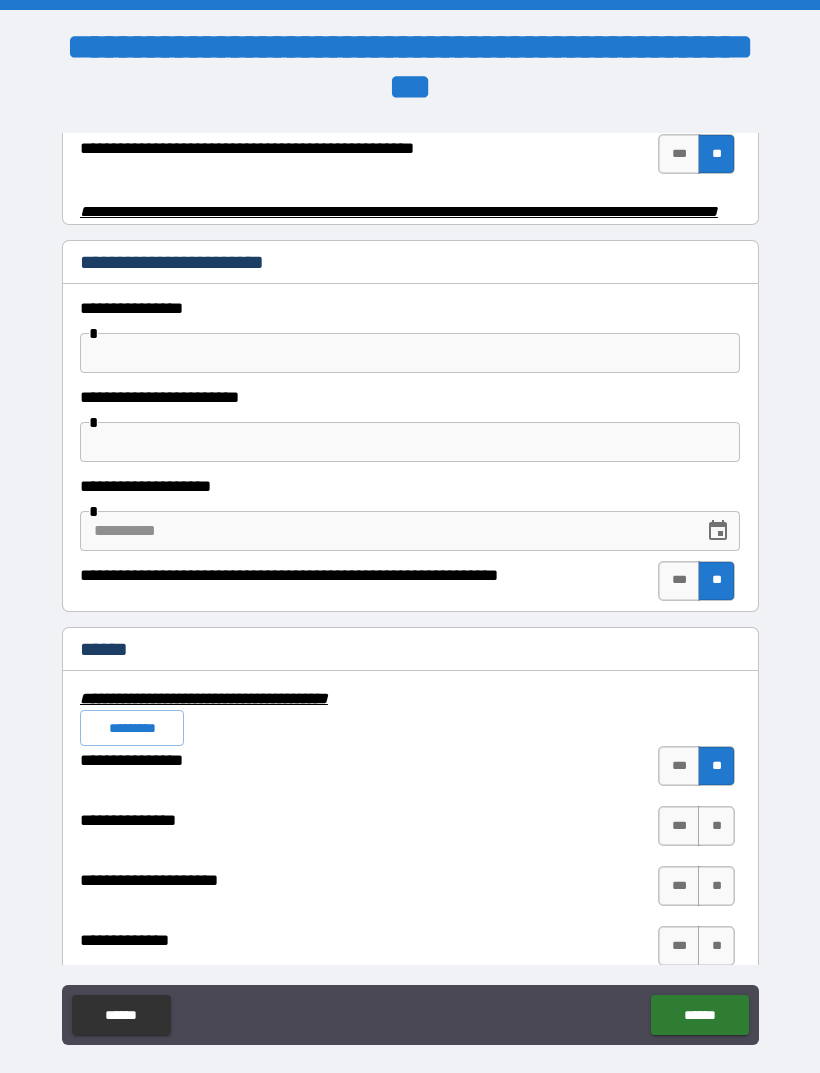 click on "**" at bounding box center [716, 826] 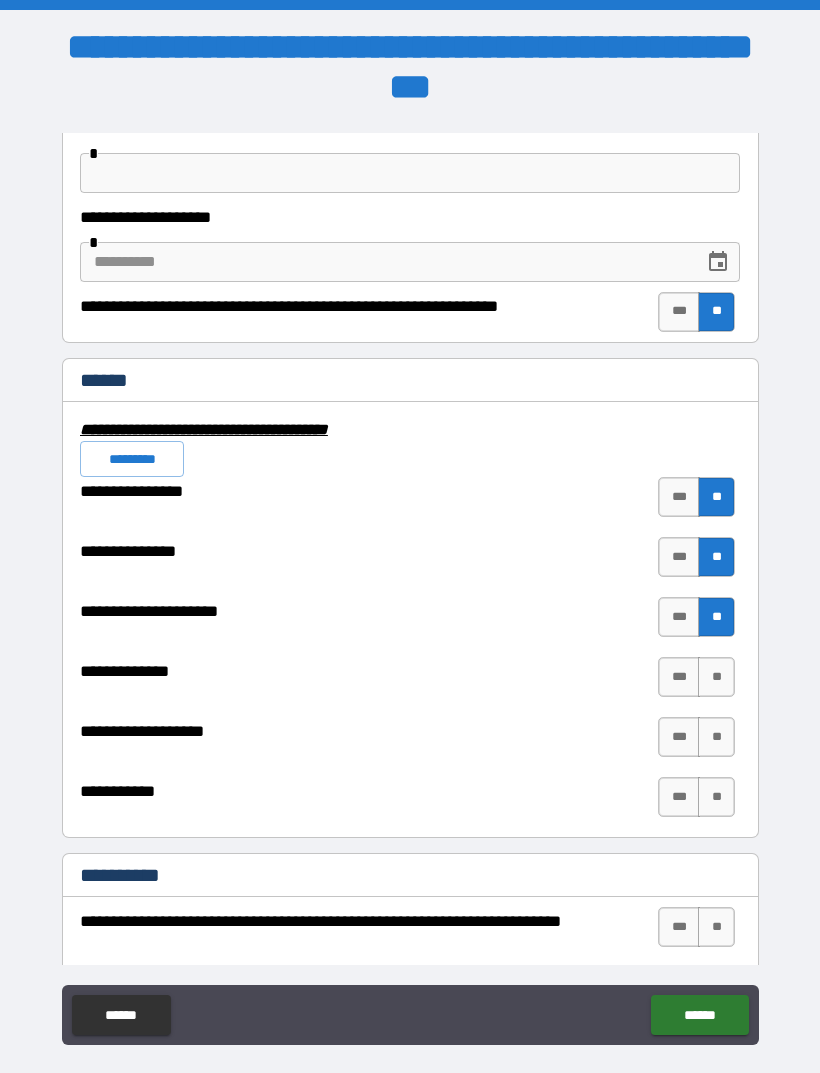 scroll, scrollTop: 4439, scrollLeft: 0, axis: vertical 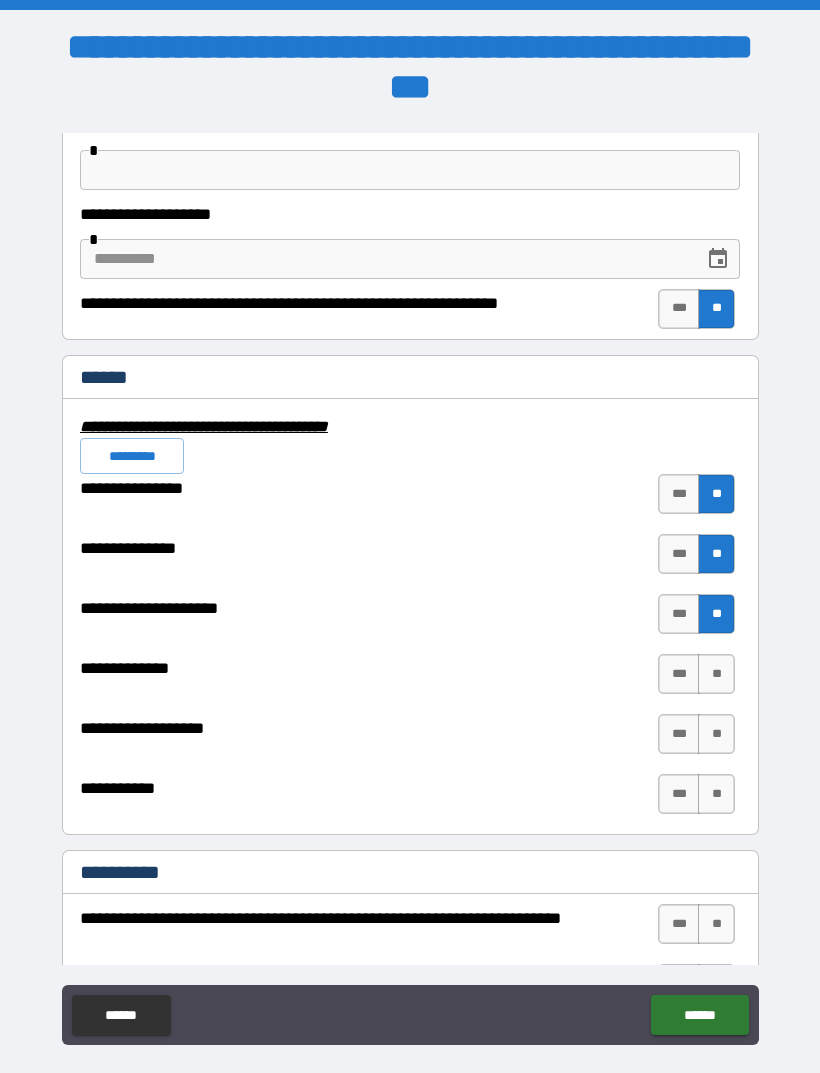 click on "**" at bounding box center (716, 674) 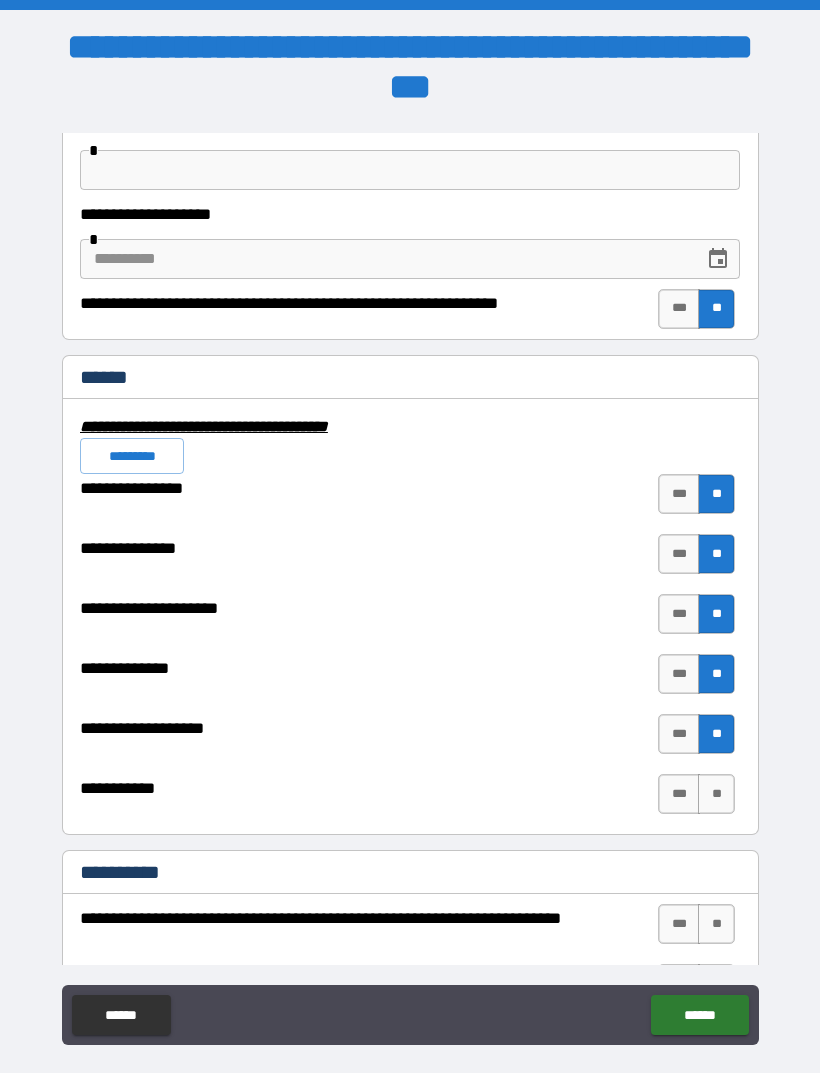 click on "**" at bounding box center [716, 794] 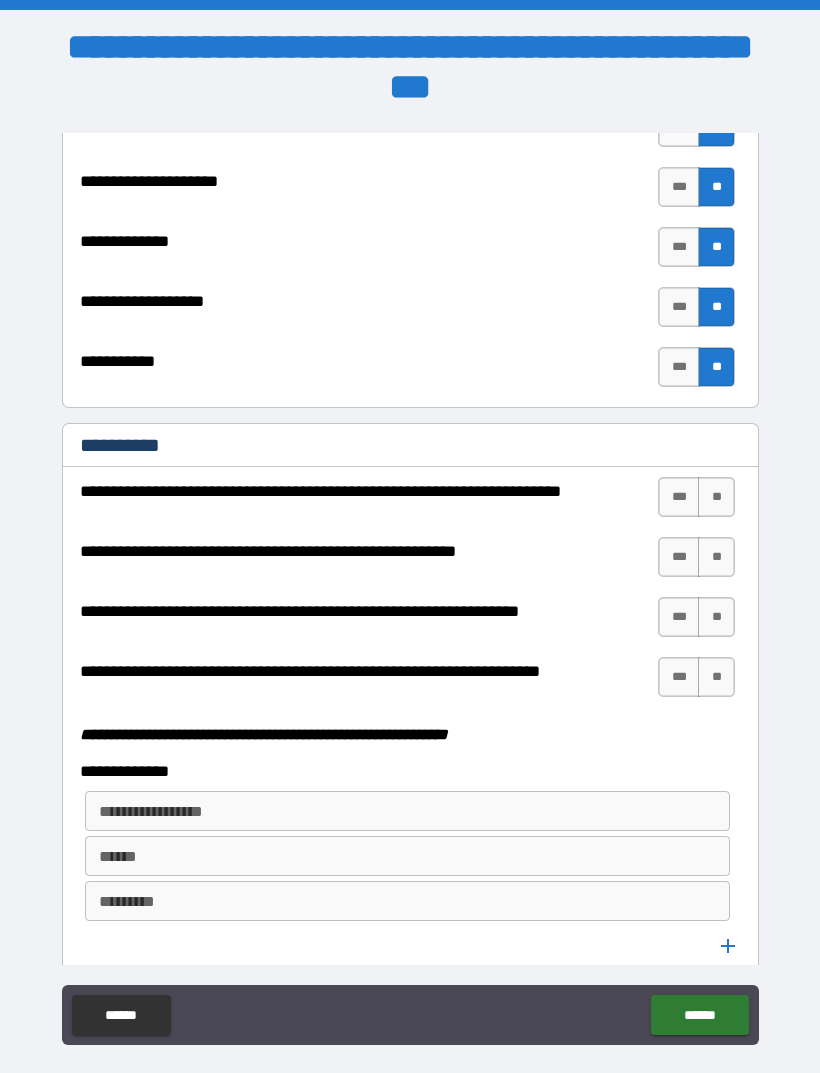scroll, scrollTop: 4869, scrollLeft: 0, axis: vertical 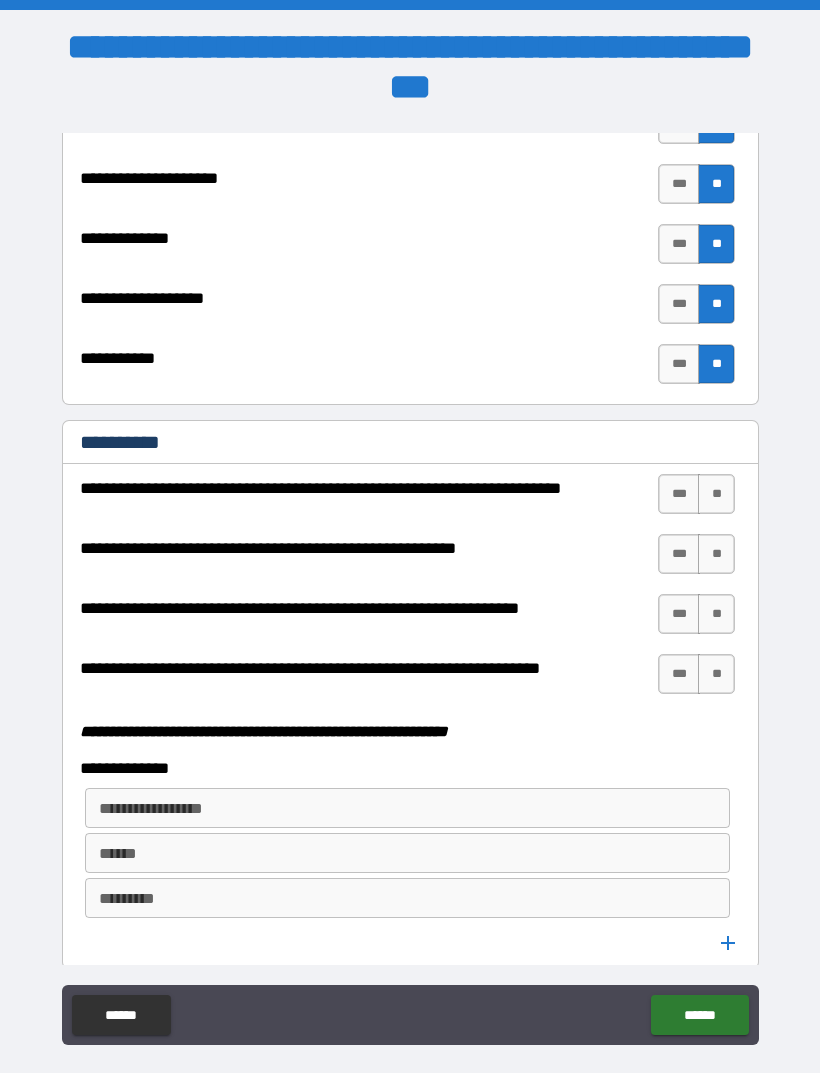 click on "**" at bounding box center [716, 494] 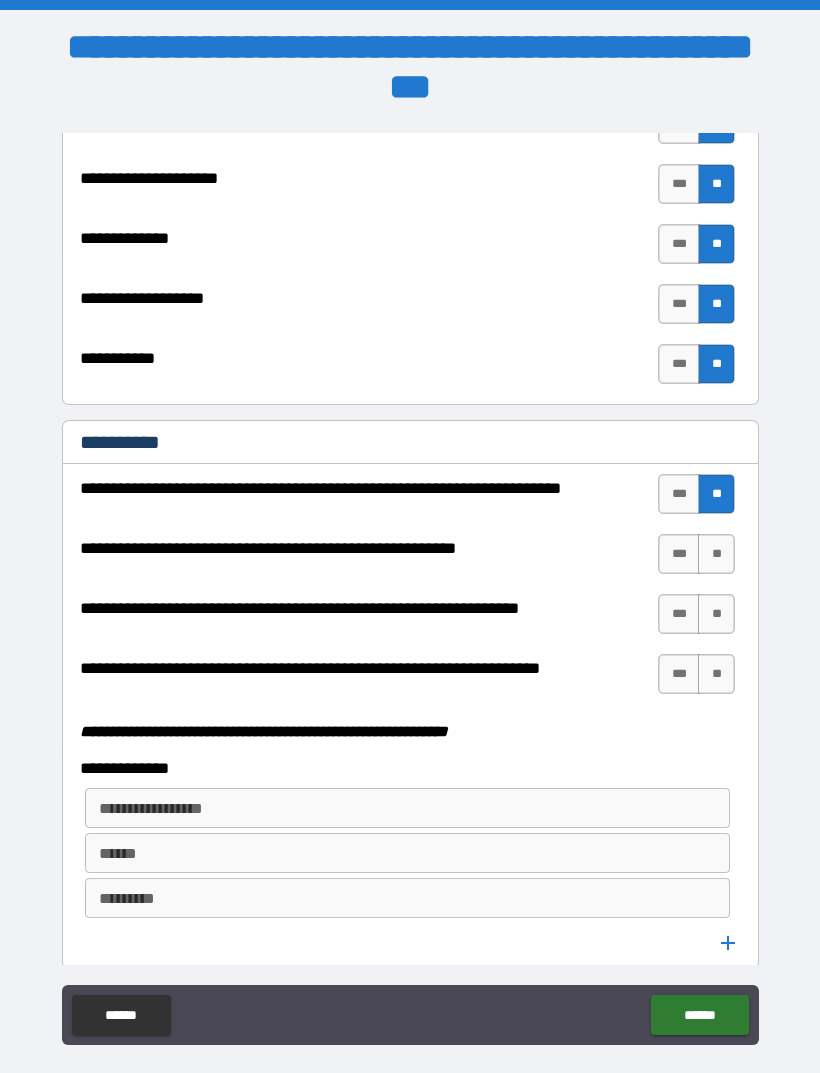 click on "**********" at bounding box center (410, 559) 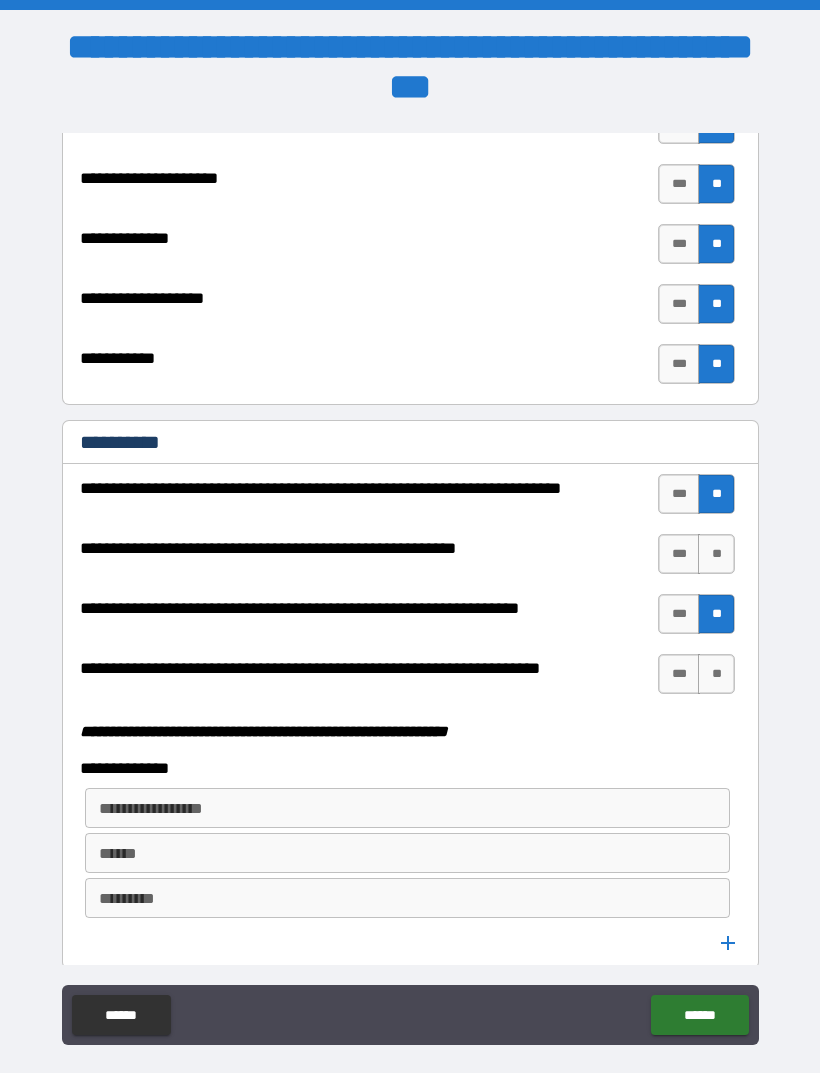 click on "**" at bounding box center (716, 554) 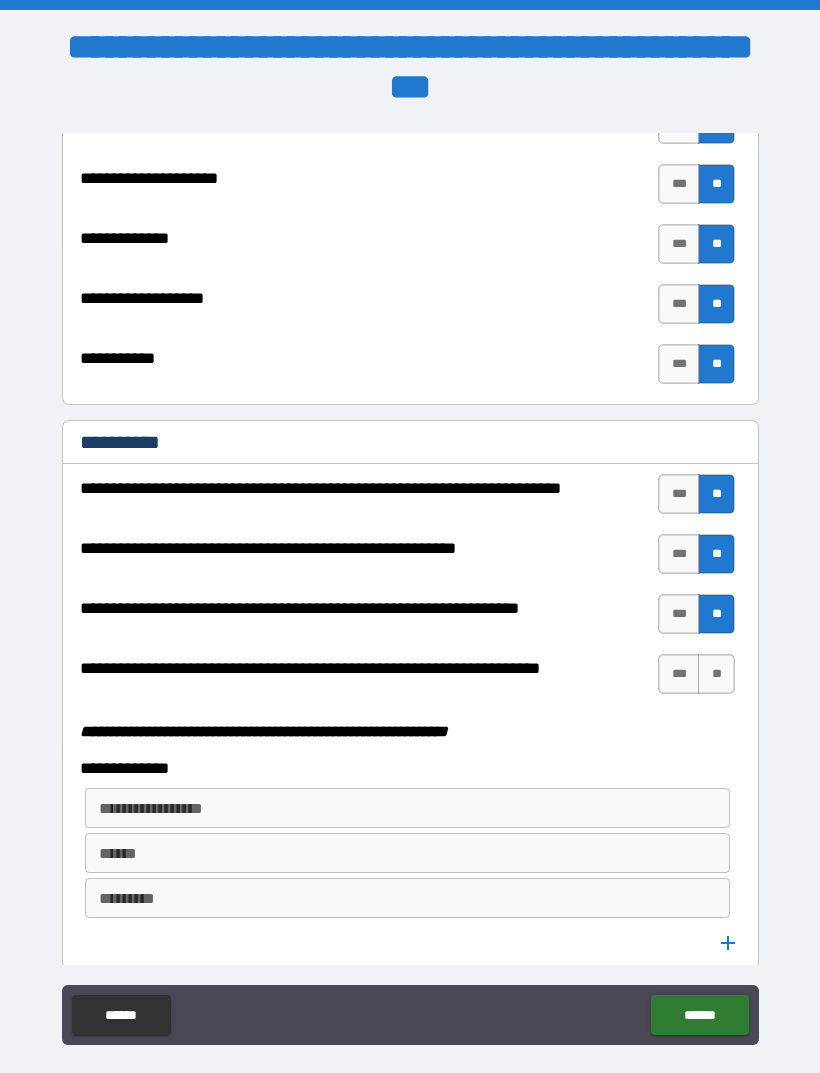 click on "**" at bounding box center [716, 674] 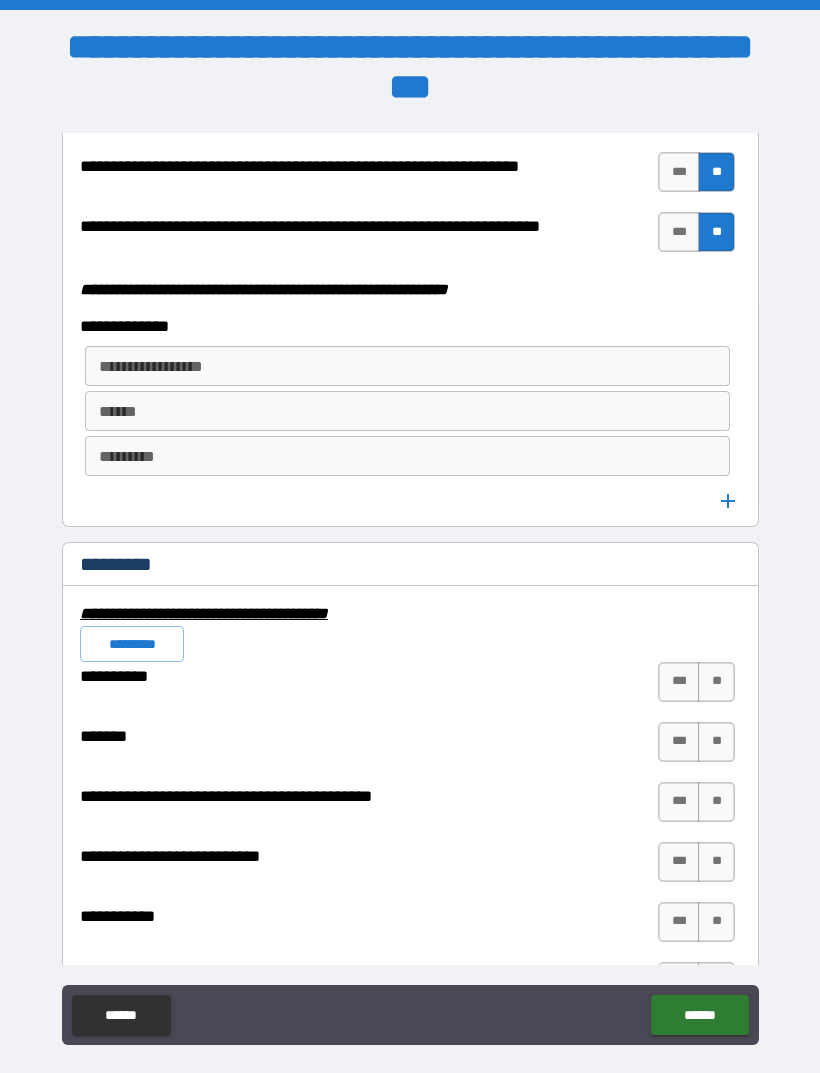 click on "**********" at bounding box center [410, 571] 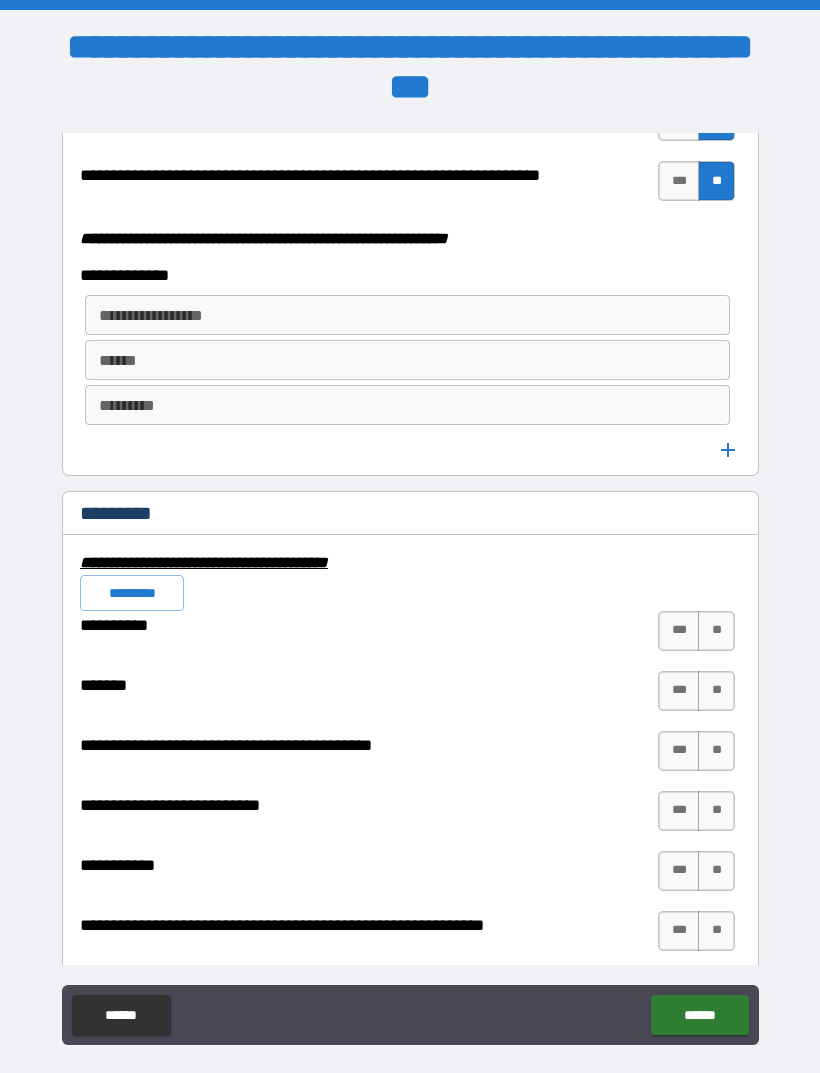 click on "**********" at bounding box center [410, 571] 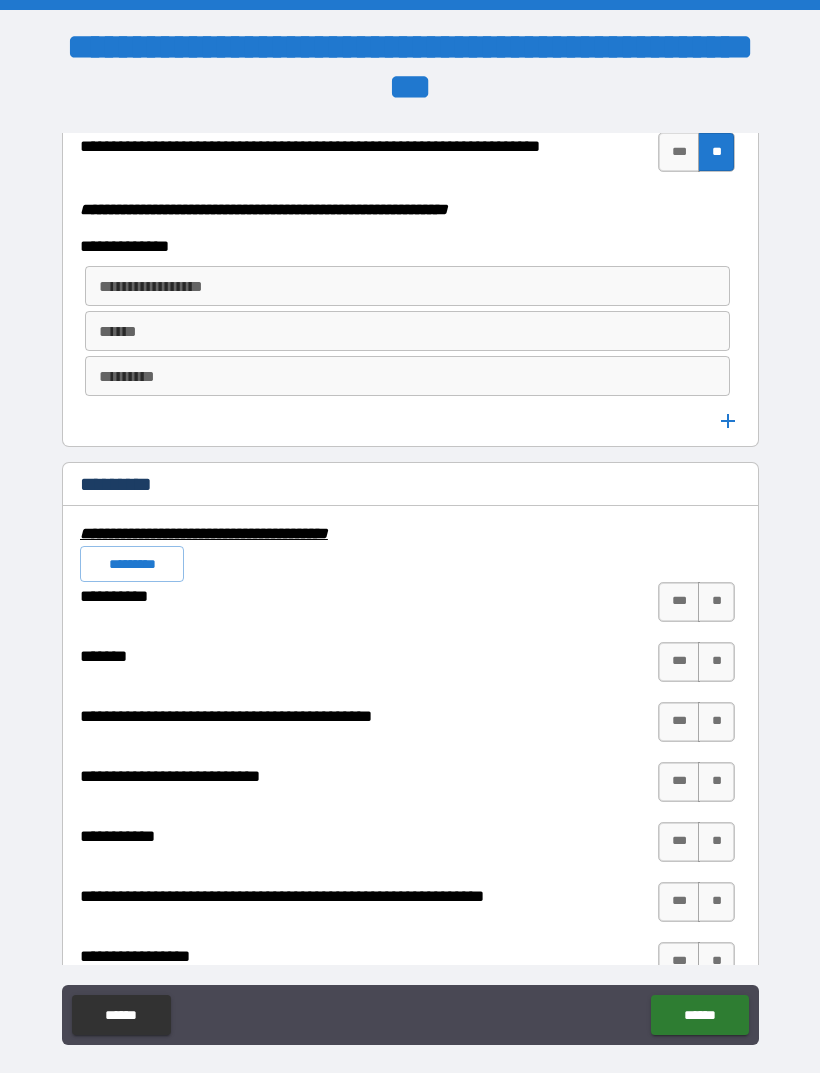scroll, scrollTop: 5401, scrollLeft: 0, axis: vertical 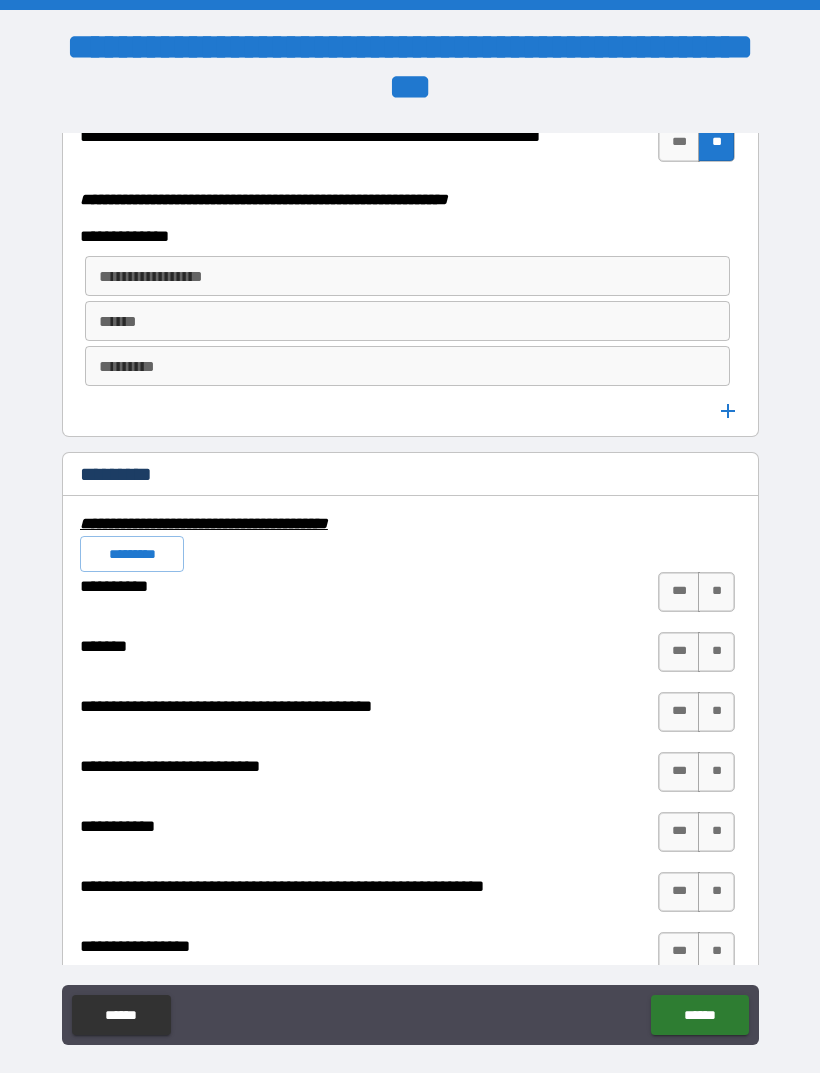 click on "**" at bounding box center [716, 652] 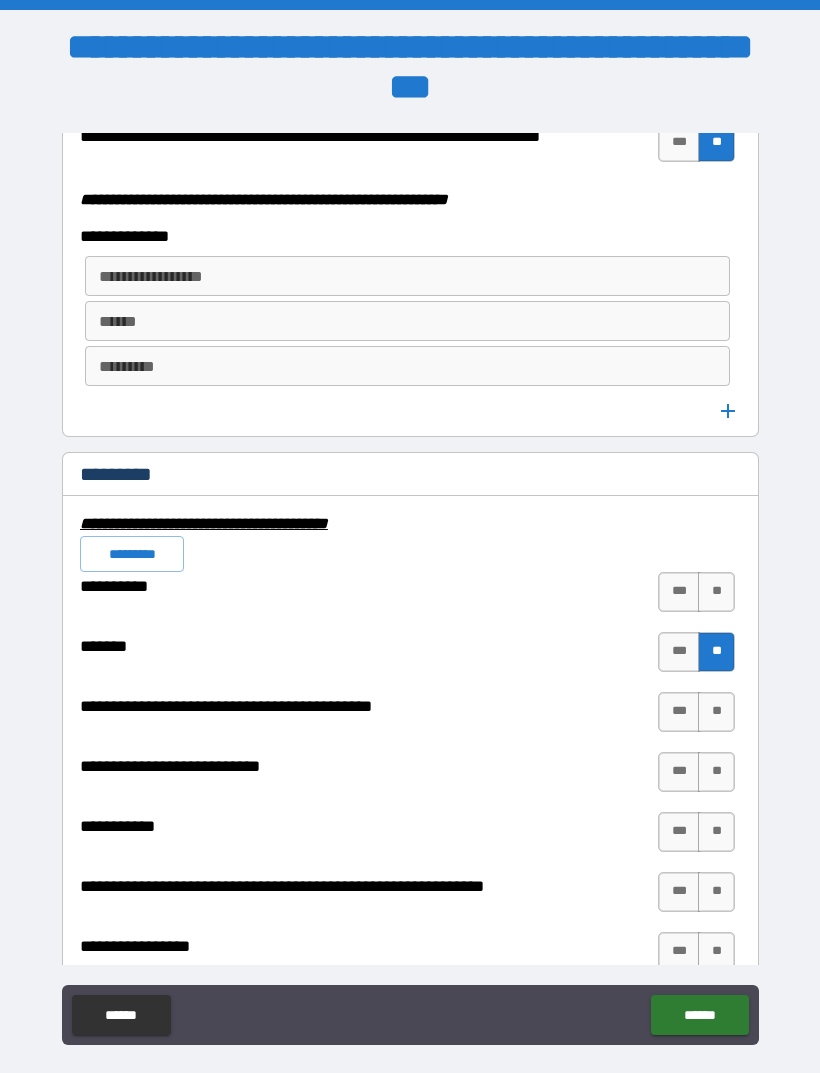 click on "**" at bounding box center [716, 652] 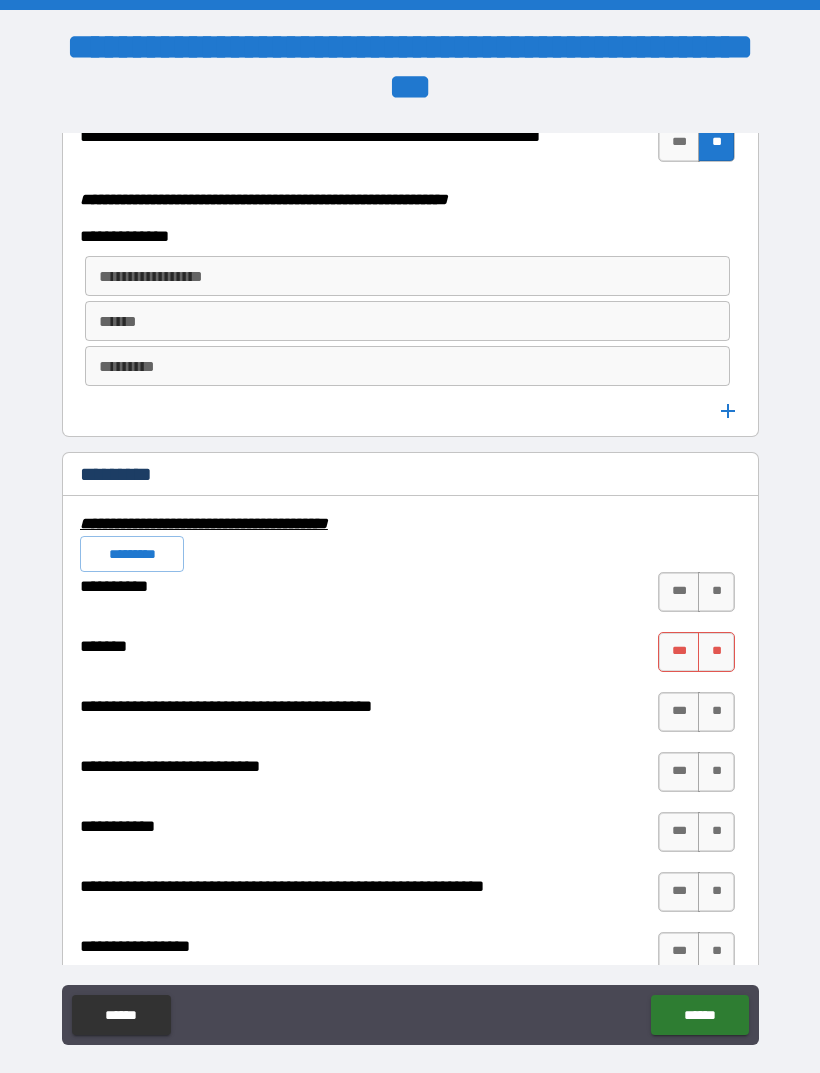 click on "**" at bounding box center [716, 592] 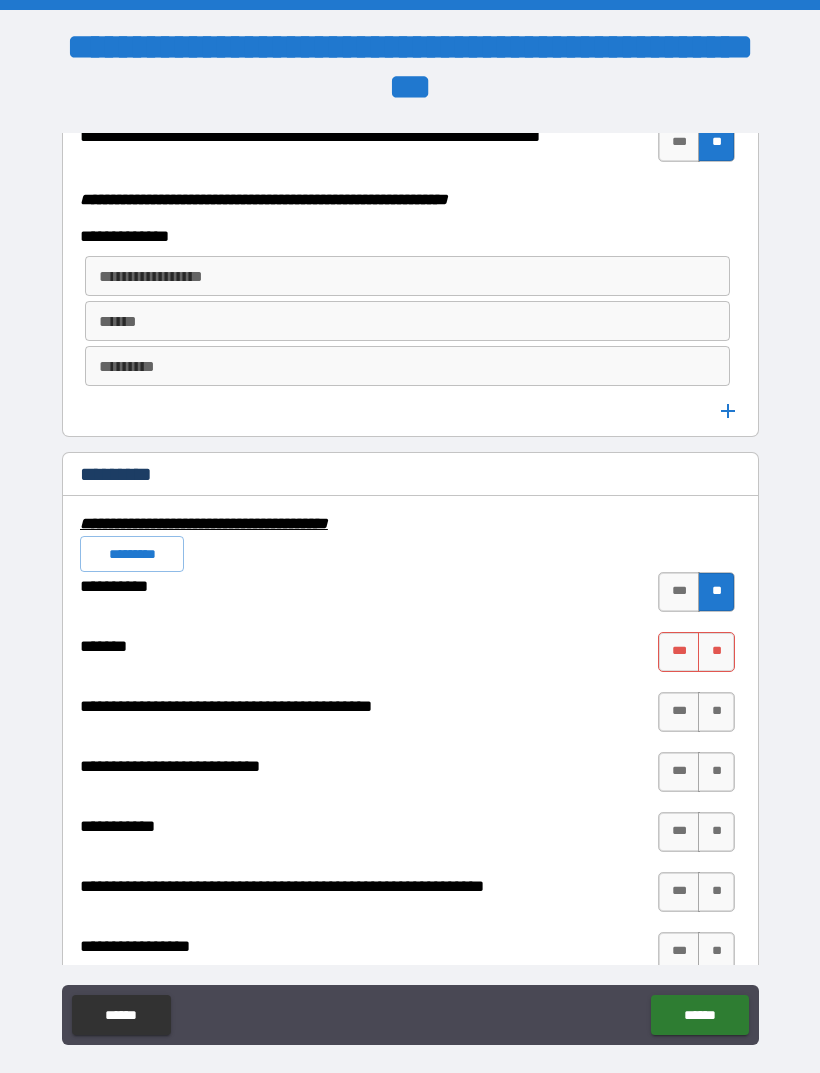 click on "**" at bounding box center [716, 652] 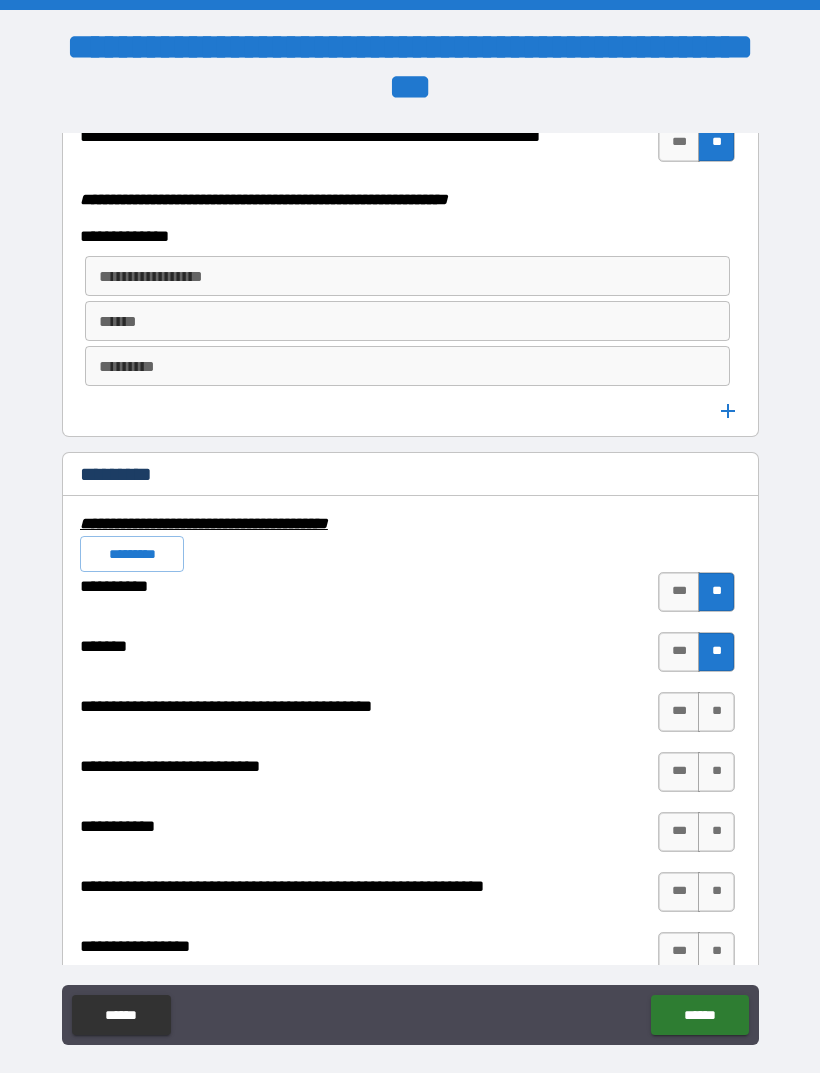 click on "**" at bounding box center (716, 712) 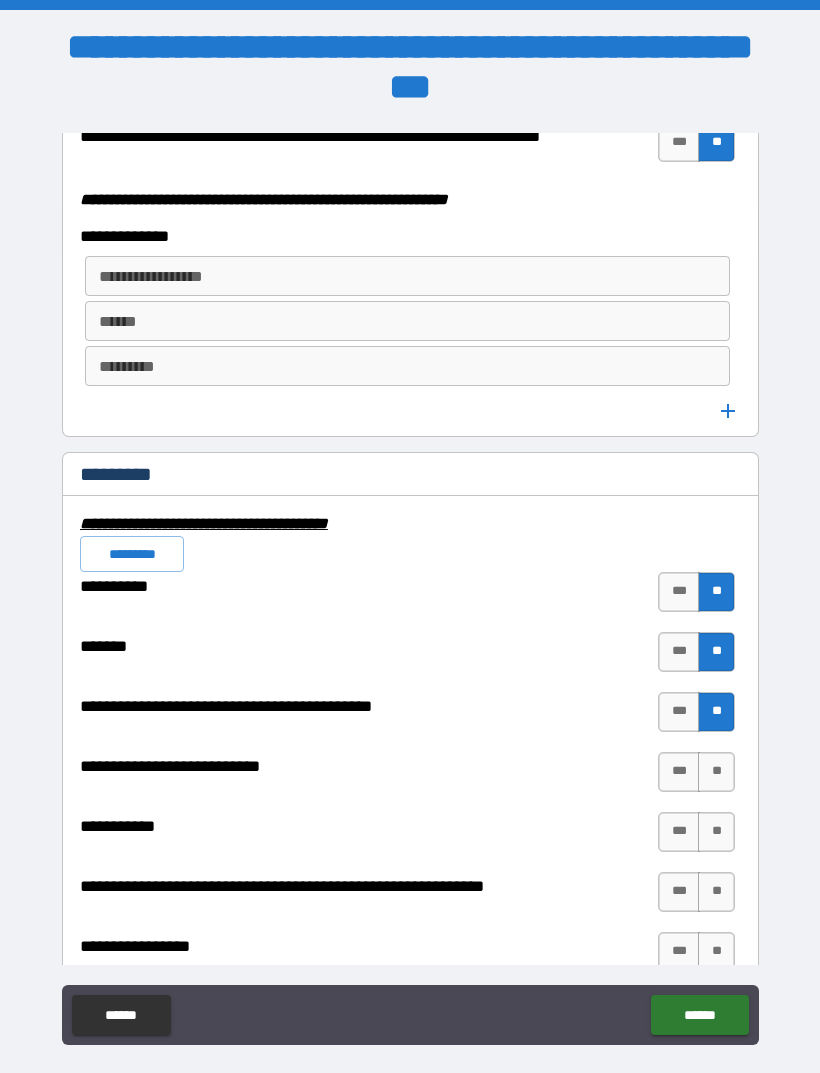 click on "**" at bounding box center [716, 772] 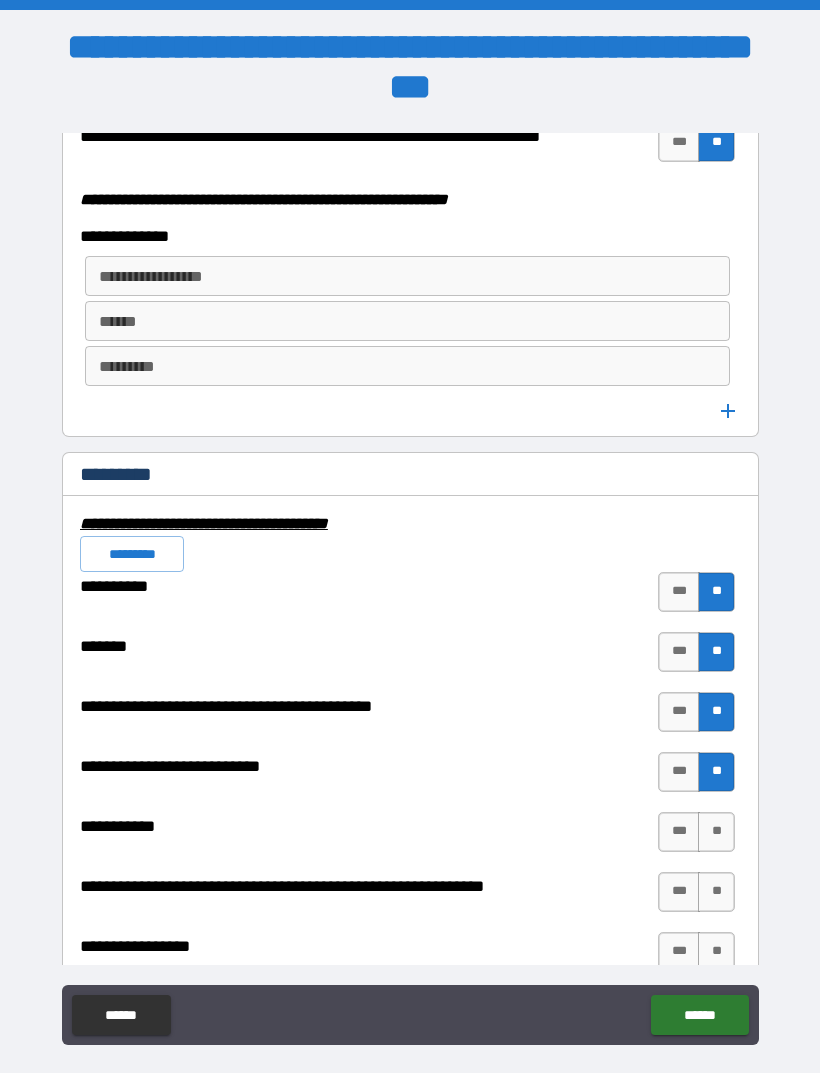 click on "**" at bounding box center (716, 832) 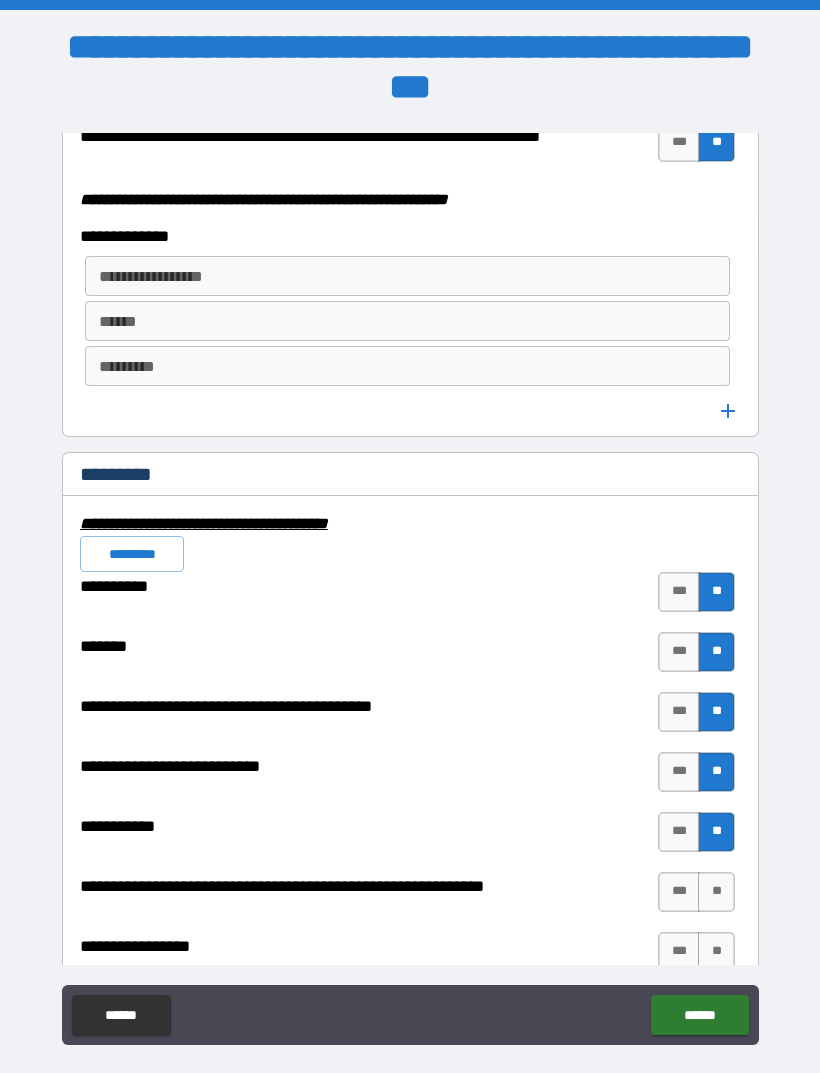 click on "**" at bounding box center (716, 832) 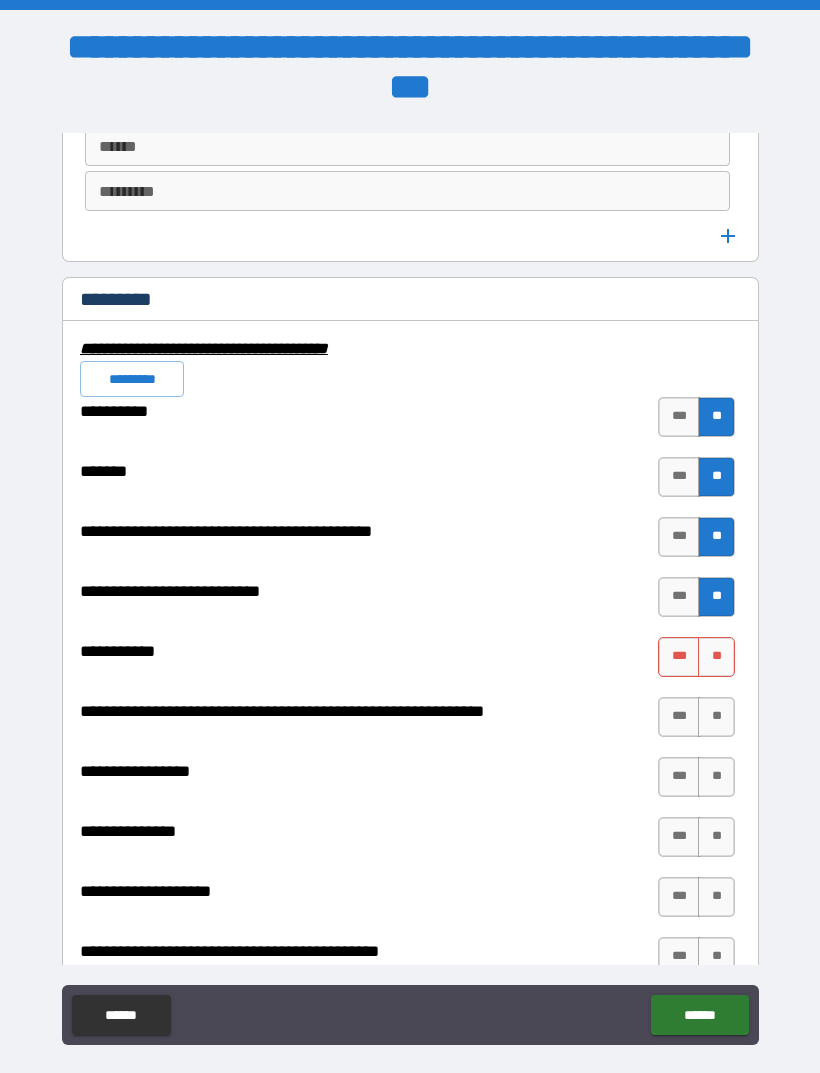 scroll, scrollTop: 5577, scrollLeft: 0, axis: vertical 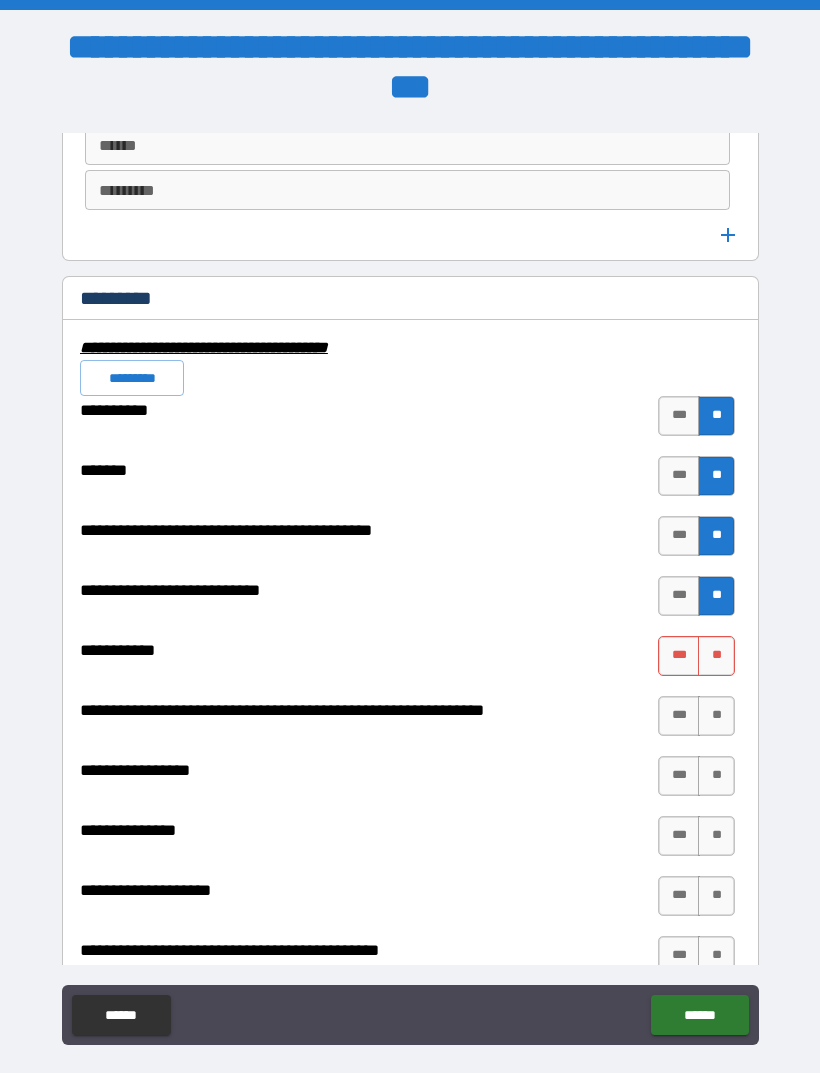 click on "**" at bounding box center [716, 656] 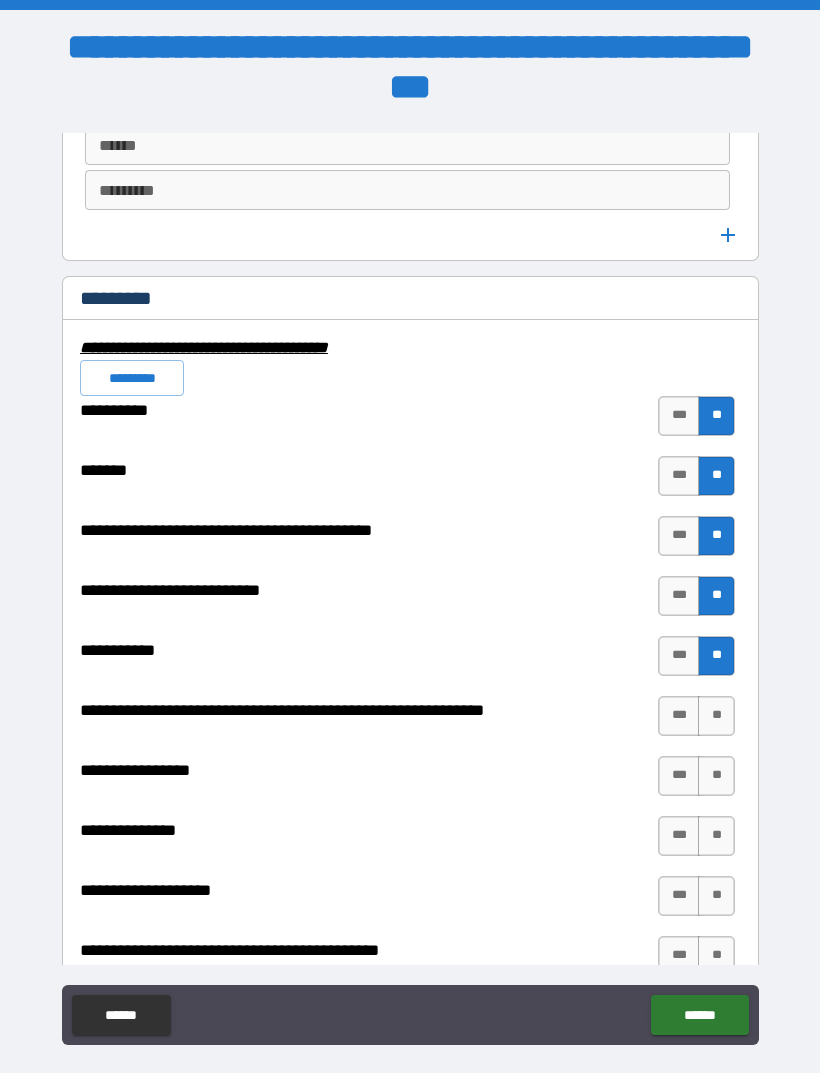 click on "**" at bounding box center (716, 716) 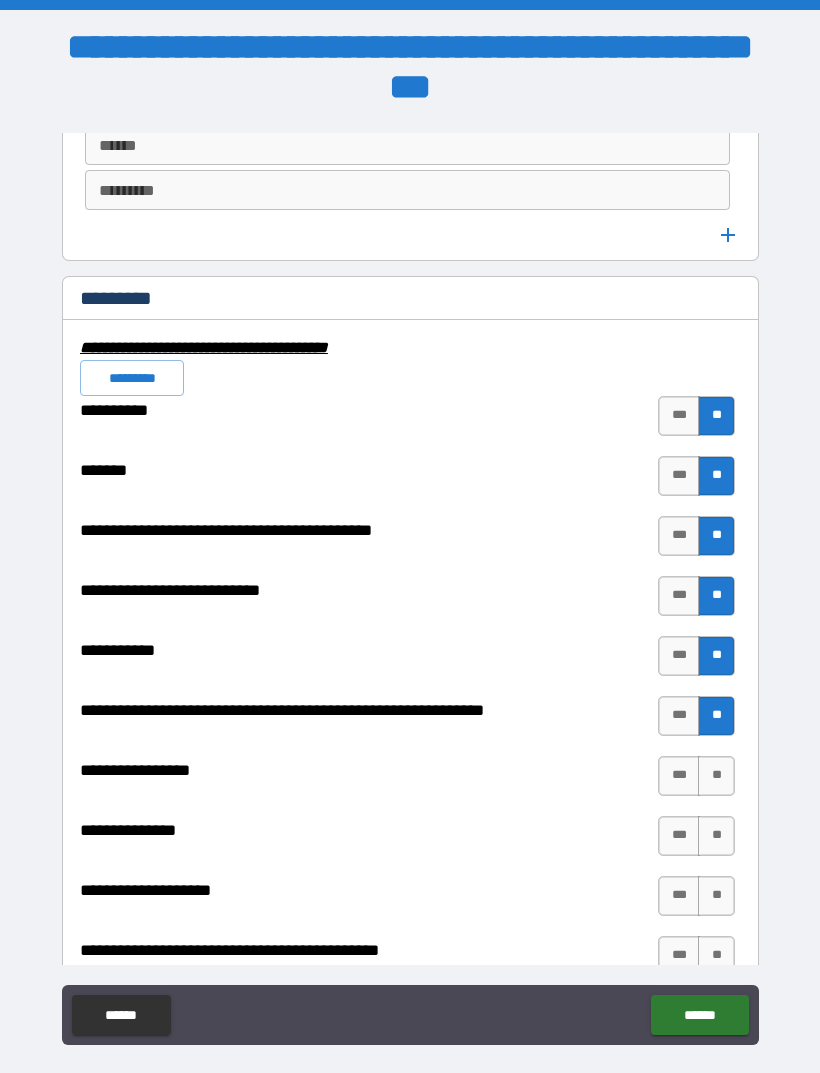 click on "**" at bounding box center (716, 776) 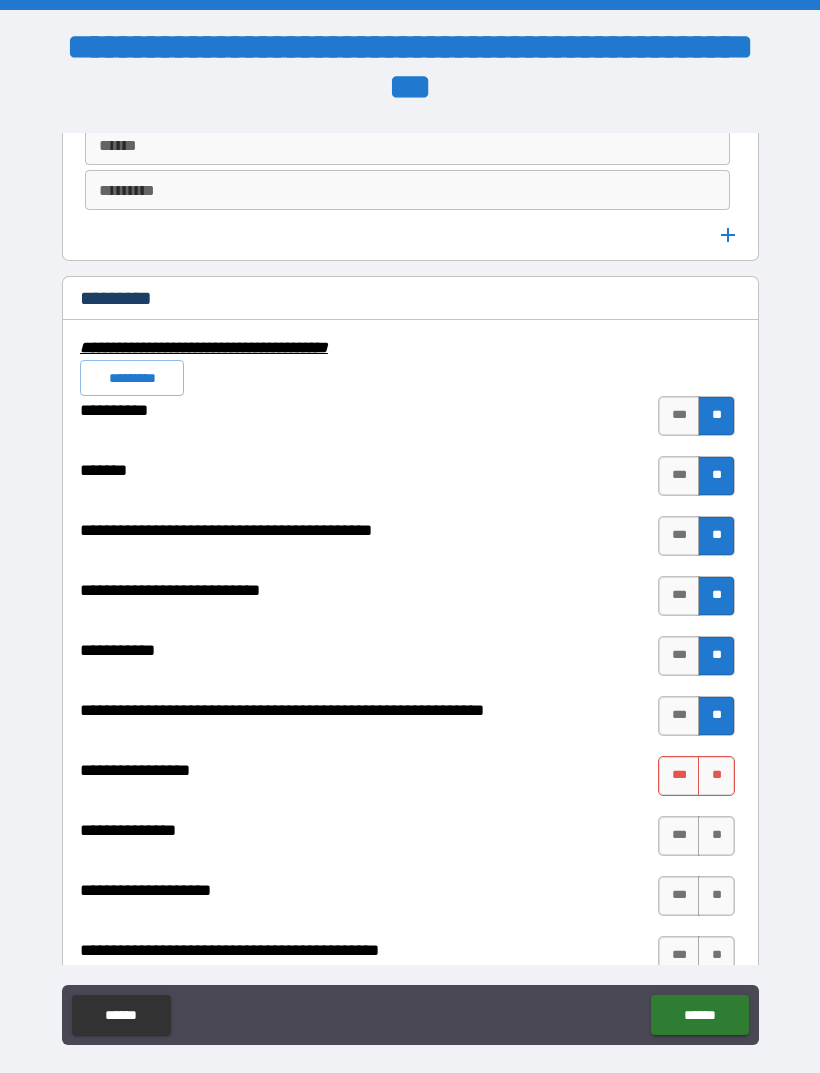 click on "**" at bounding box center [716, 836] 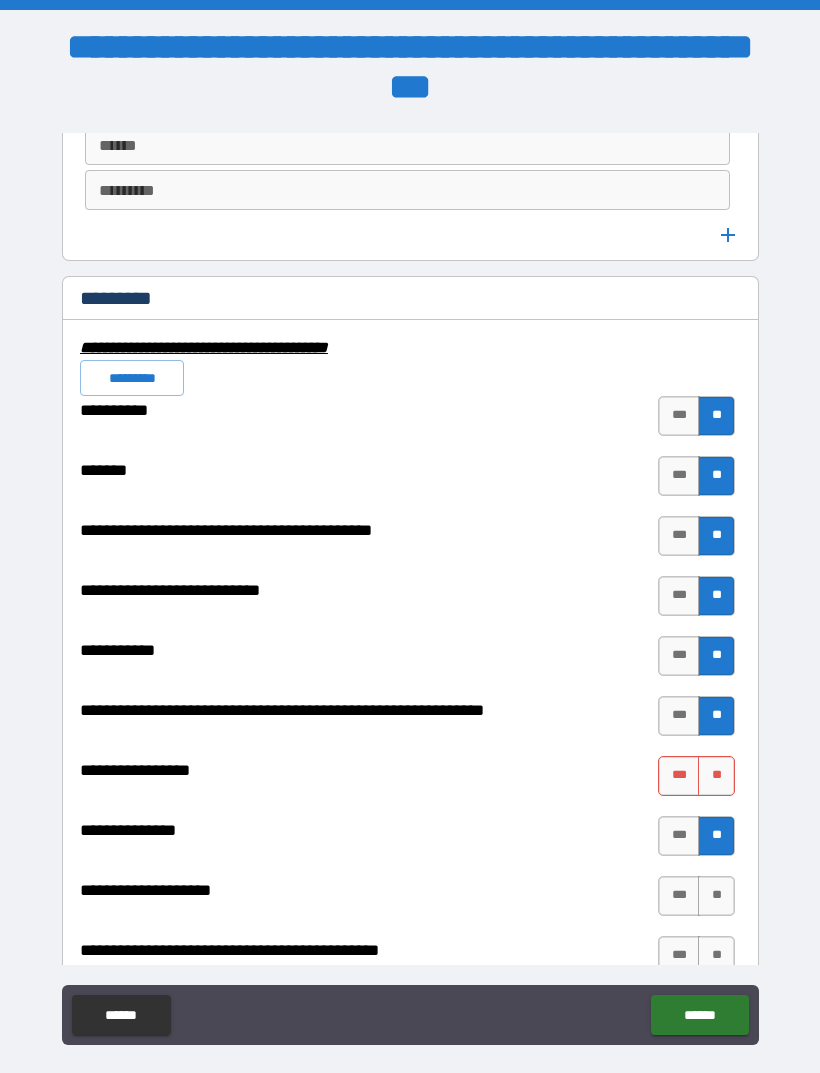 click on "**" at bounding box center (716, 776) 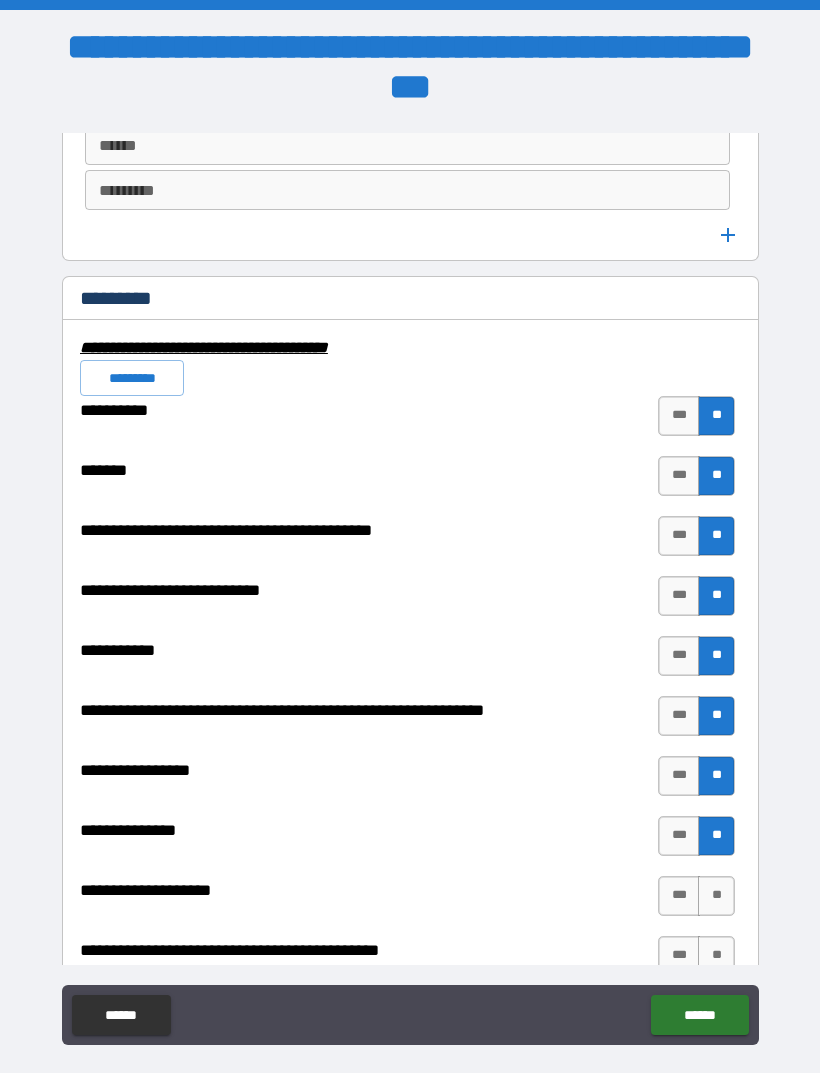 click on "**" at bounding box center (716, 896) 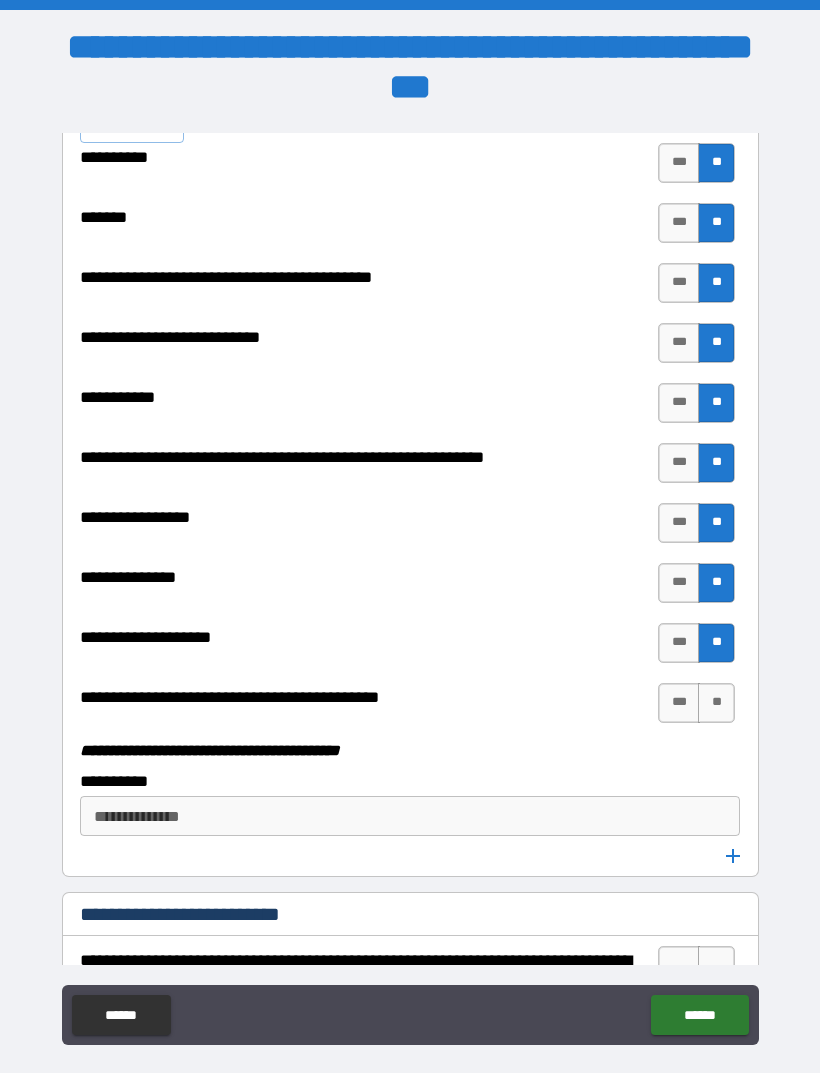 scroll, scrollTop: 5831, scrollLeft: 0, axis: vertical 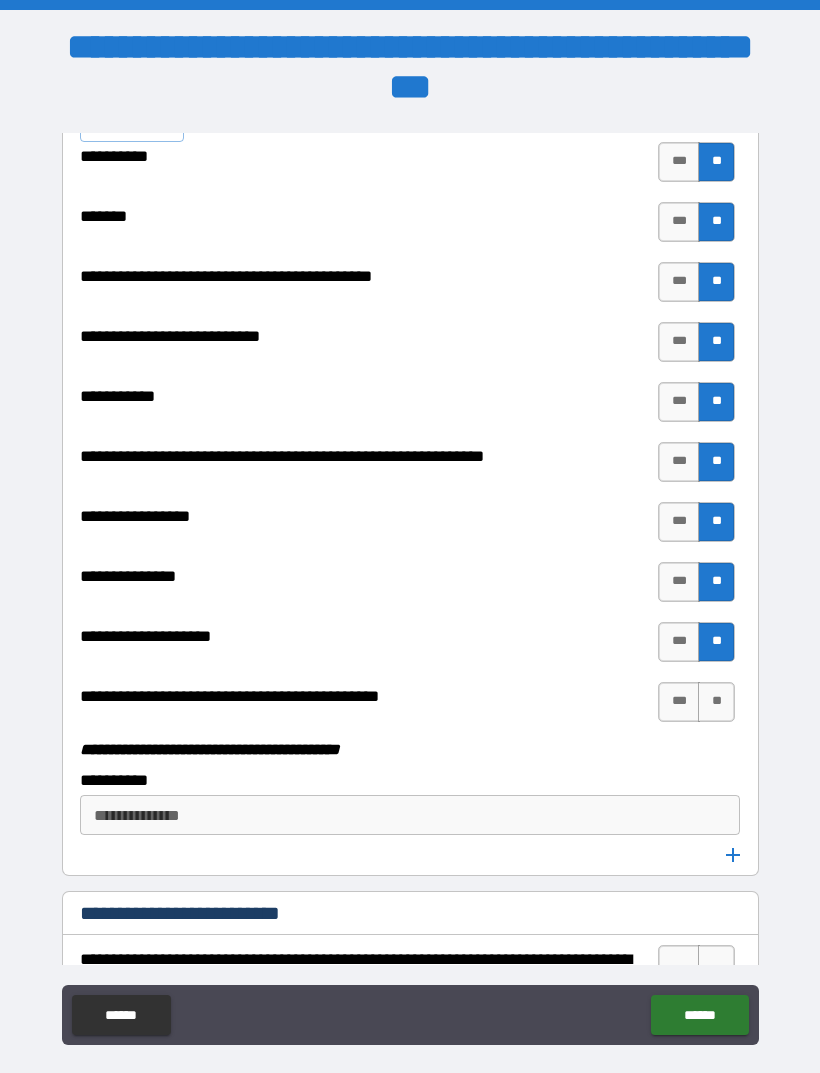 click on "**" at bounding box center (716, 702) 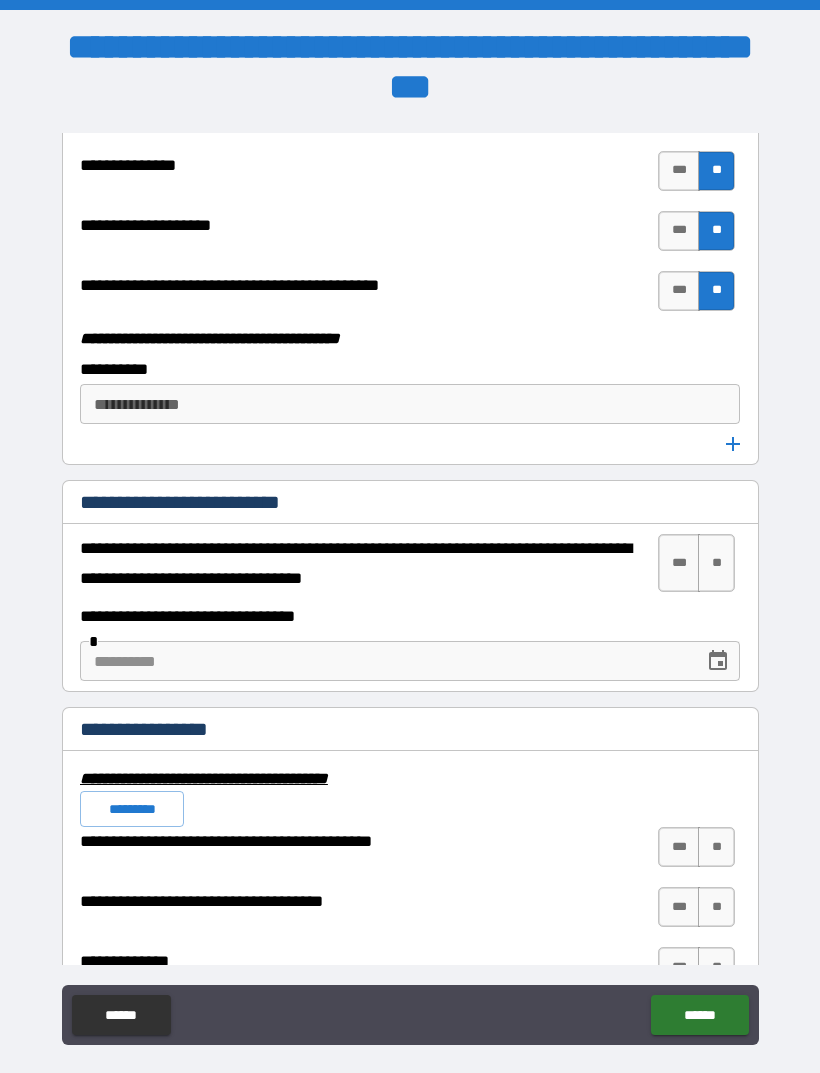 scroll, scrollTop: 6253, scrollLeft: 0, axis: vertical 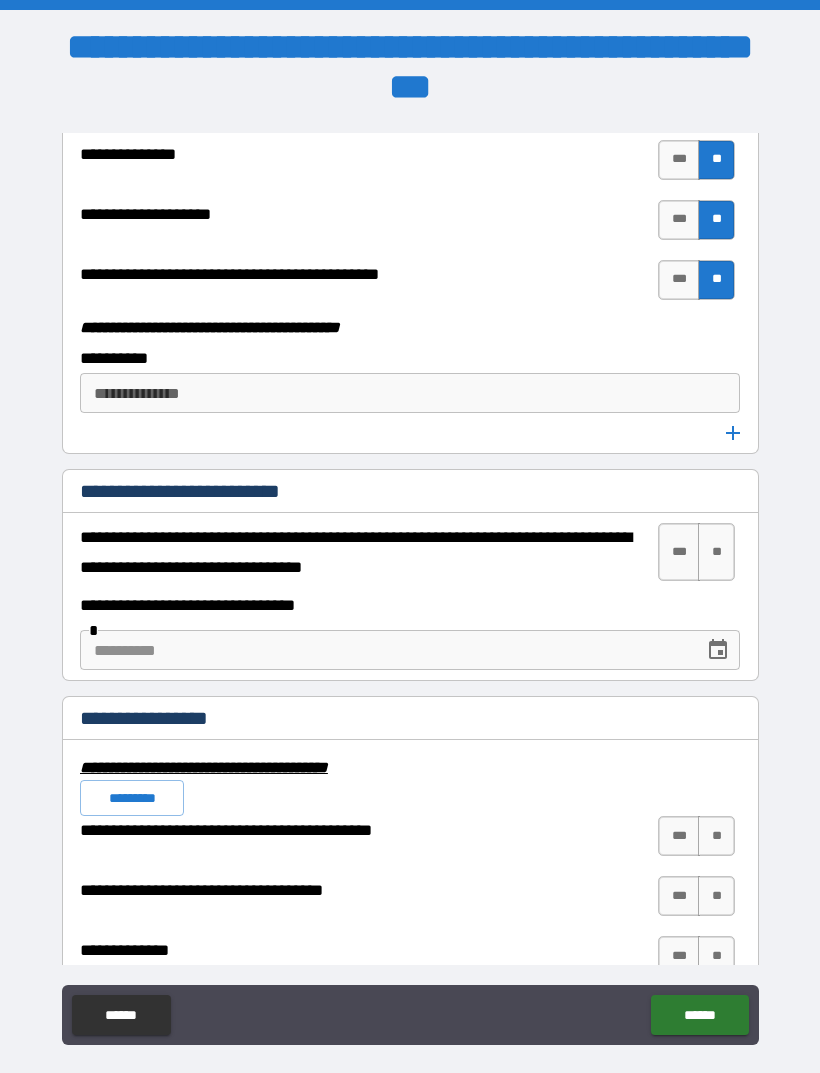 click on "**" at bounding box center [716, 552] 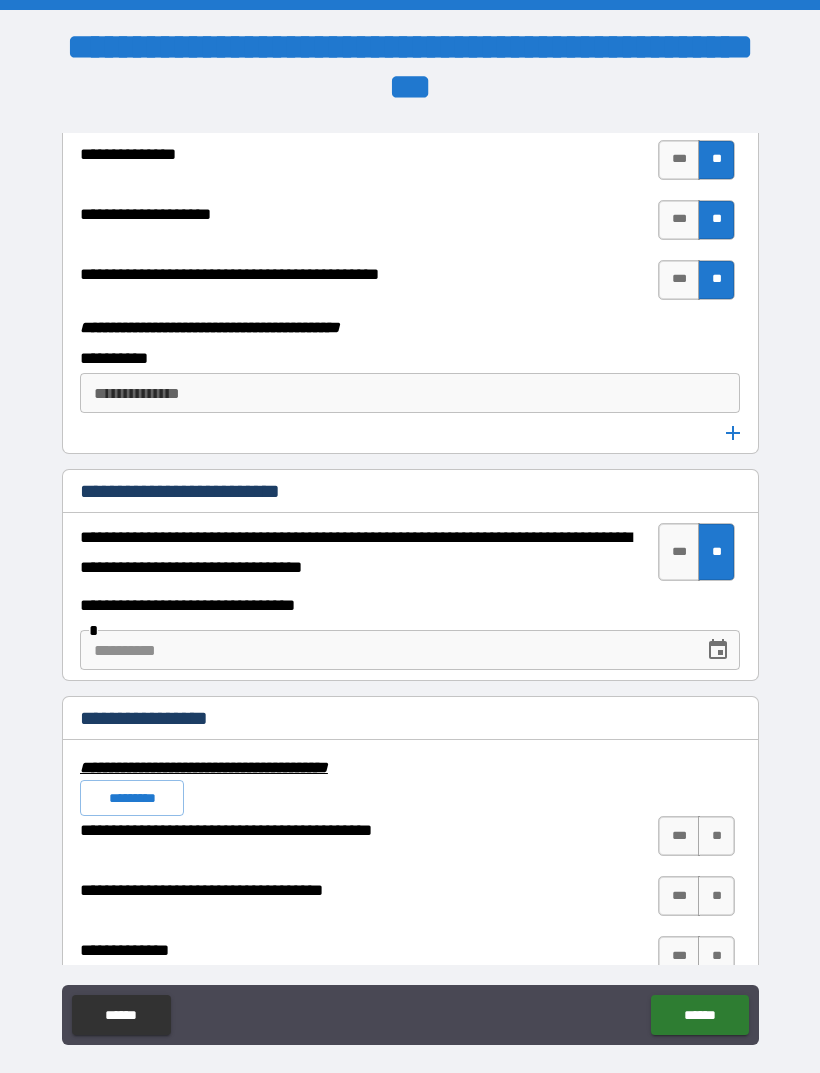 click on "**" at bounding box center [716, 836] 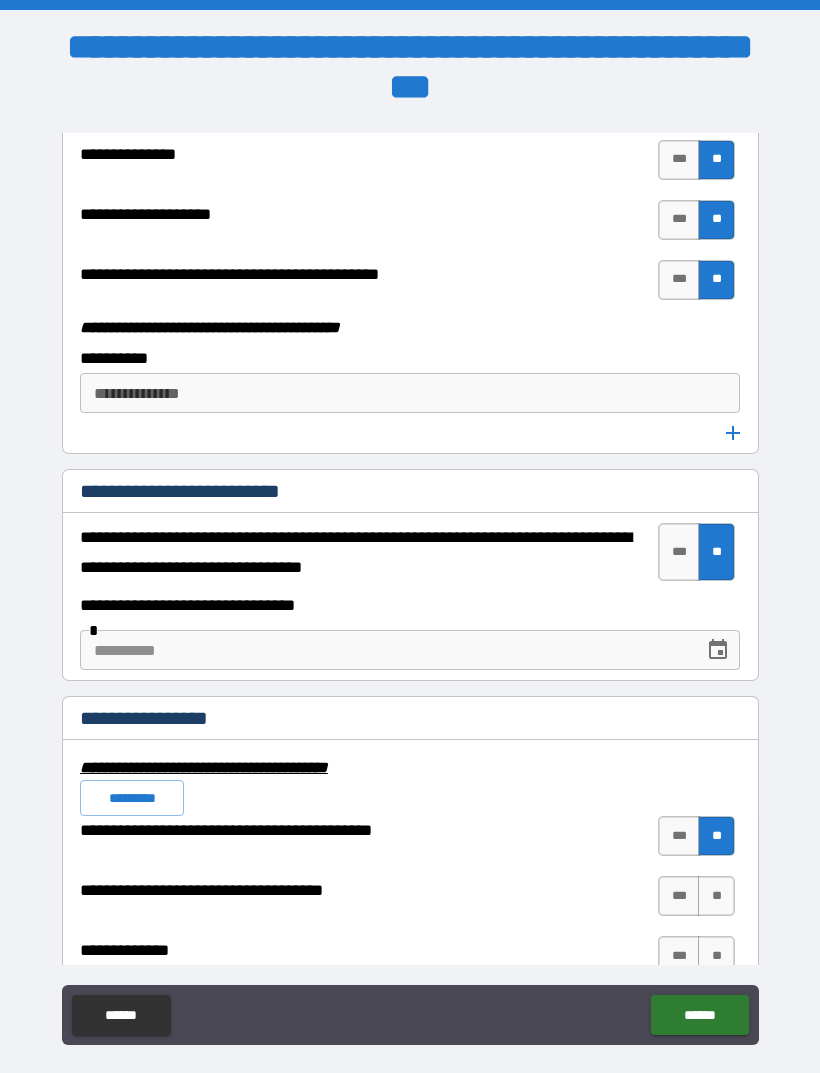 click on "**" at bounding box center [716, 896] 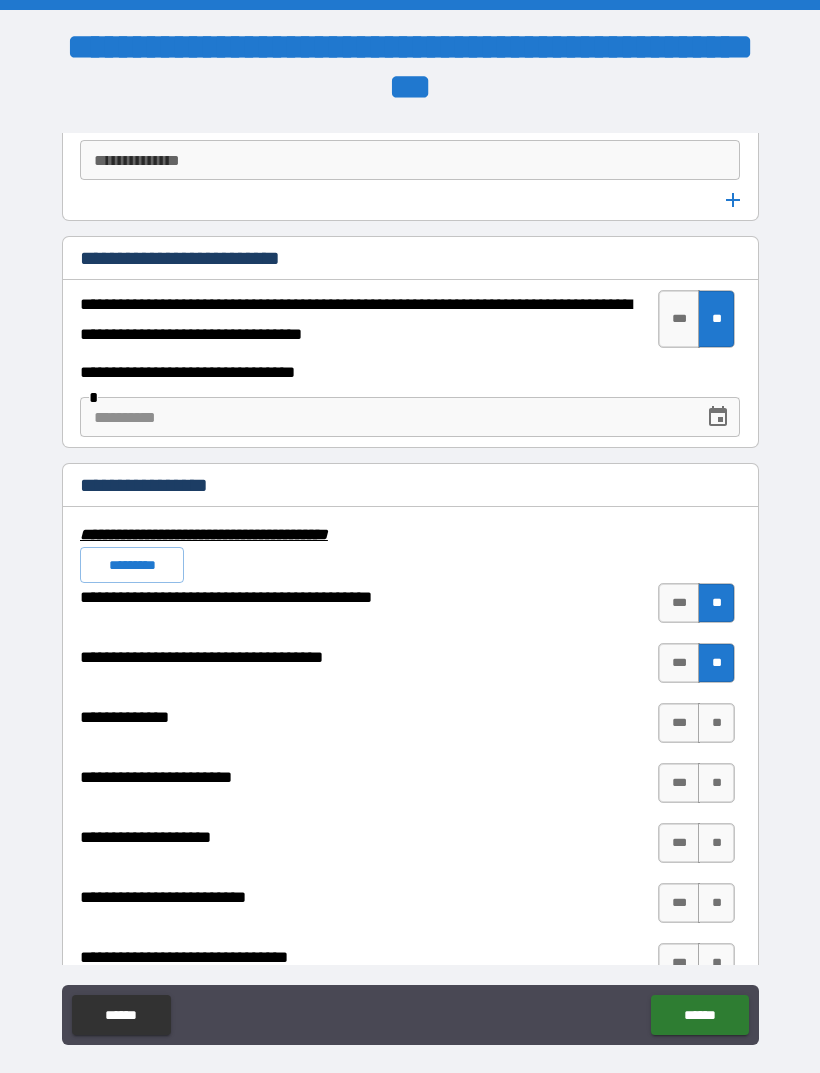 scroll, scrollTop: 6512, scrollLeft: 0, axis: vertical 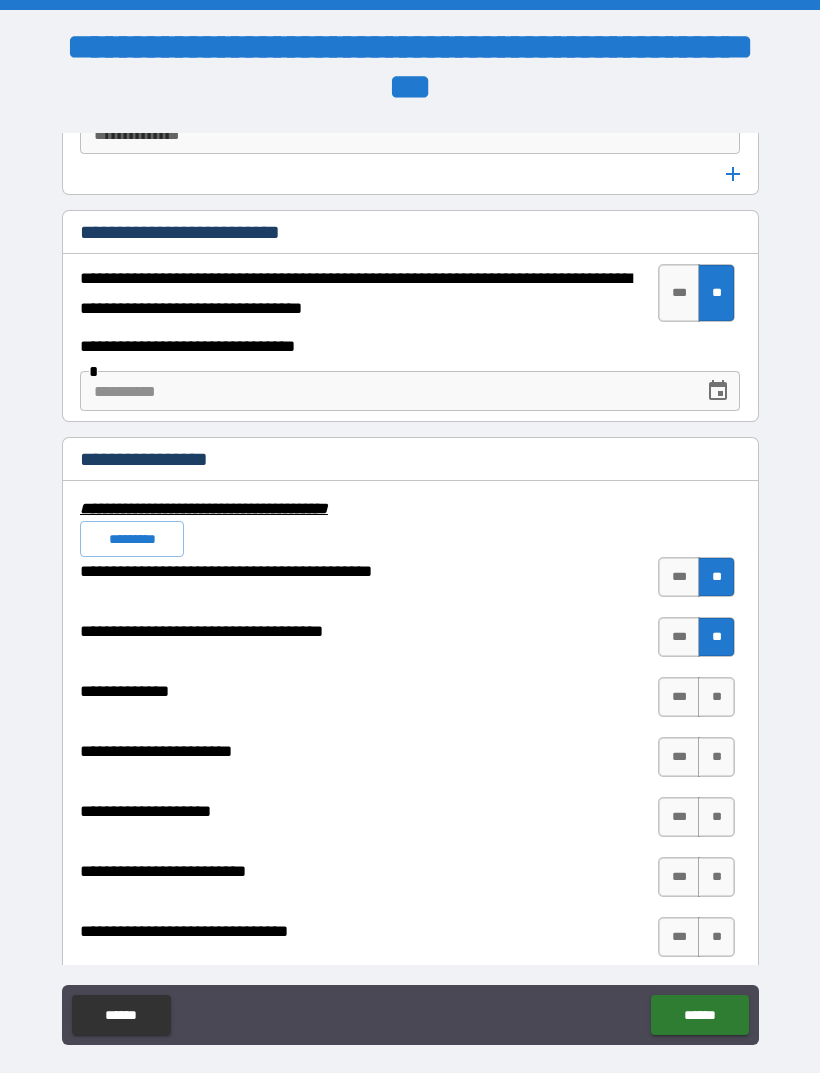 click on "**" at bounding box center [716, 697] 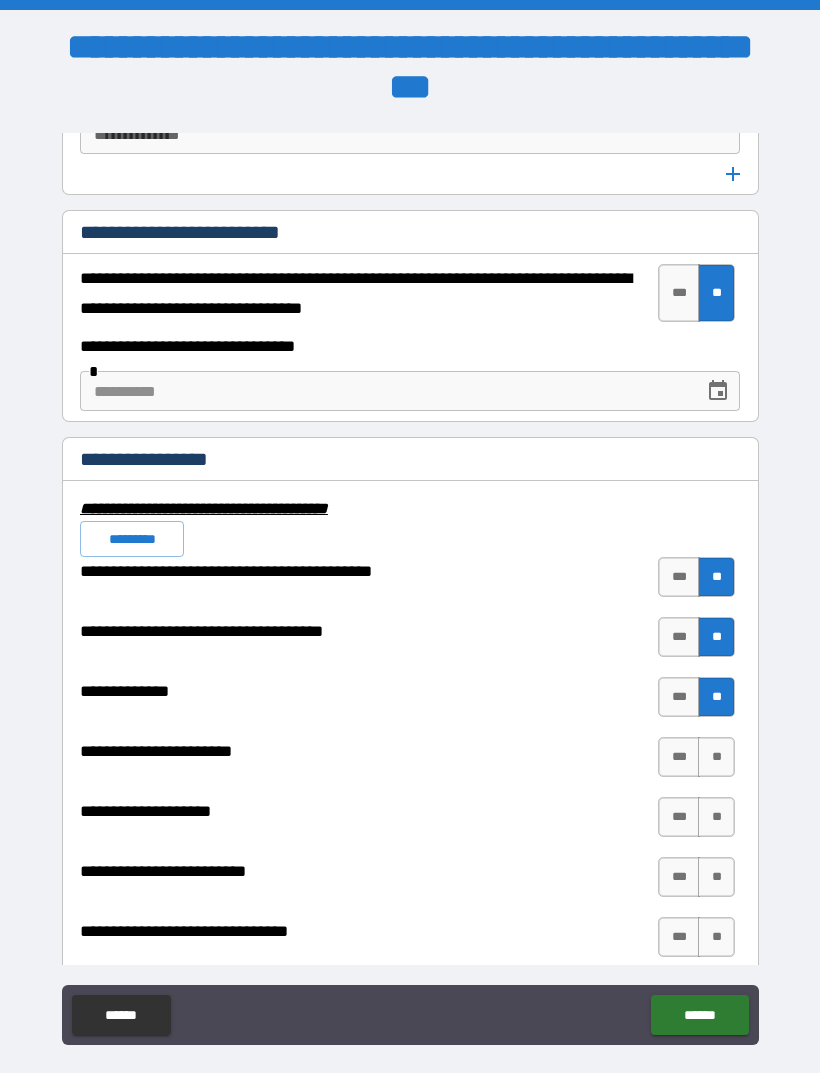 click on "**" at bounding box center (716, 757) 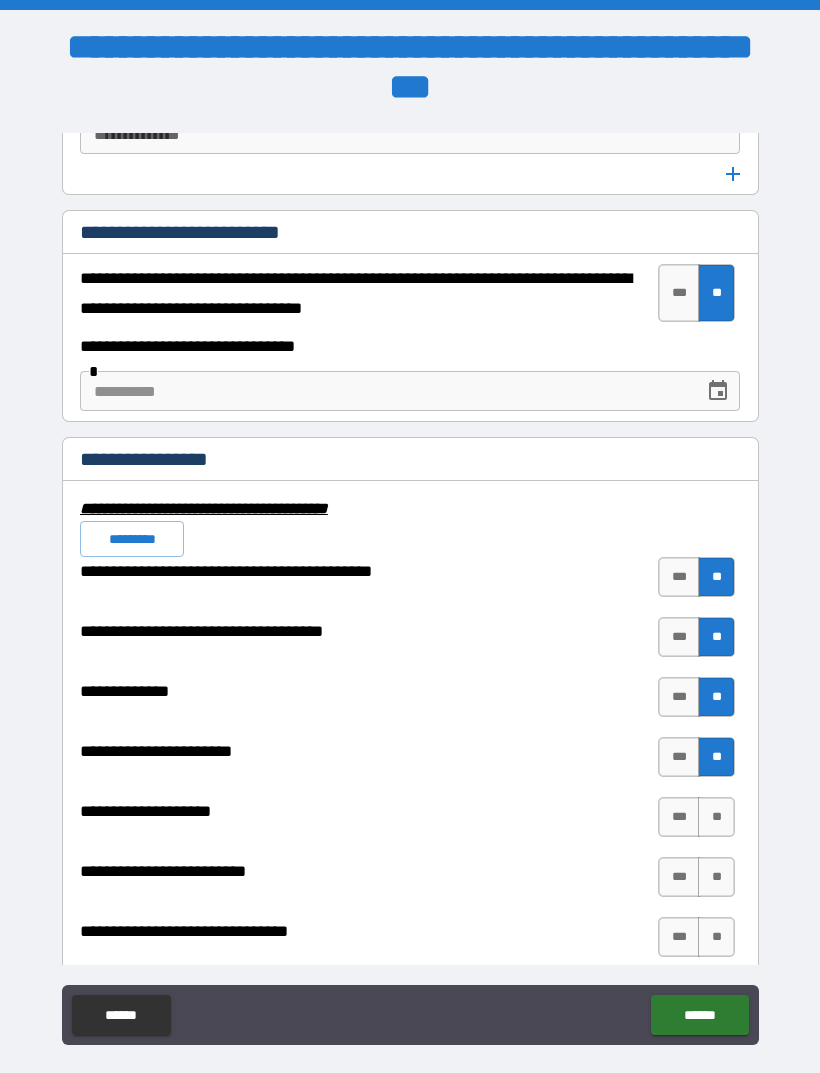 click on "**" at bounding box center (716, 817) 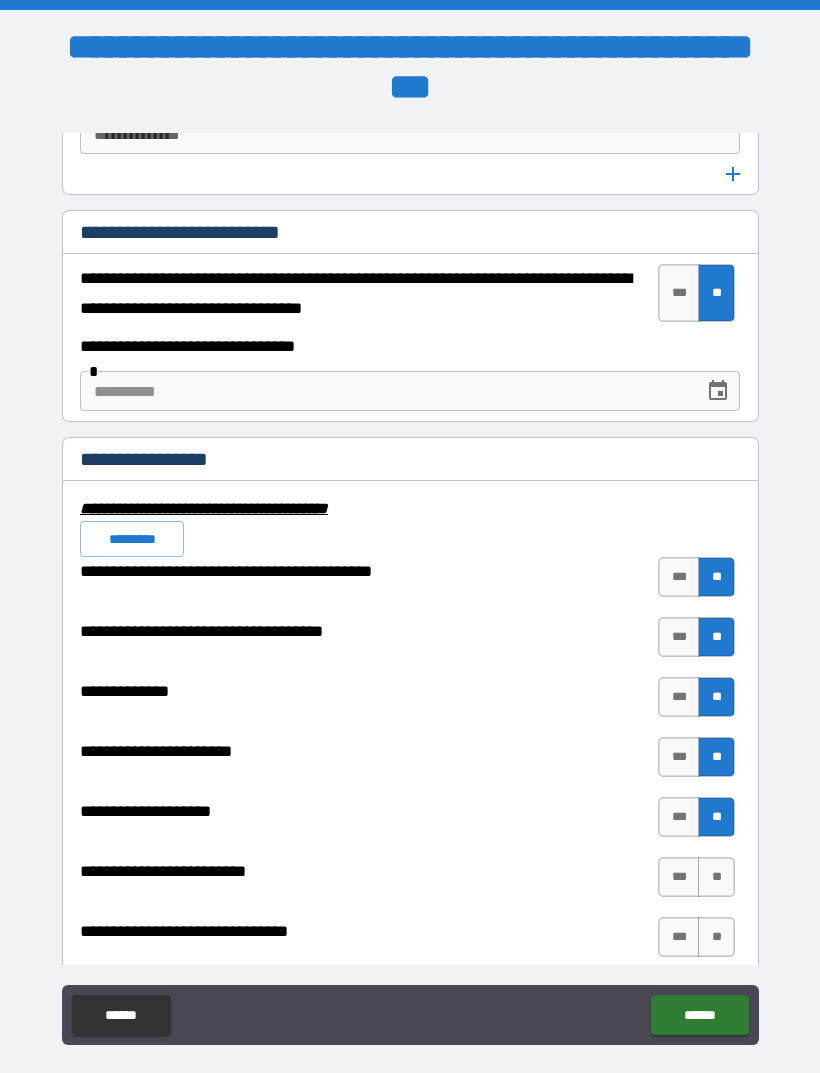 click on "**" at bounding box center (716, 817) 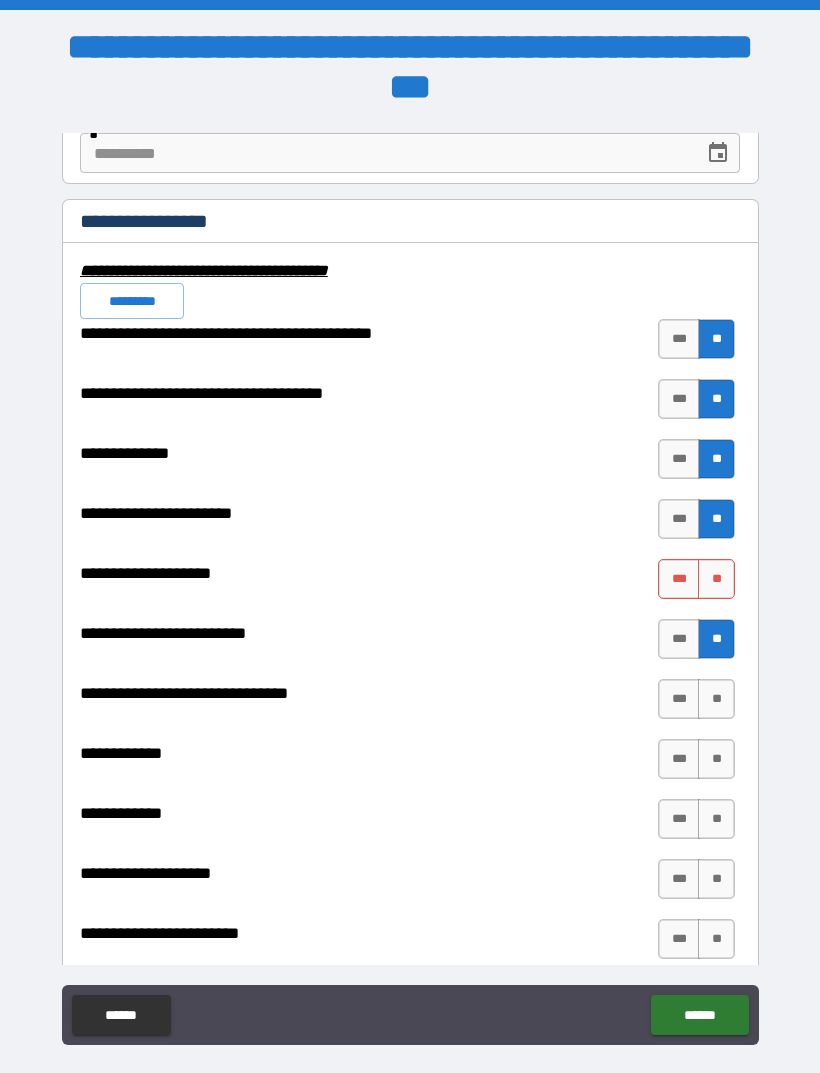 scroll, scrollTop: 6756, scrollLeft: 0, axis: vertical 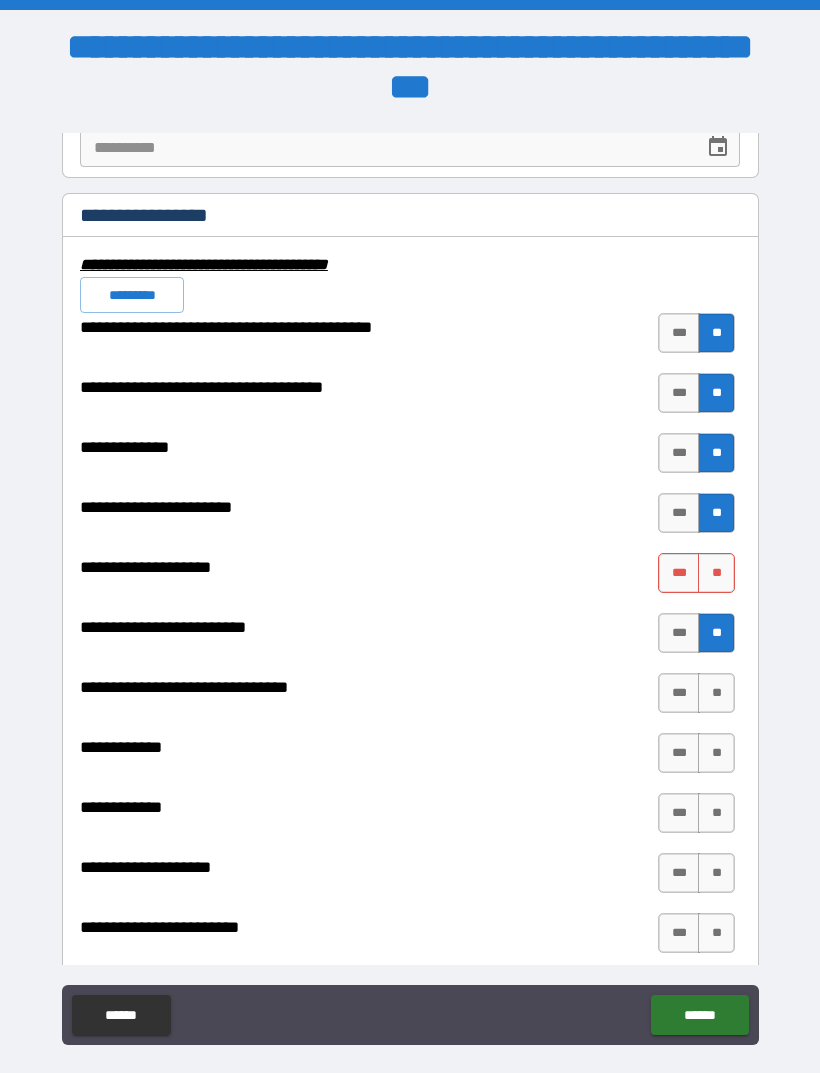 click on "**" at bounding box center [716, 693] 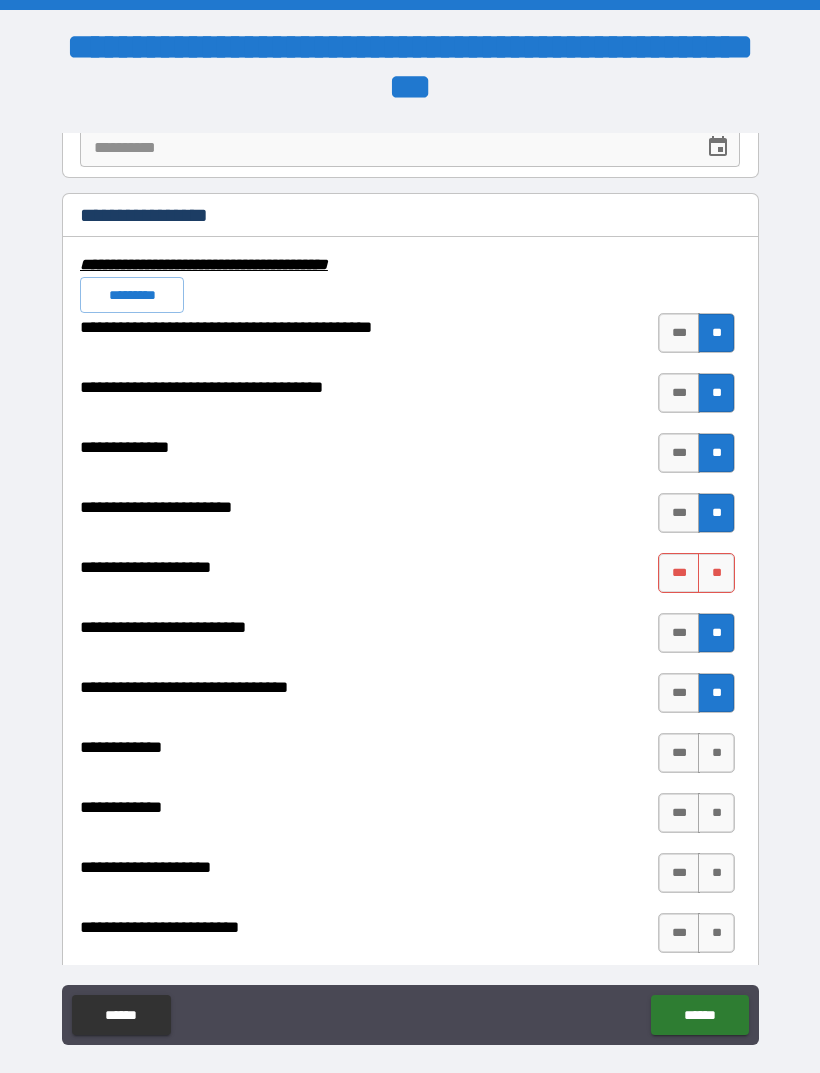 click on "**" at bounding box center [716, 753] 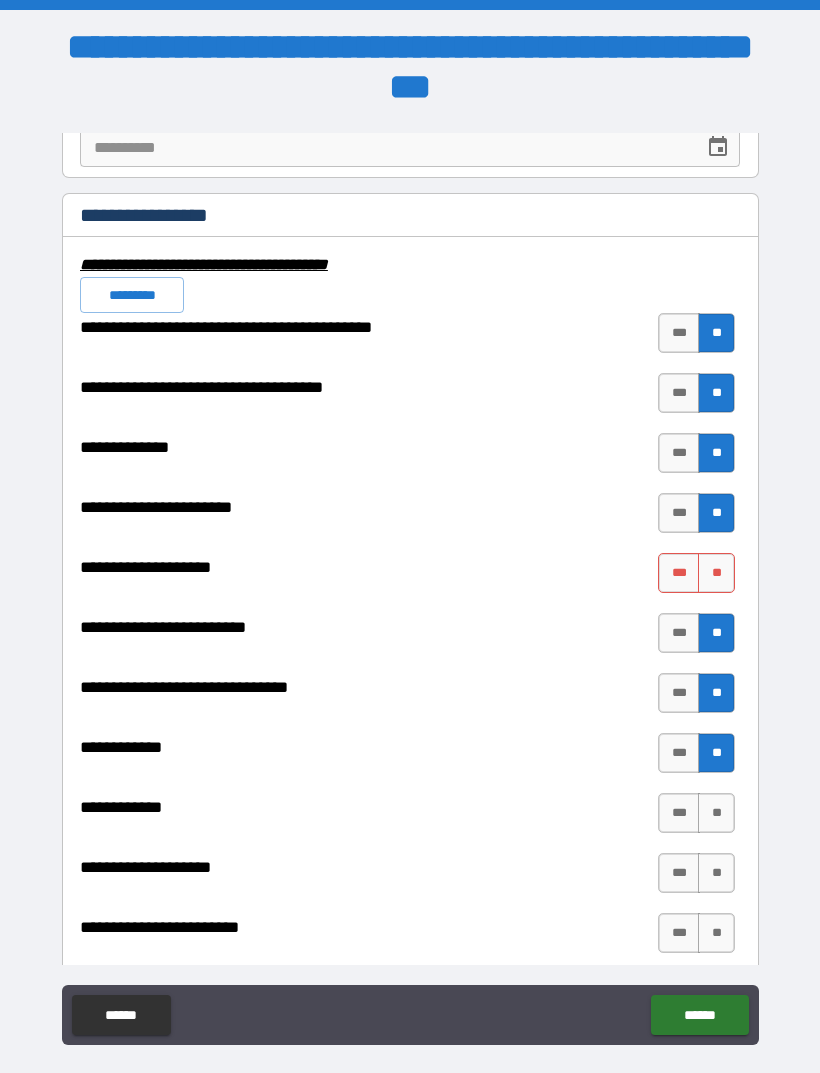 click on "**" at bounding box center [716, 573] 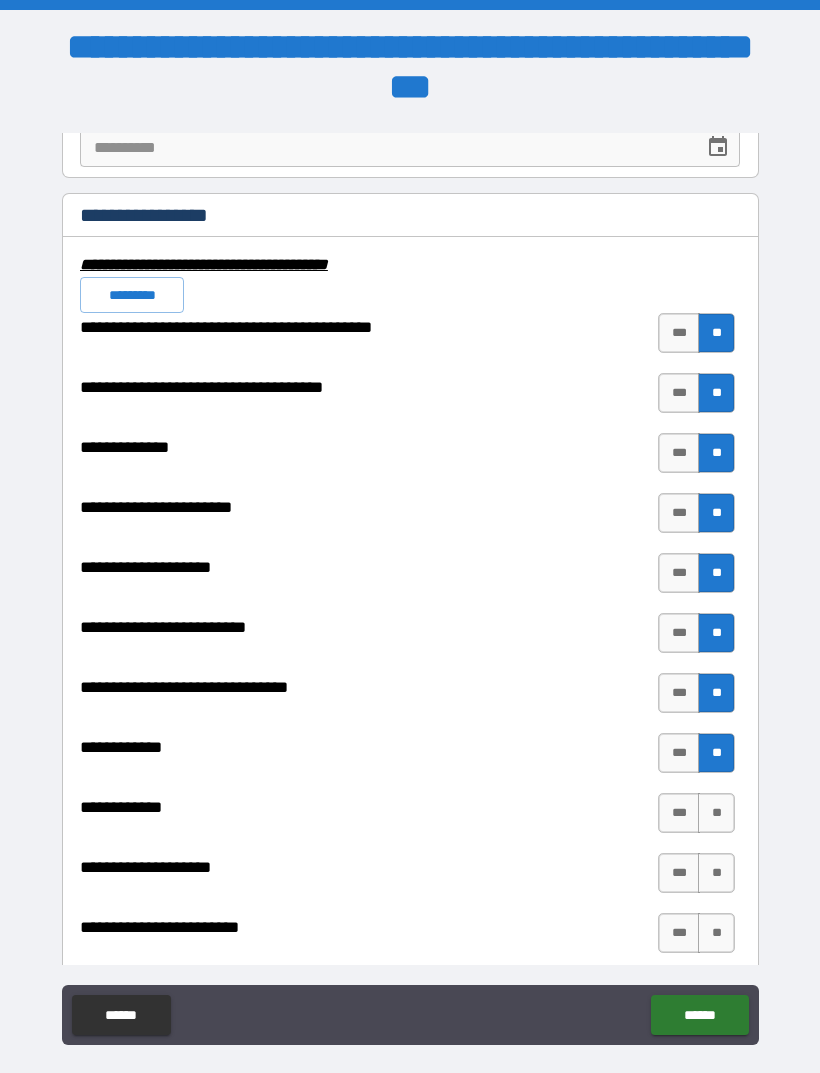 click on "**" at bounding box center (716, 813) 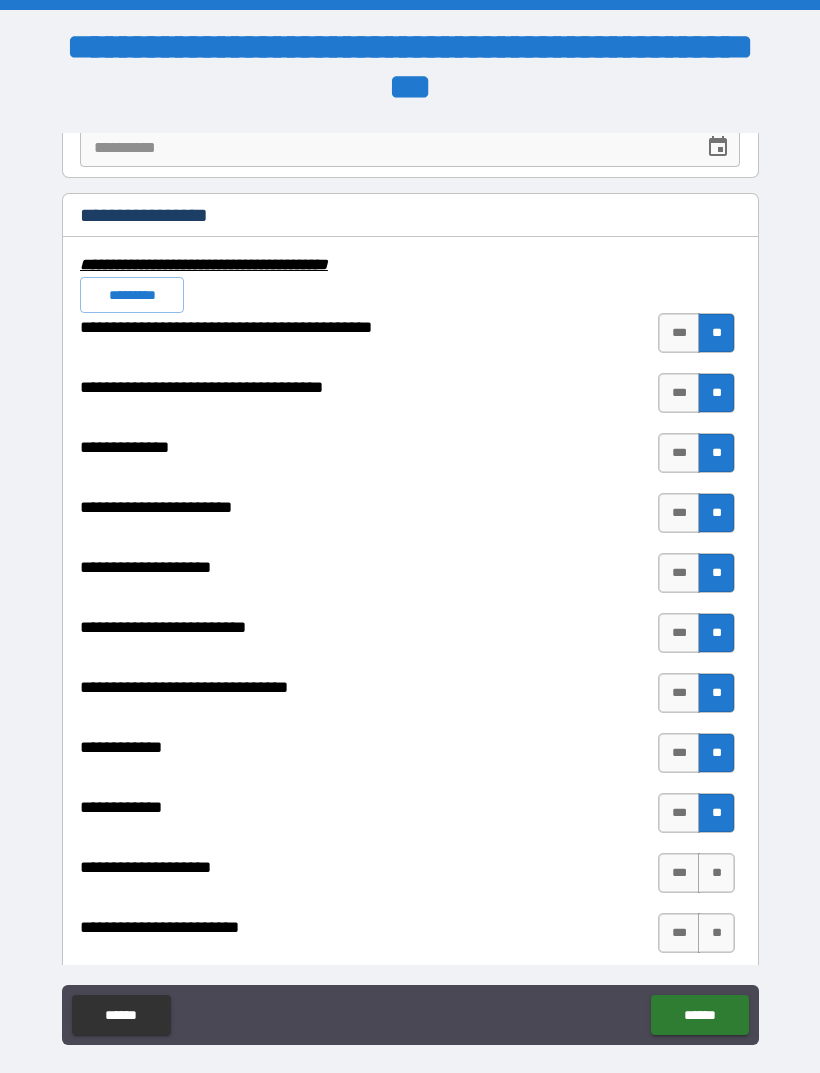 click on "**" at bounding box center (716, 873) 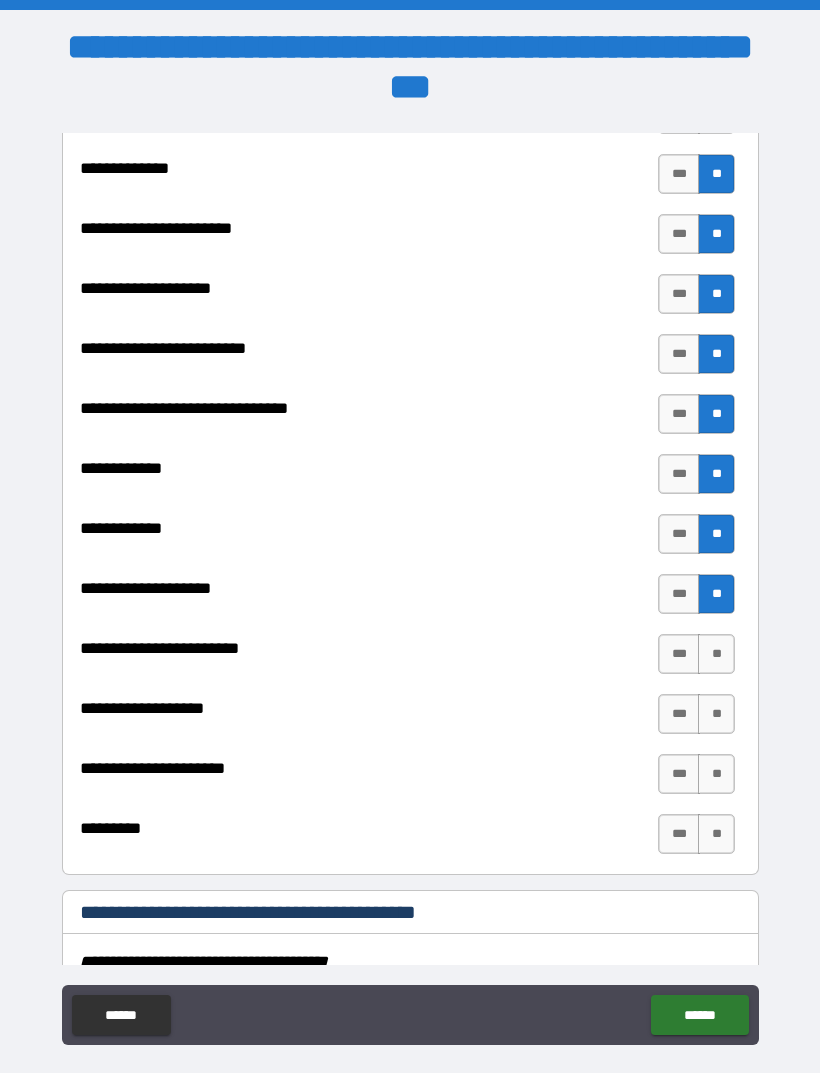 scroll, scrollTop: 7036, scrollLeft: 0, axis: vertical 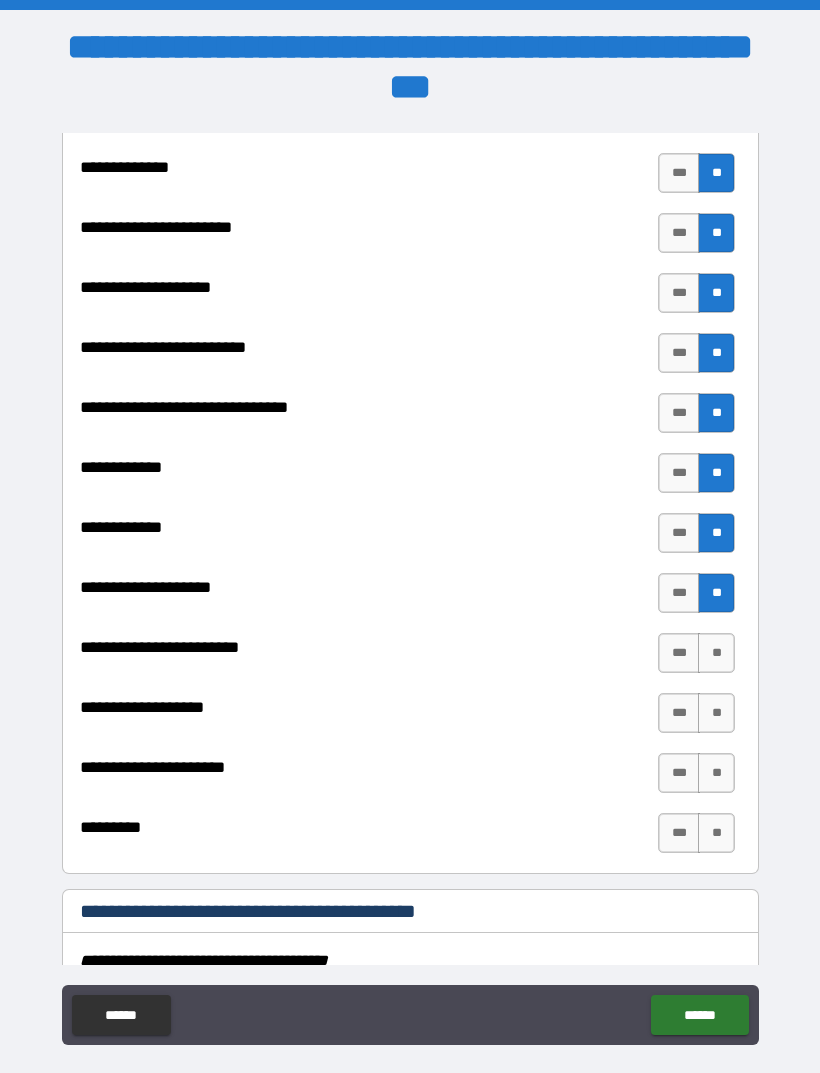 click on "**" at bounding box center [716, 653] 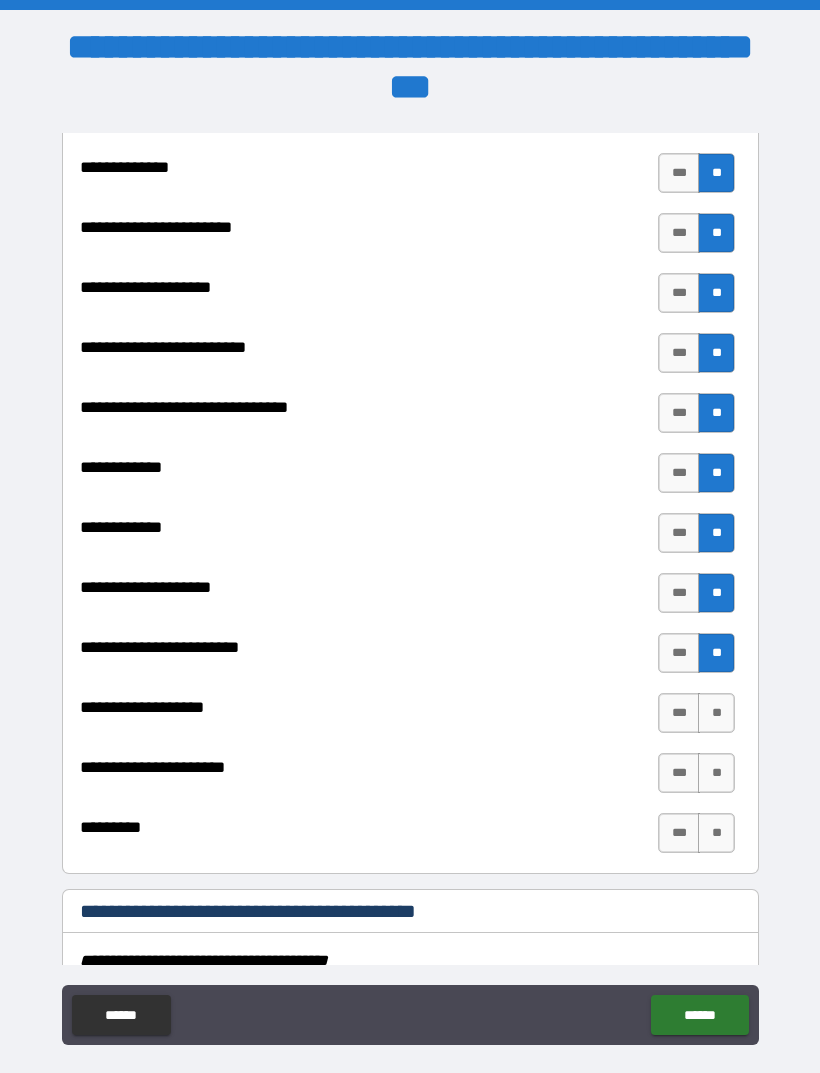 click on "**" at bounding box center (716, 713) 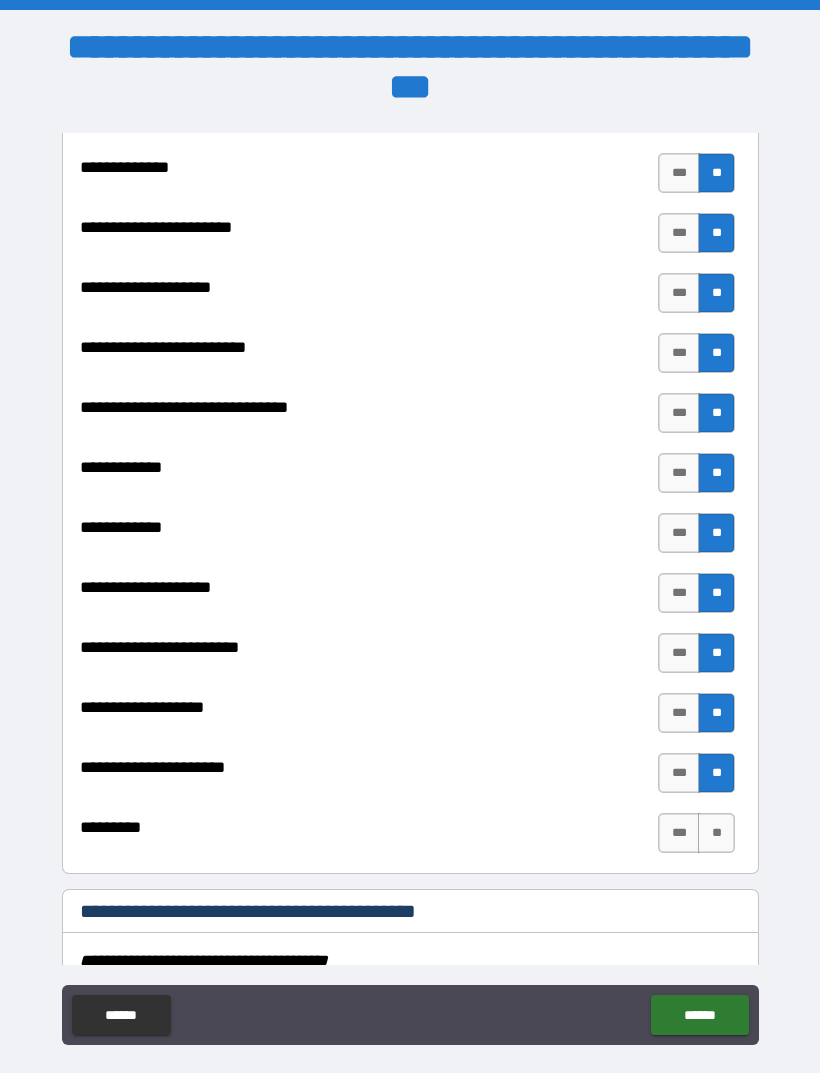 click on "**" at bounding box center [716, 833] 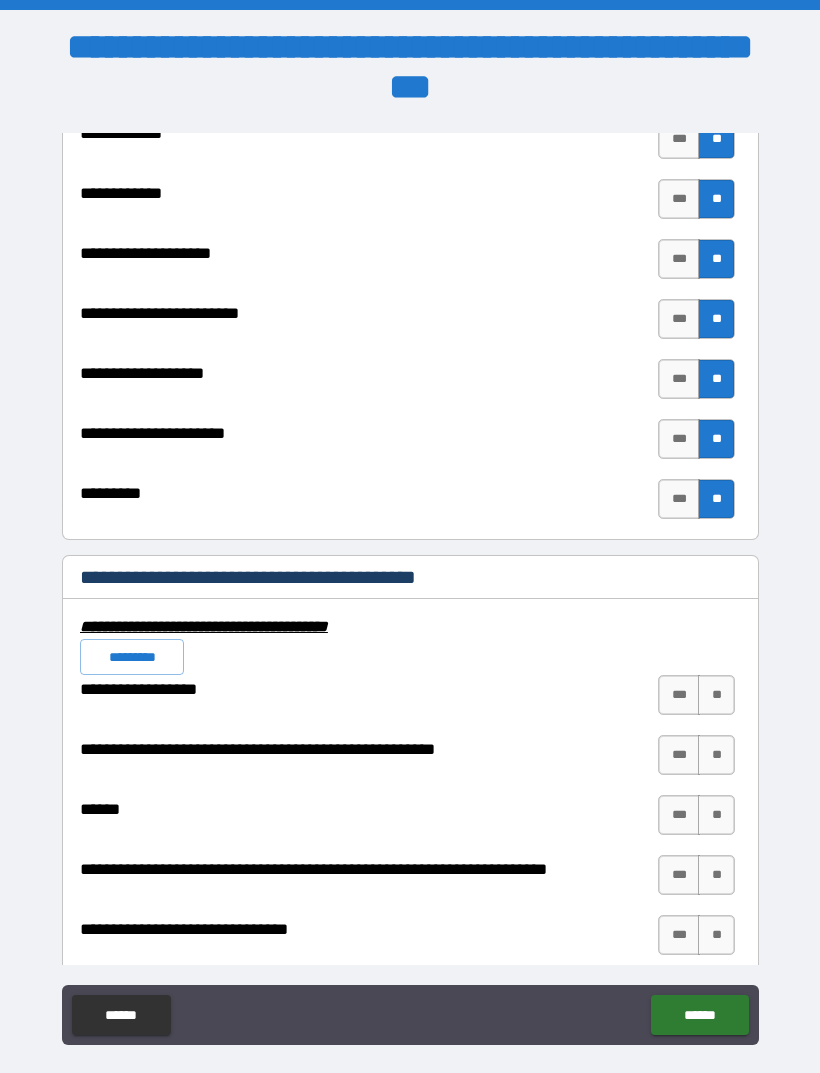 scroll, scrollTop: 7372, scrollLeft: 0, axis: vertical 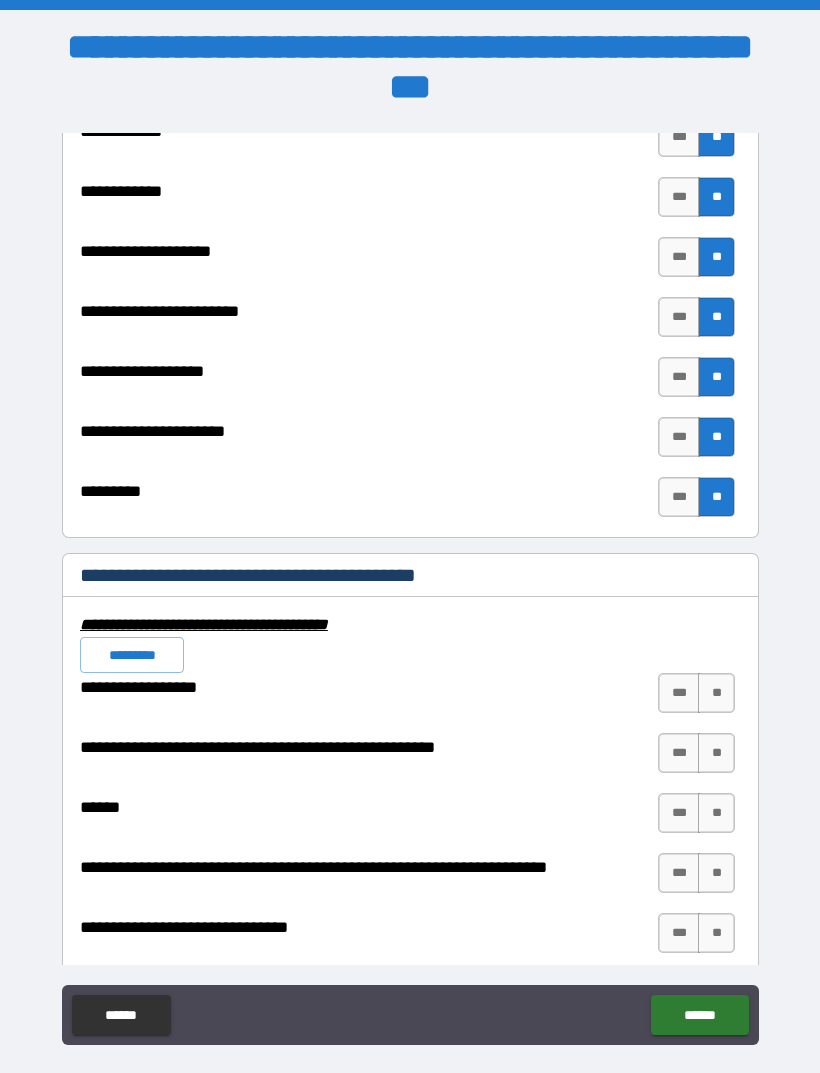 click on "**" at bounding box center [716, 693] 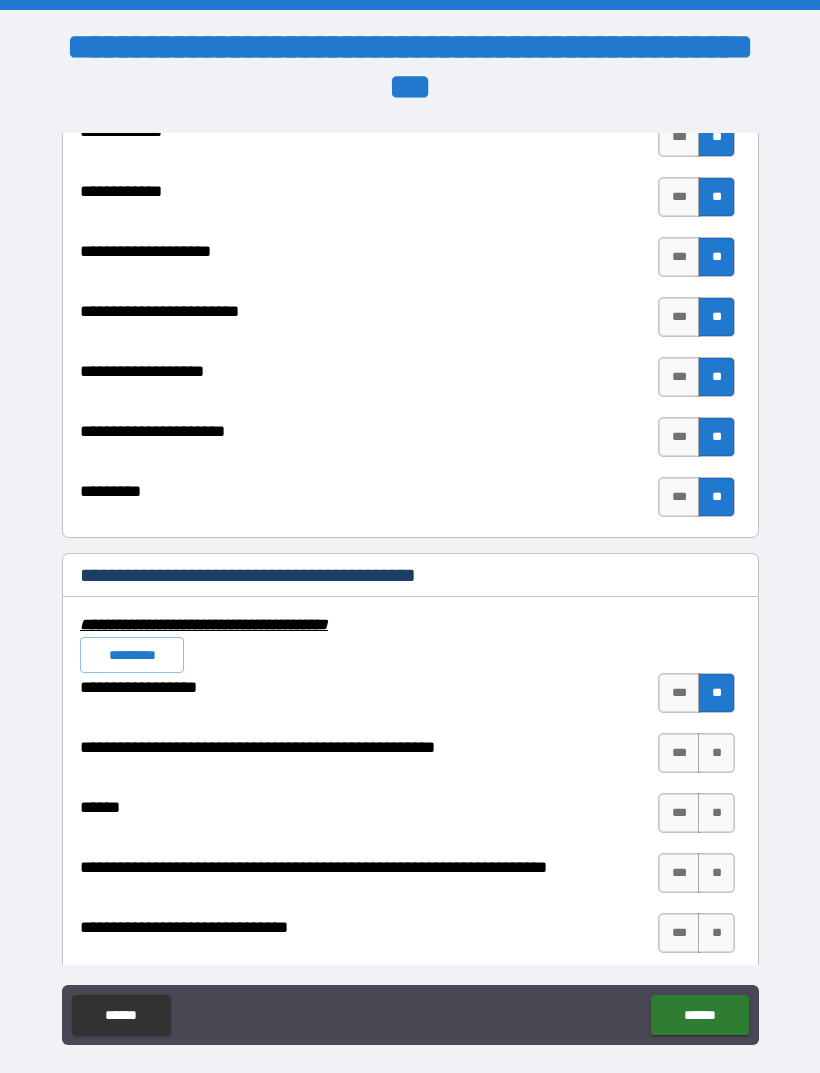 click on "**" at bounding box center [716, 753] 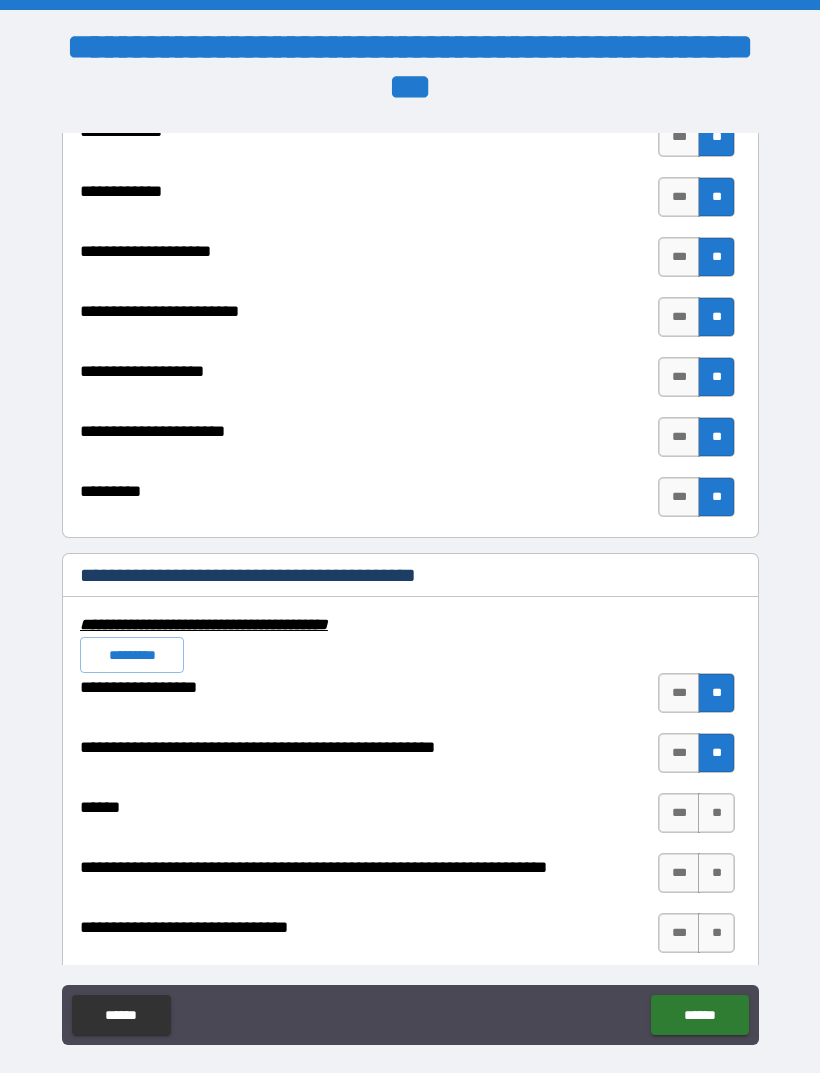 click on "**" at bounding box center (716, 813) 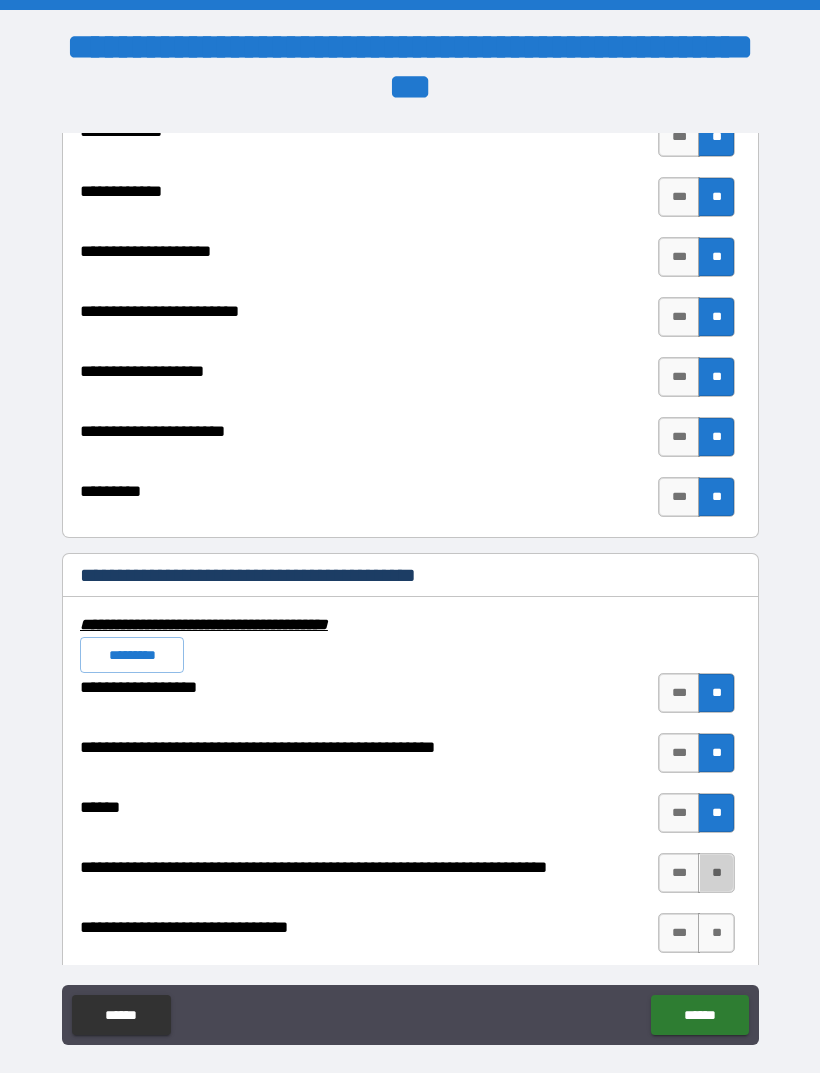 click on "**" at bounding box center [716, 873] 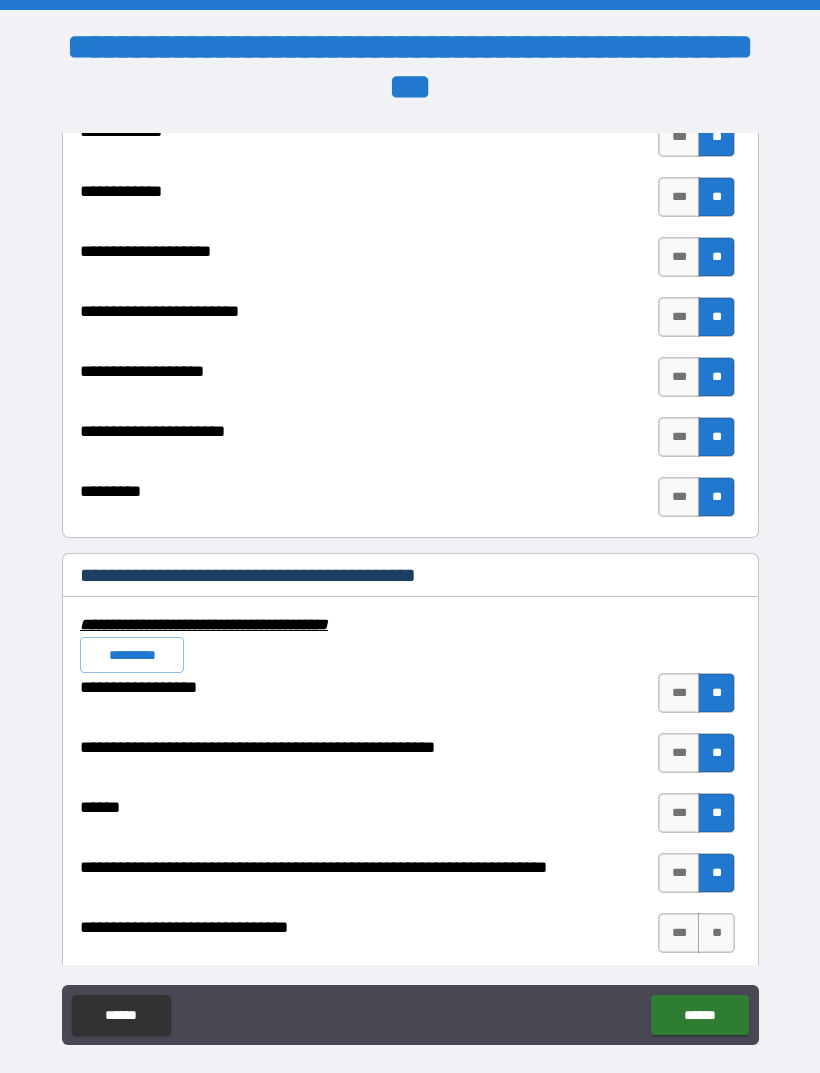 click on "**" at bounding box center (716, 873) 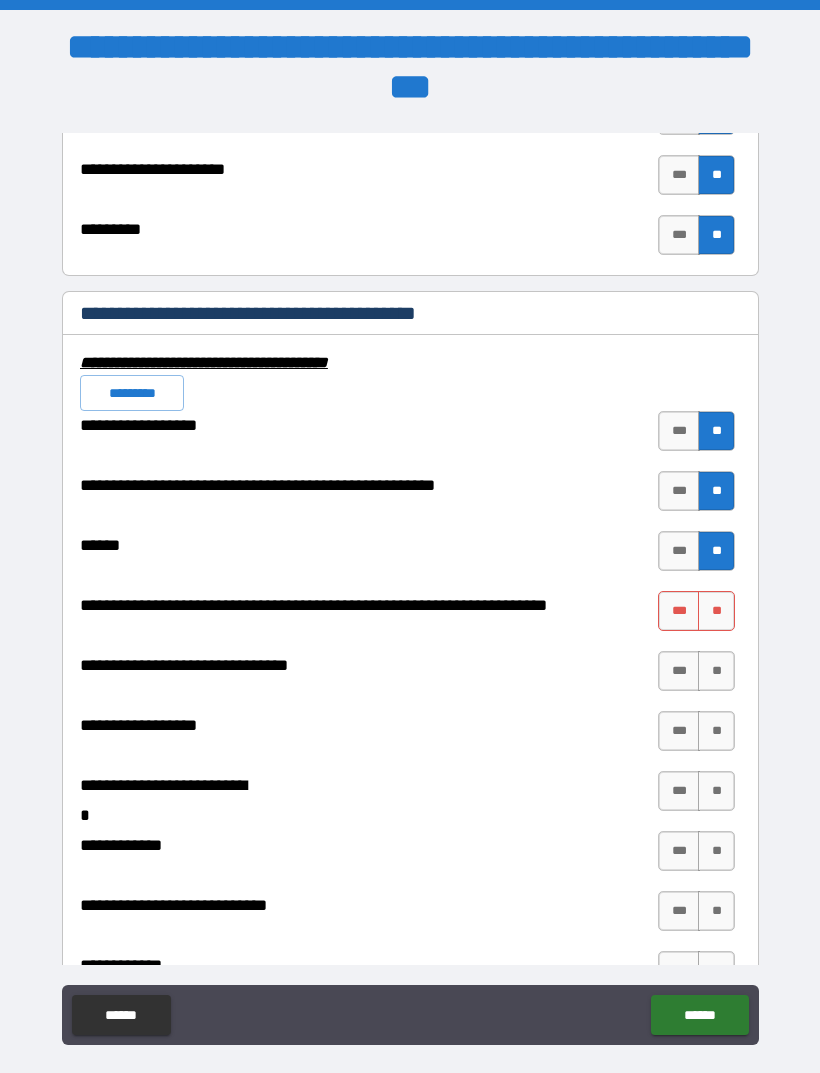scroll, scrollTop: 7639, scrollLeft: 0, axis: vertical 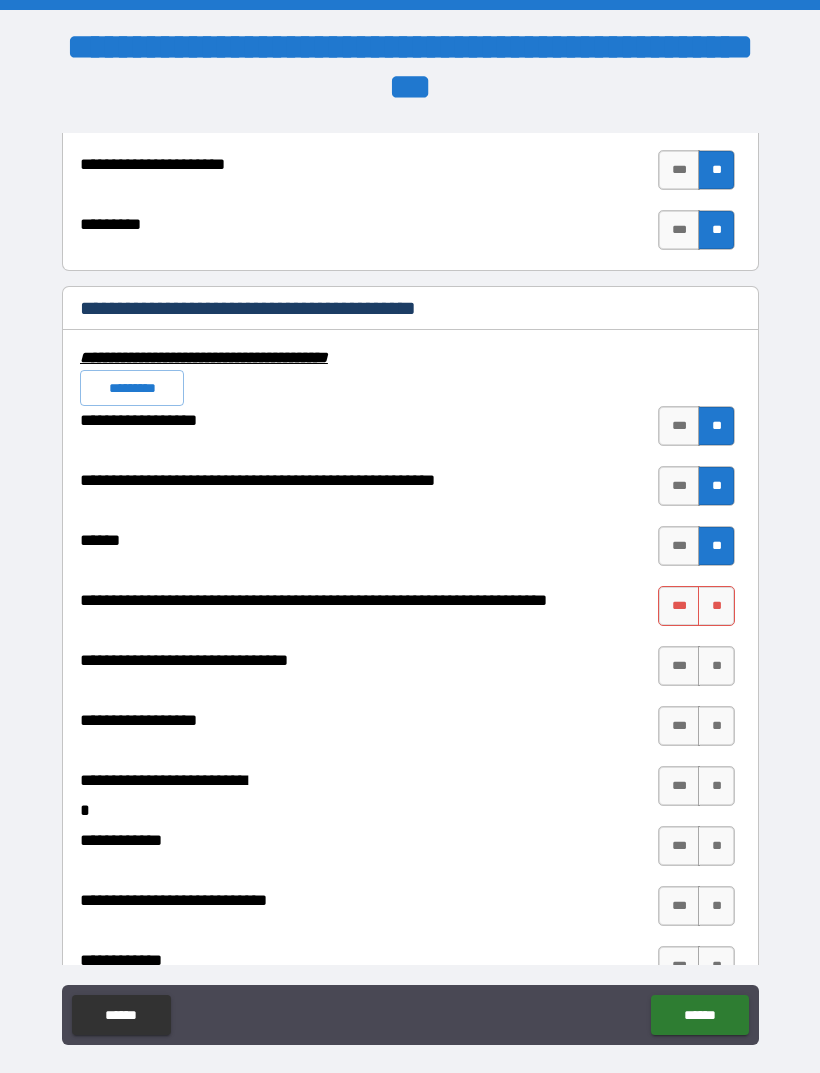 click on "**" at bounding box center (716, 606) 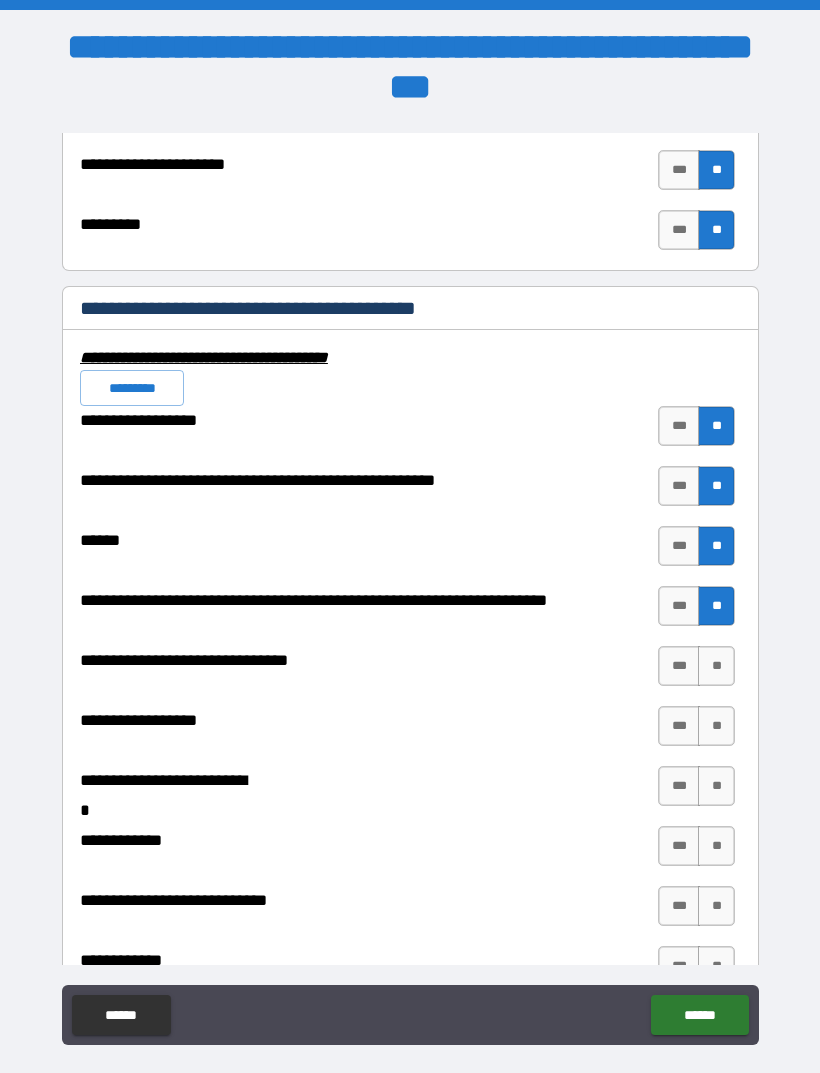 click on "**" at bounding box center (716, 666) 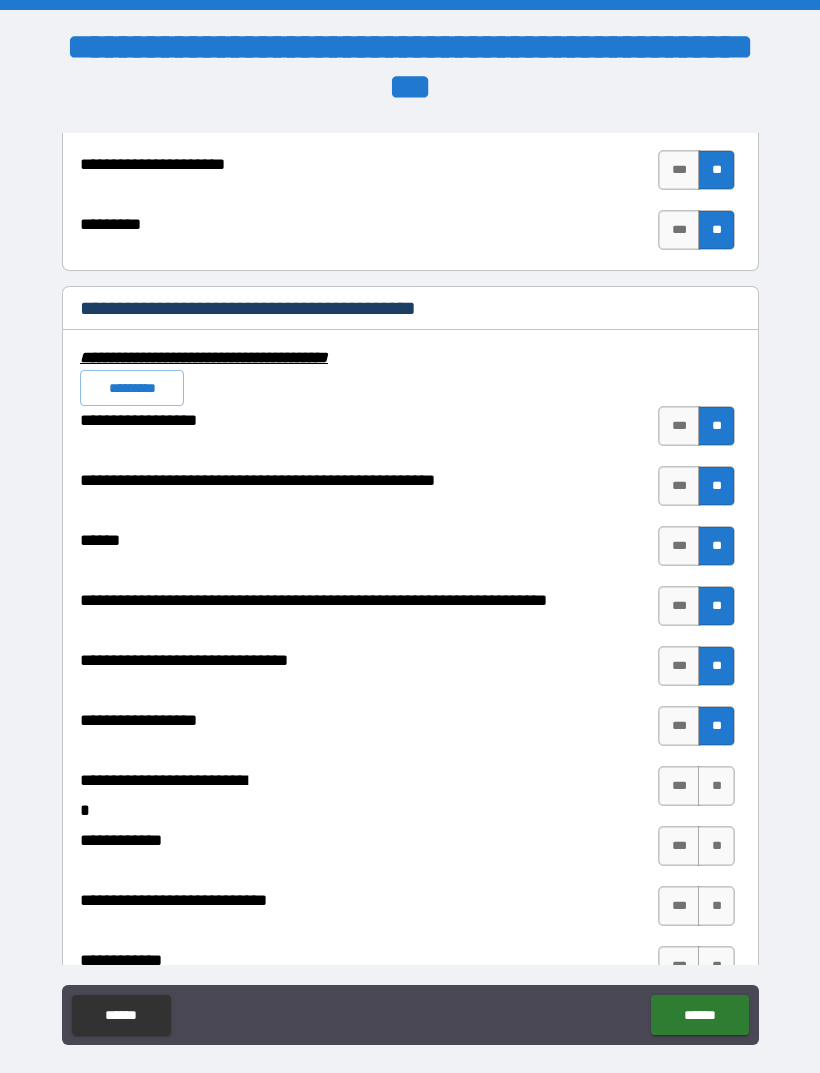 click on "**" at bounding box center (716, 786) 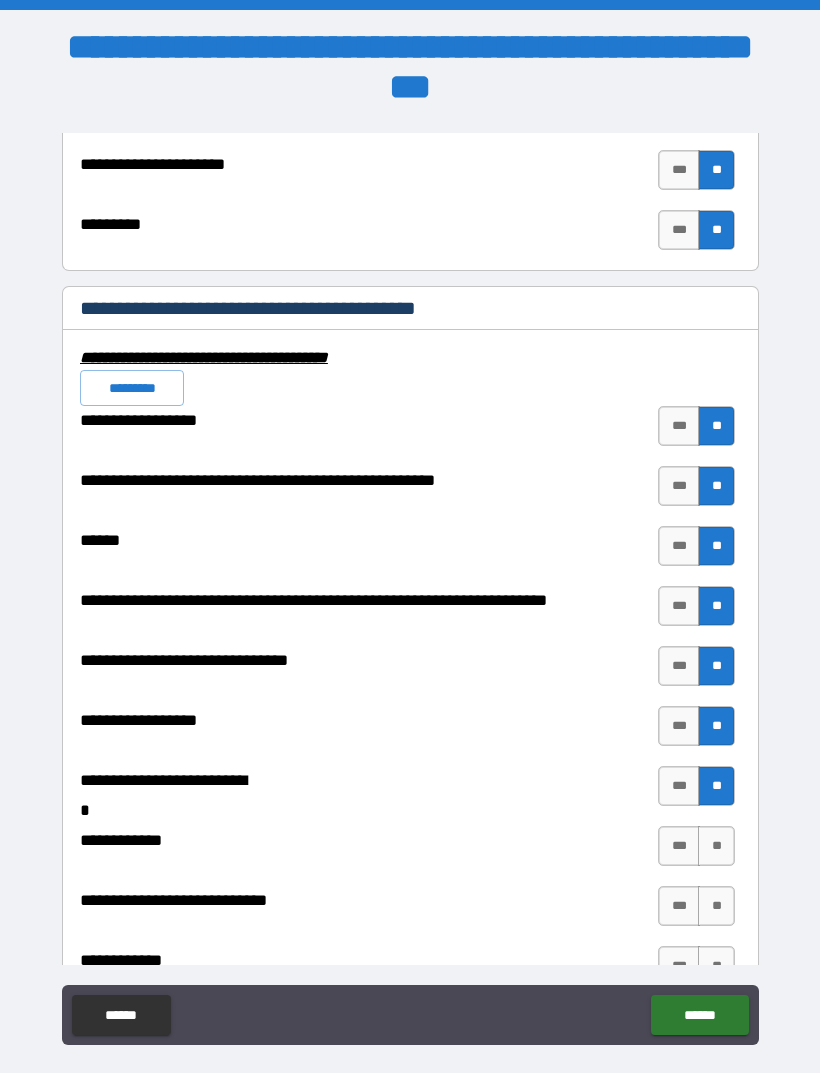 click on "**" at bounding box center [716, 846] 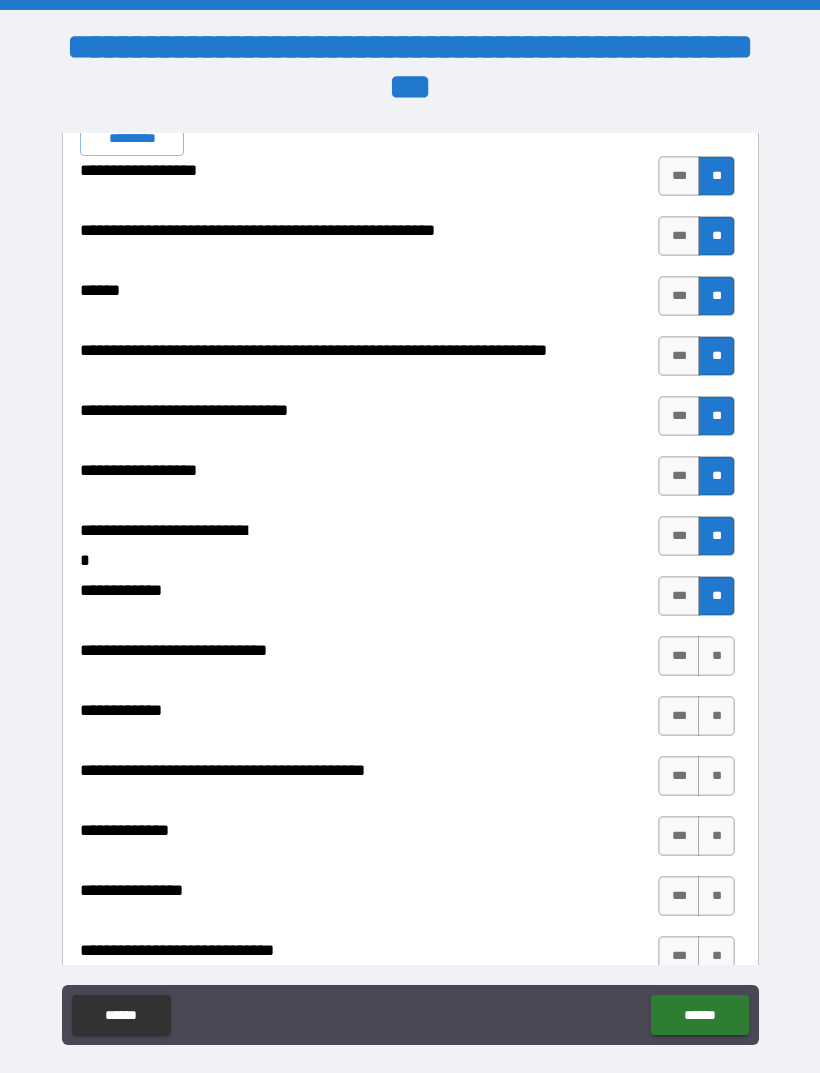 scroll, scrollTop: 7890, scrollLeft: 0, axis: vertical 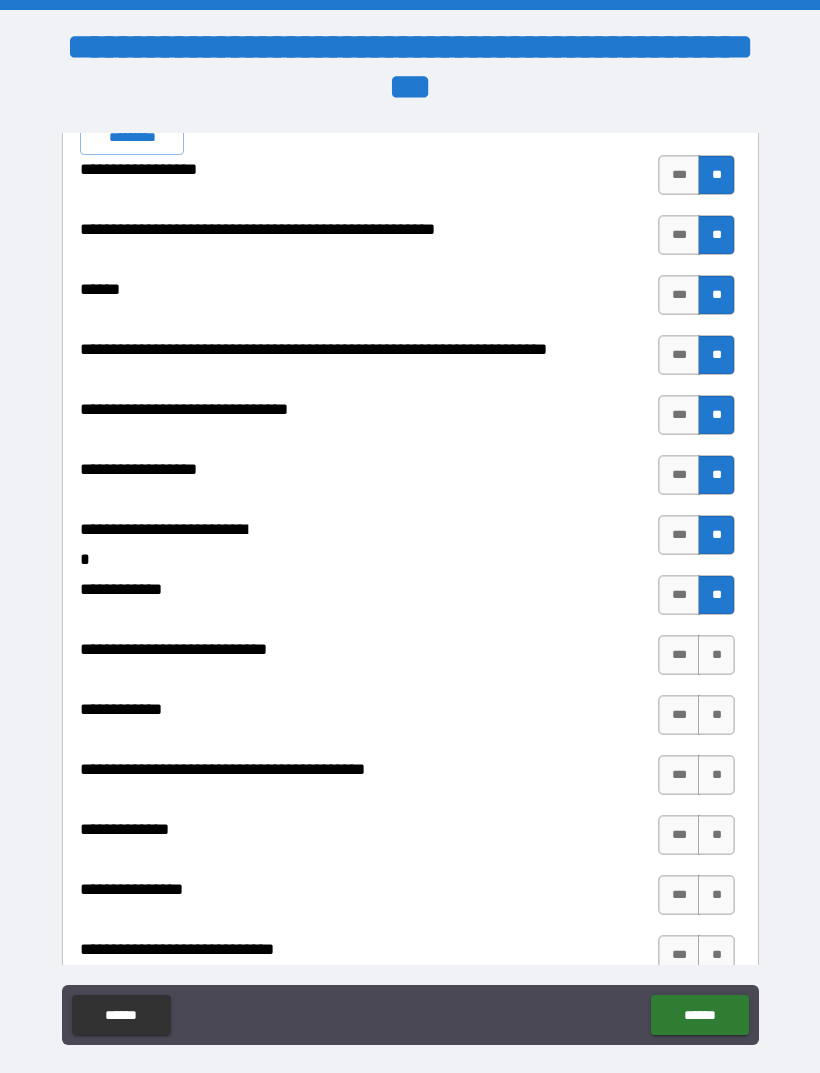 click on "**" at bounding box center [716, 655] 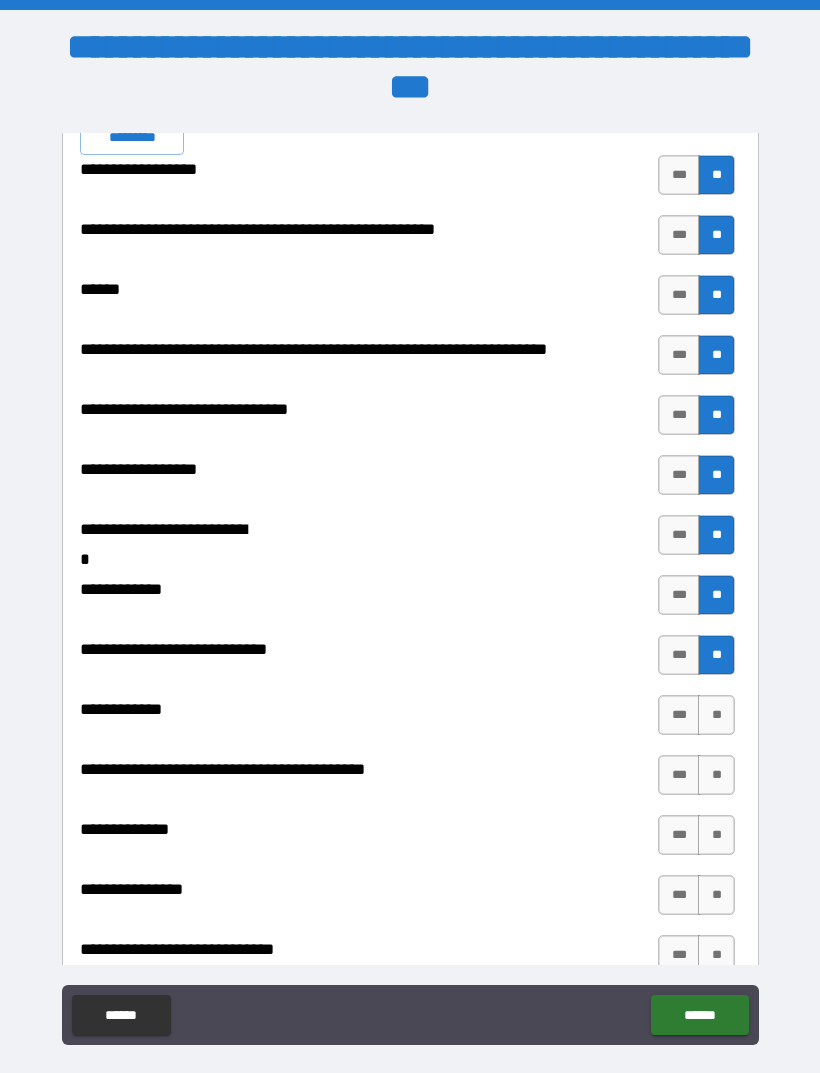 click on "**" at bounding box center (716, 655) 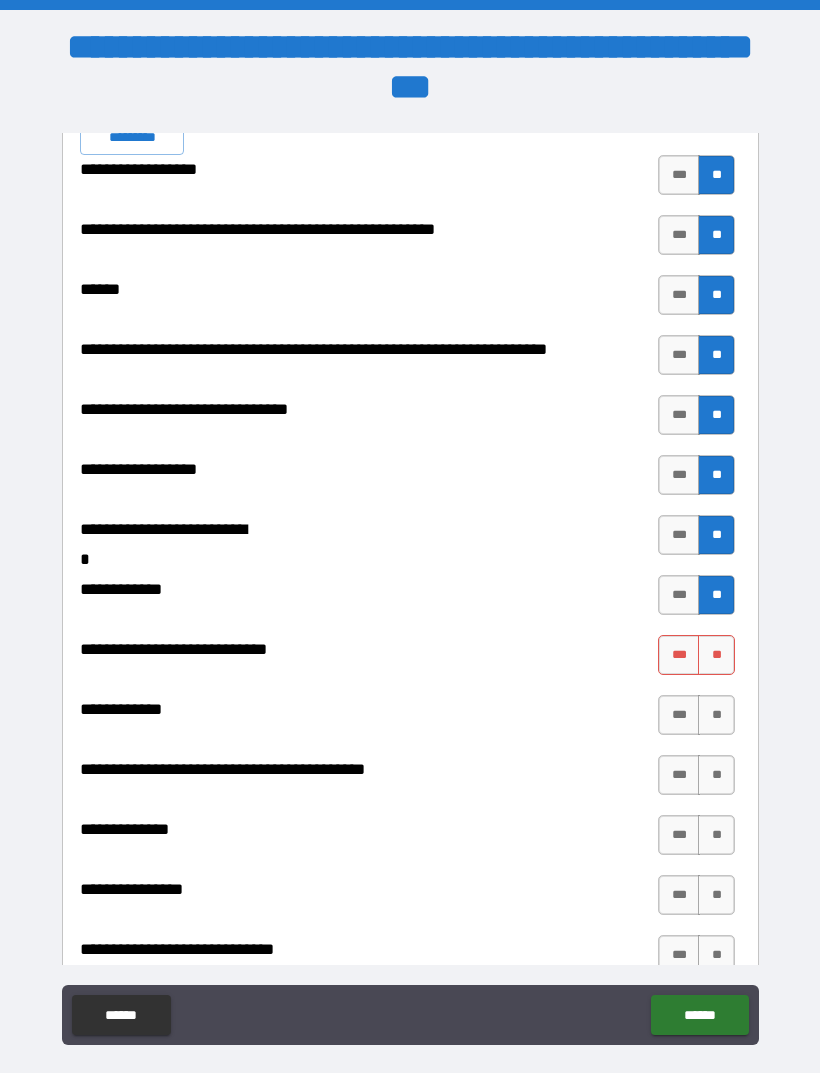click on "**" at bounding box center [716, 775] 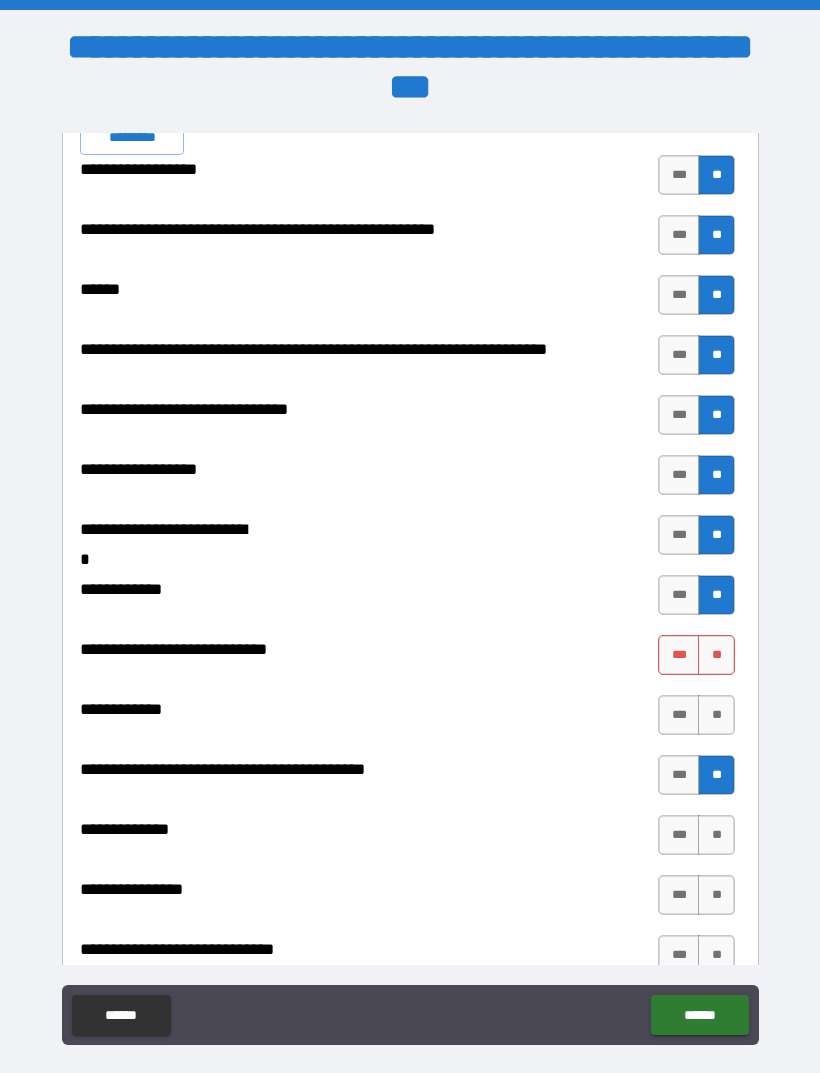 click on "*** **" at bounding box center (696, 835) 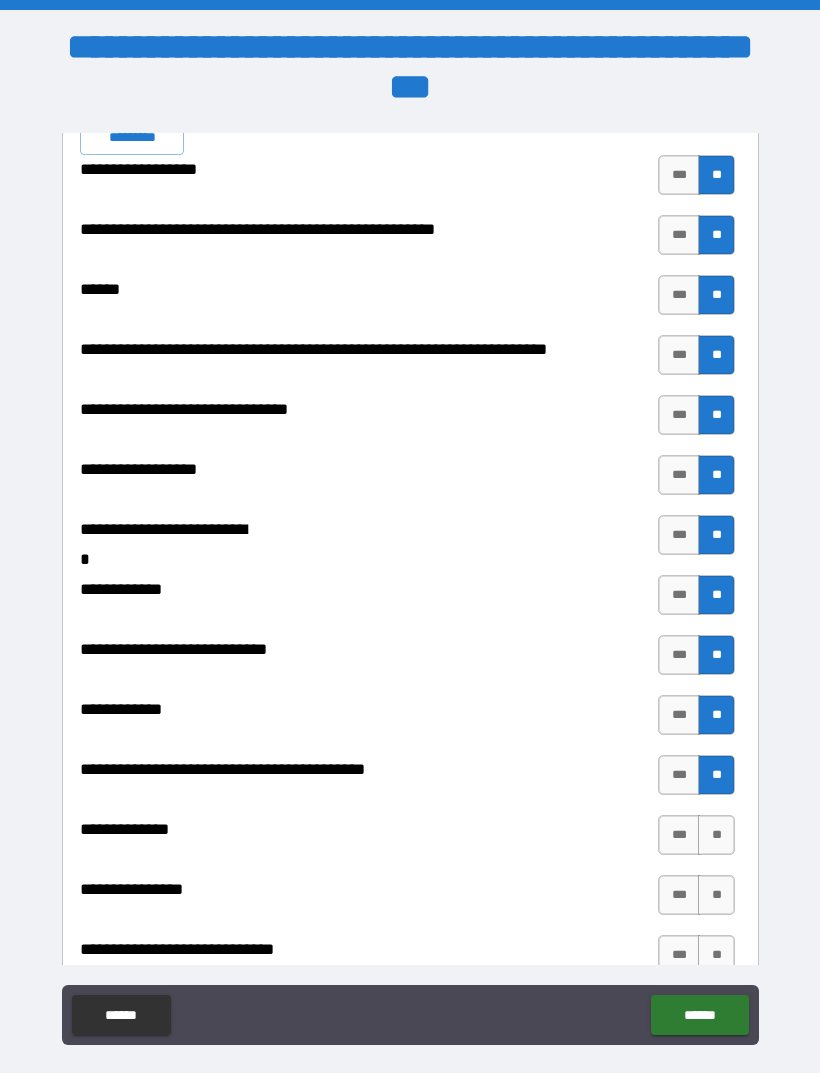 click on "**" at bounding box center (716, 835) 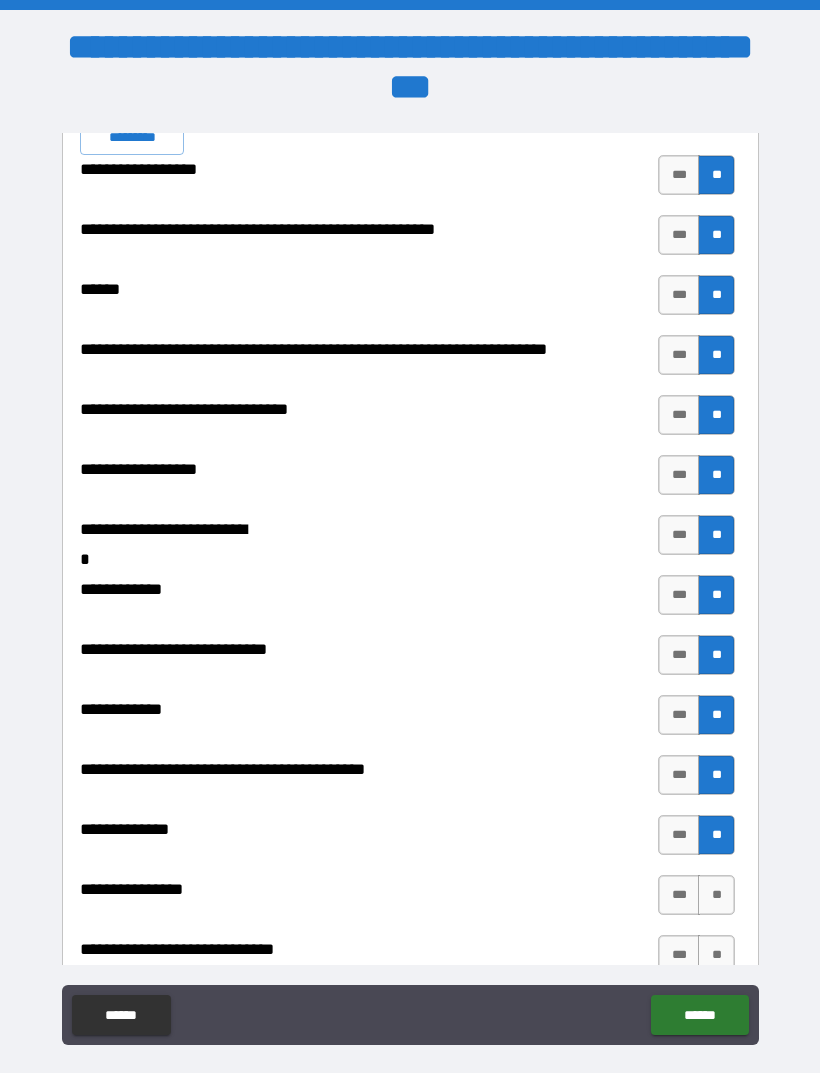 click on "**" at bounding box center (716, 895) 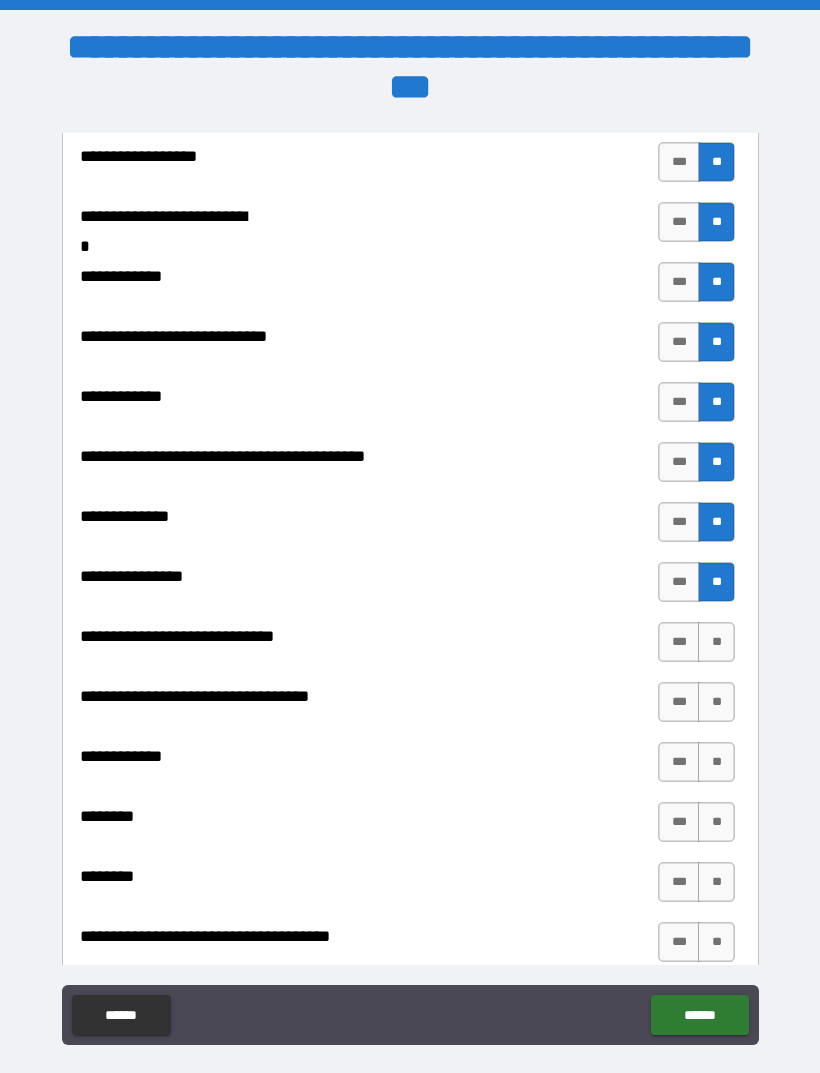 scroll, scrollTop: 8214, scrollLeft: 0, axis: vertical 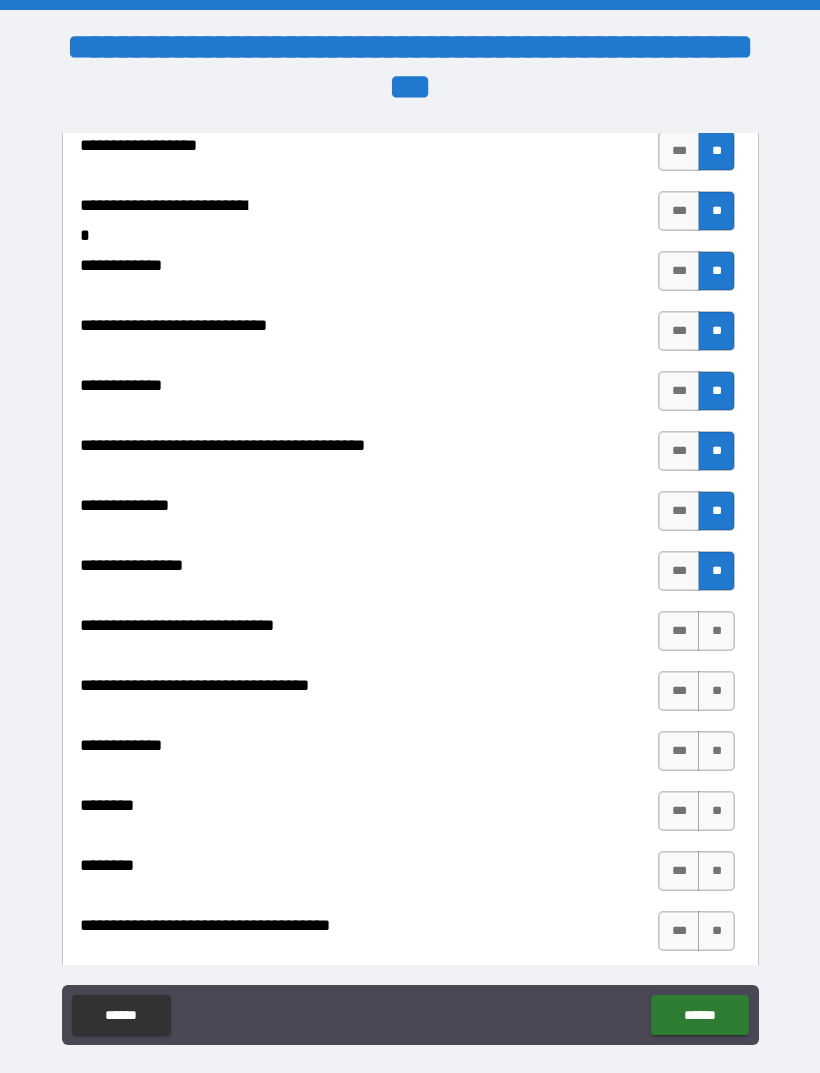 click on "**" at bounding box center (716, 631) 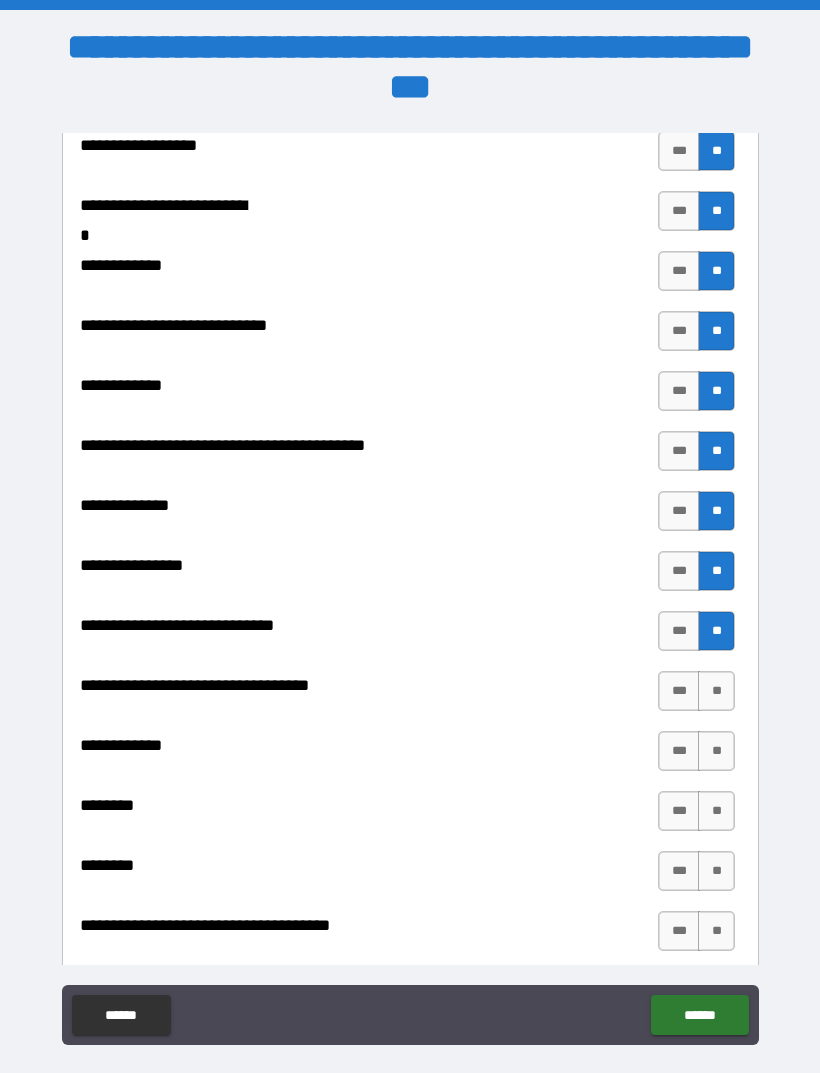 click on "**" at bounding box center [716, 691] 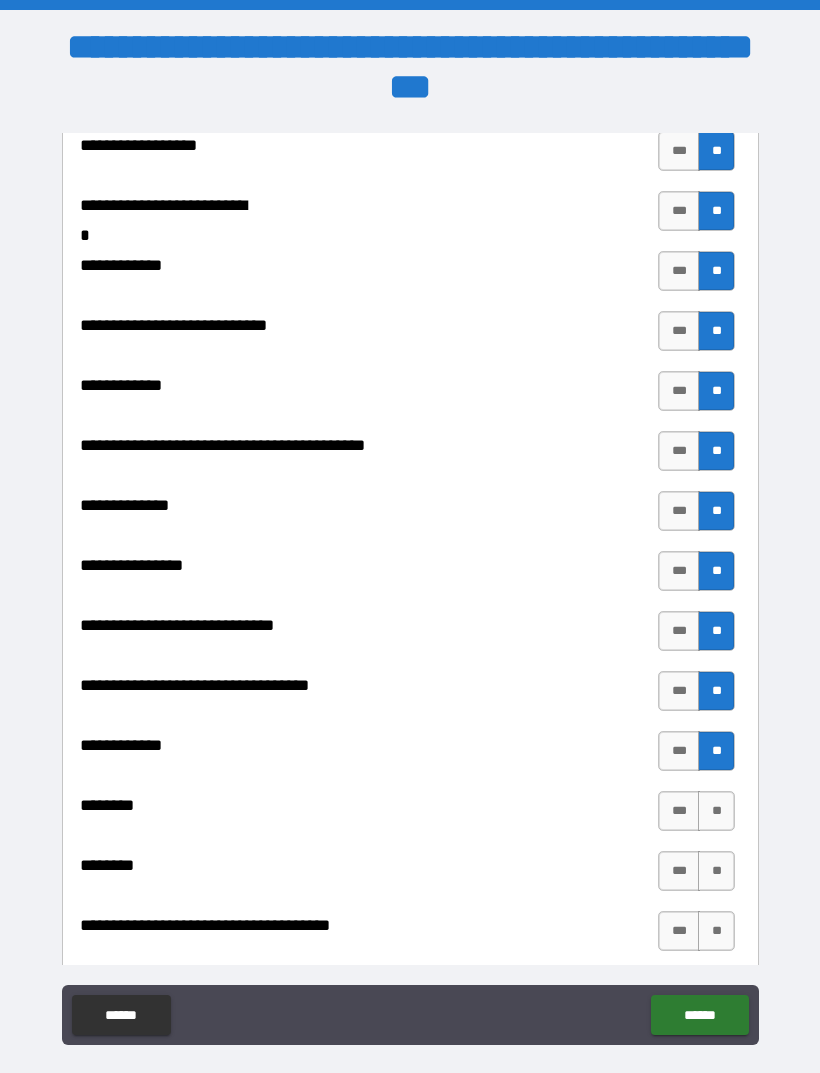 click on "**" at bounding box center [716, 751] 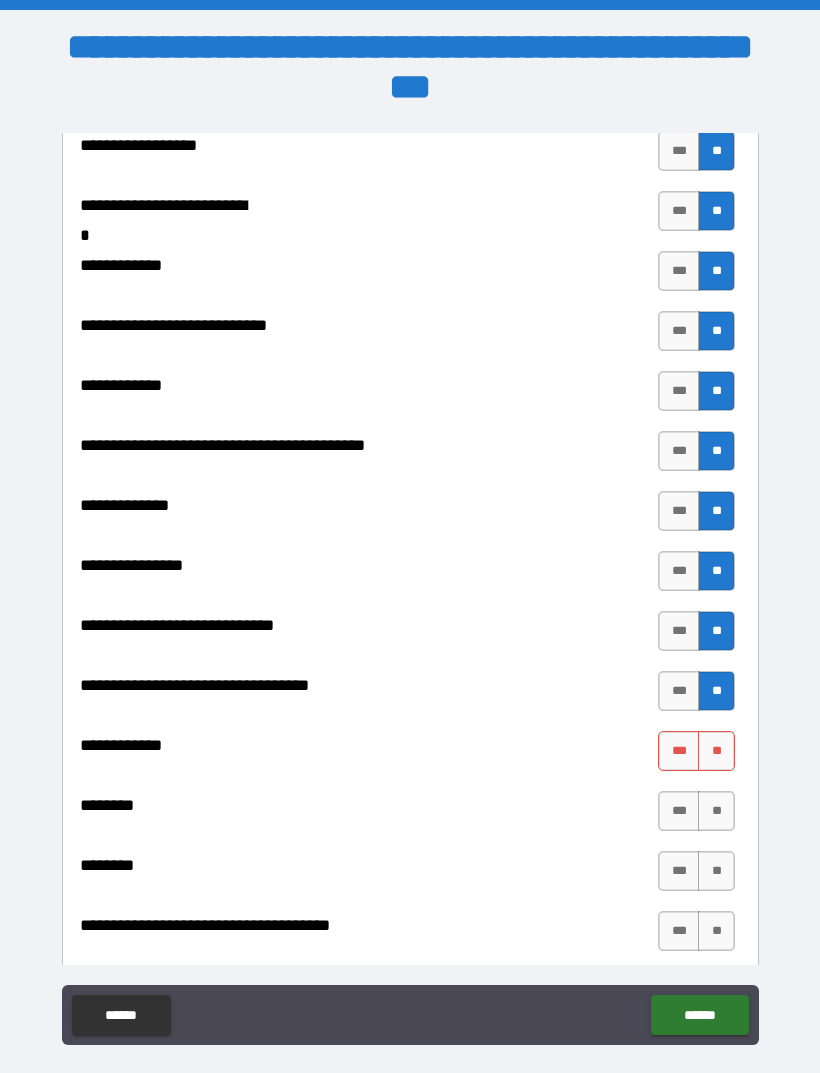 click on "**" at bounding box center (716, 811) 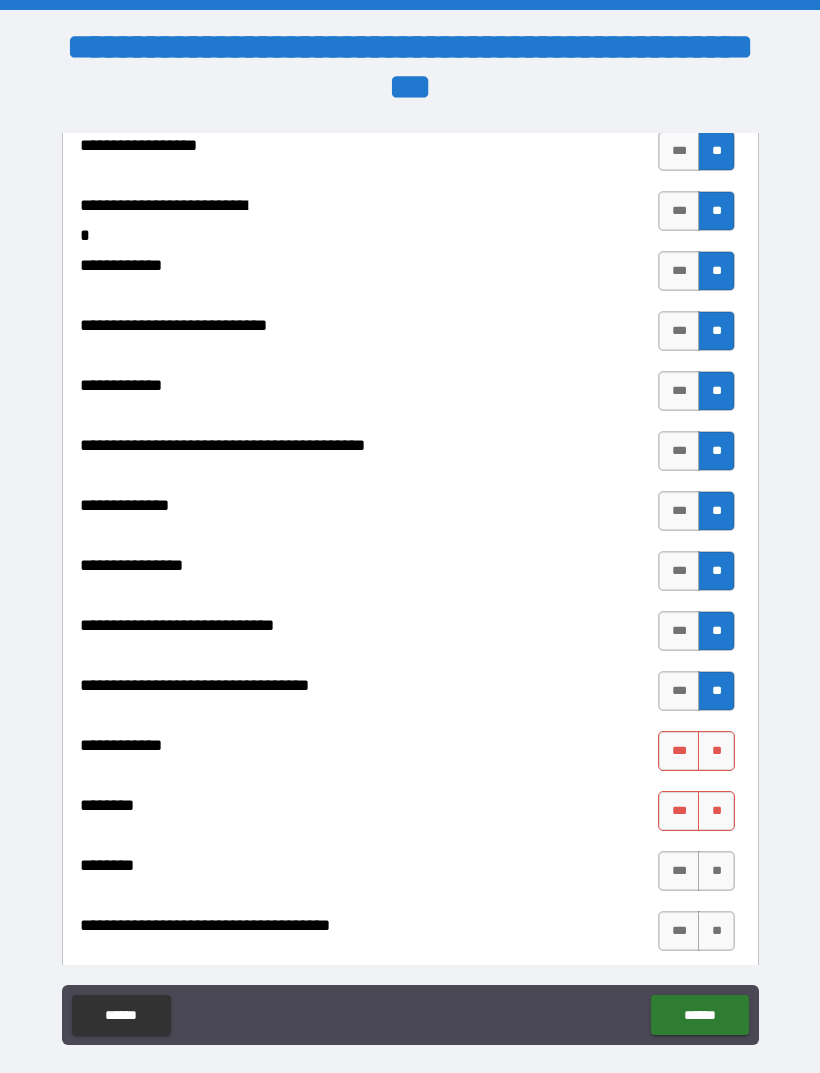 click on "**" at bounding box center [716, 871] 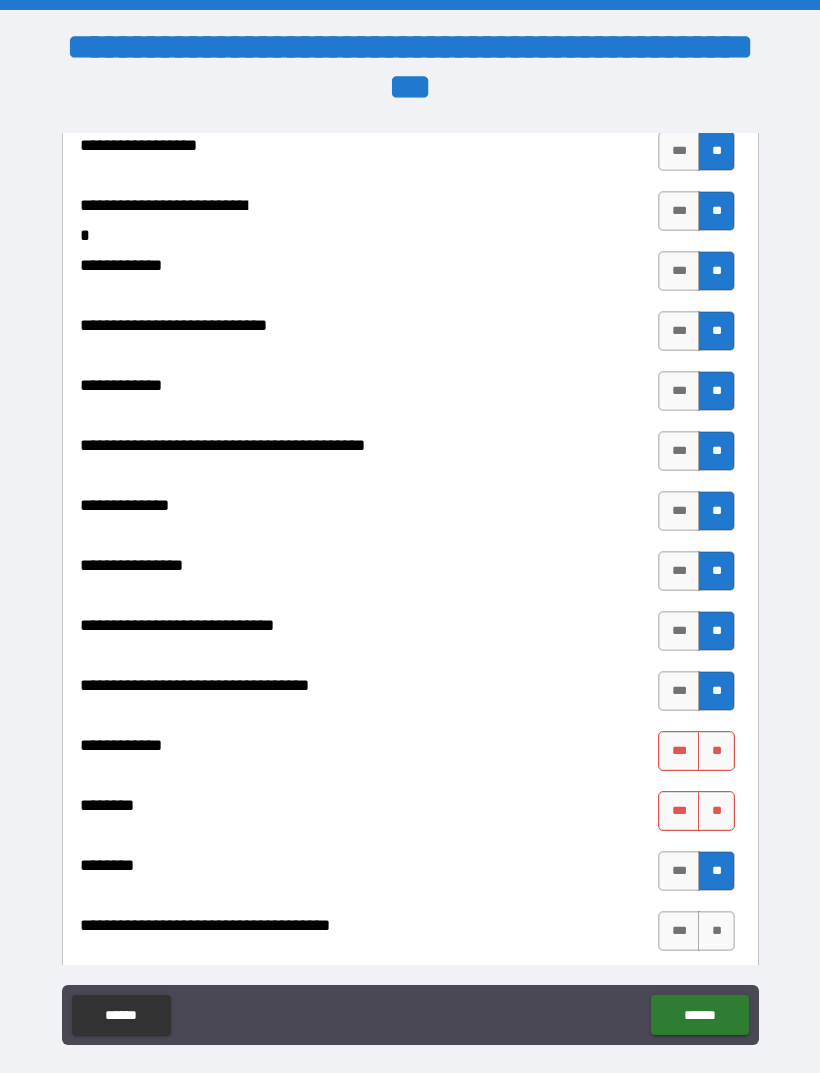 click on "**" at bounding box center [716, 751] 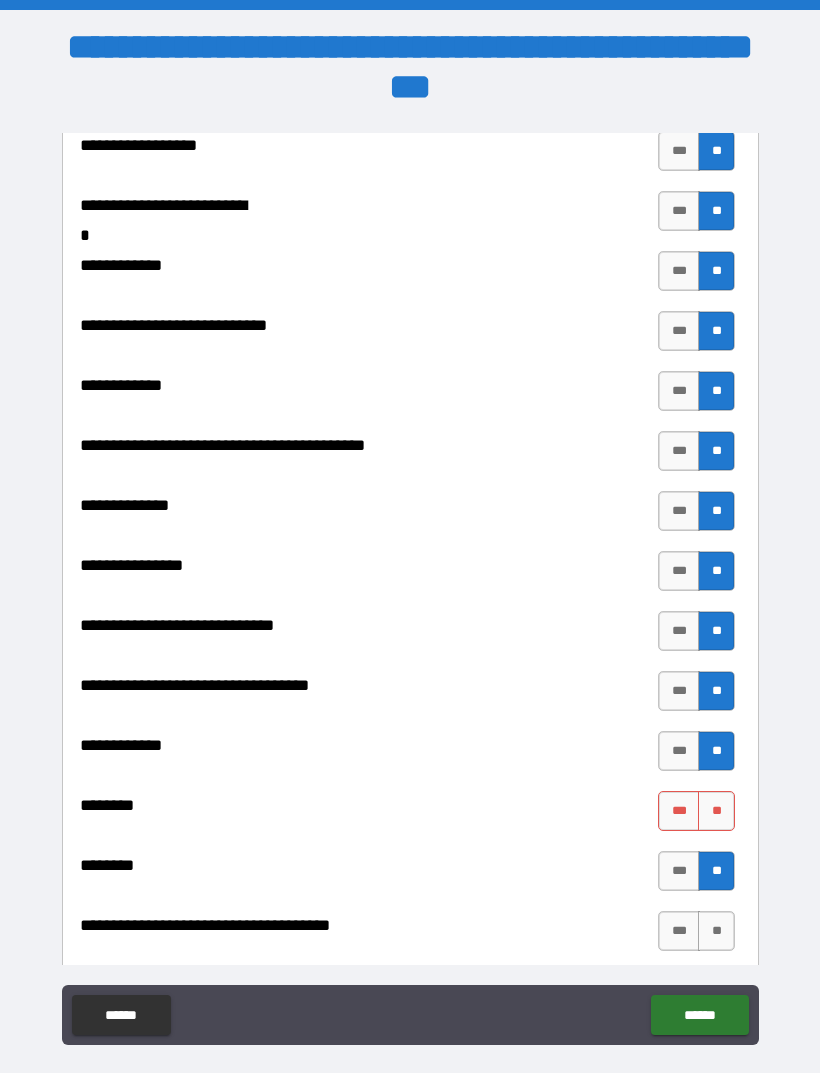click on "**" at bounding box center (716, 811) 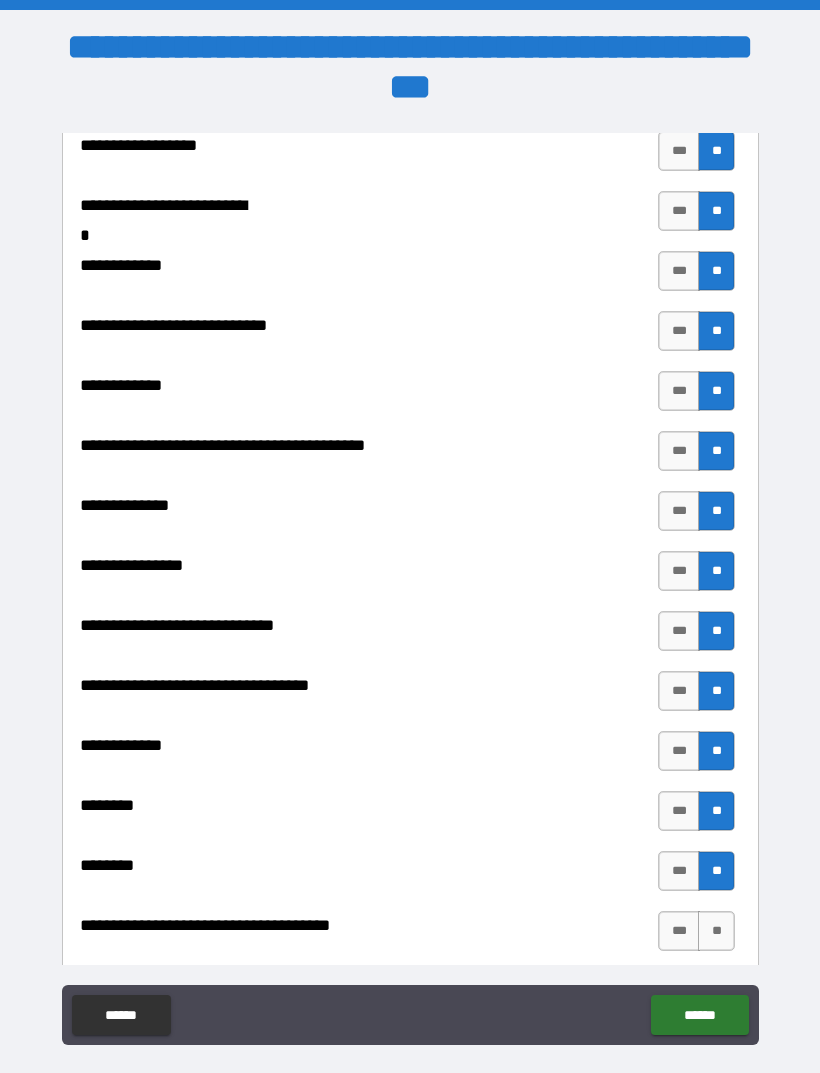click on "**" at bounding box center (716, 931) 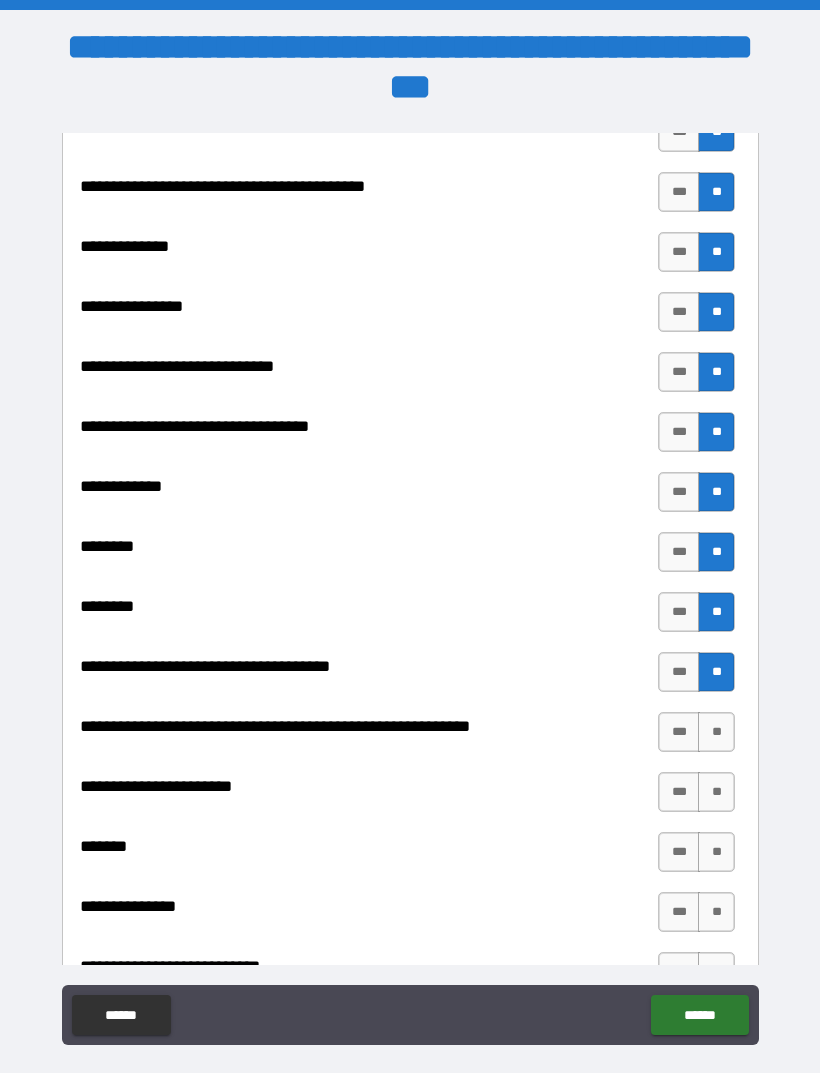 scroll, scrollTop: 8482, scrollLeft: 0, axis: vertical 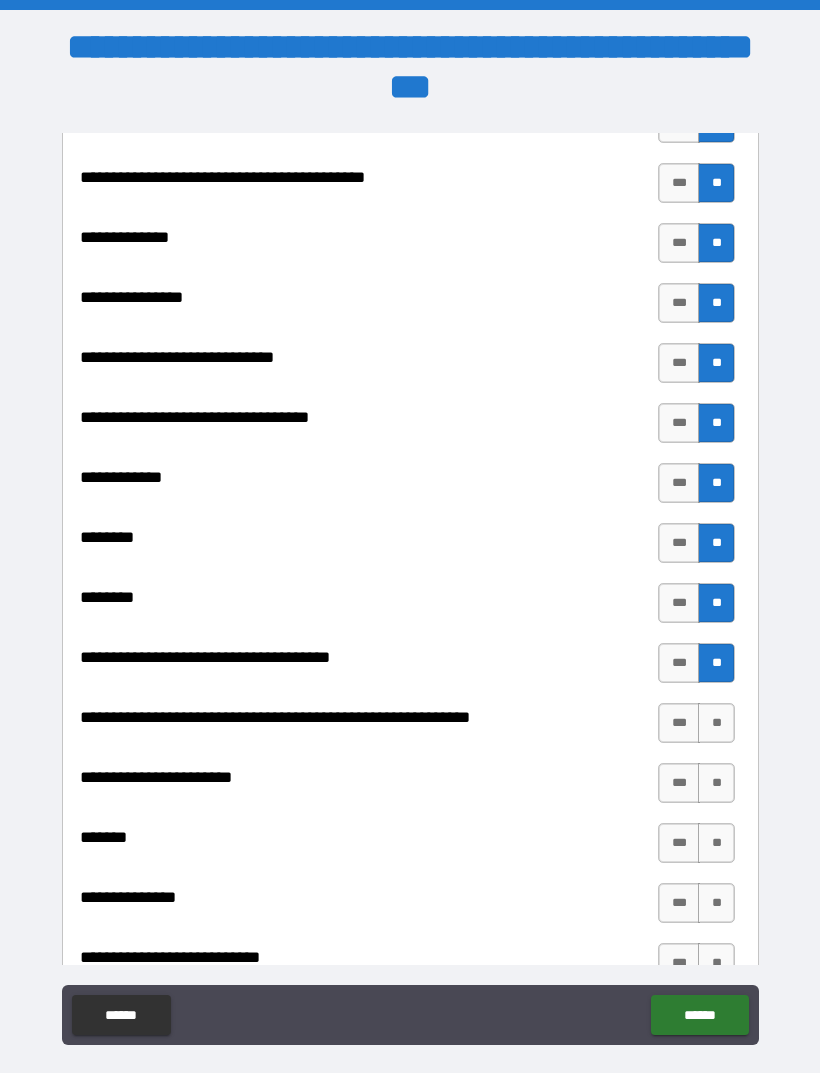 click on "**********" at bounding box center [410, 823] 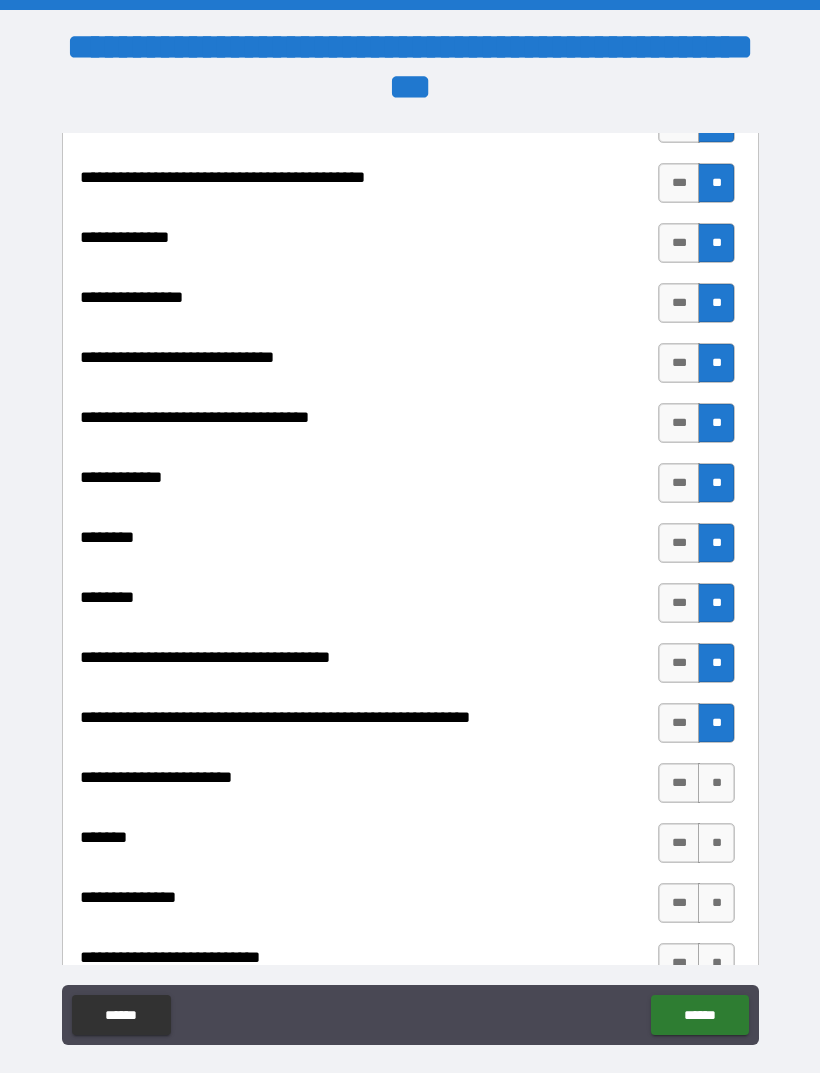 click on "**********" at bounding box center (410, 823) 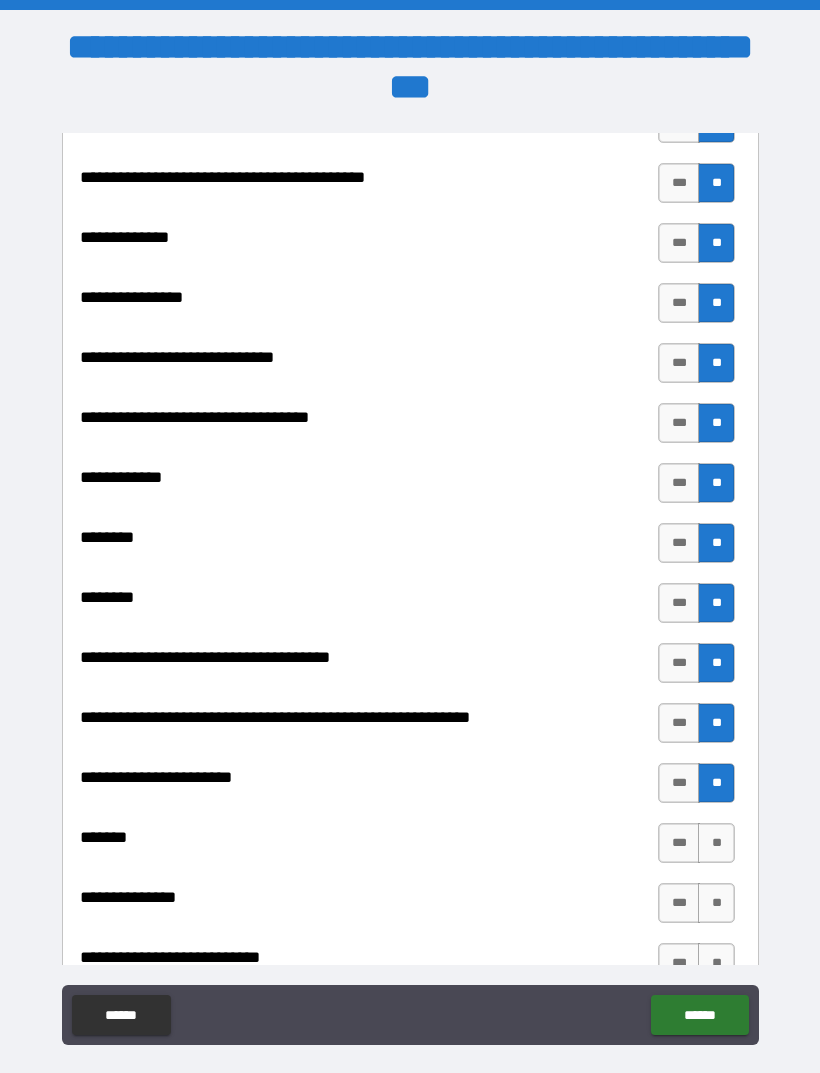 click on "**" at bounding box center [716, 843] 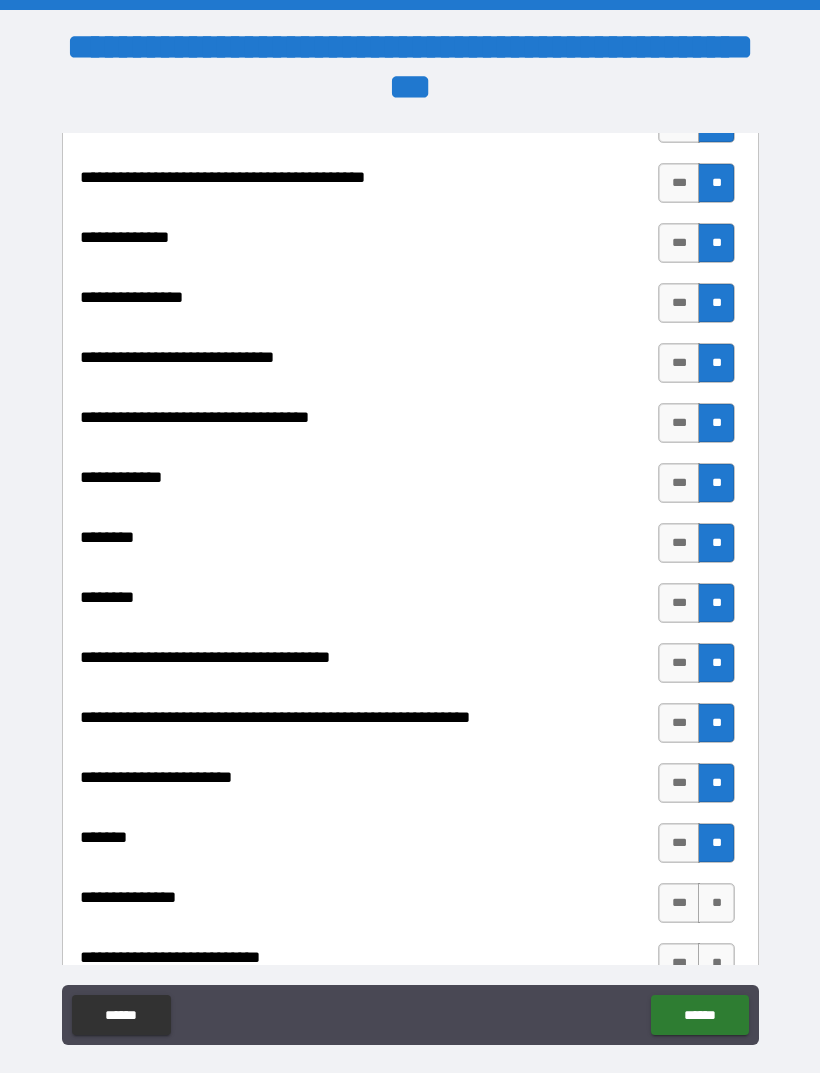 click on "**" at bounding box center [716, 903] 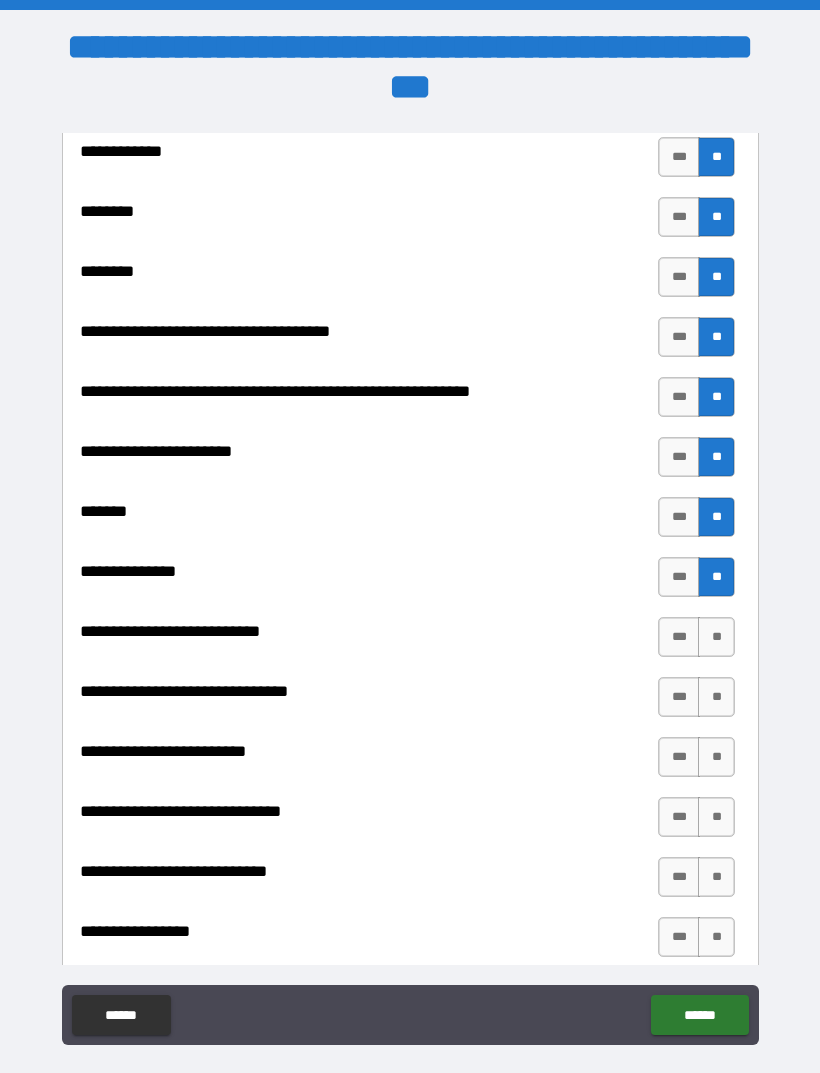 scroll, scrollTop: 8820, scrollLeft: 0, axis: vertical 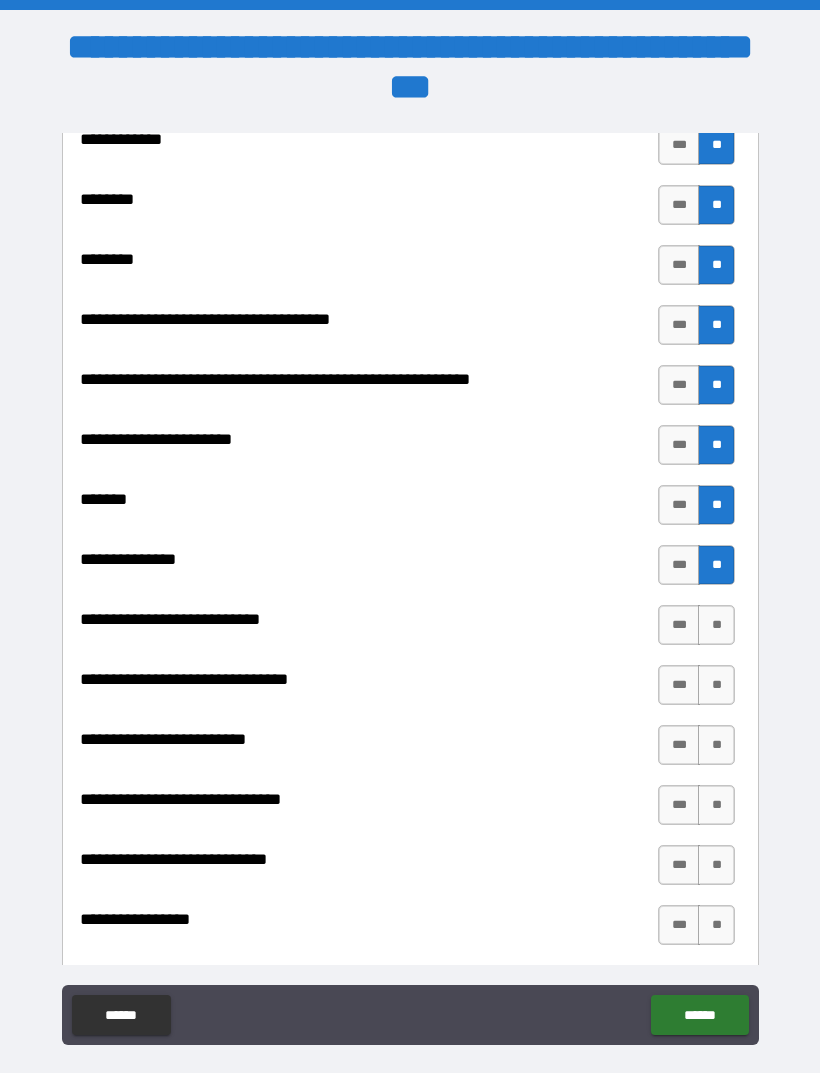 click on "**" at bounding box center [716, 625] 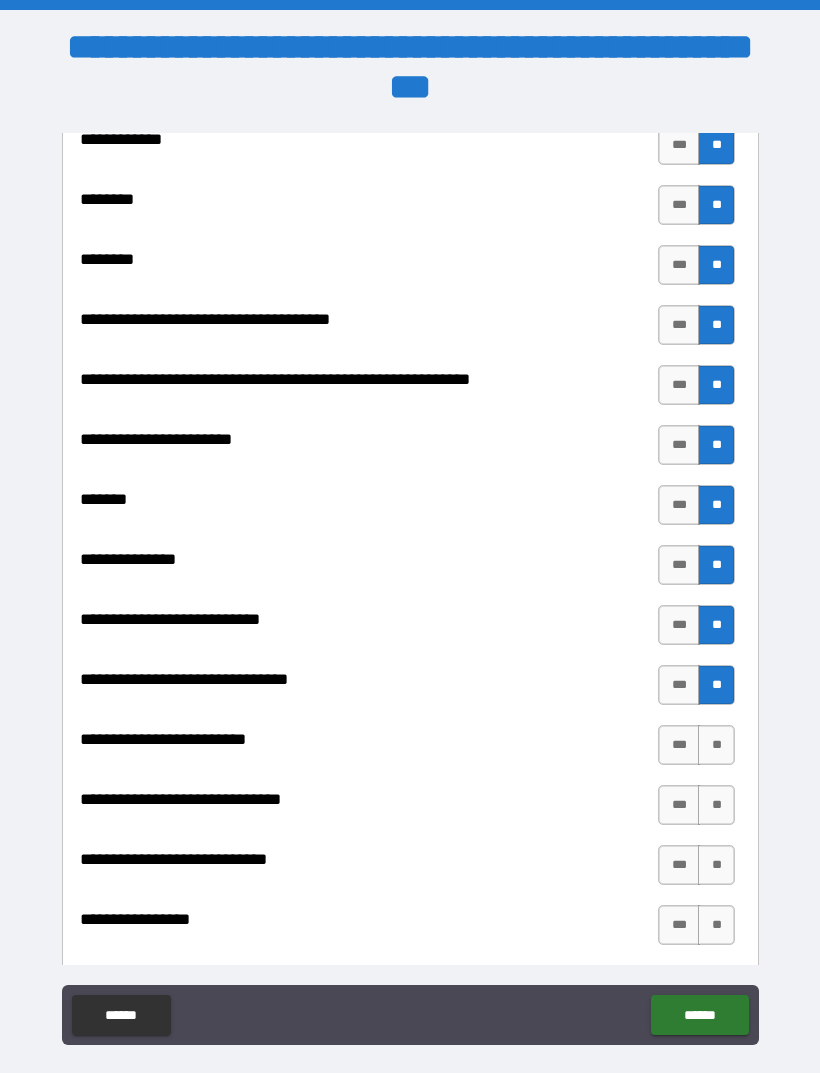 click on "**" at bounding box center [716, 745] 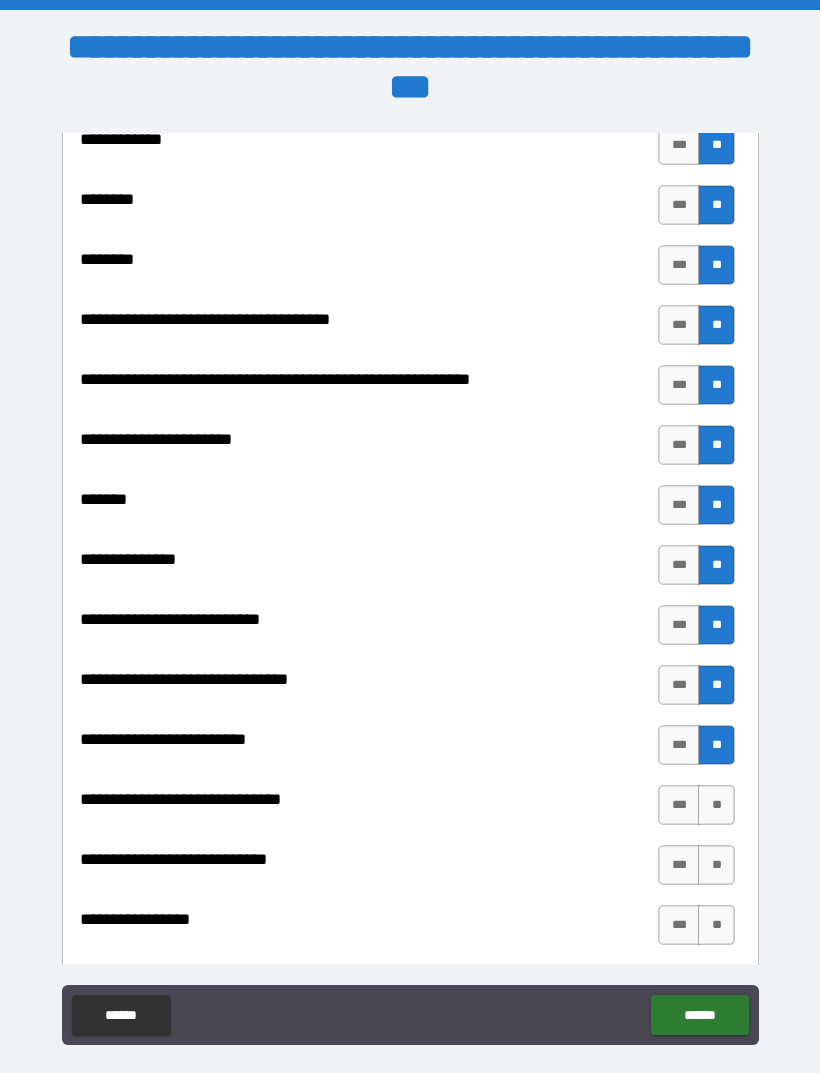 click on "**" at bounding box center (716, 745) 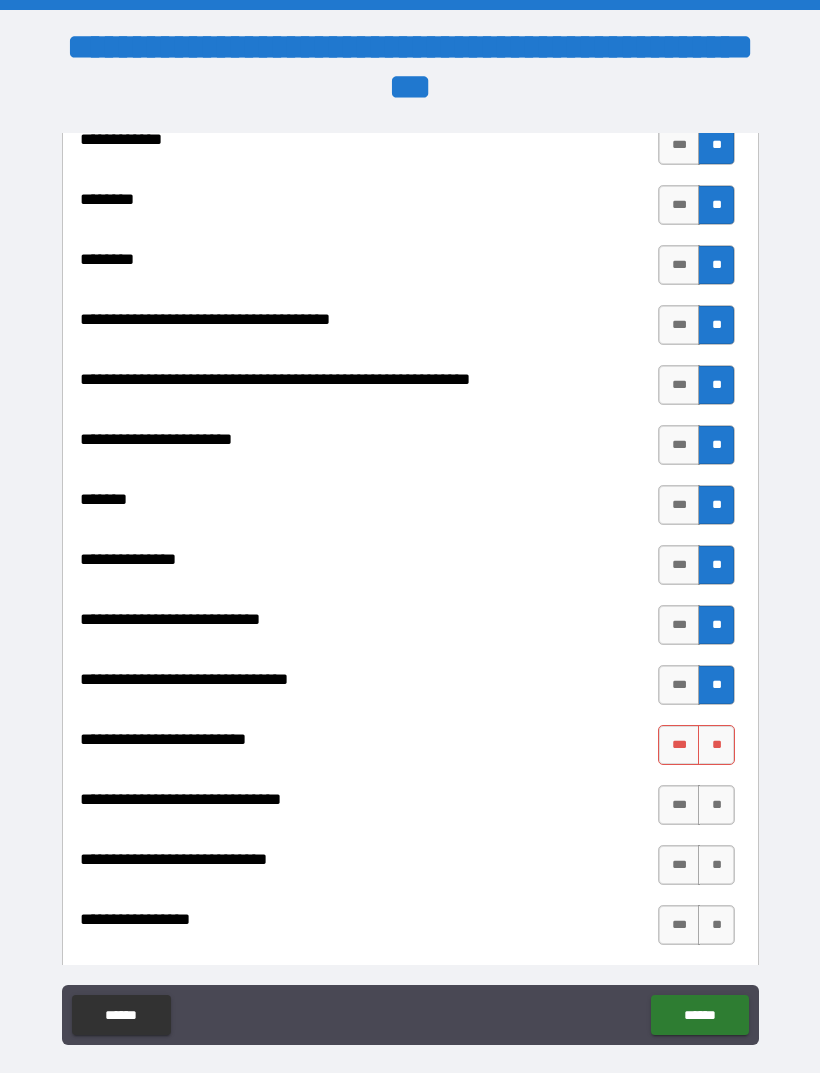 click on "**********" at bounding box center [410, 810] 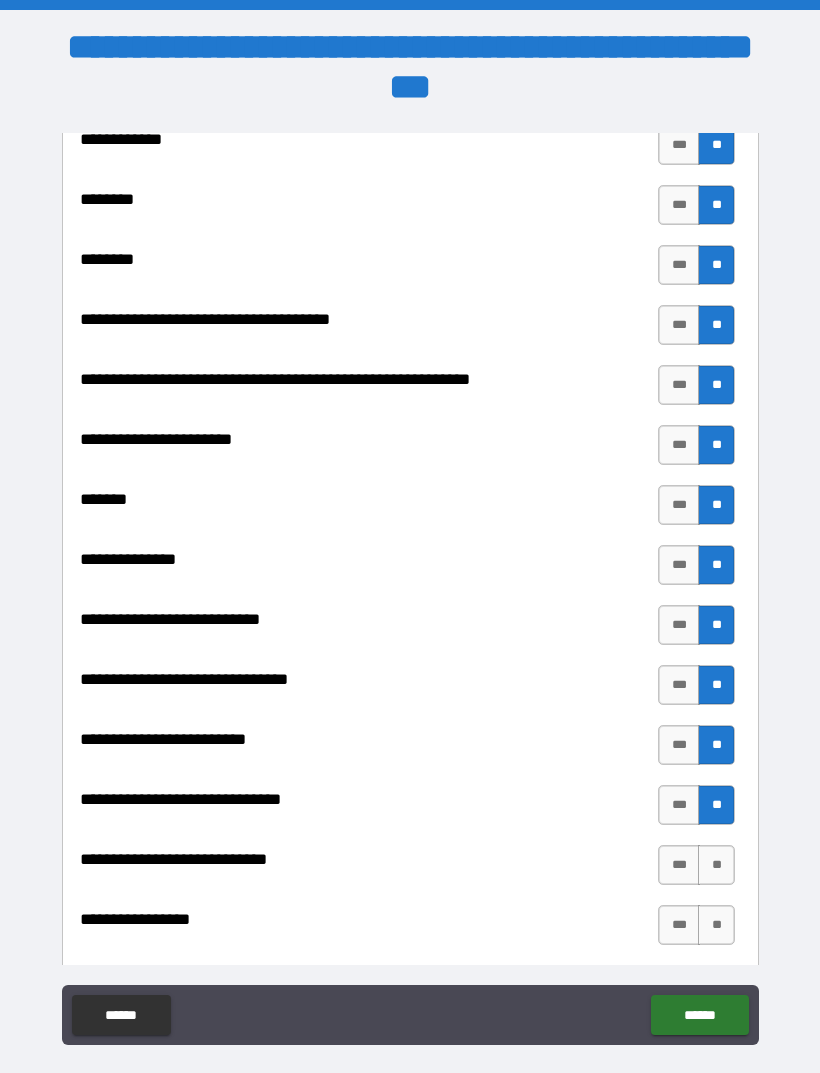 click on "**" at bounding box center (716, 865) 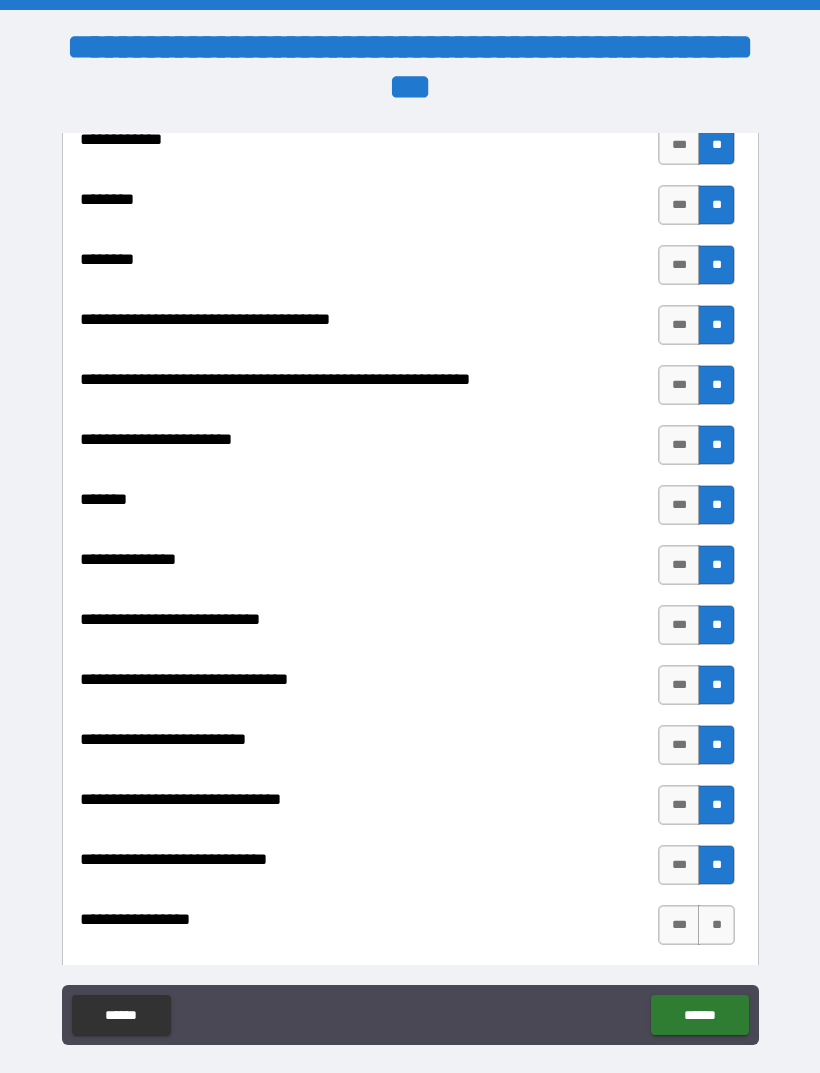click on "**********" at bounding box center [410, 870] 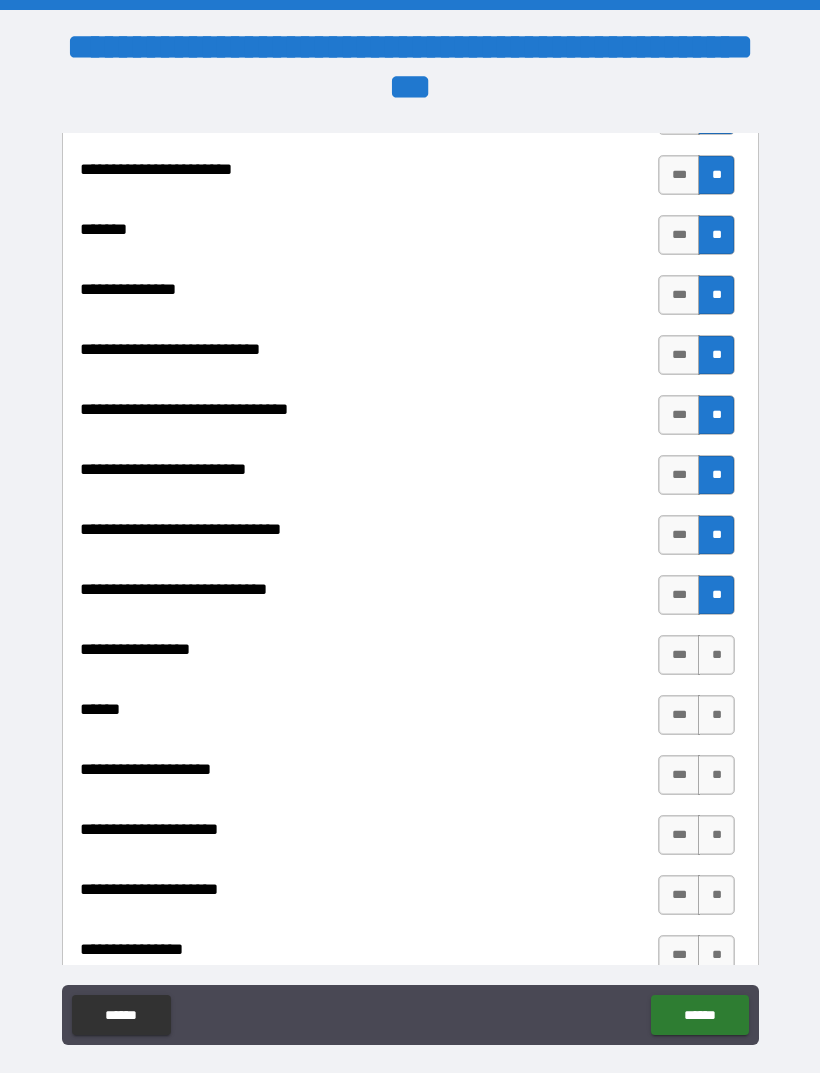 scroll, scrollTop: 9124, scrollLeft: 0, axis: vertical 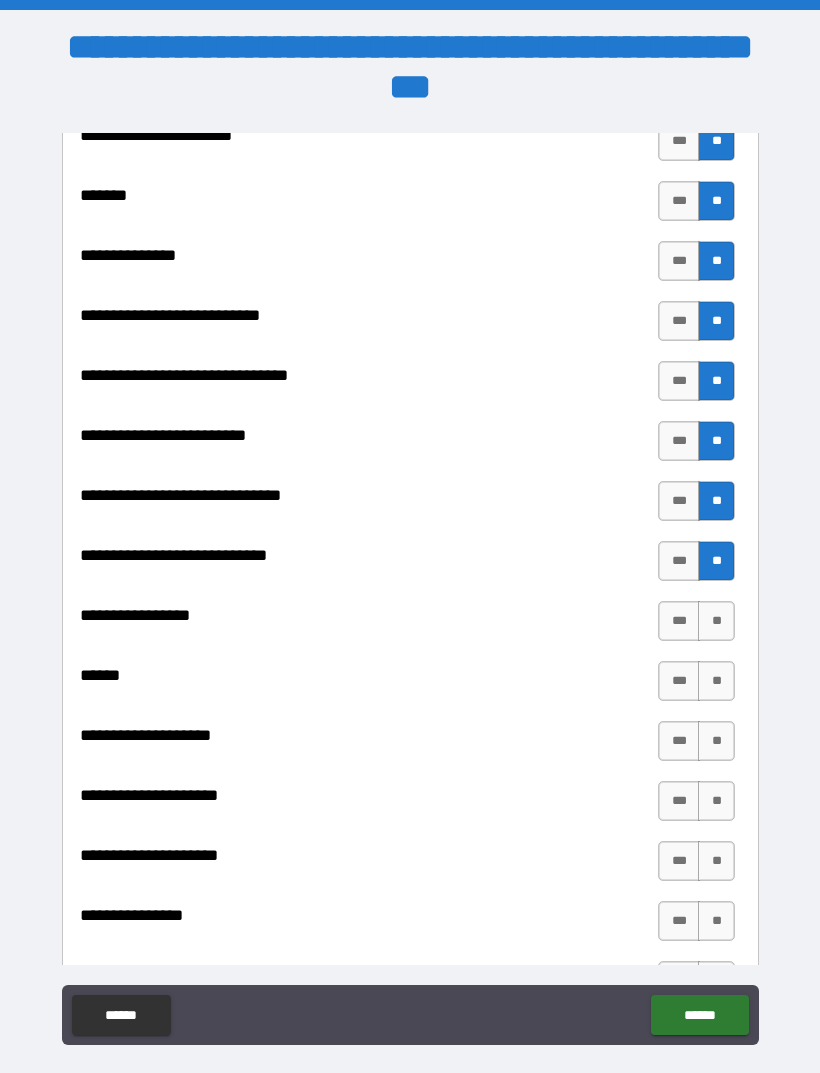 click on "**" at bounding box center [716, 621] 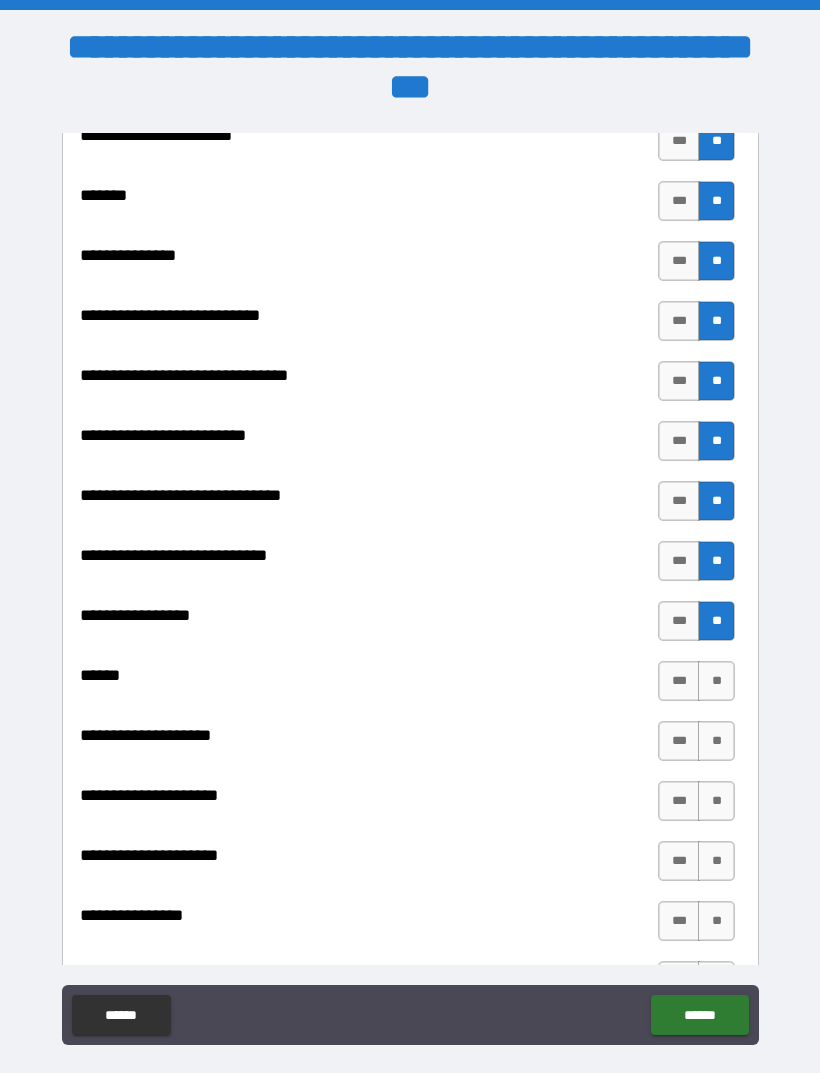 click on "**" at bounding box center (716, 681) 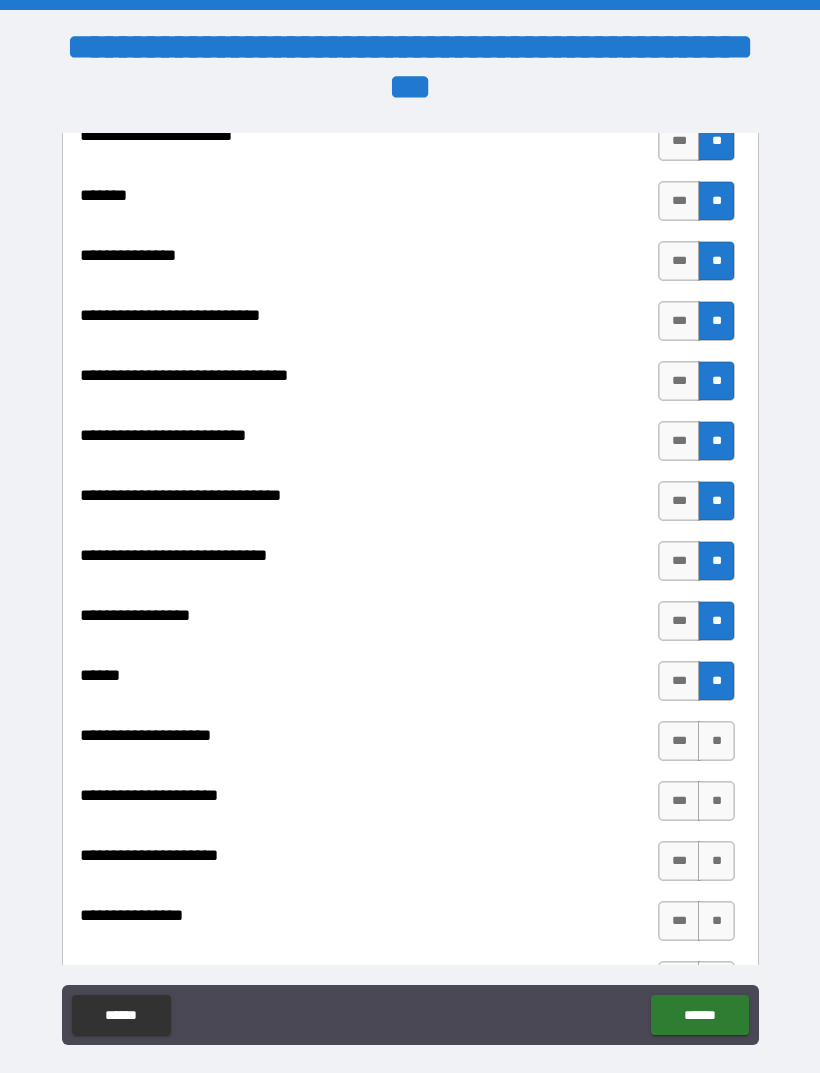click on "**" at bounding box center [716, 741] 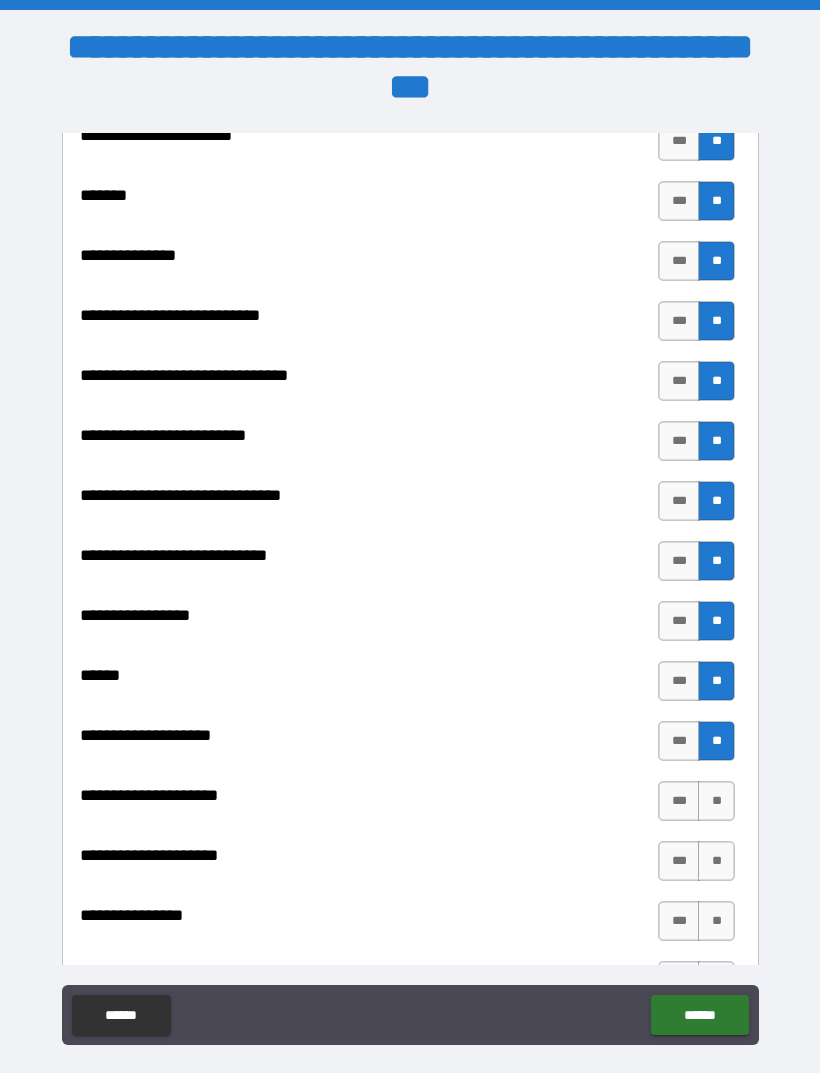 click on "**" at bounding box center (716, 801) 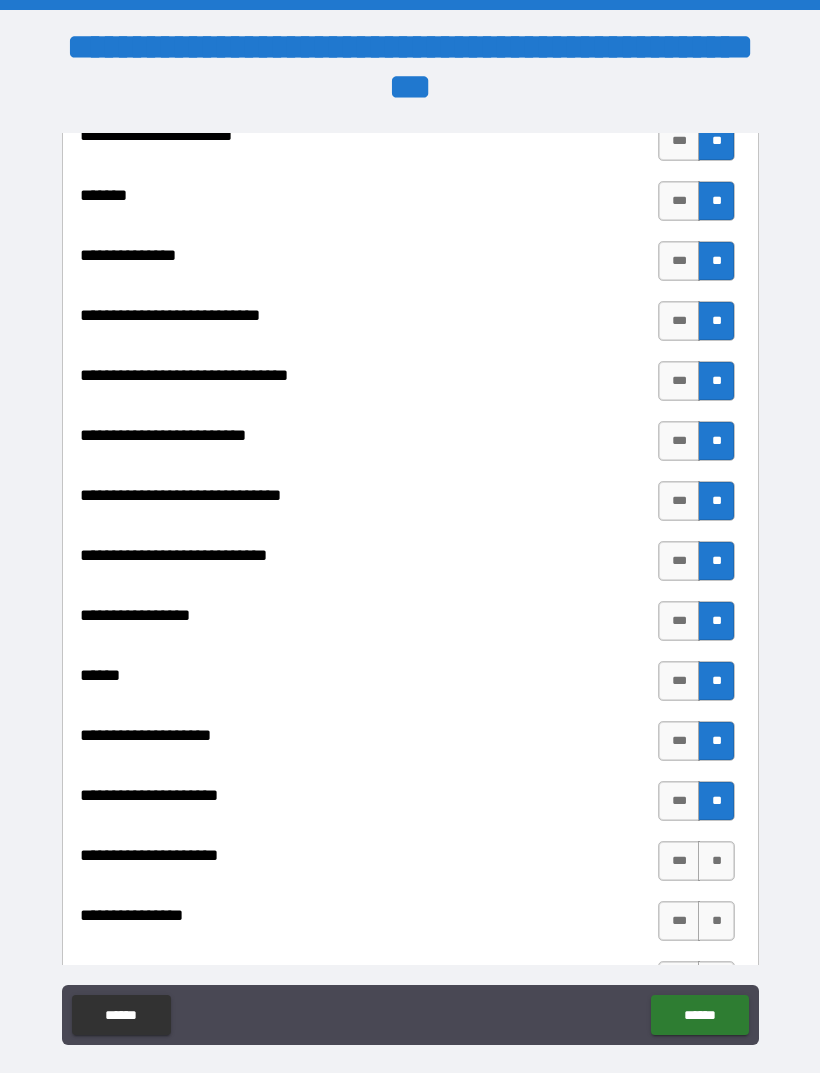 click on "**" at bounding box center [716, 861] 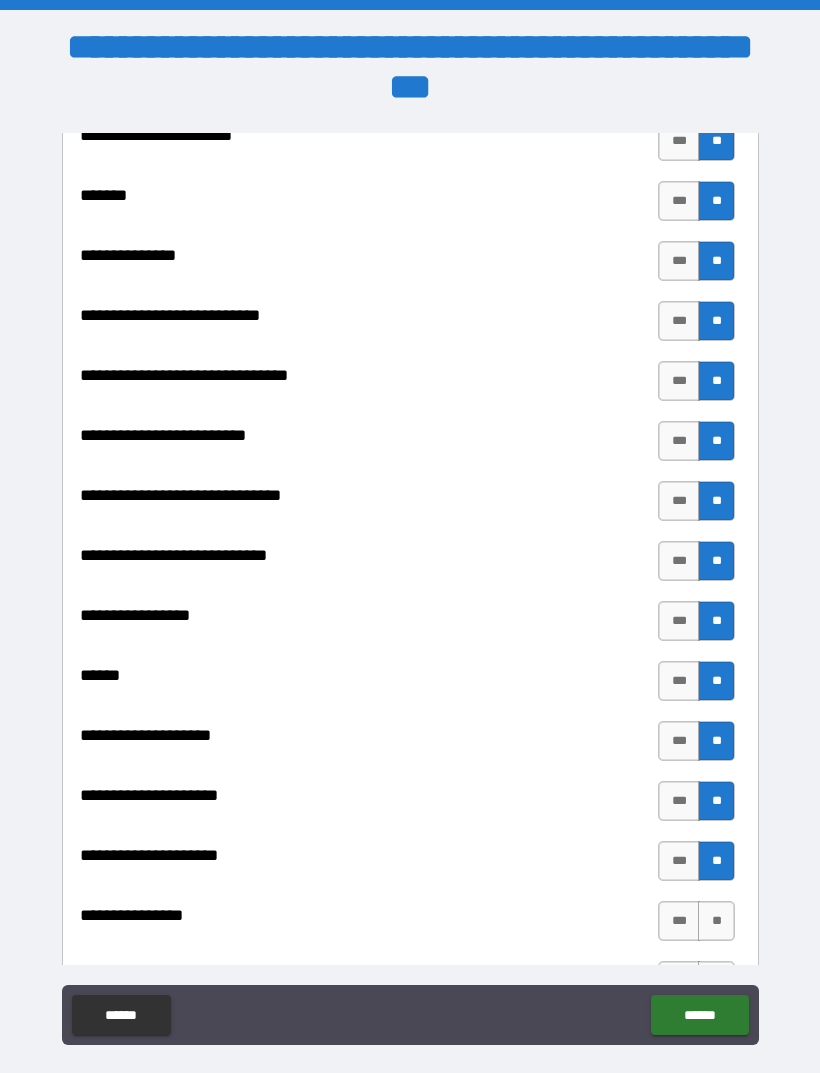 click on "**" at bounding box center (716, 921) 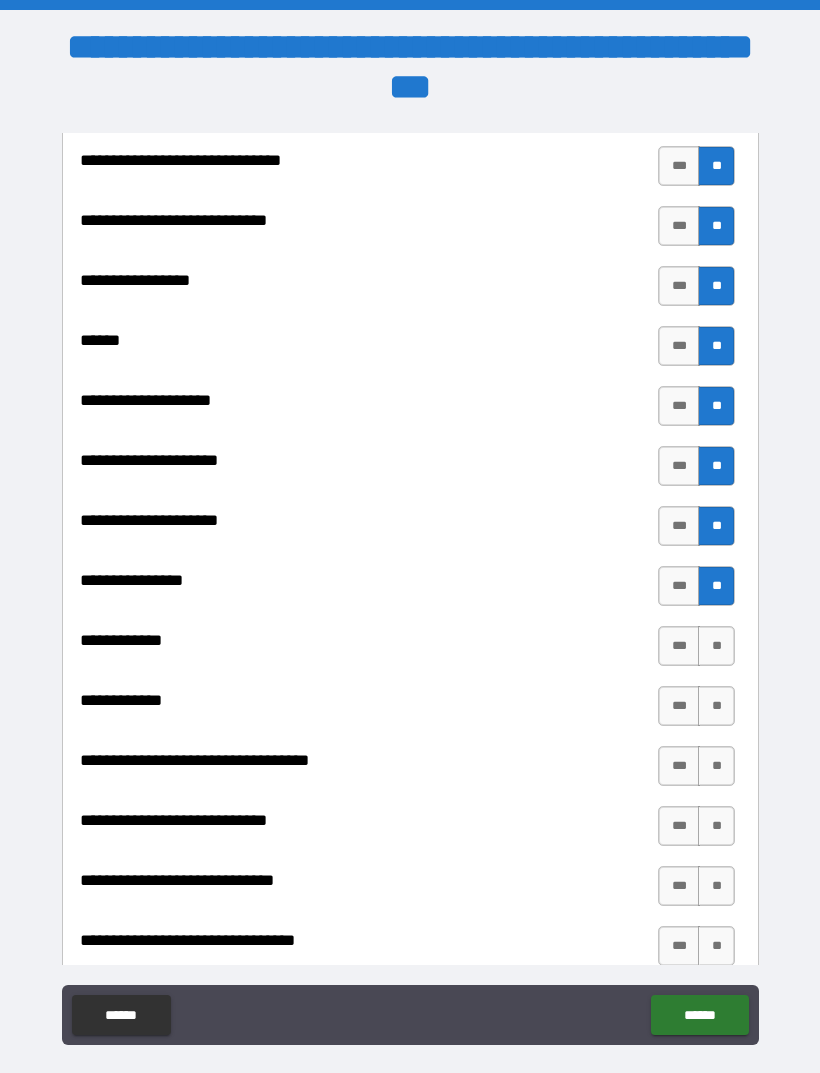 scroll, scrollTop: 9460, scrollLeft: 0, axis: vertical 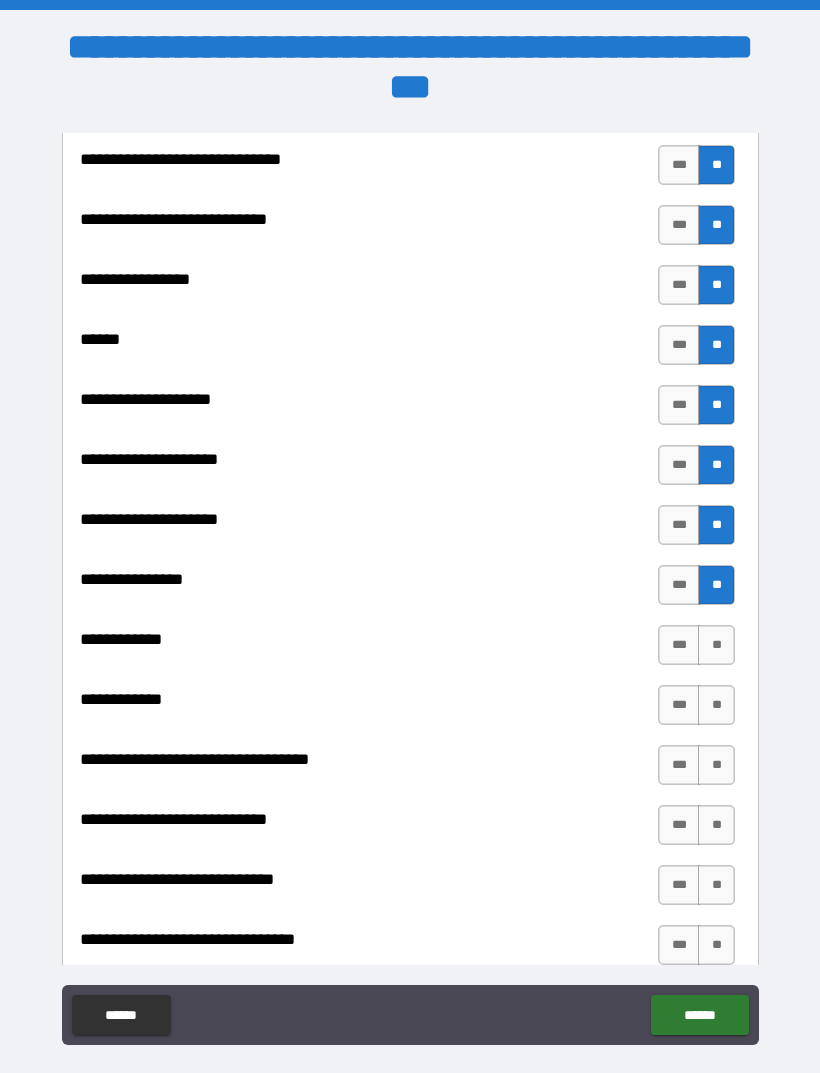 click on "**" at bounding box center [716, 645] 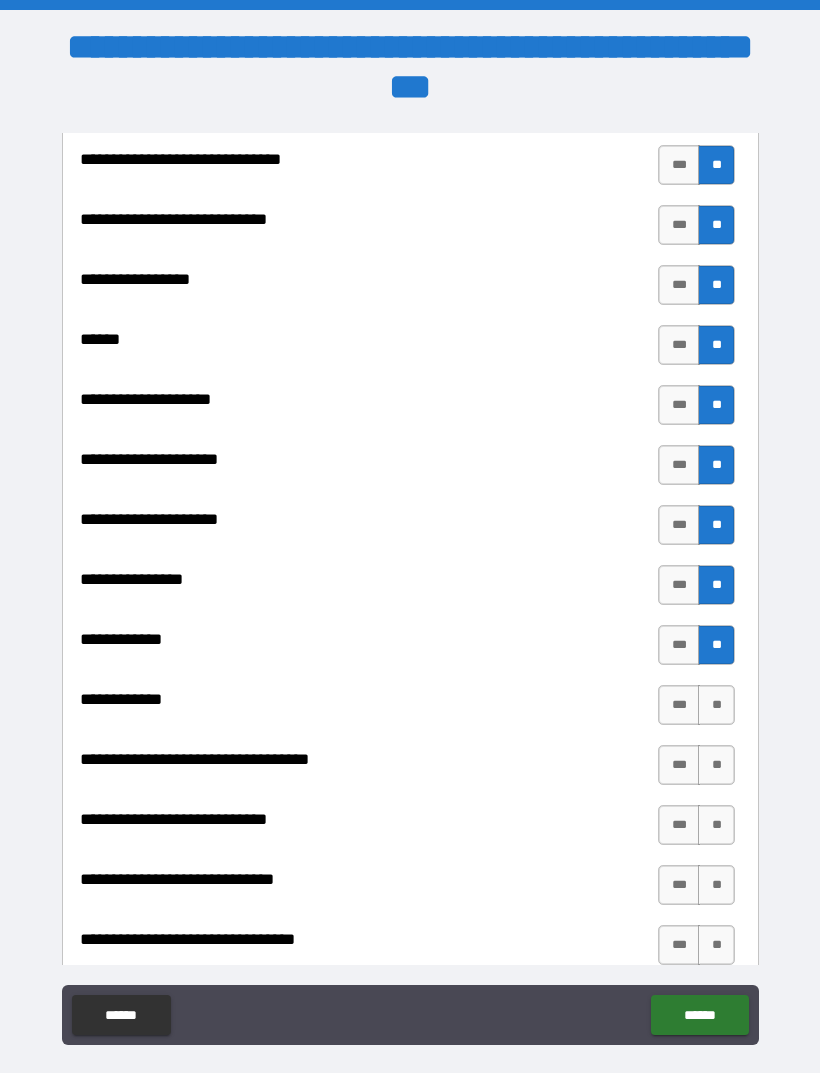 click on "**" at bounding box center (716, 705) 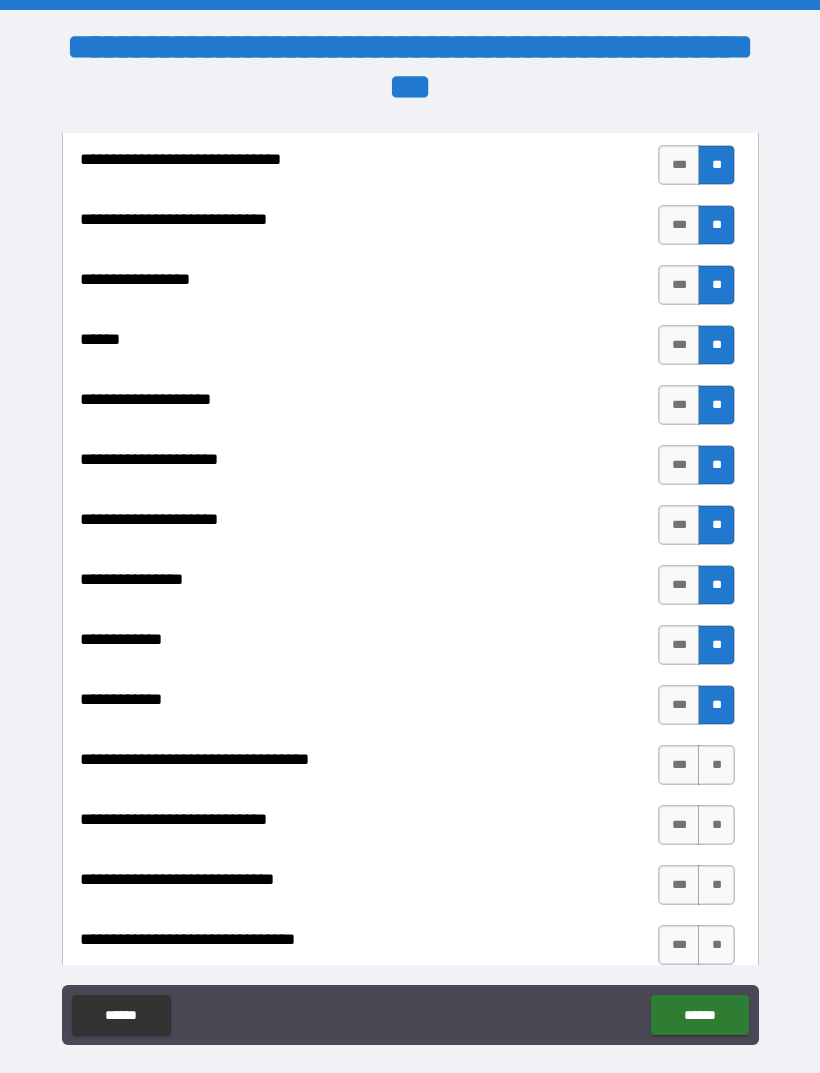 click on "**" at bounding box center [716, 765] 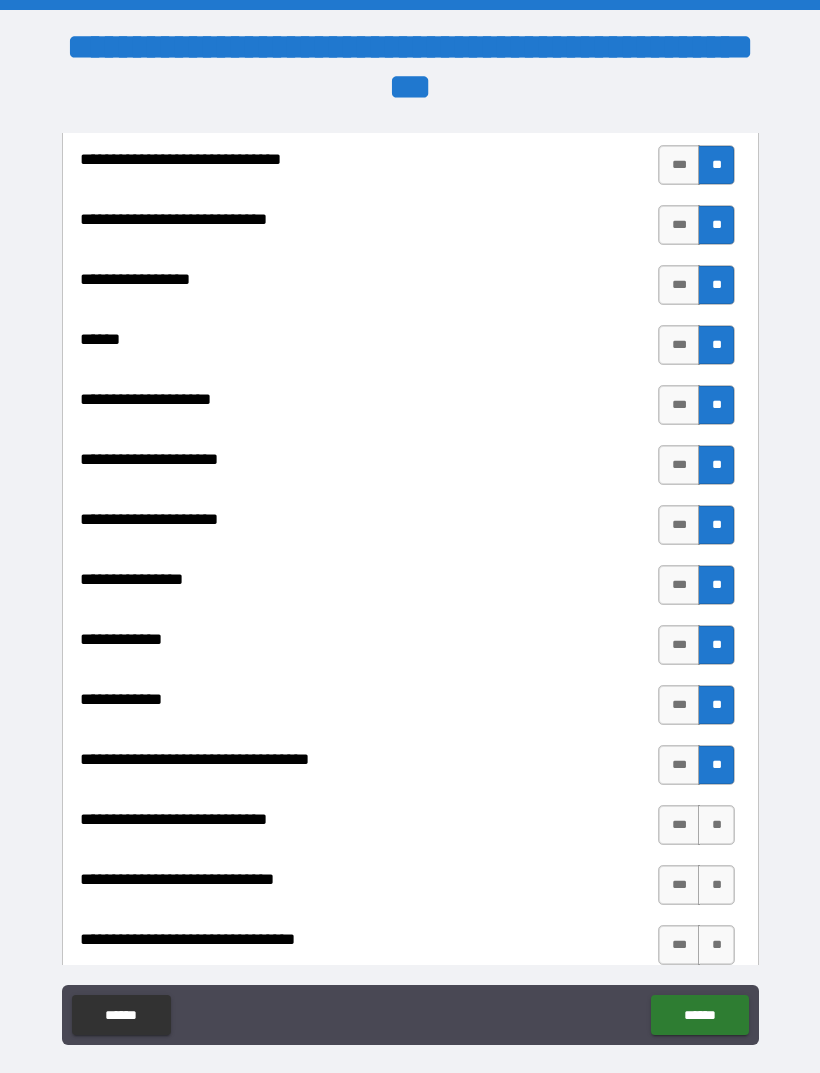 click on "**" at bounding box center [716, 765] 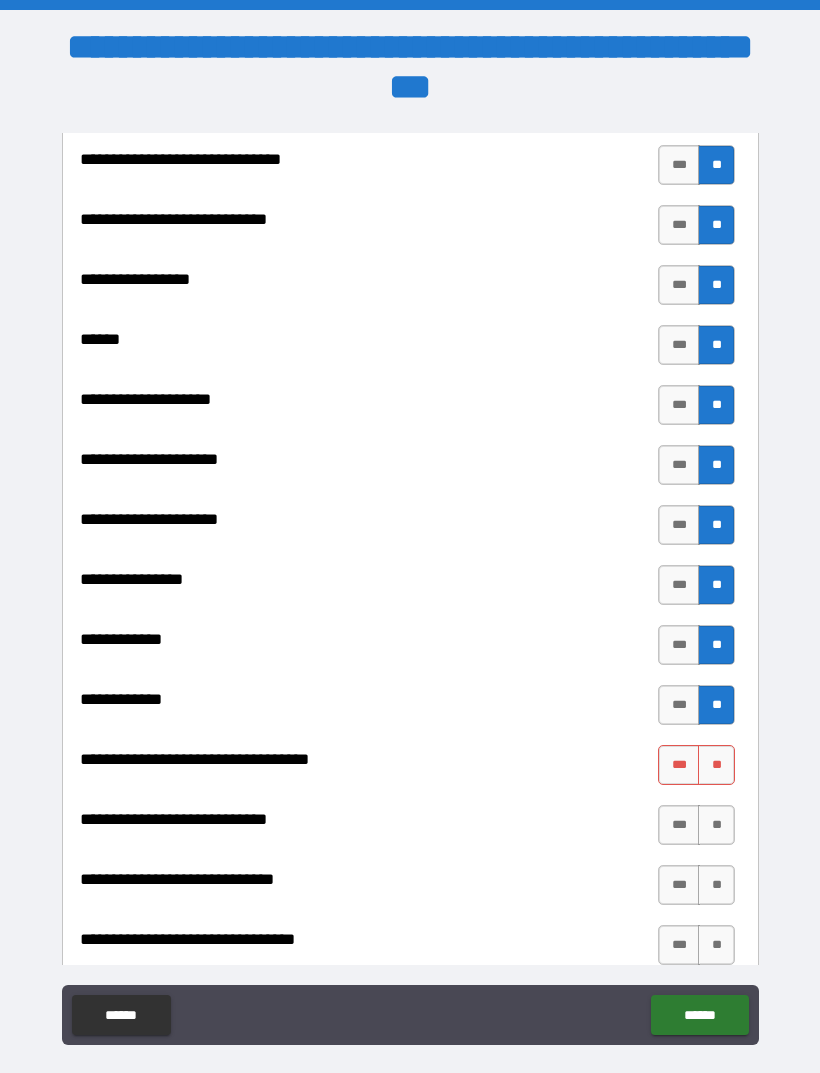click on "**" at bounding box center [716, 825] 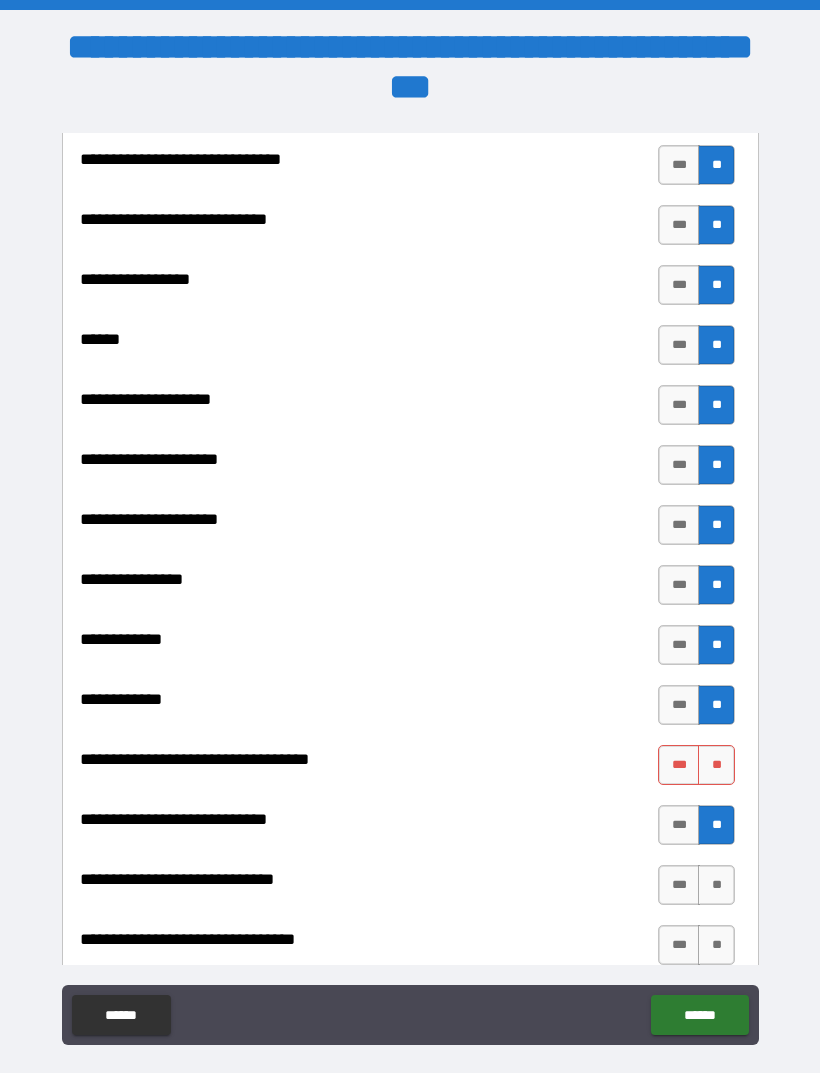 click on "**" at bounding box center [716, 885] 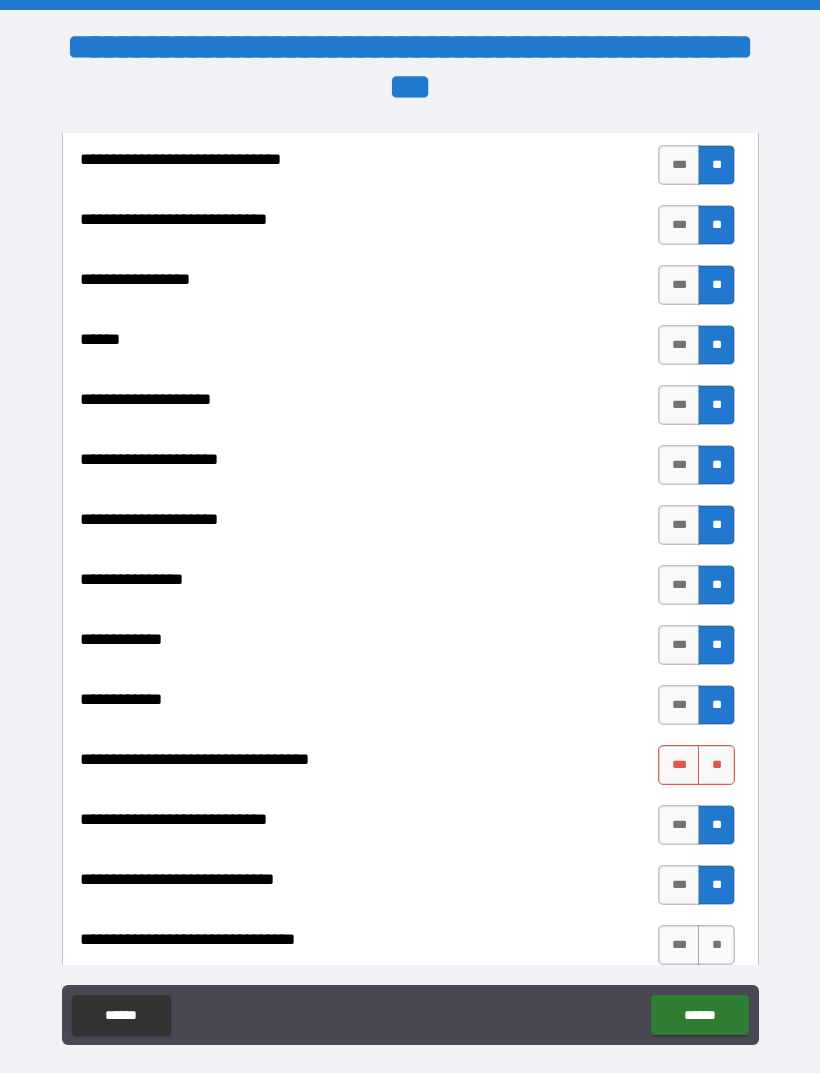 click on "**" at bounding box center (716, 945) 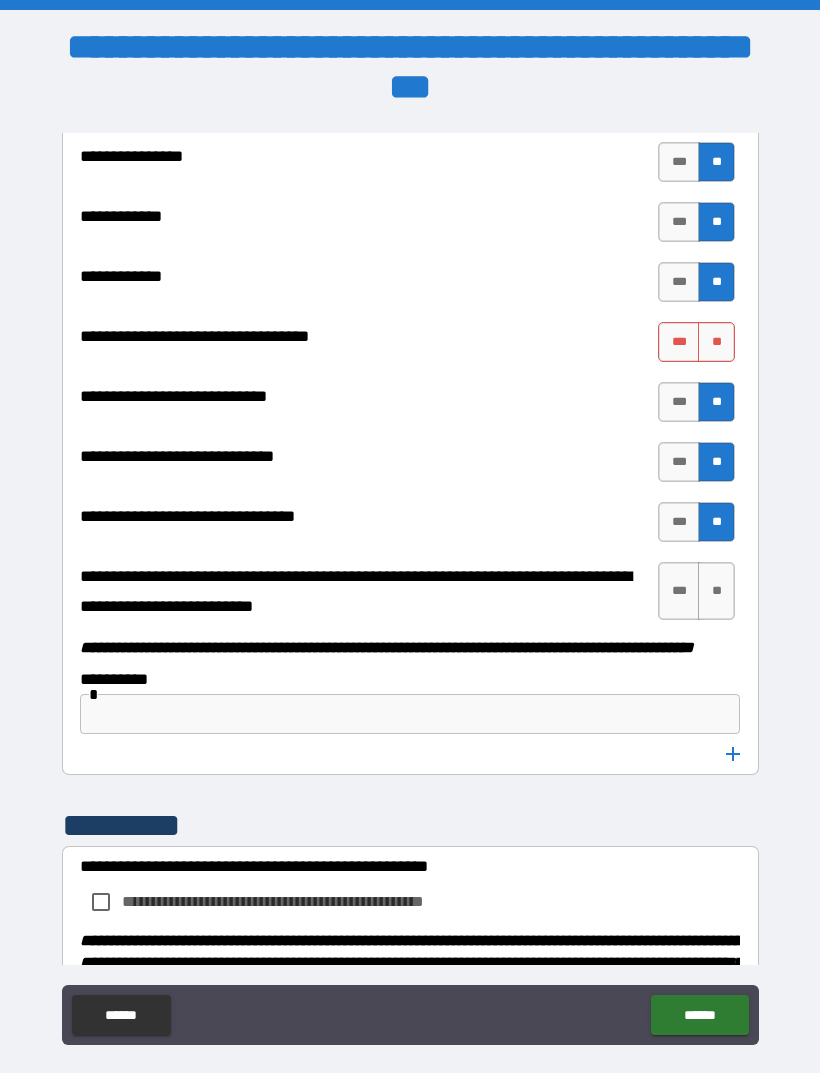 scroll, scrollTop: 9890, scrollLeft: 0, axis: vertical 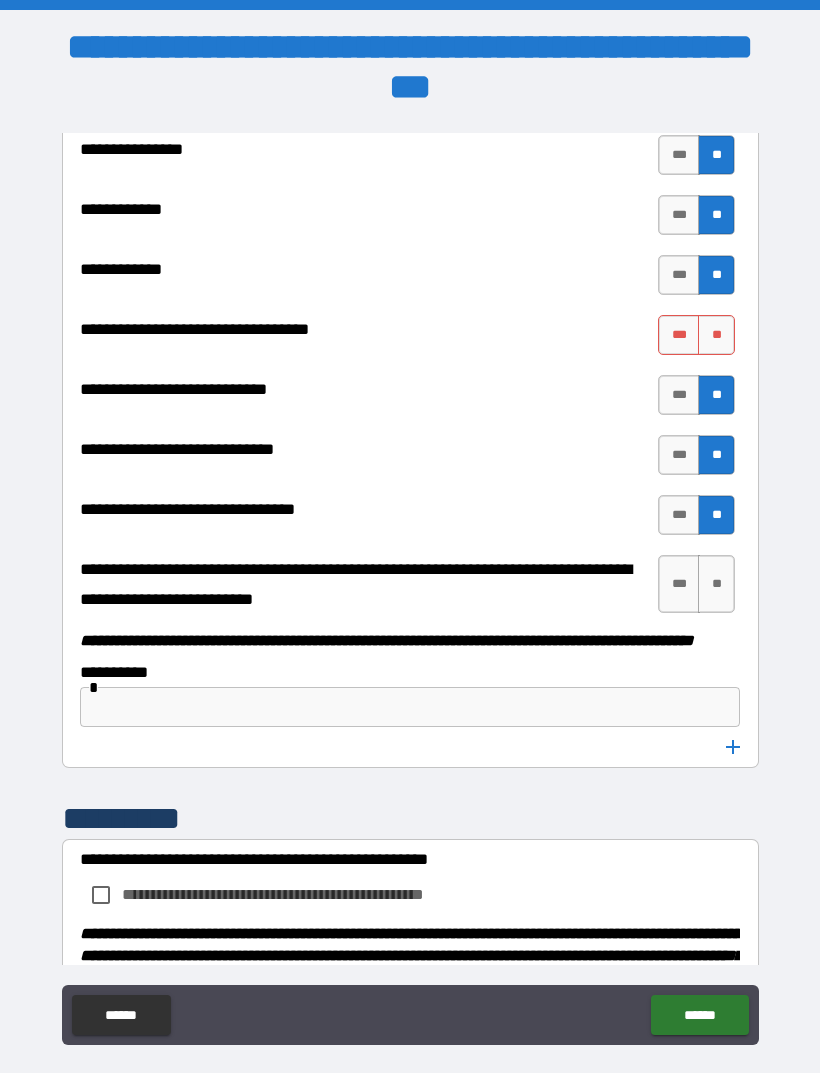 click on "**" at bounding box center (716, 584) 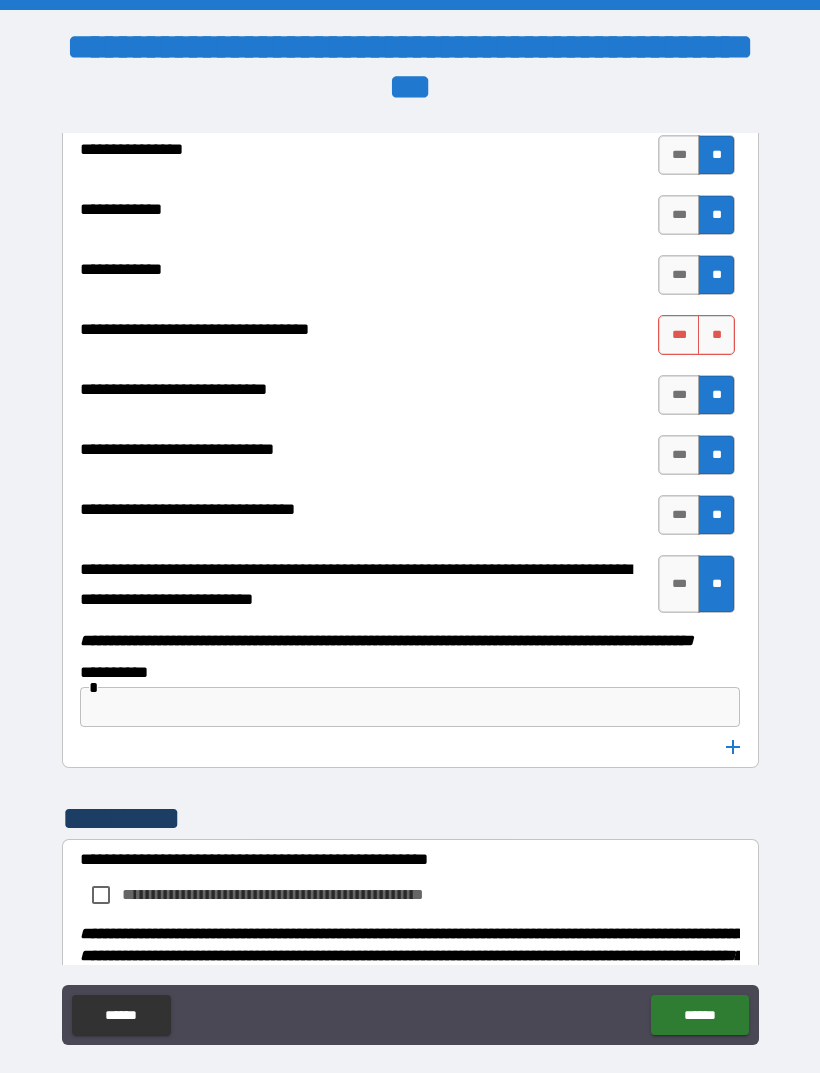 click on "**" at bounding box center (716, 335) 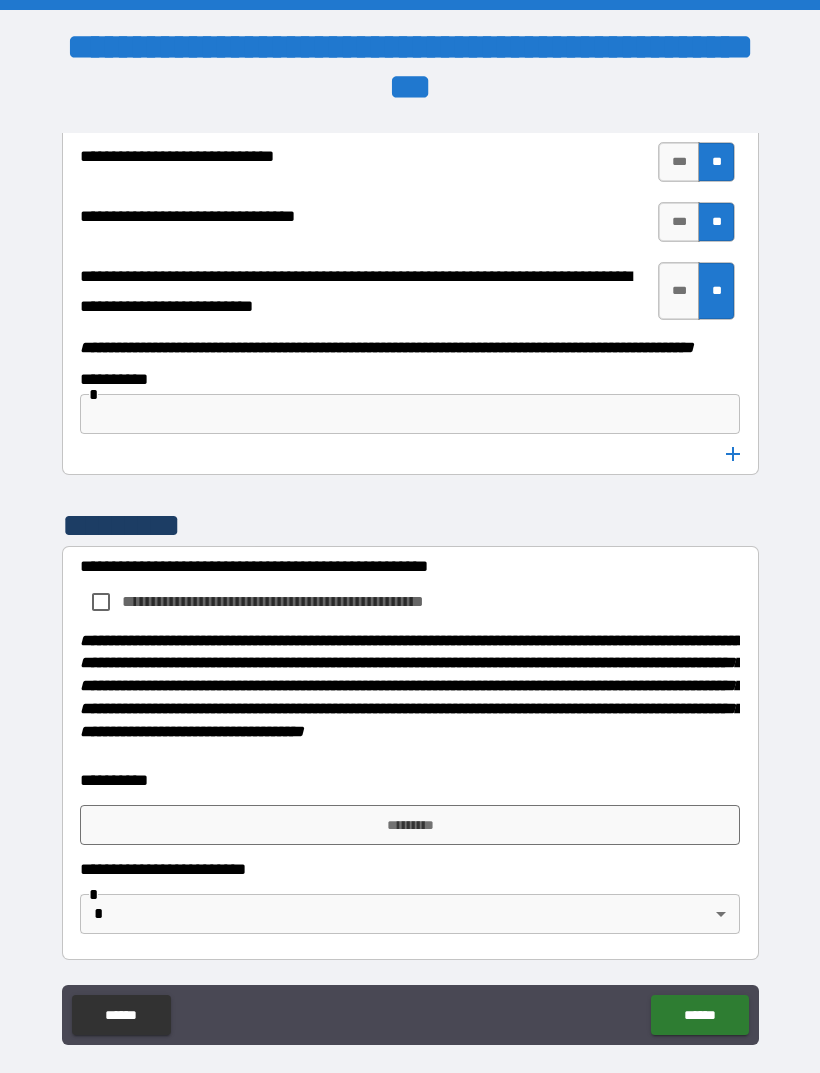 scroll, scrollTop: 10236, scrollLeft: 0, axis: vertical 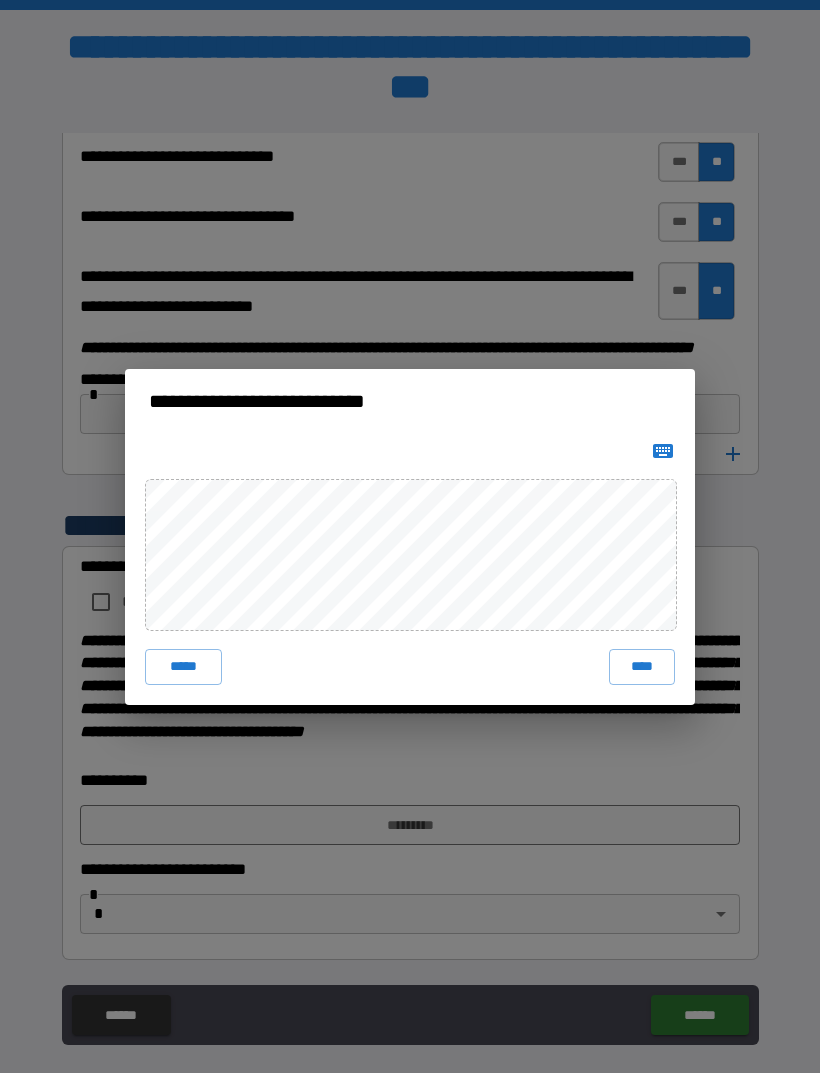 click on "****" at bounding box center [642, 667] 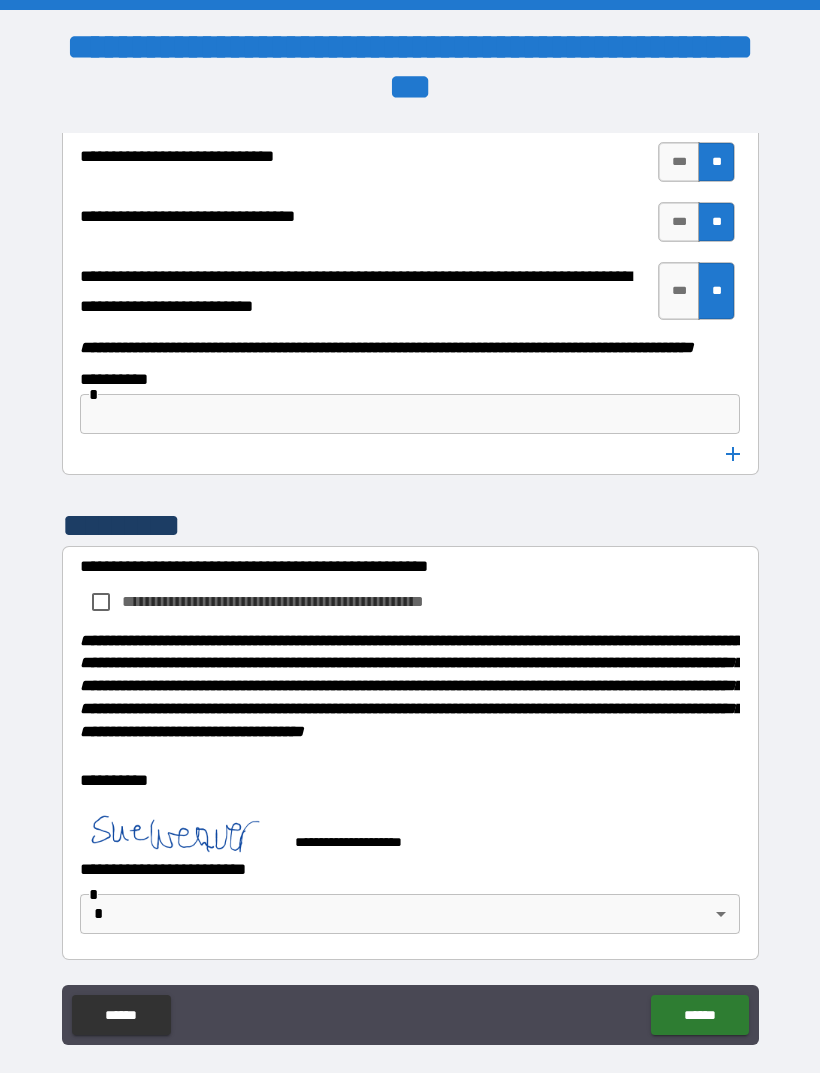 scroll, scrollTop: 10226, scrollLeft: 0, axis: vertical 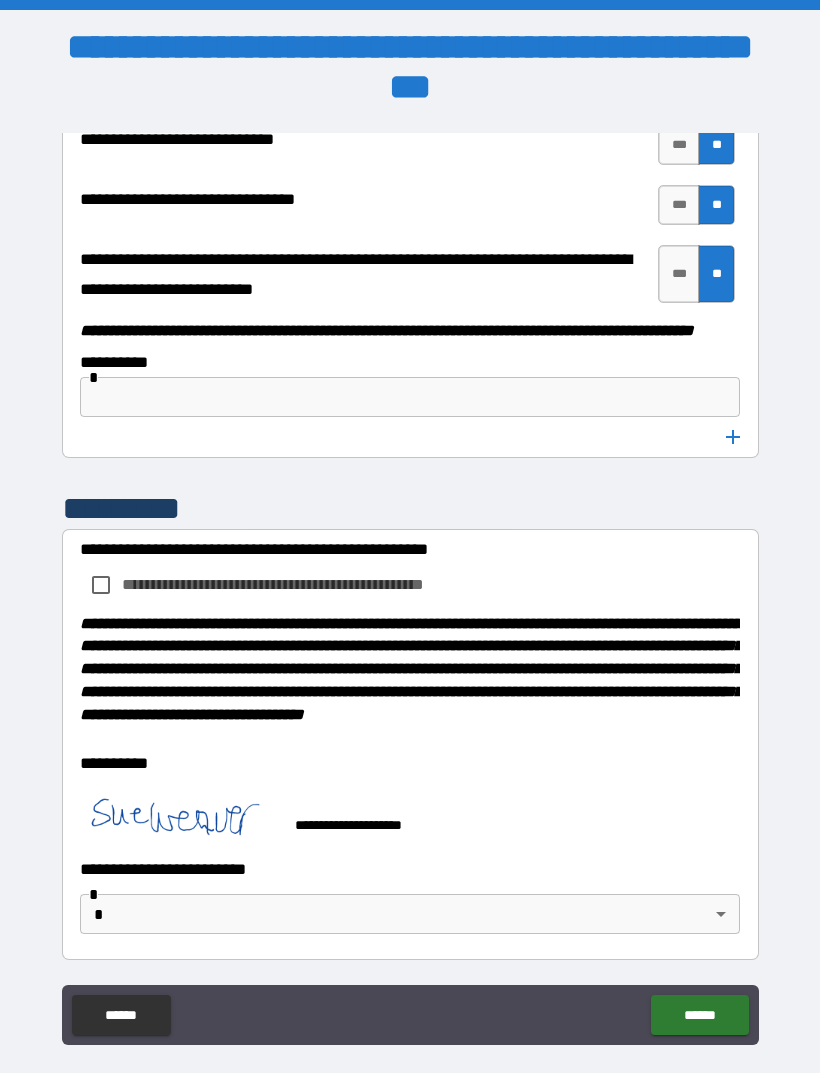 click on "**********" at bounding box center (410, 568) 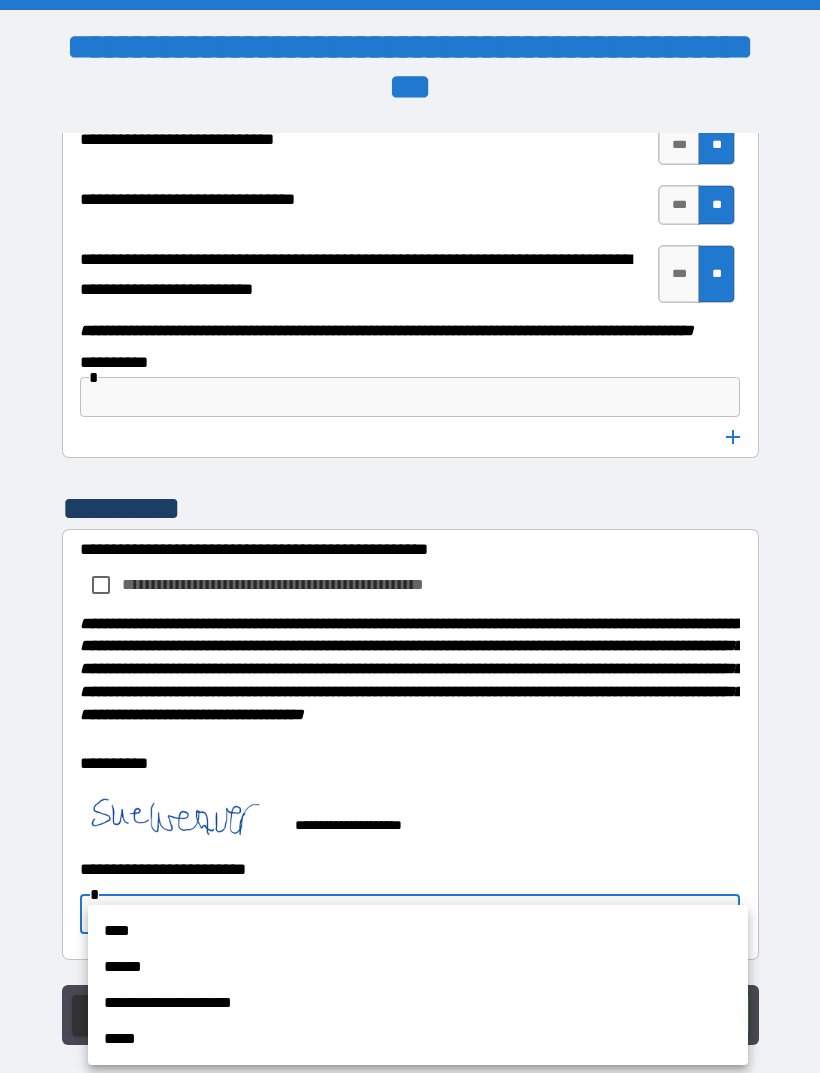 click on "**********" at bounding box center [418, 1003] 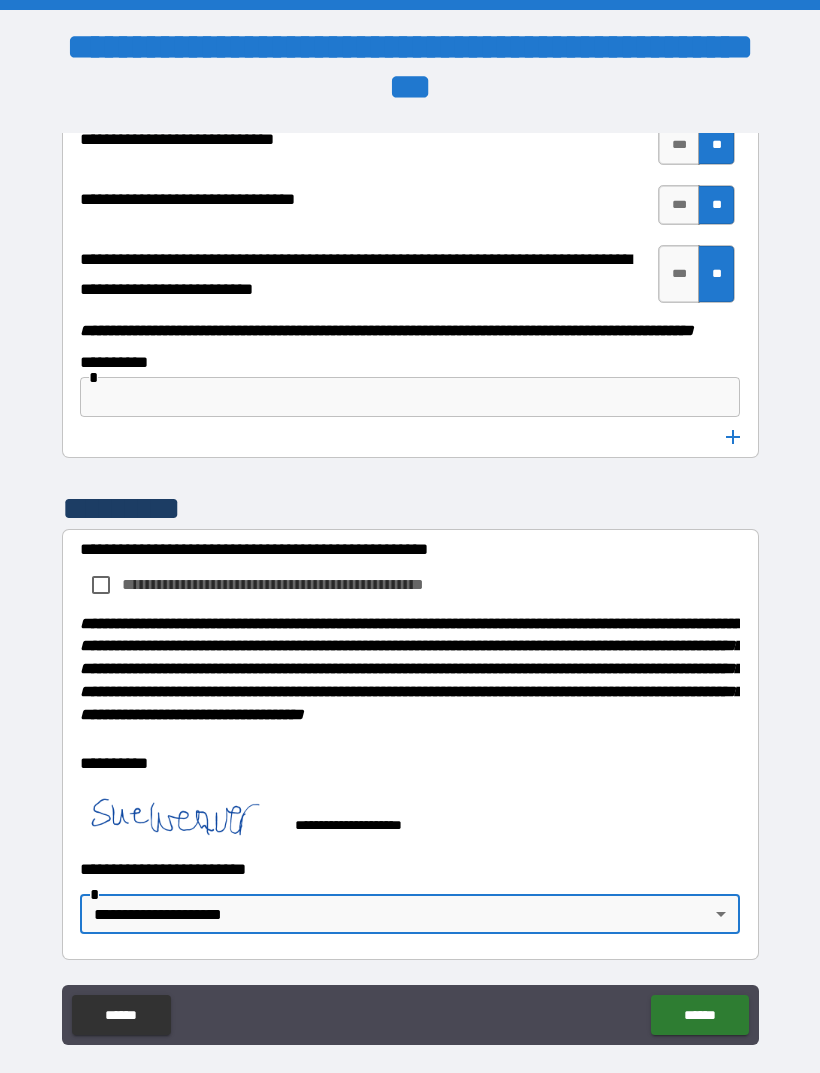 click on "******" at bounding box center (699, 1015) 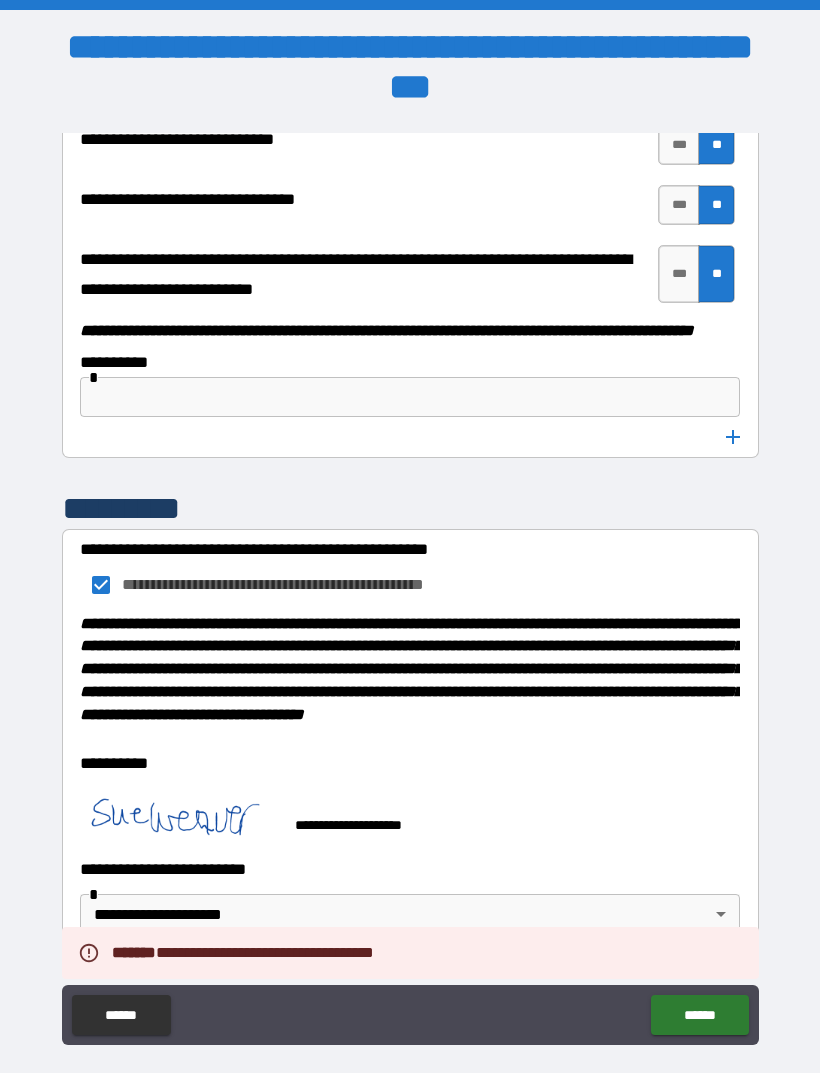 click on "******" at bounding box center (699, 1015) 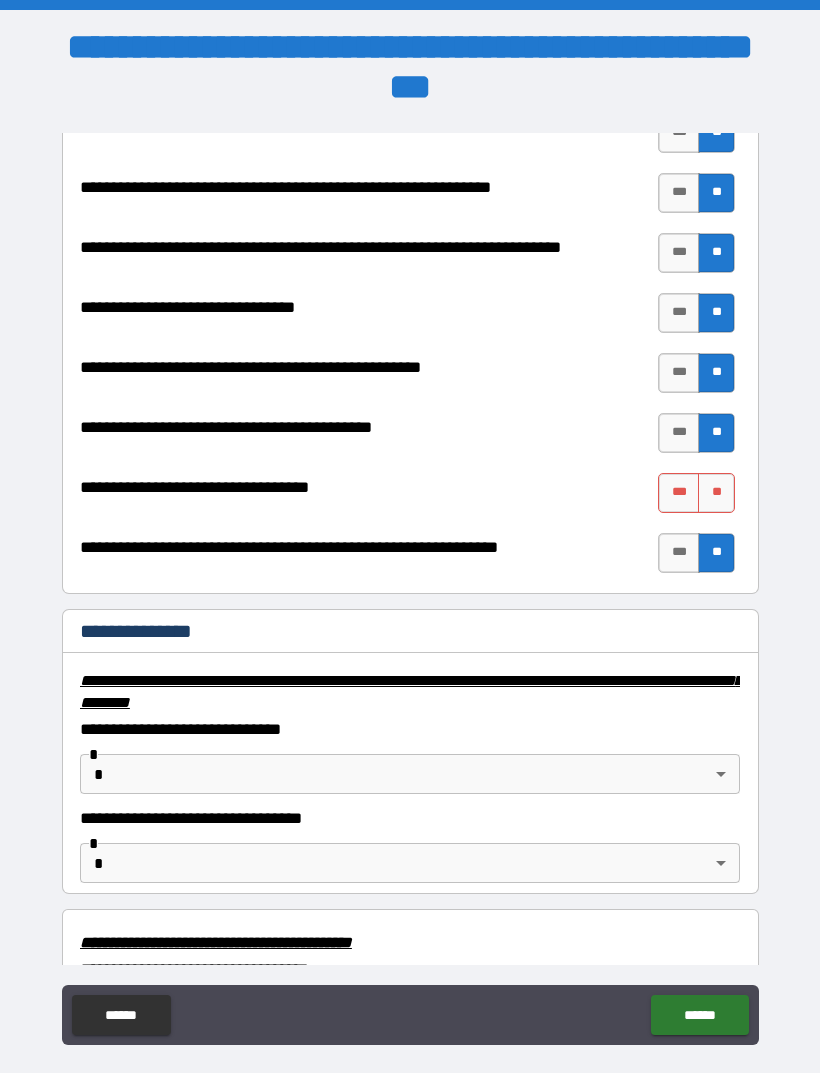 scroll, scrollTop: 2766, scrollLeft: 0, axis: vertical 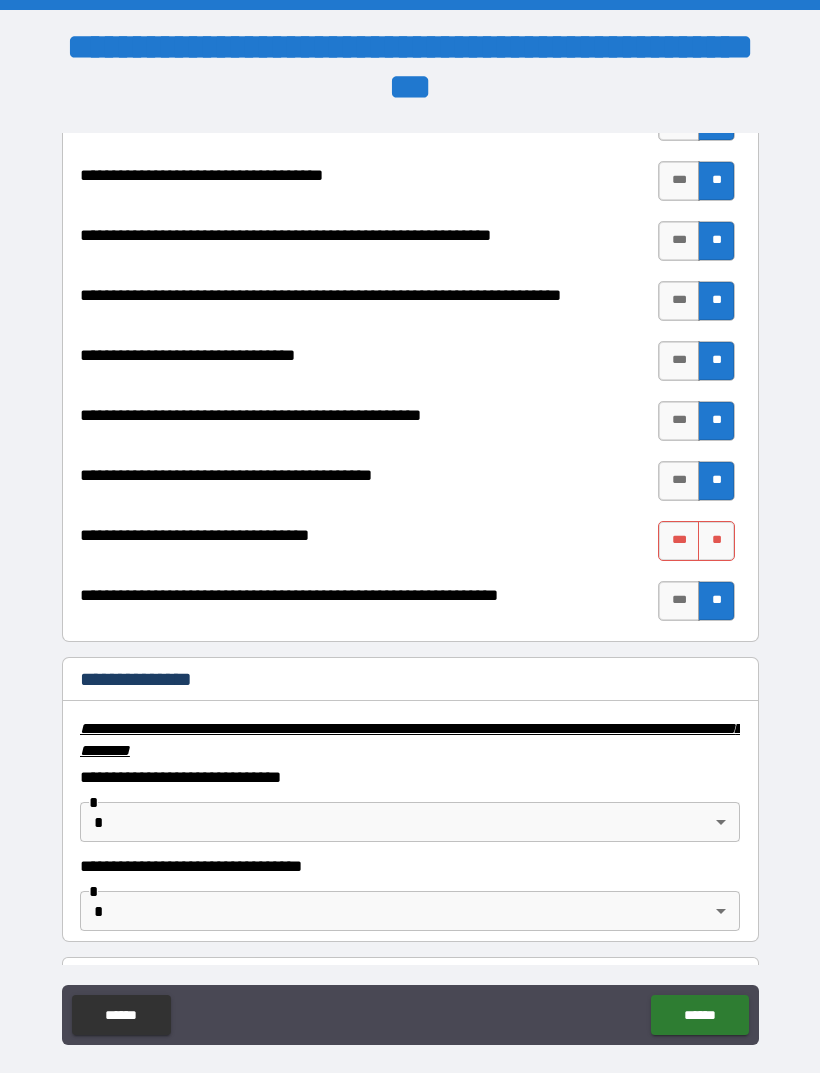 click on "**" at bounding box center (716, 541) 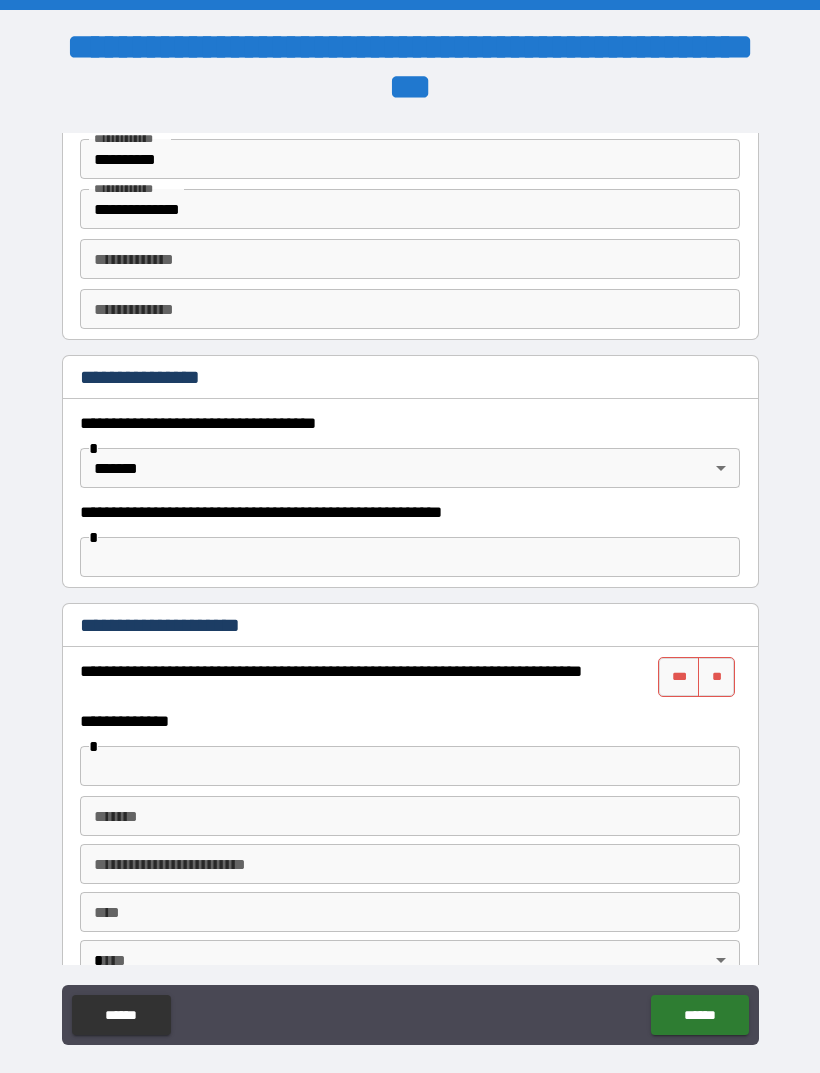 scroll, scrollTop: 1038, scrollLeft: 0, axis: vertical 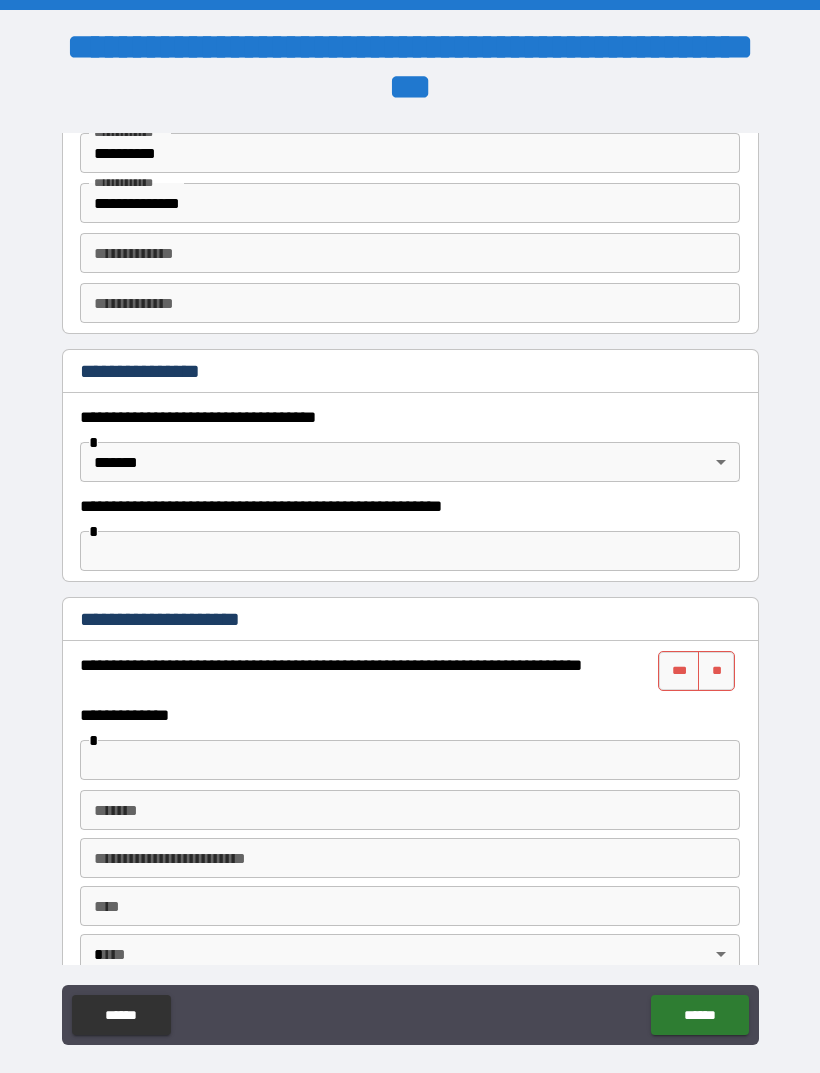 click on "**" at bounding box center (716, 671) 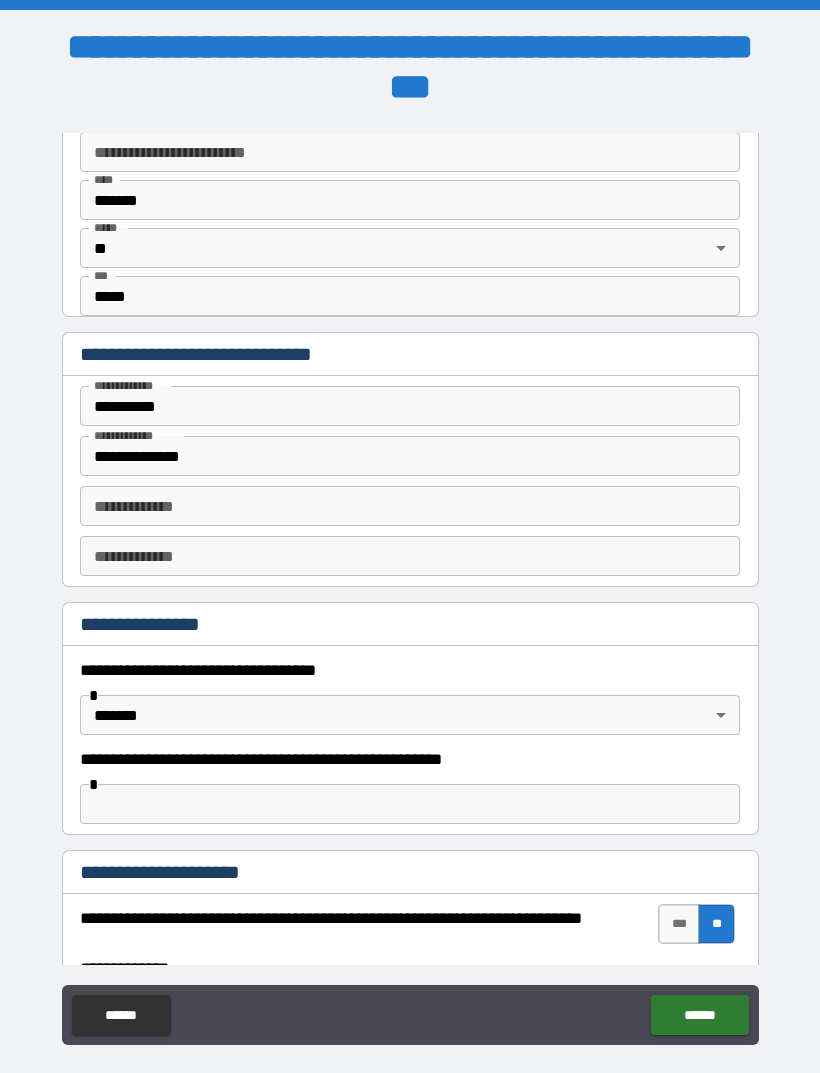 scroll, scrollTop: 872, scrollLeft: 0, axis: vertical 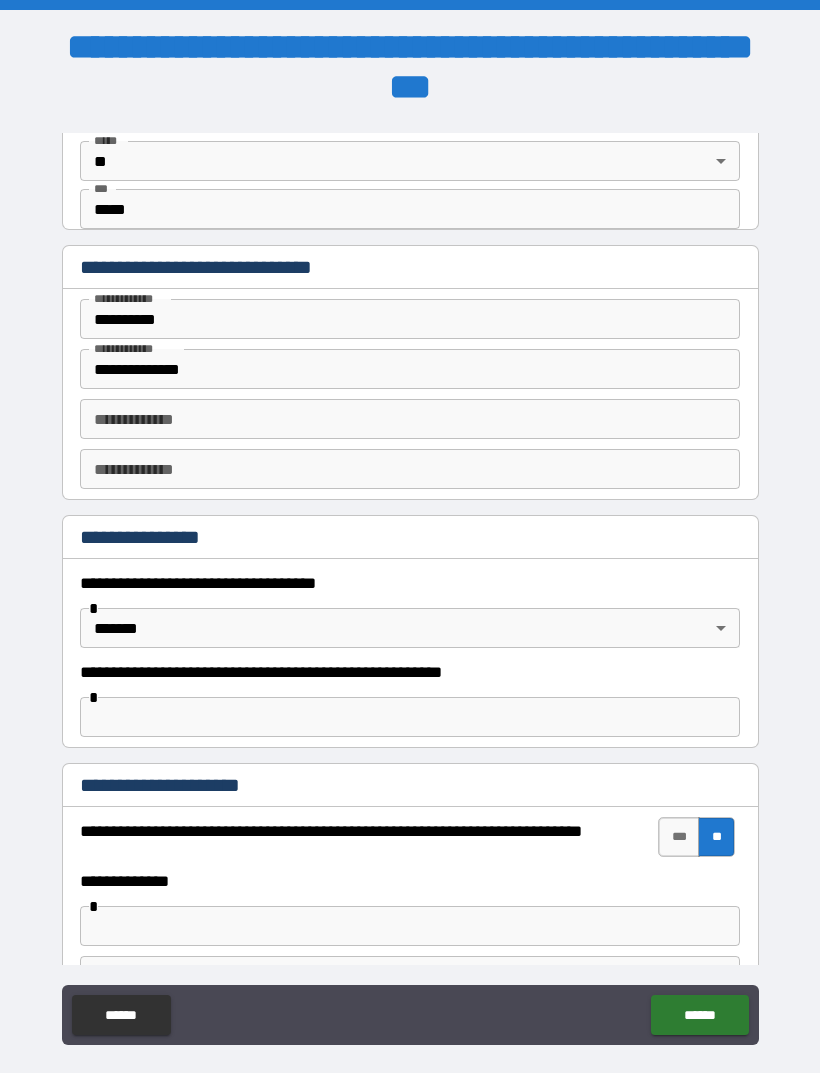 click on "******" at bounding box center [699, 1015] 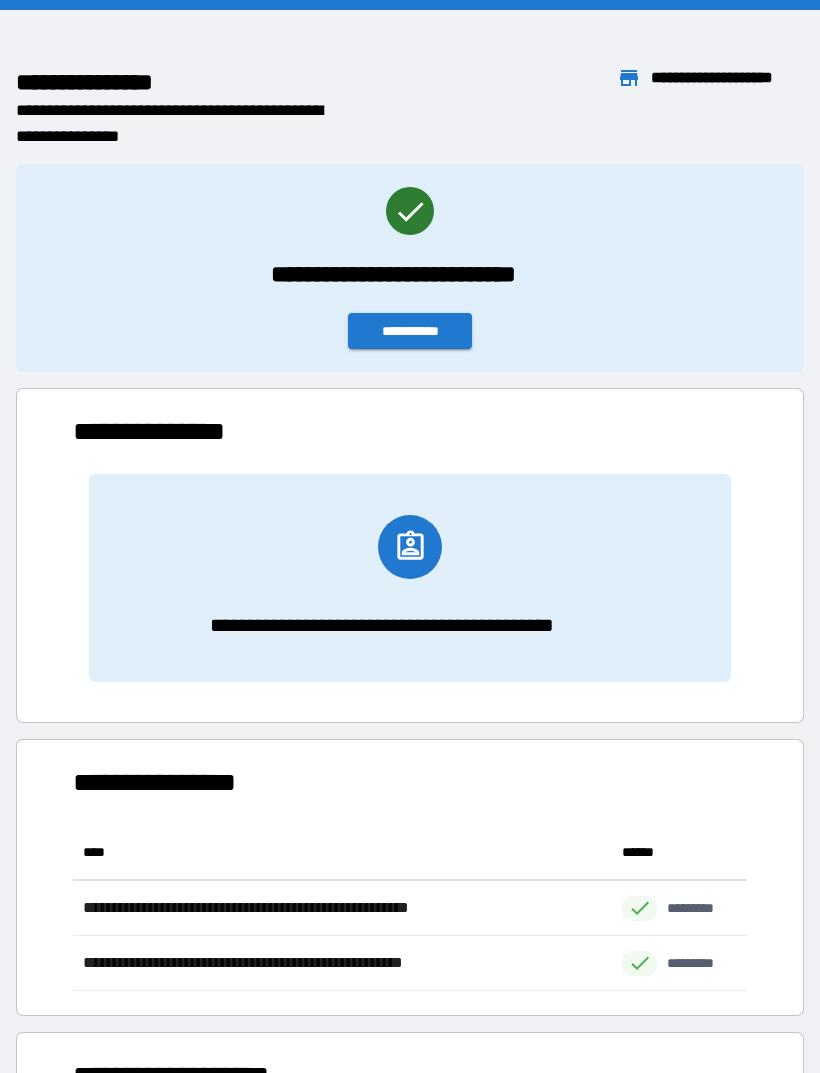 scroll, scrollTop: 1, scrollLeft: 1, axis: both 